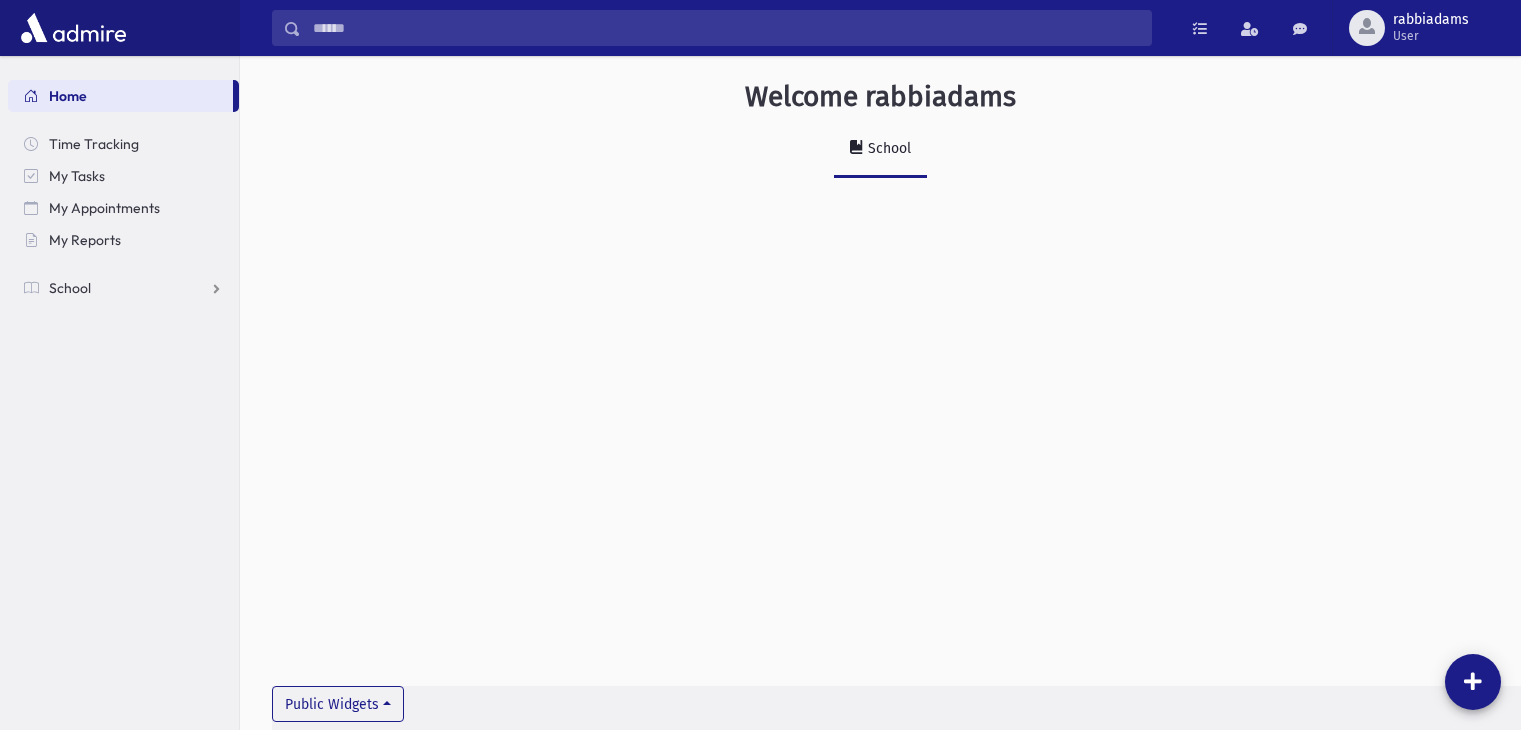 scroll, scrollTop: 0, scrollLeft: 0, axis: both 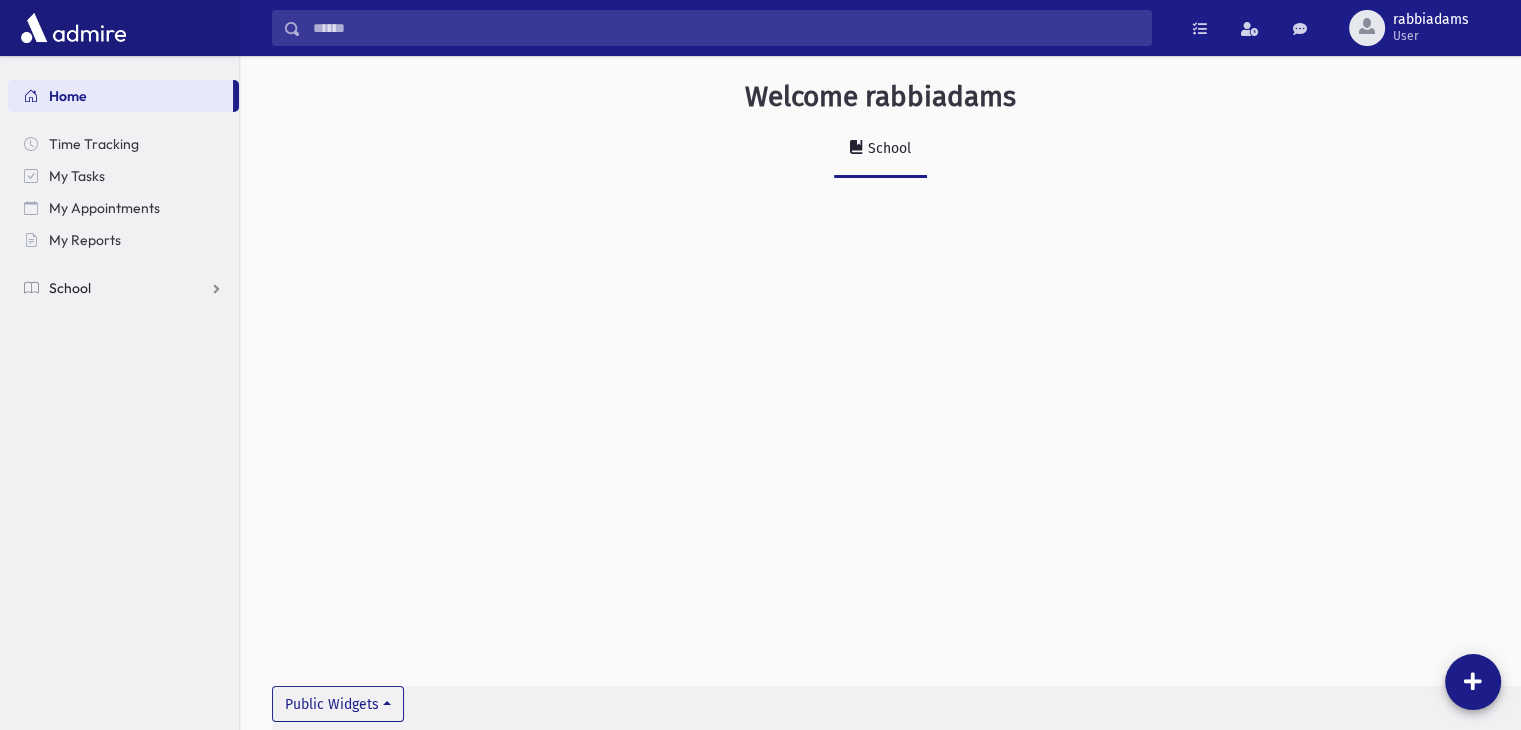 click on "School" at bounding box center [123, 288] 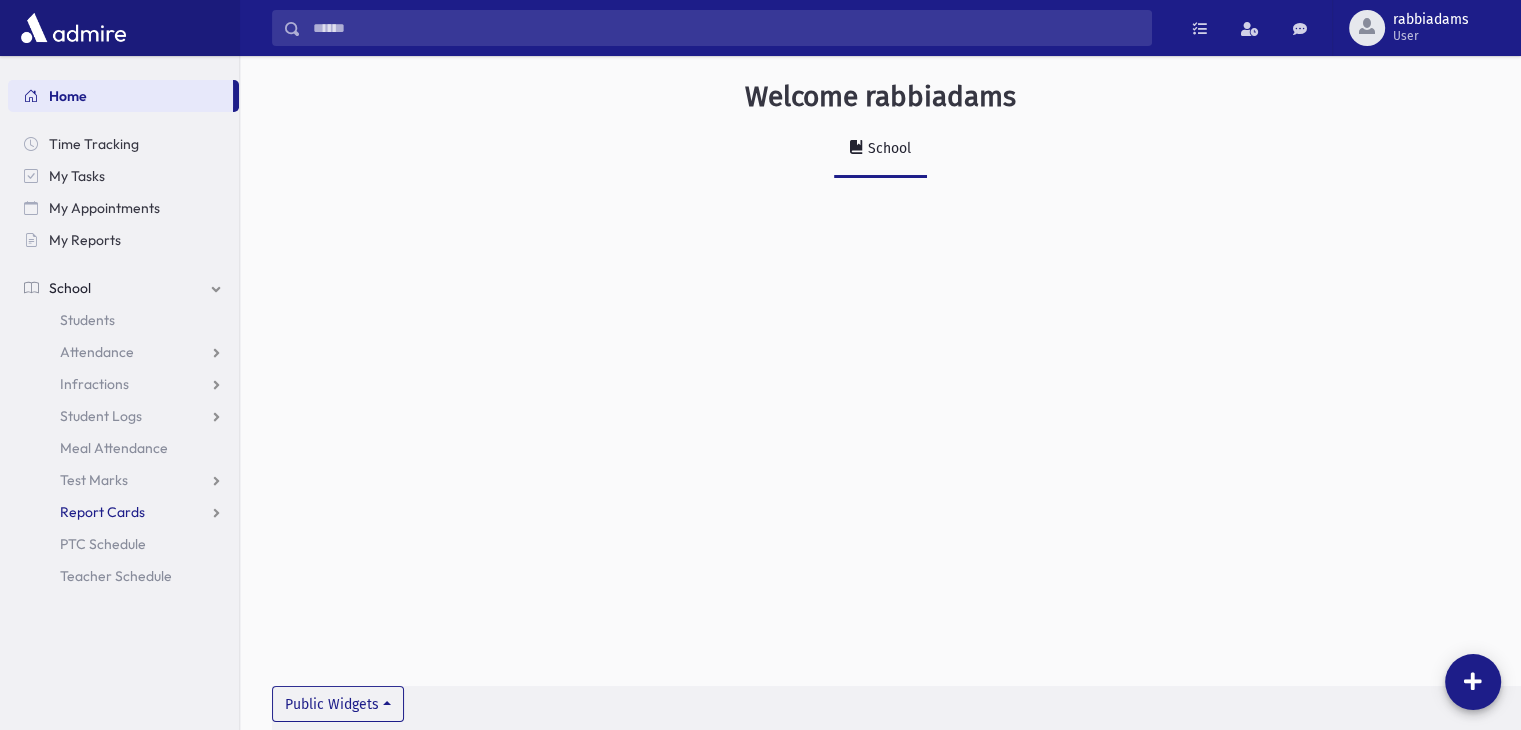 click on "Report Cards" at bounding box center [102, 512] 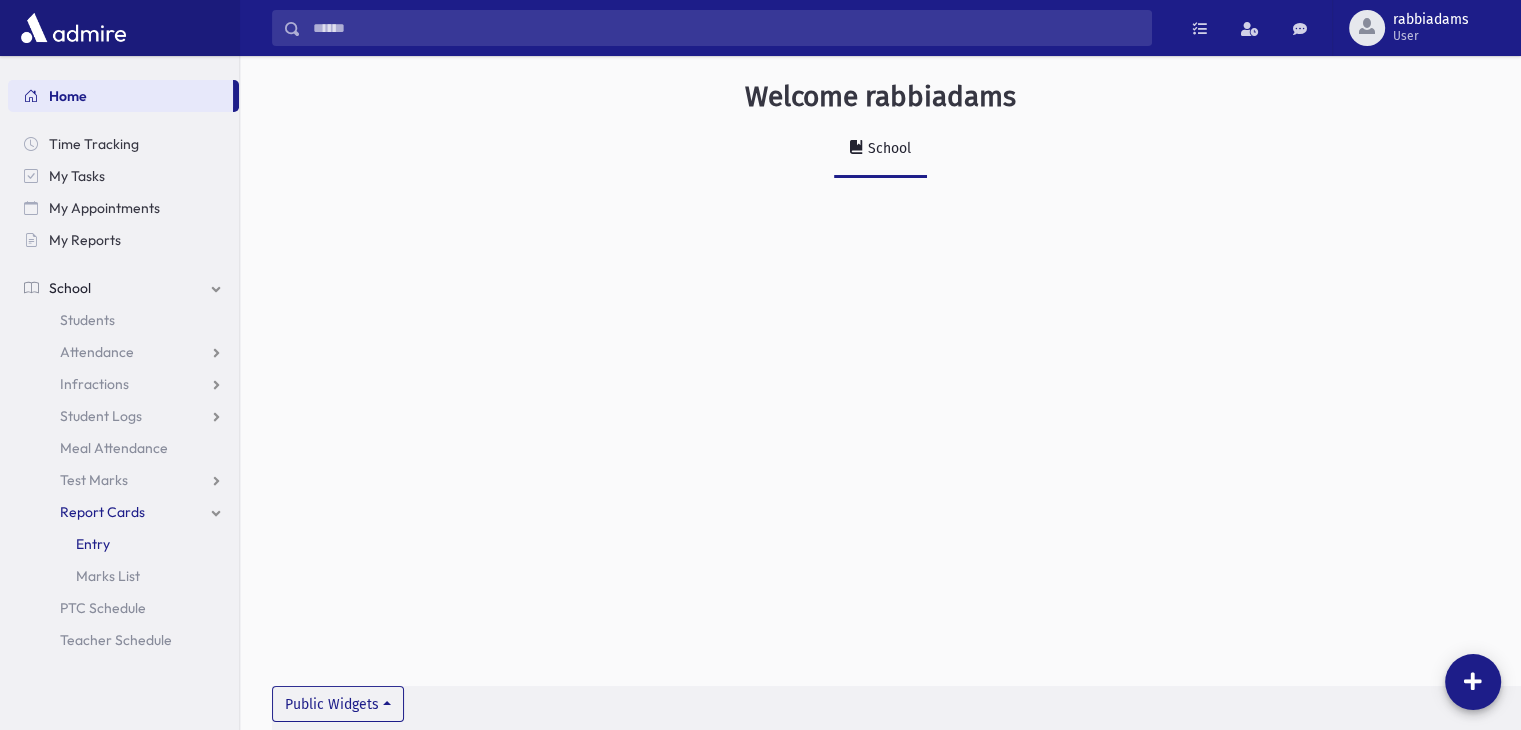 click on "Entry" at bounding box center [93, 544] 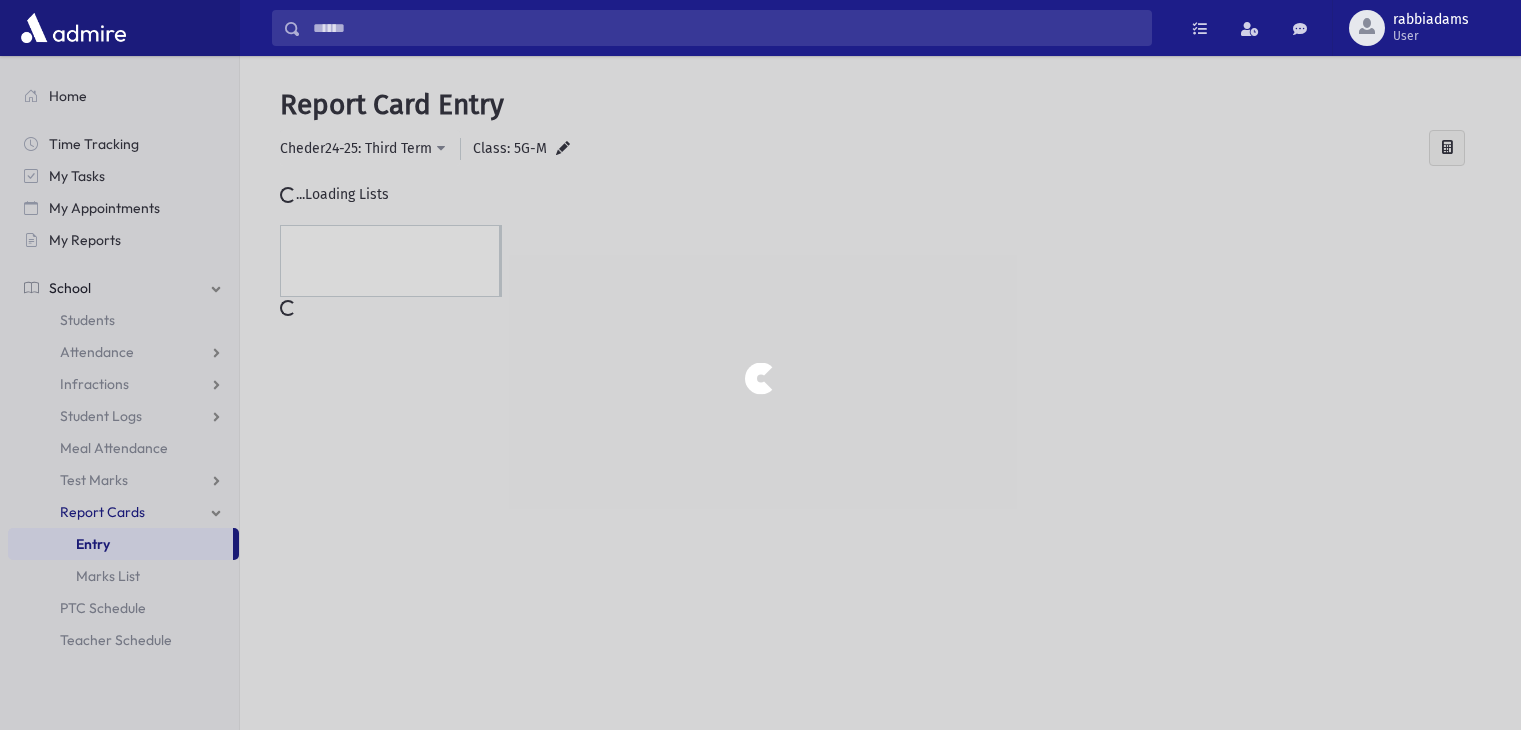 scroll, scrollTop: 0, scrollLeft: 0, axis: both 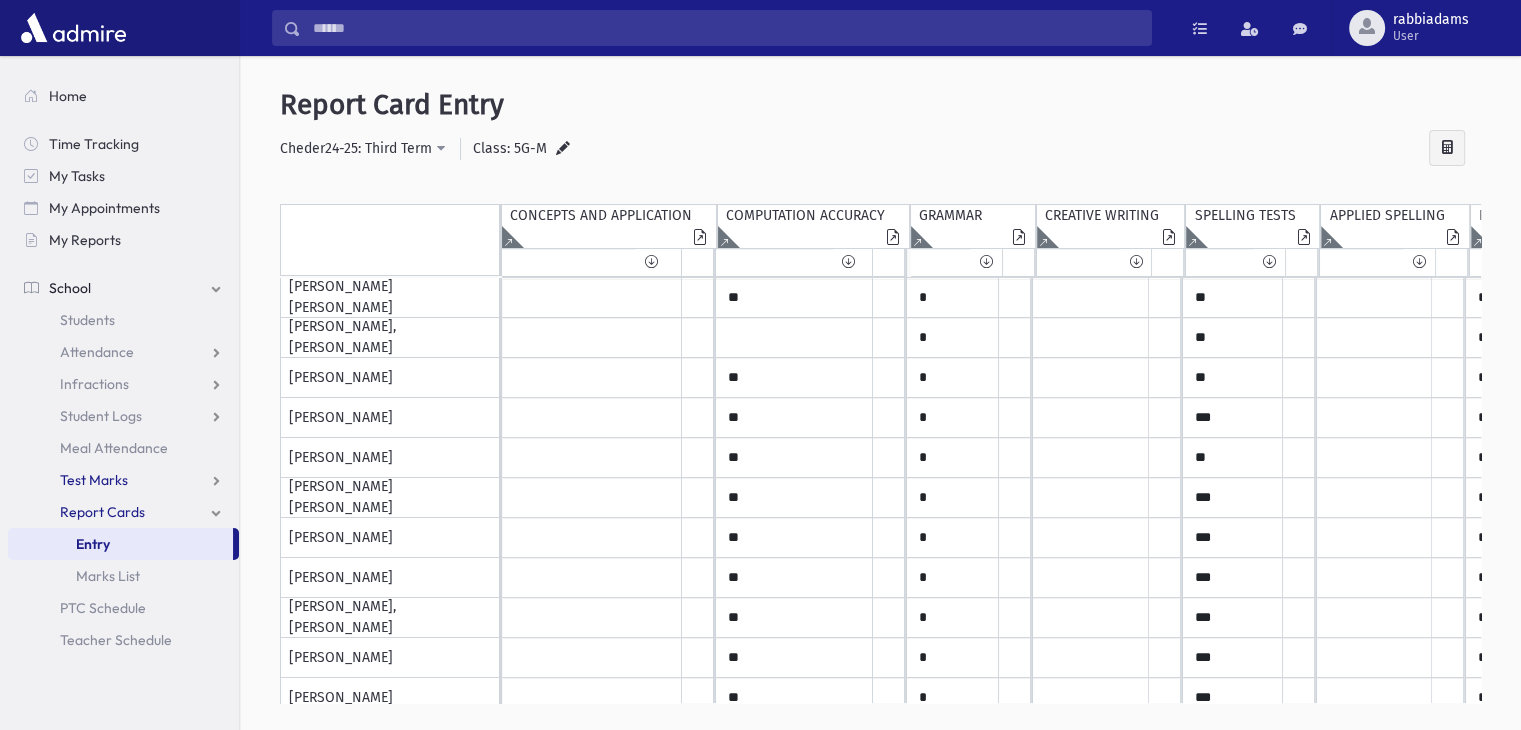 click on "Test Marks" at bounding box center (123, 480) 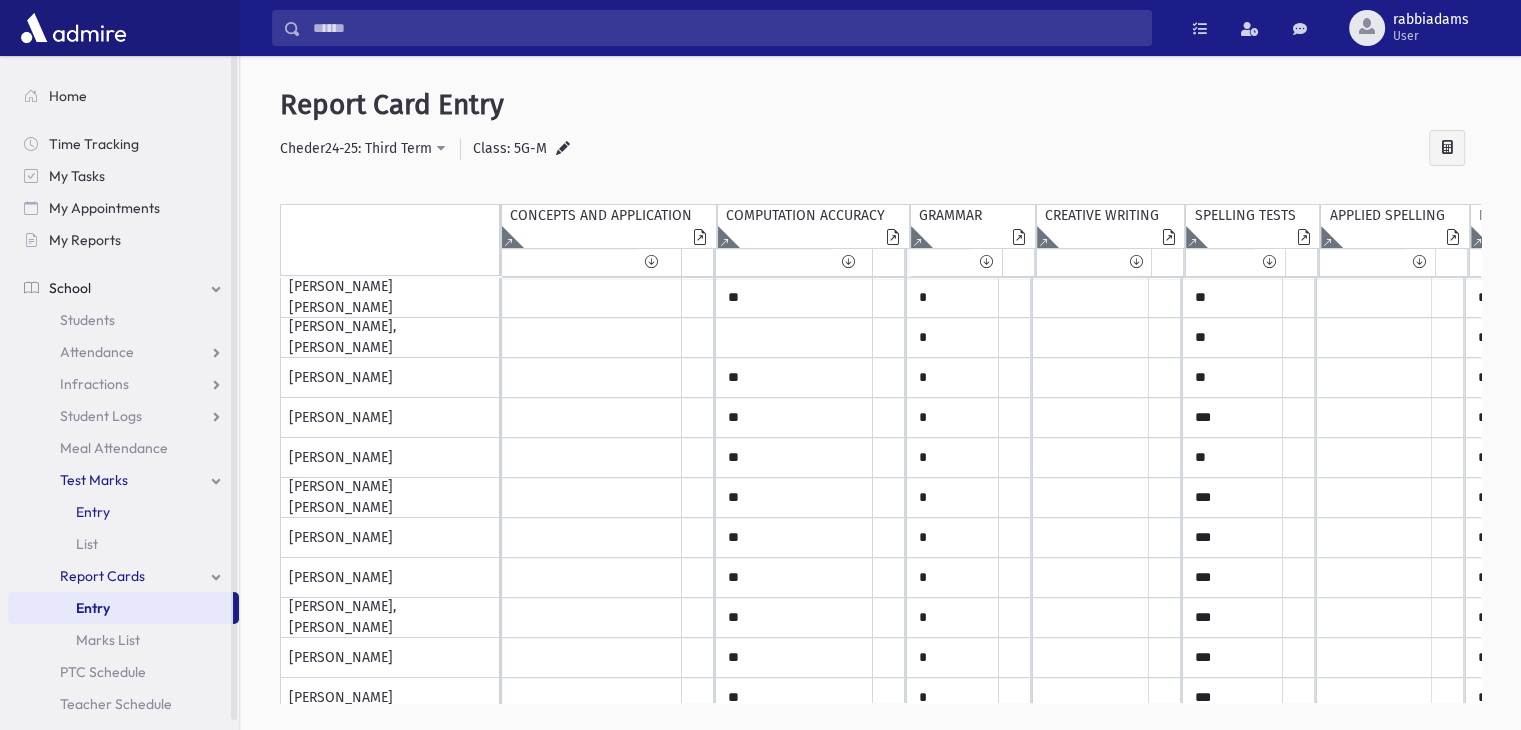 click on "Entry" at bounding box center [93, 512] 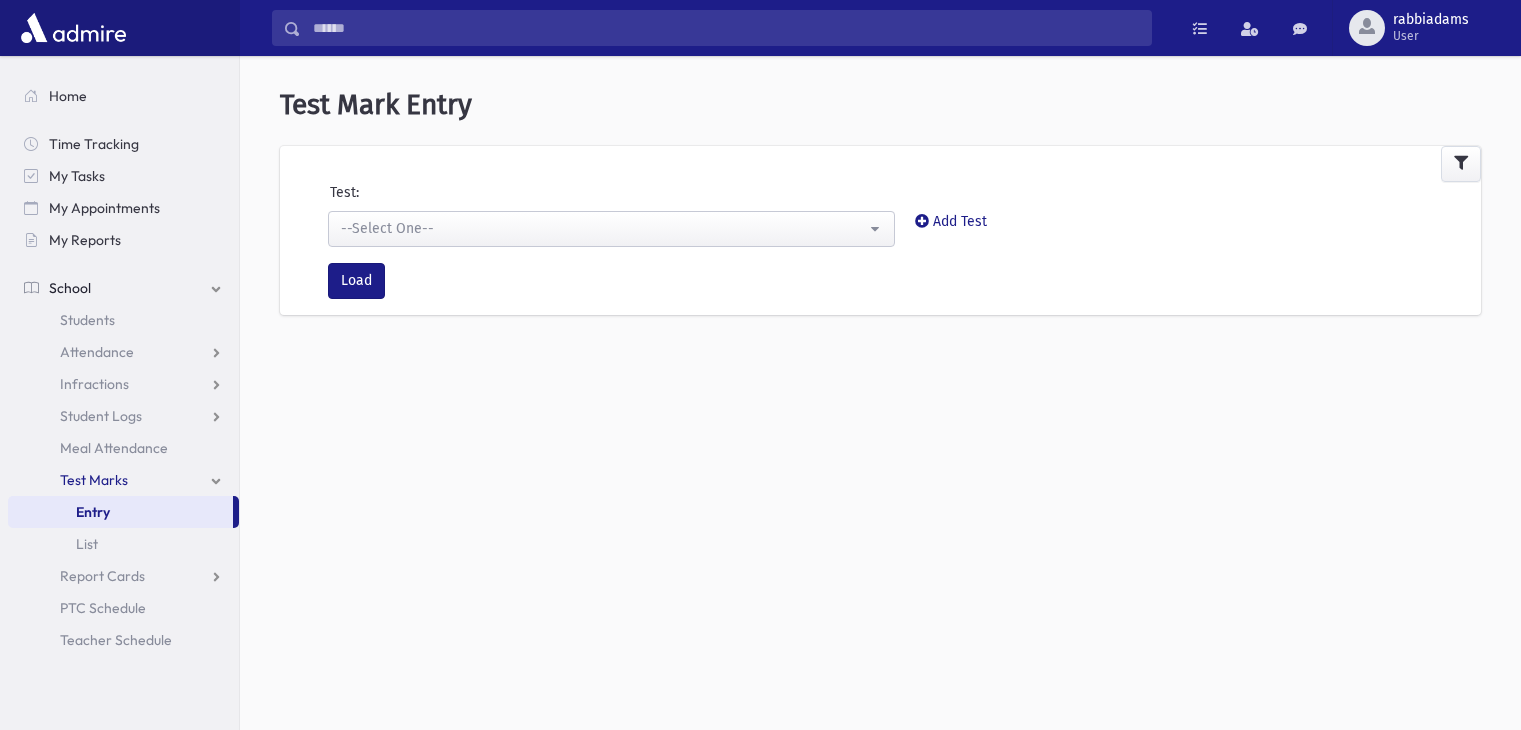 scroll, scrollTop: 0, scrollLeft: 0, axis: both 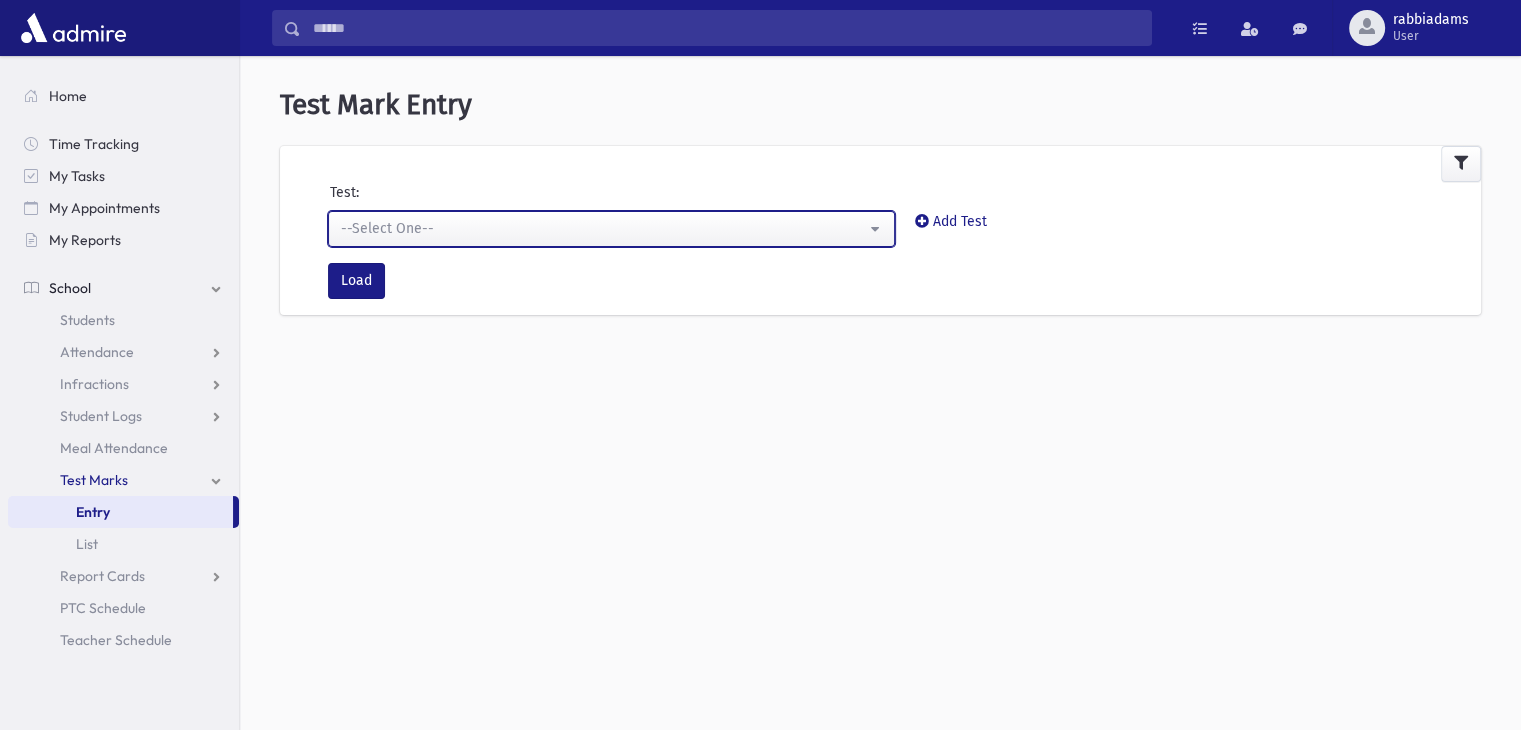 click on "--Select One--" at bounding box center (611, 229) 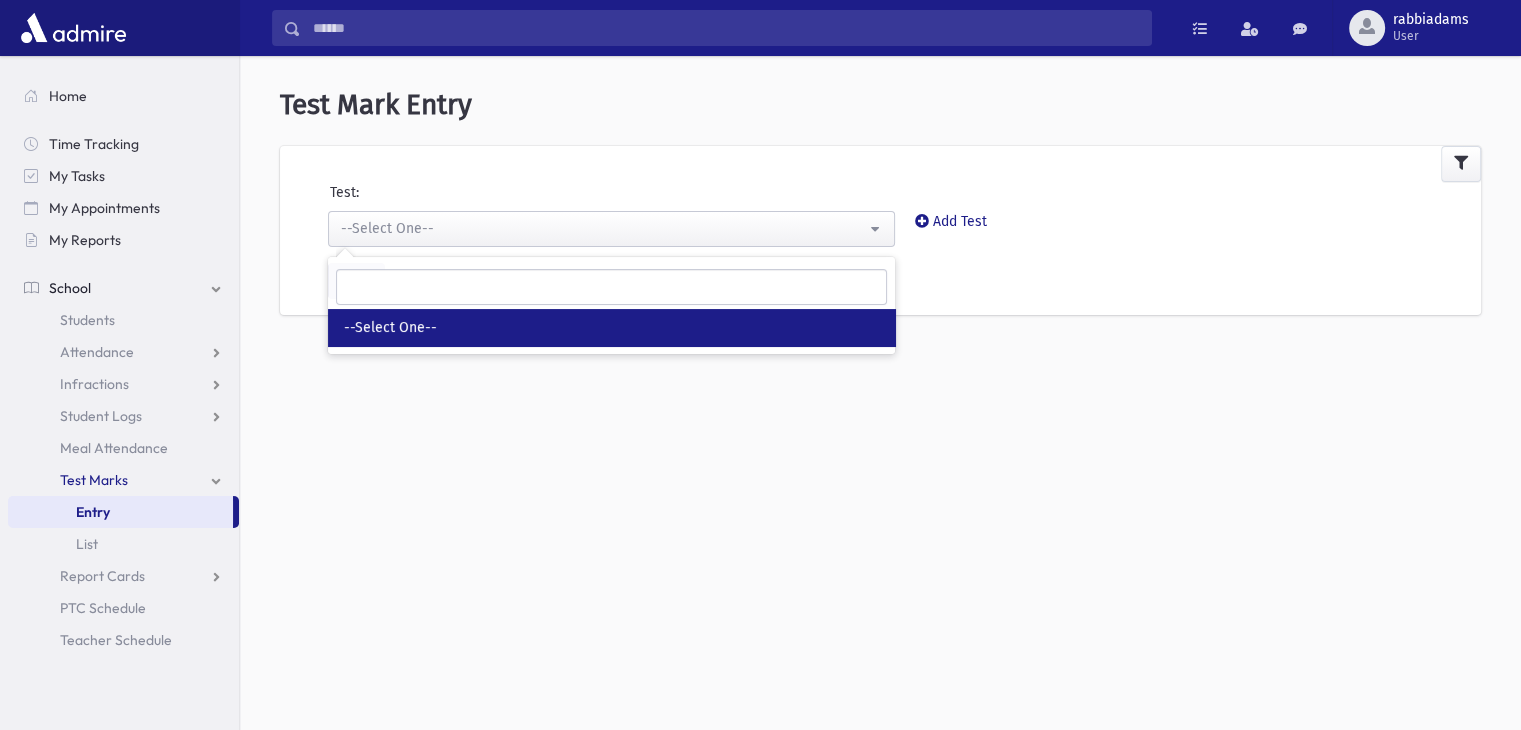 click on "**********" at bounding box center [880, 248] 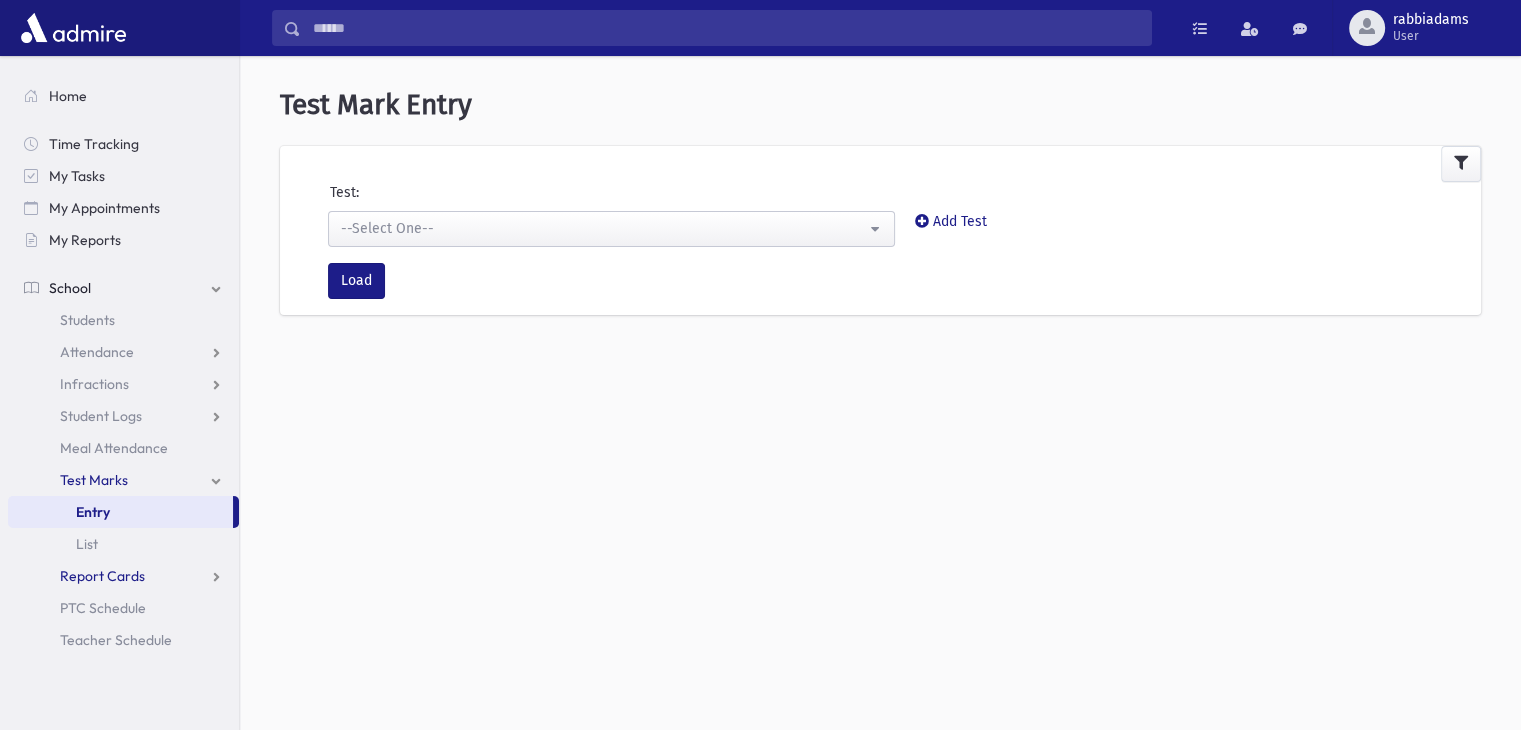 click on "Report Cards" at bounding box center (102, 576) 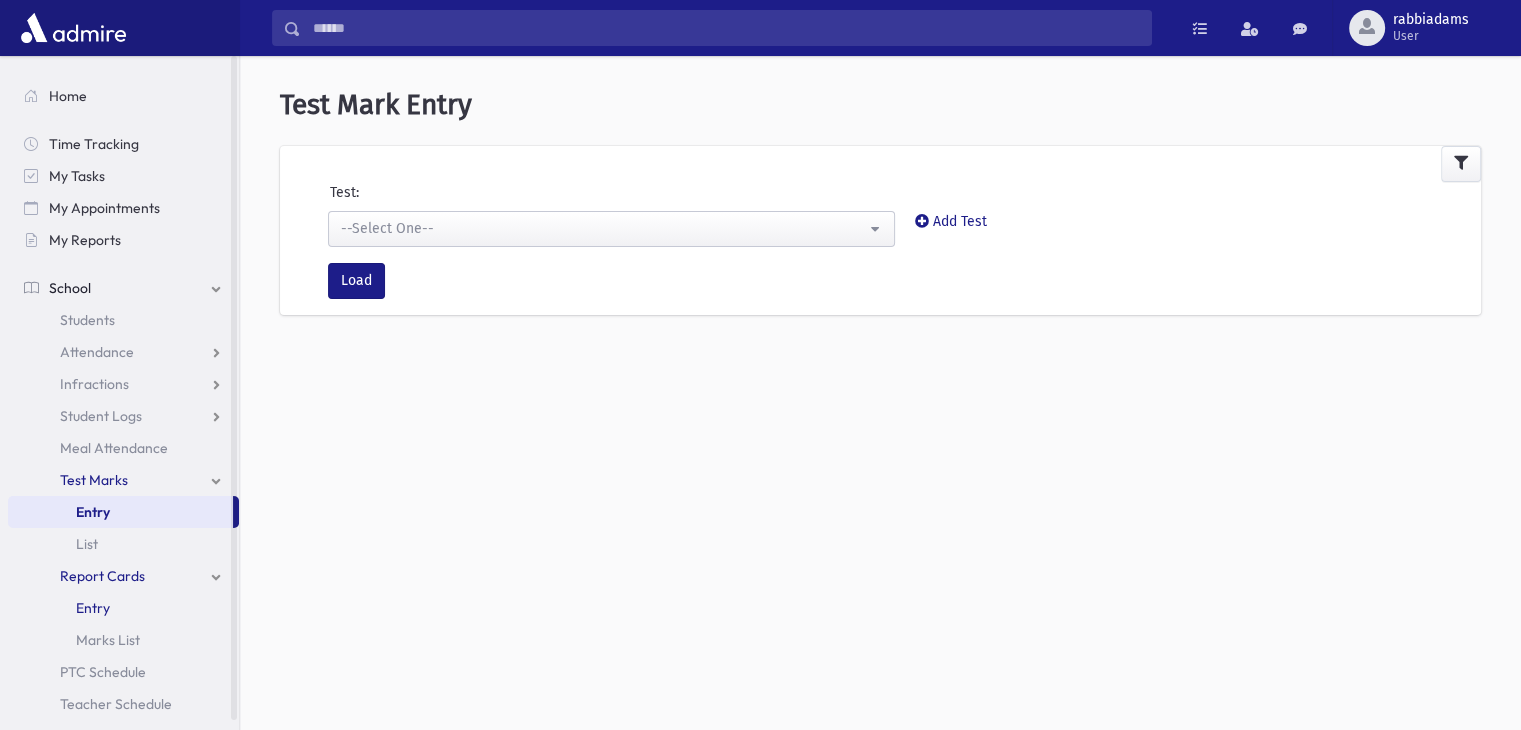 click on "Entry" at bounding box center [123, 608] 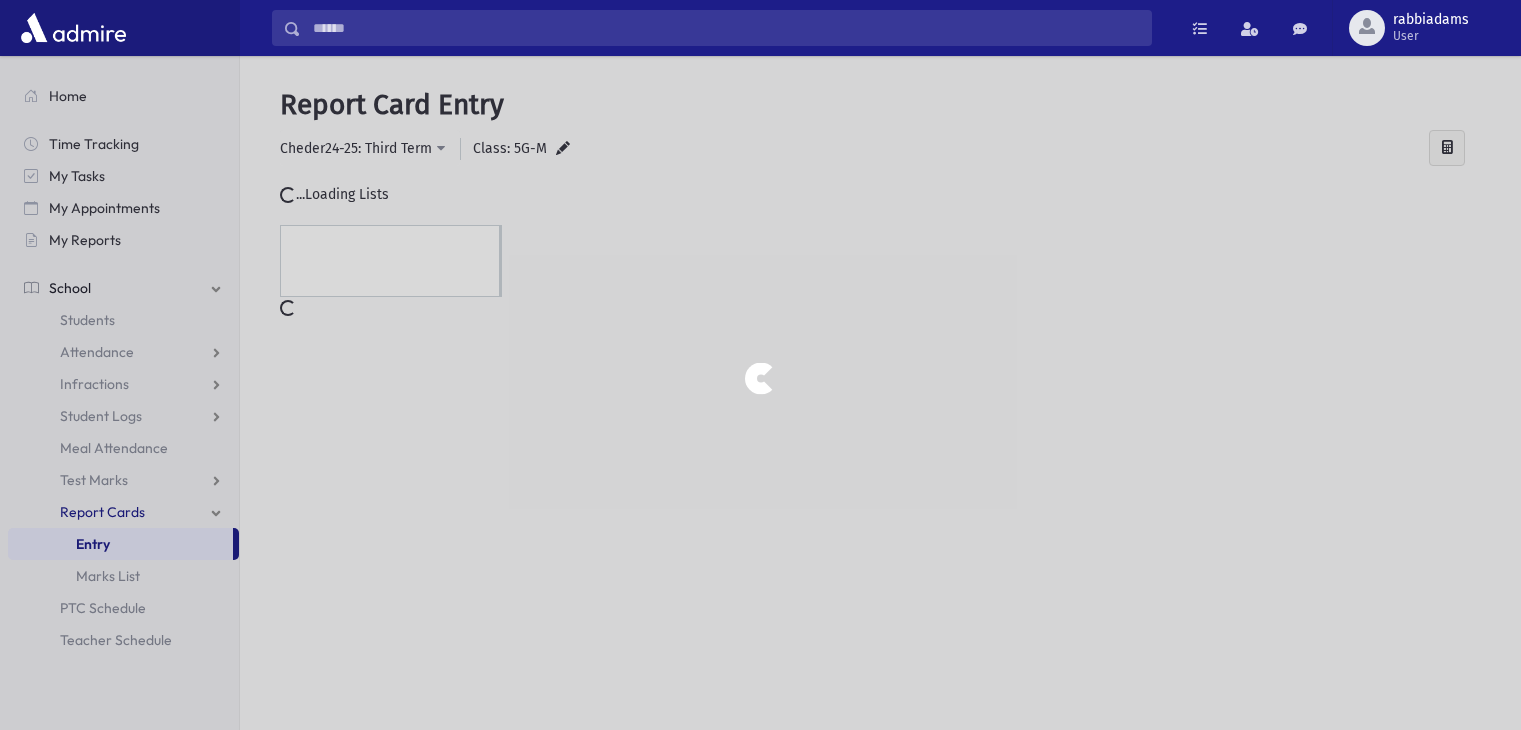scroll, scrollTop: 0, scrollLeft: 0, axis: both 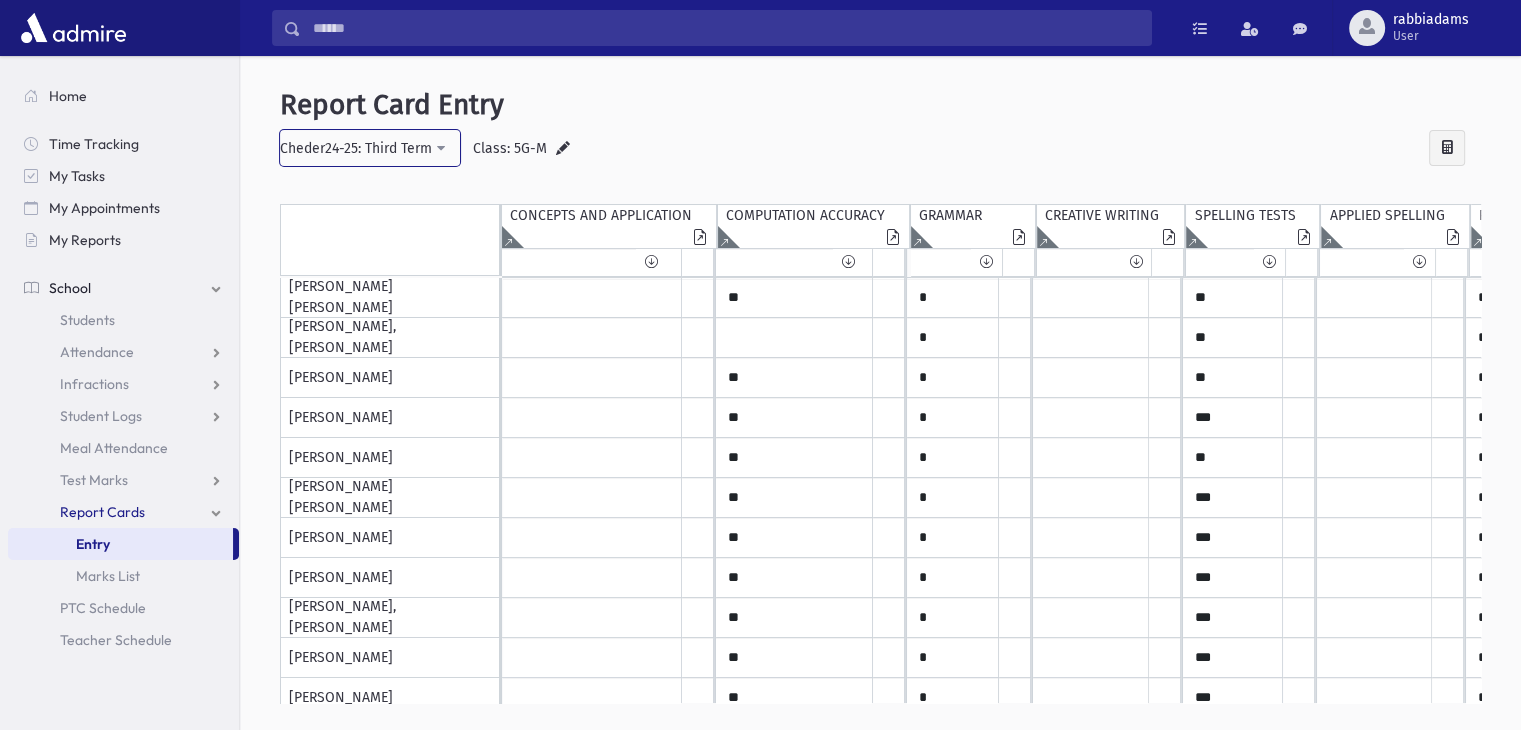 click on "Cheder24-25: Third Term" at bounding box center (370, 148) 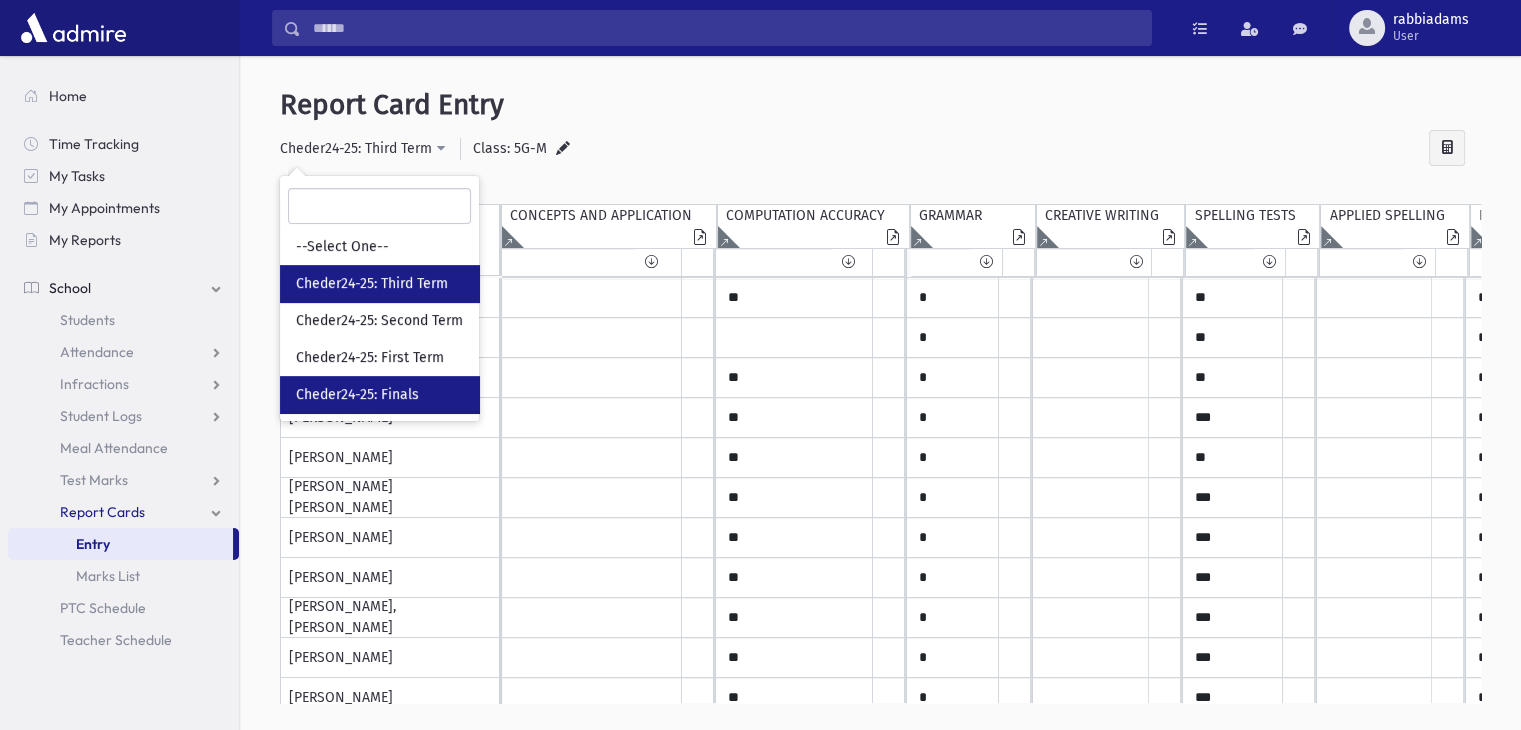 click on "Cheder24-25: Finals" at bounding box center (357, 395) 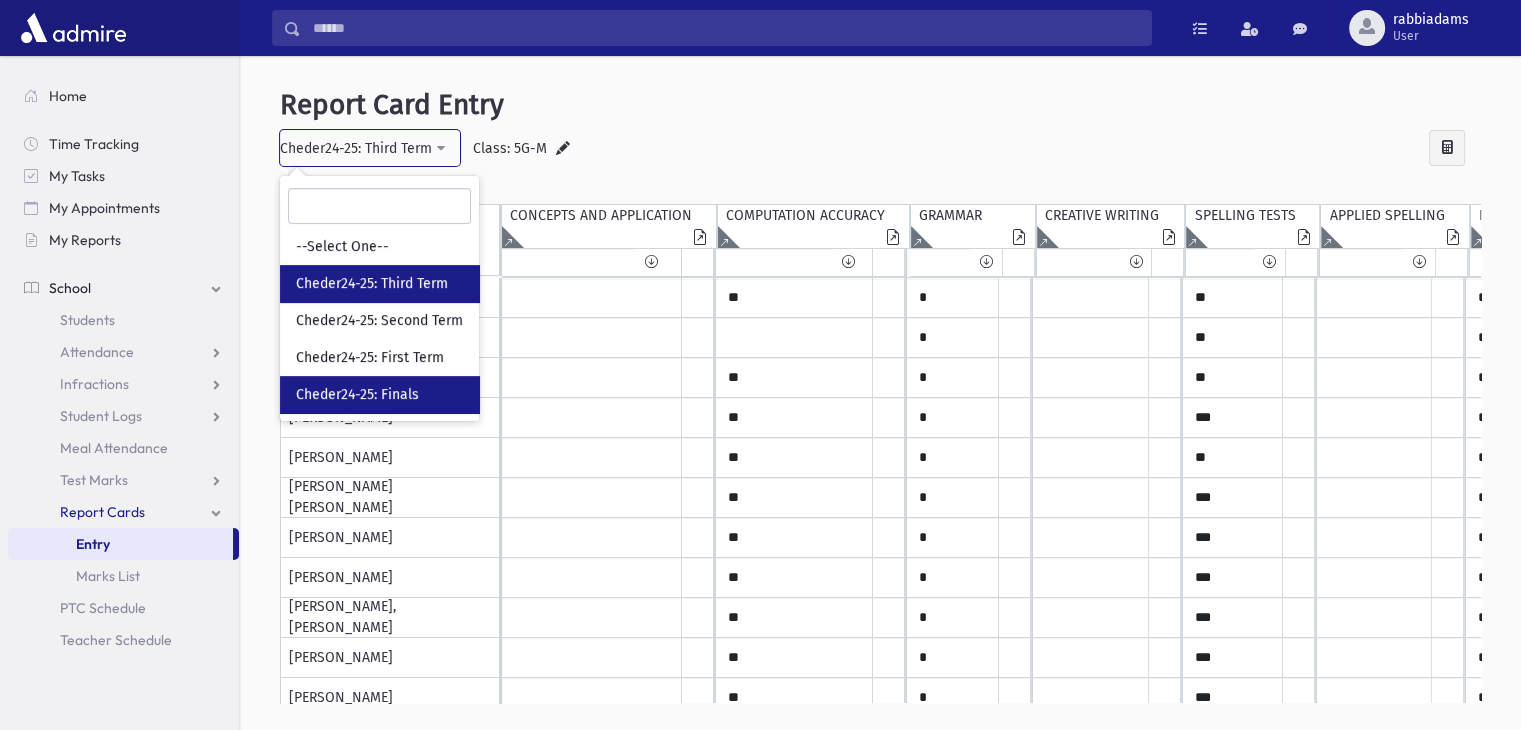 select on "**" 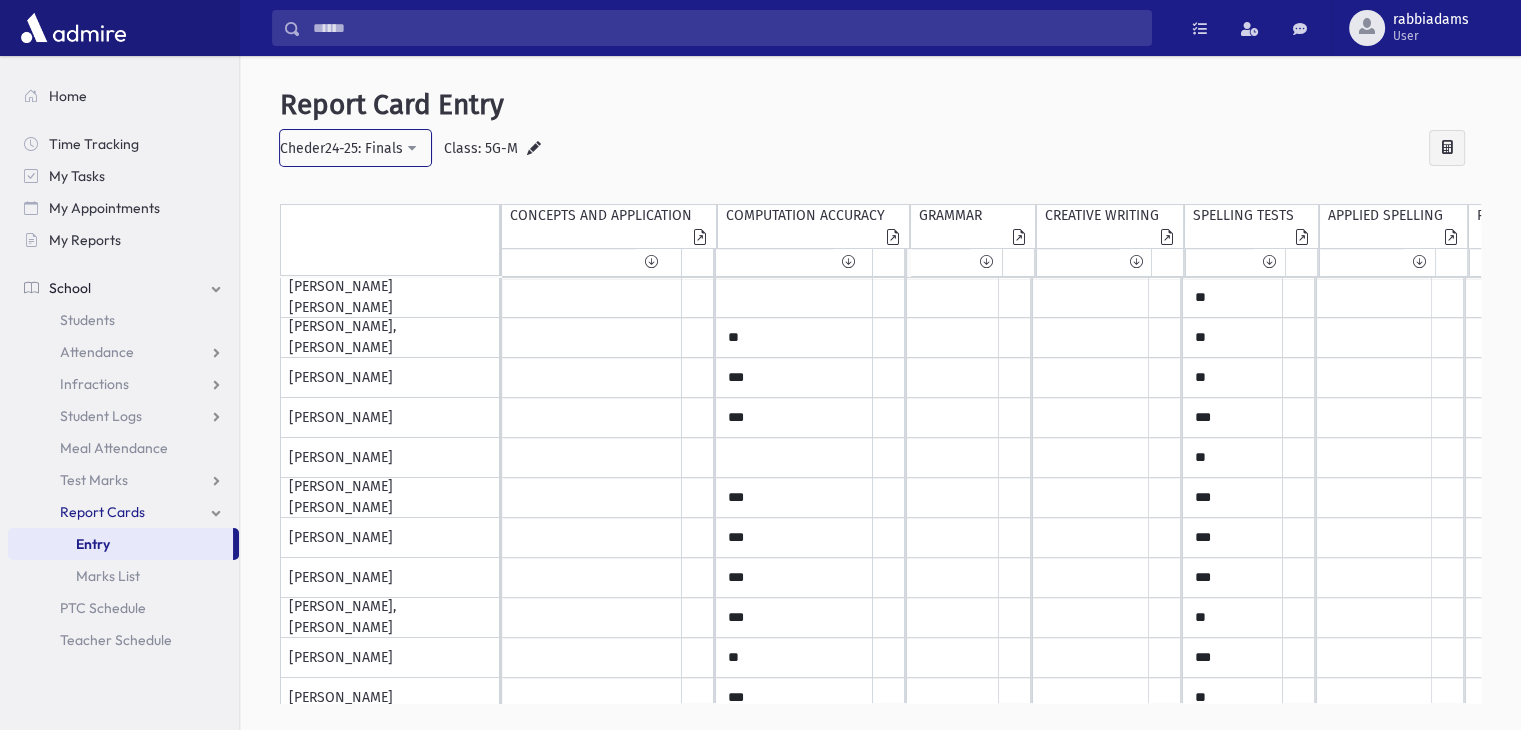 scroll, scrollTop: 0, scrollLeft: 20, axis: horizontal 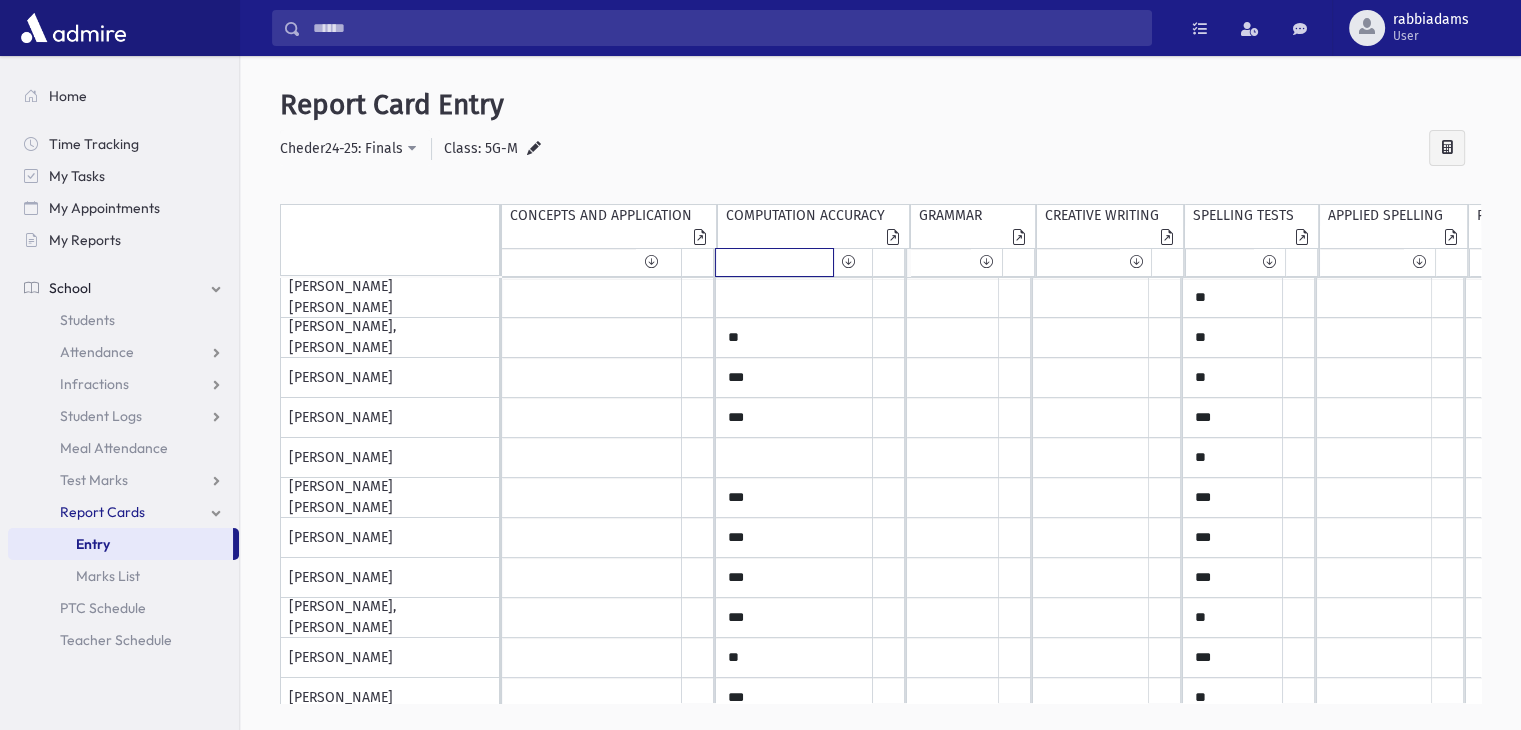 click at bounding box center [775, 262] 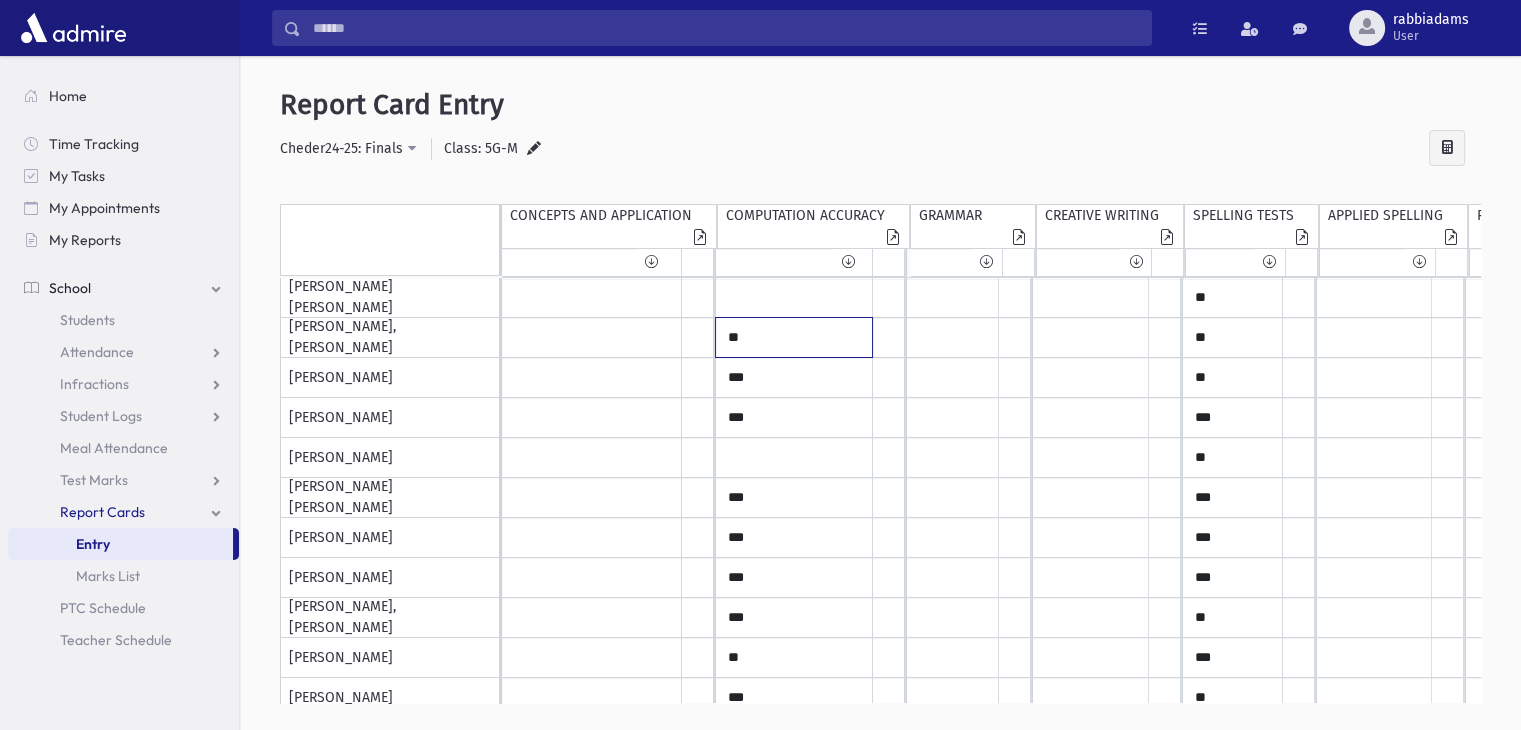 drag, startPoint x: 748, startPoint y: 257, endPoint x: 730, endPoint y: 341, distance: 85.90693 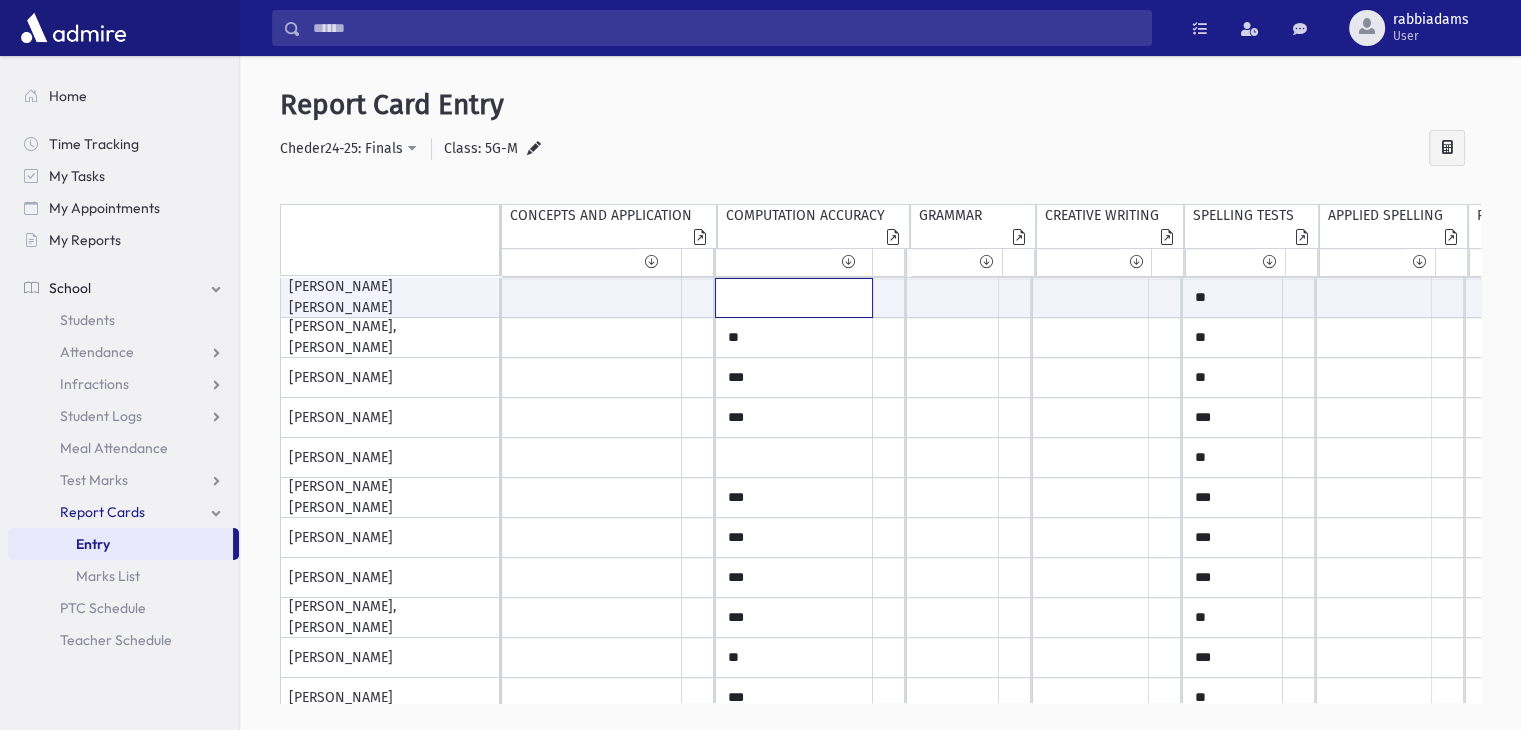 click at bounding box center [592, 298] 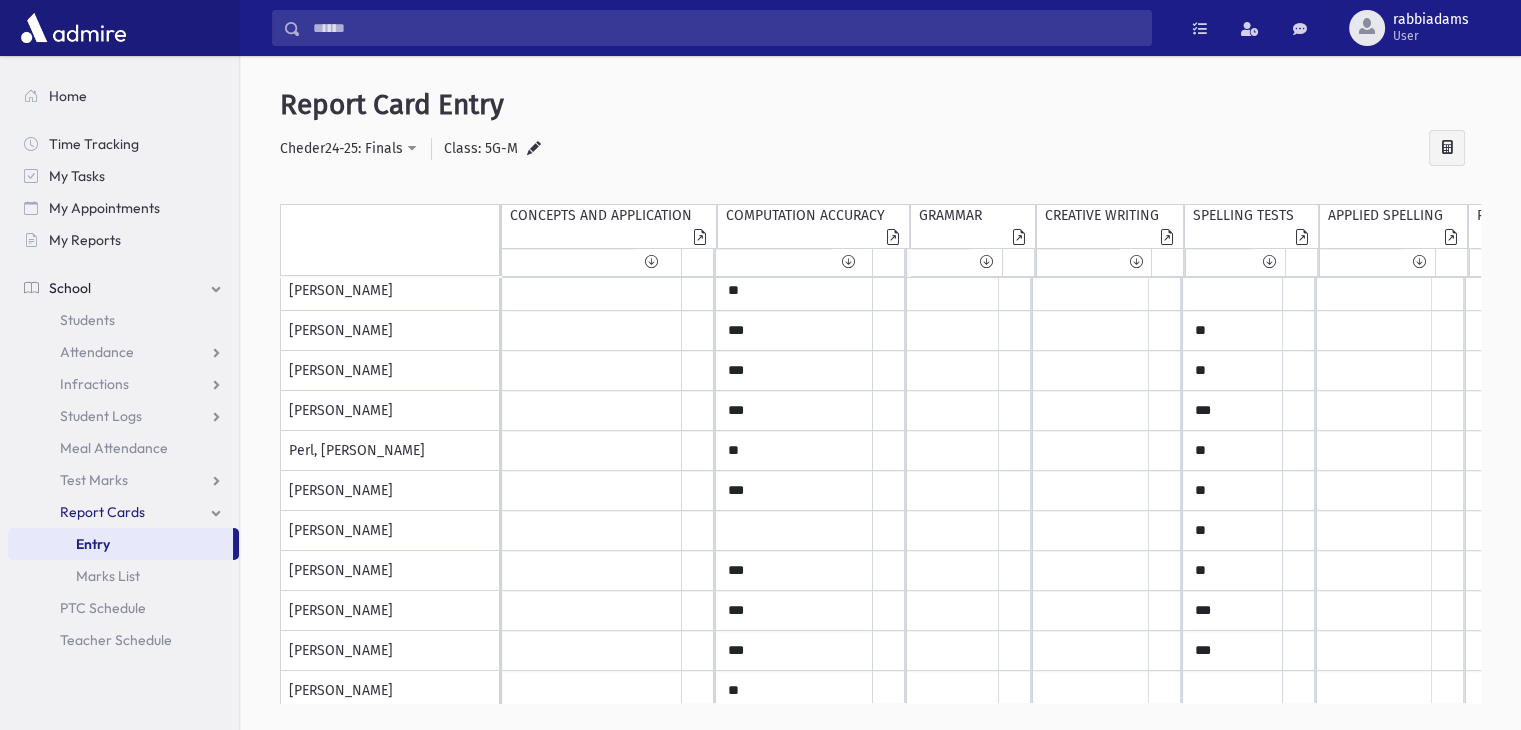 scroll, scrollTop: 663, scrollLeft: 0, axis: vertical 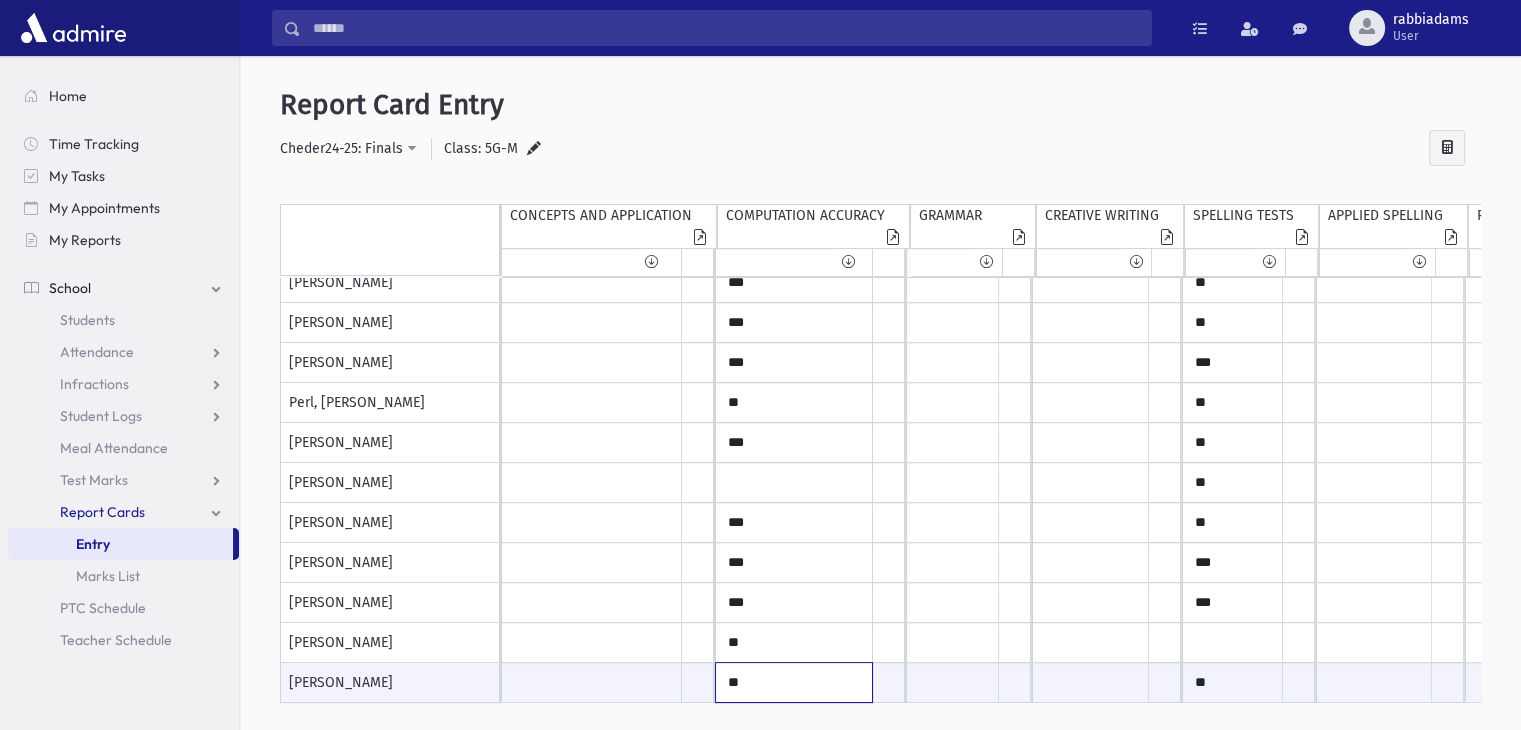 click on "**" at bounding box center [592, 682] 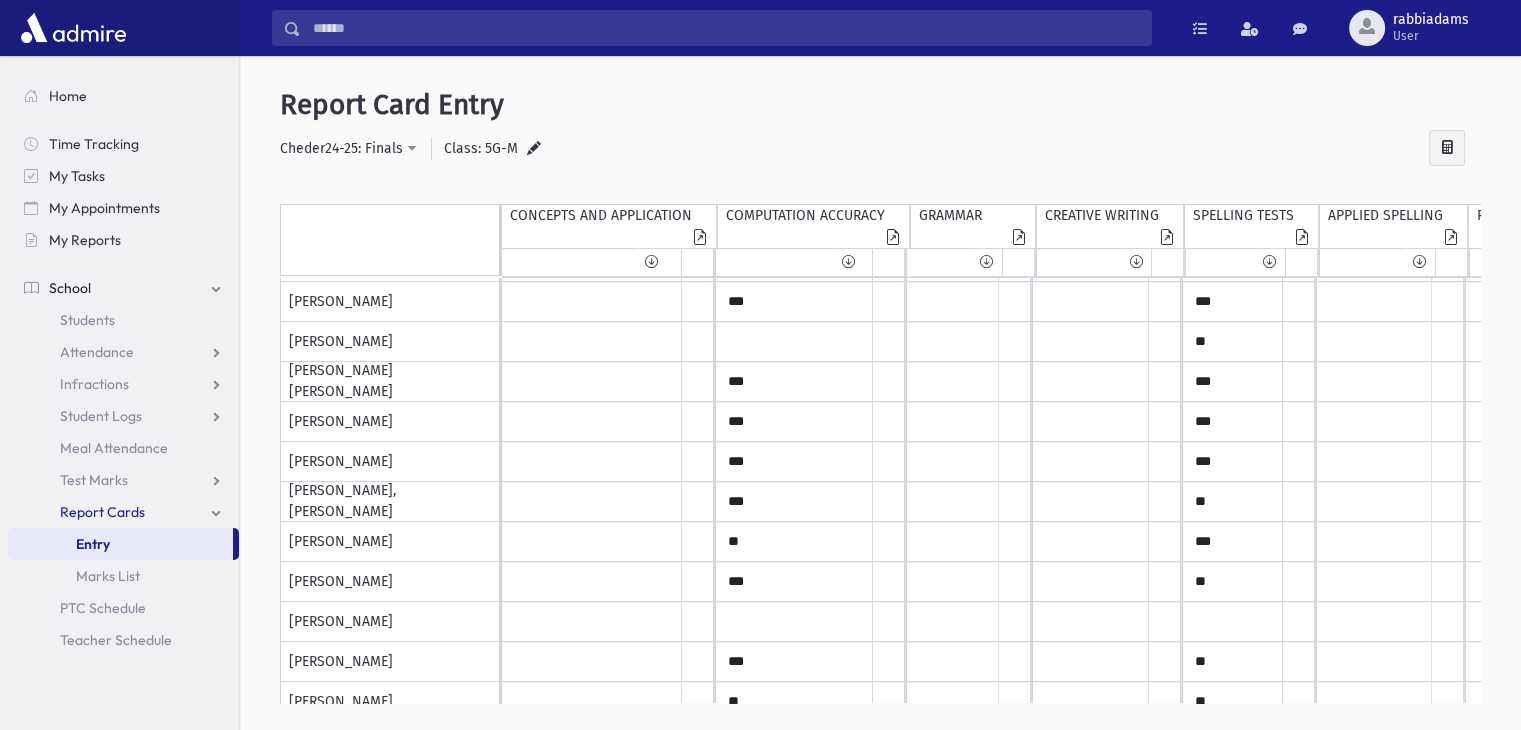 scroll, scrollTop: 0, scrollLeft: 0, axis: both 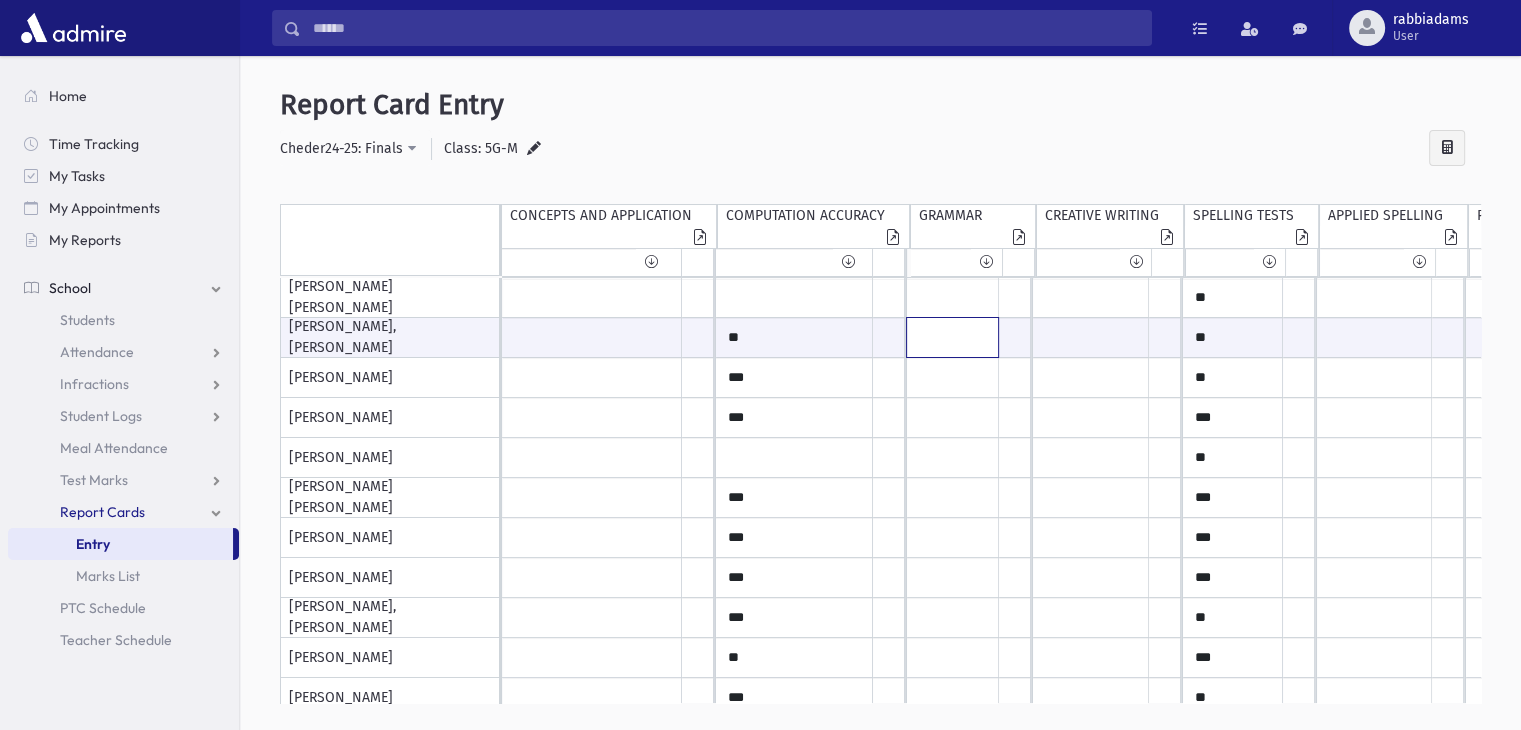 click at bounding box center [592, 337] 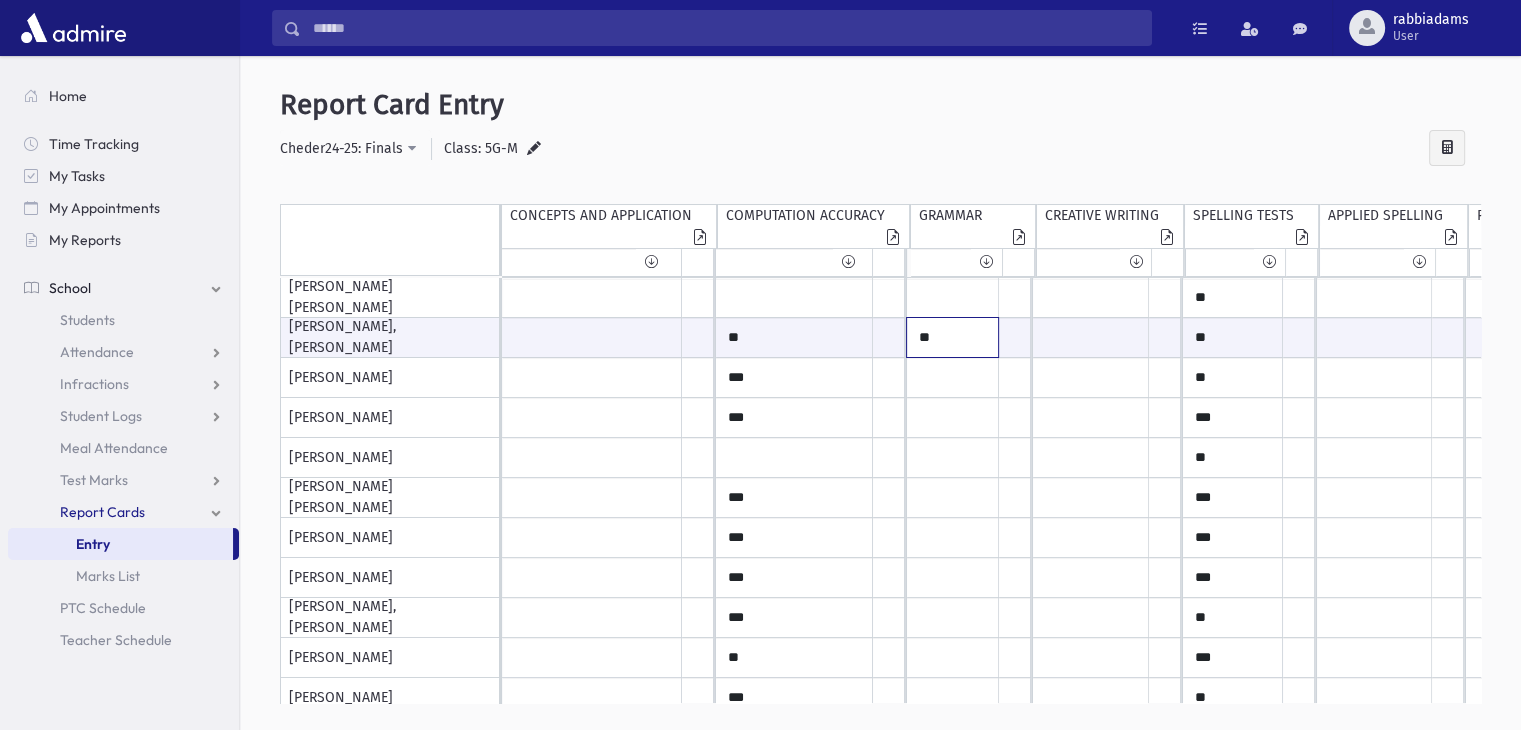 type on "**" 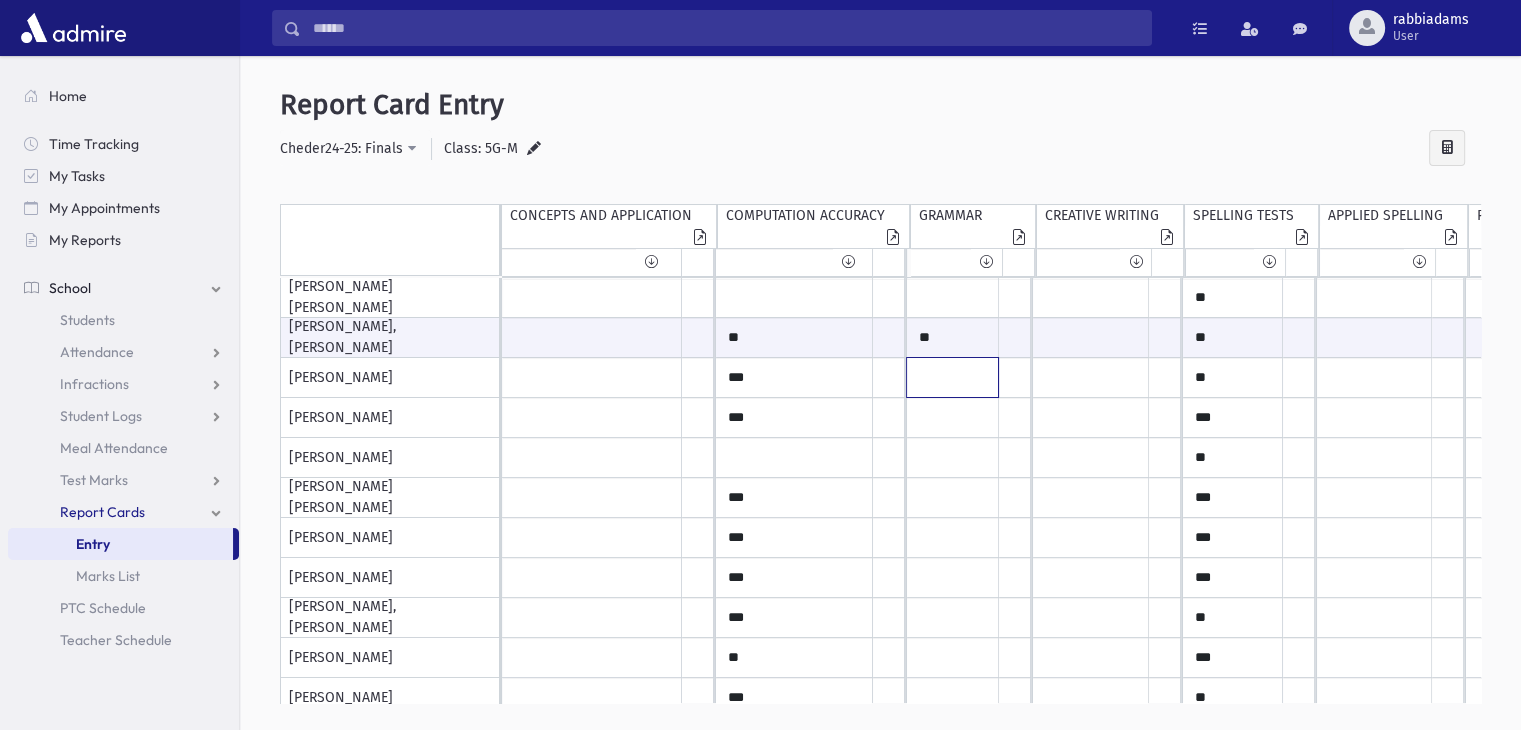 click at bounding box center [592, 298] 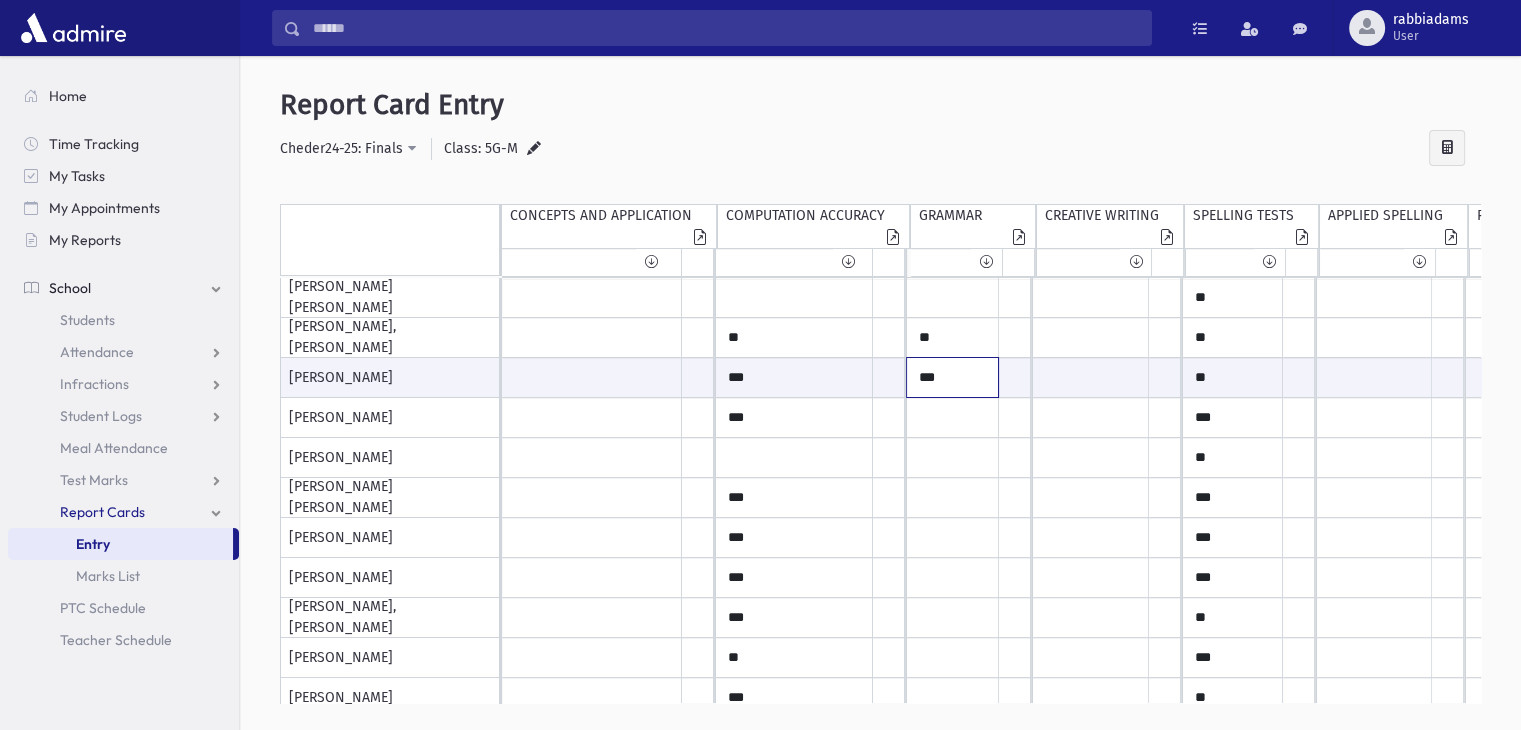 type on "***" 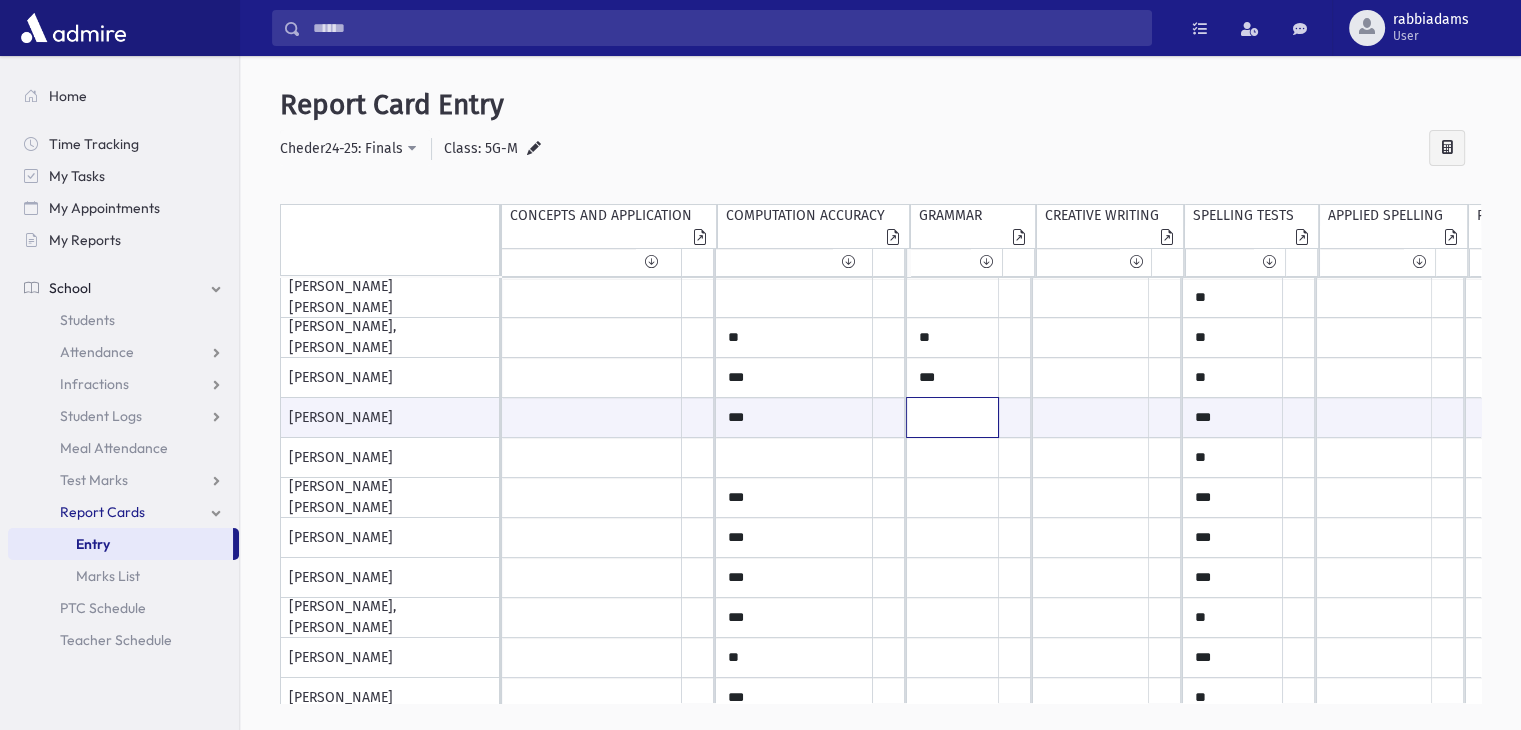 click at bounding box center (592, 417) 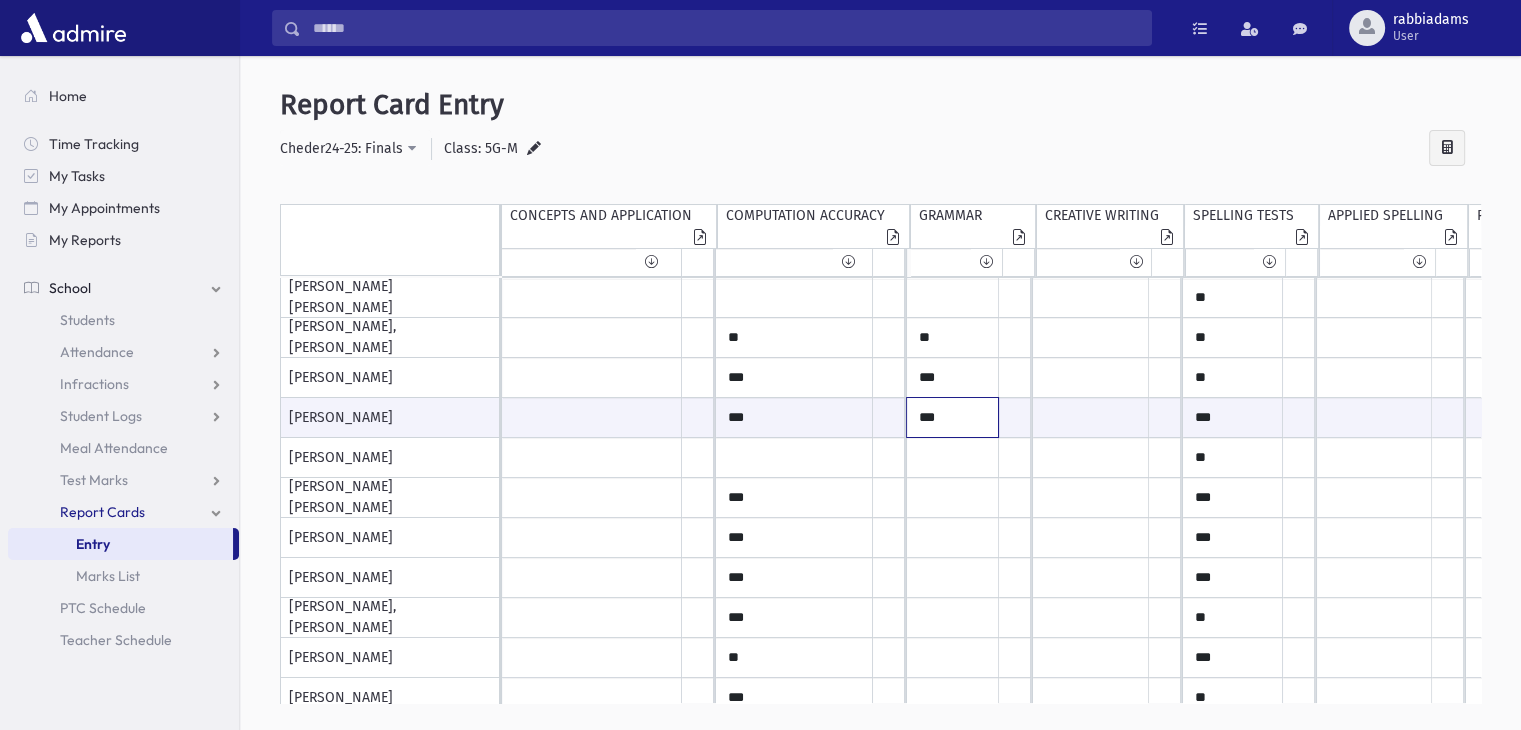 type on "***" 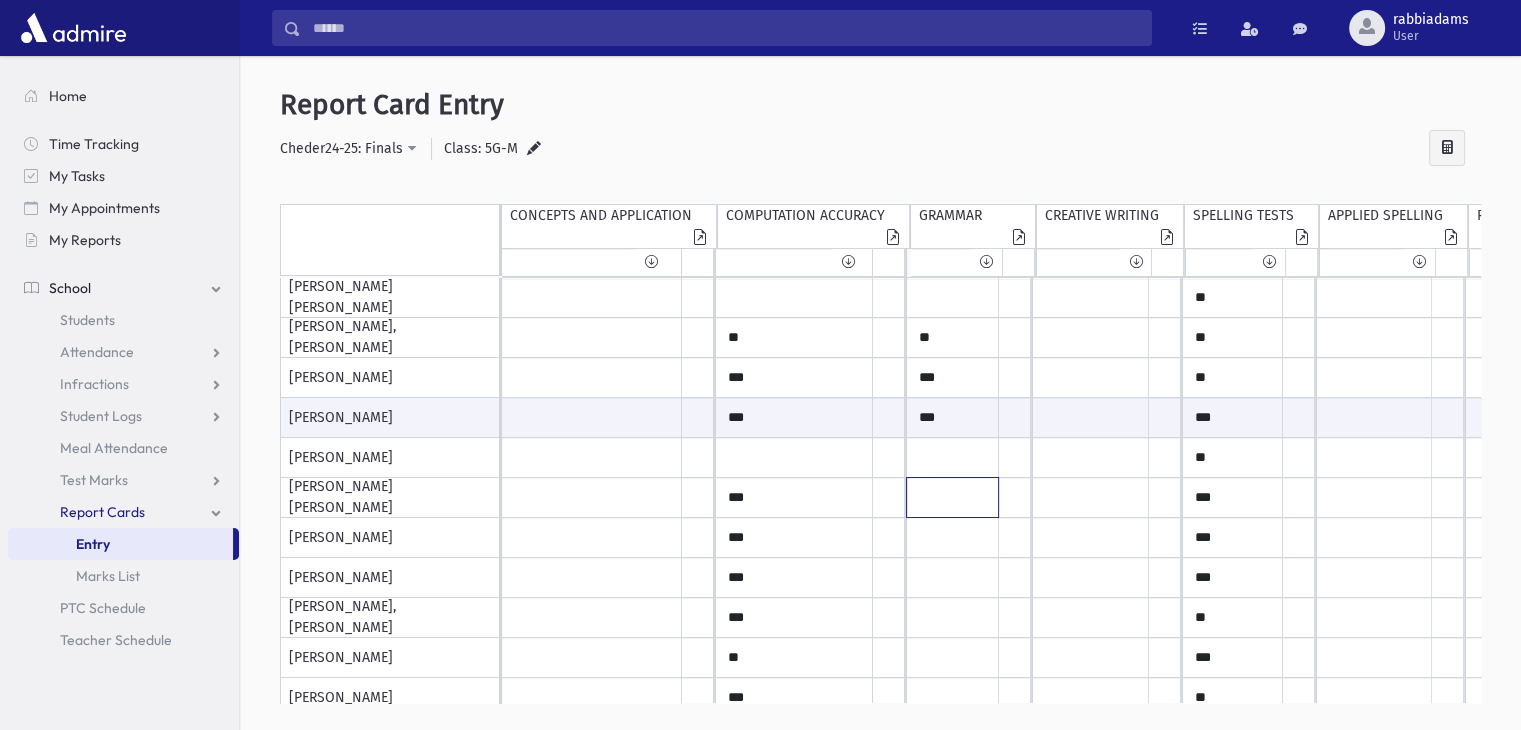 click at bounding box center (592, 298) 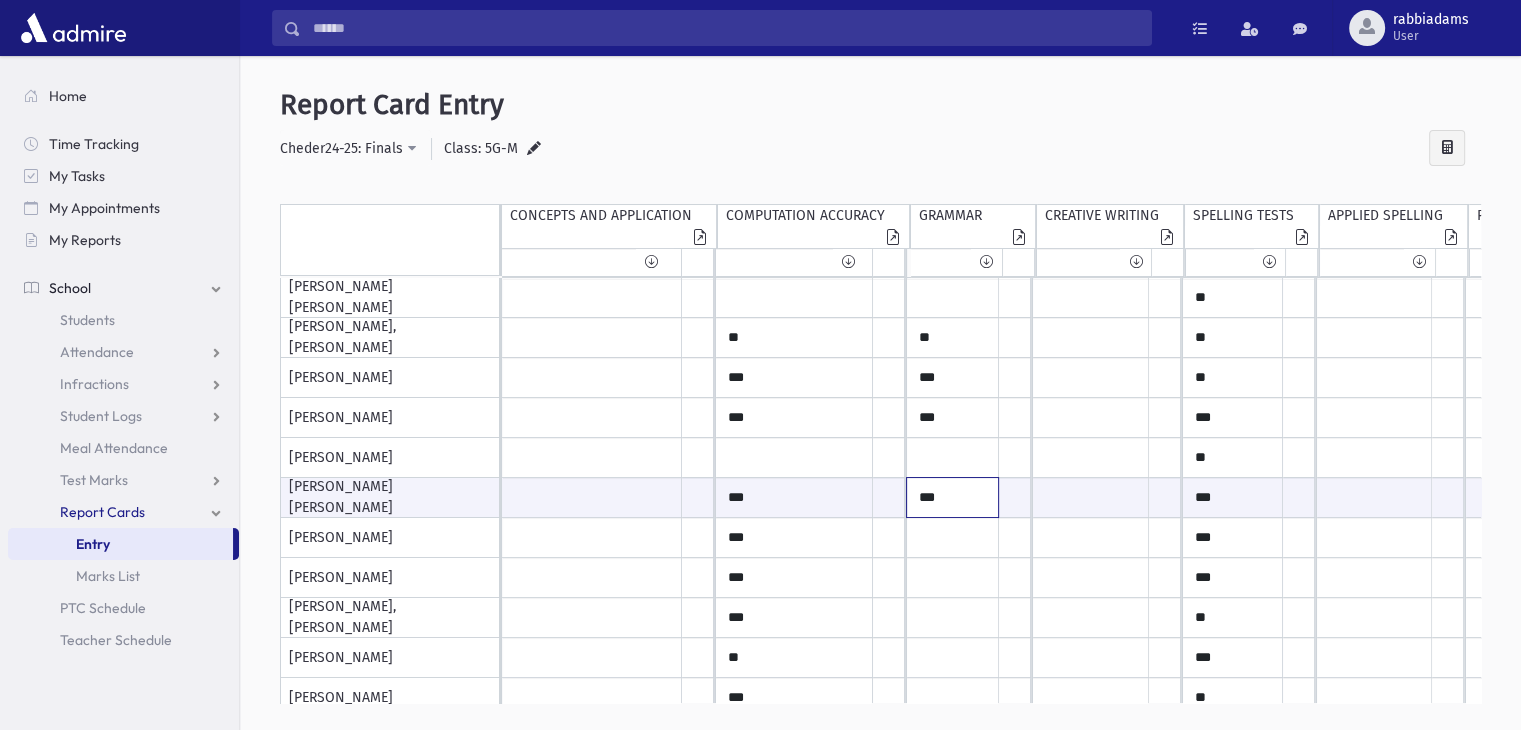 type on "***" 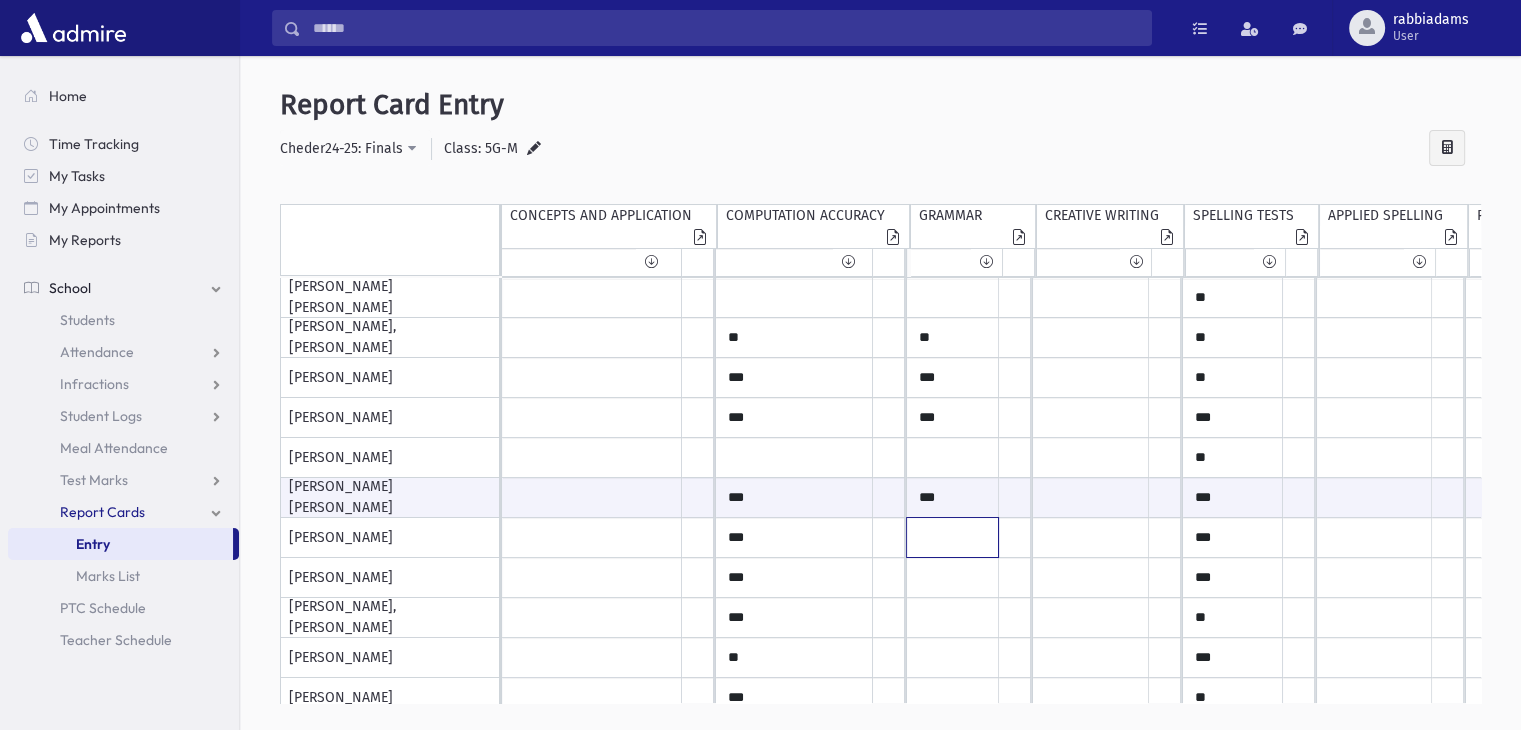 click at bounding box center [592, 298] 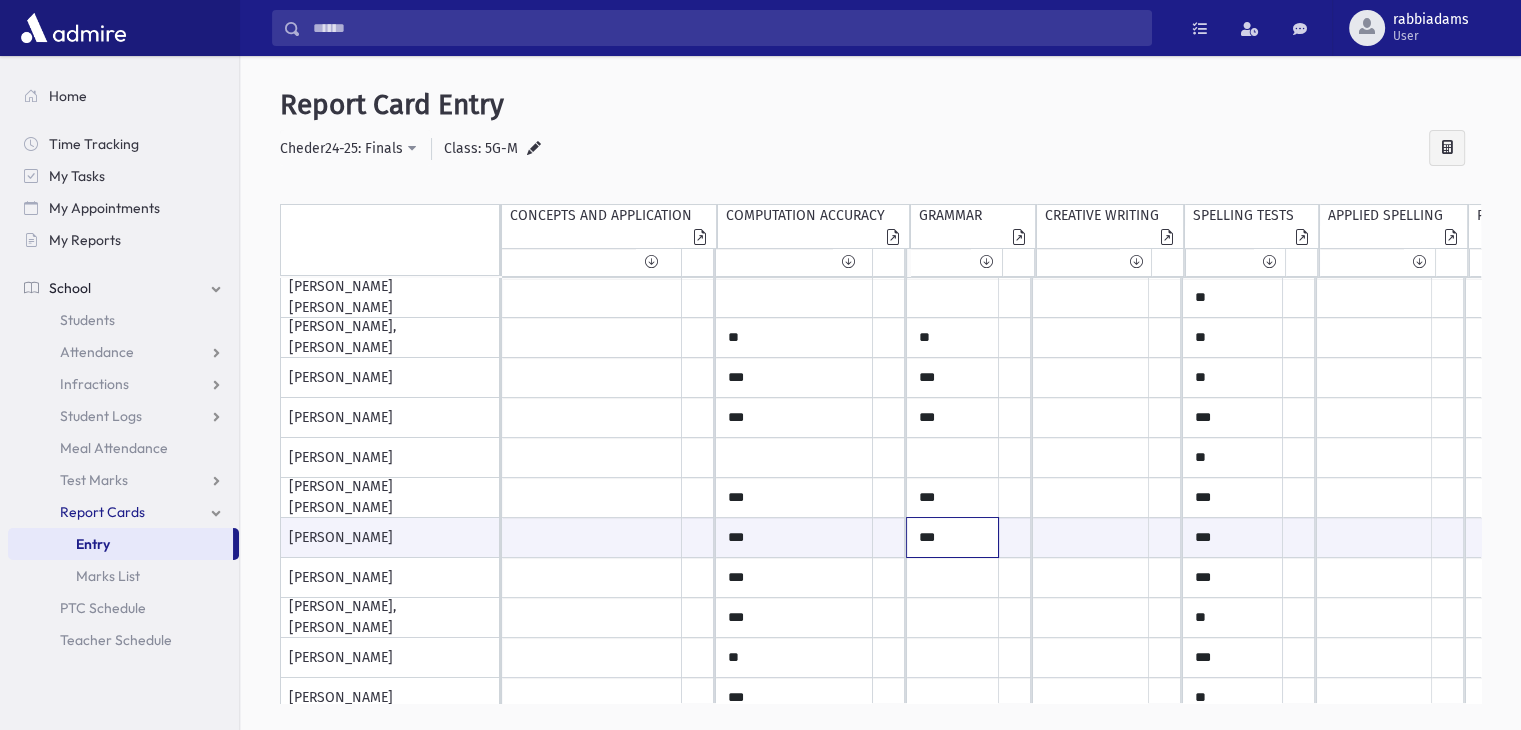 type on "***" 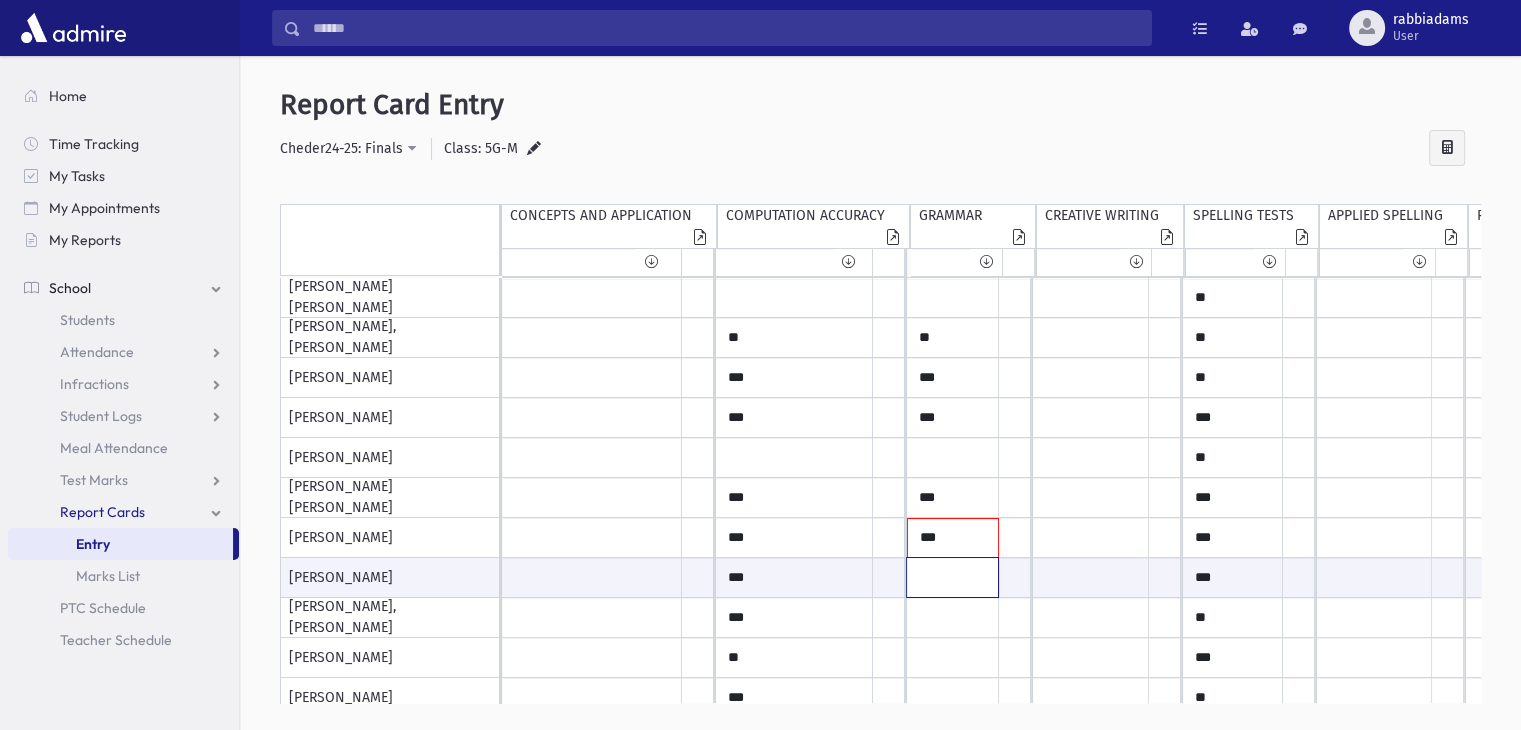 click at bounding box center (592, 577) 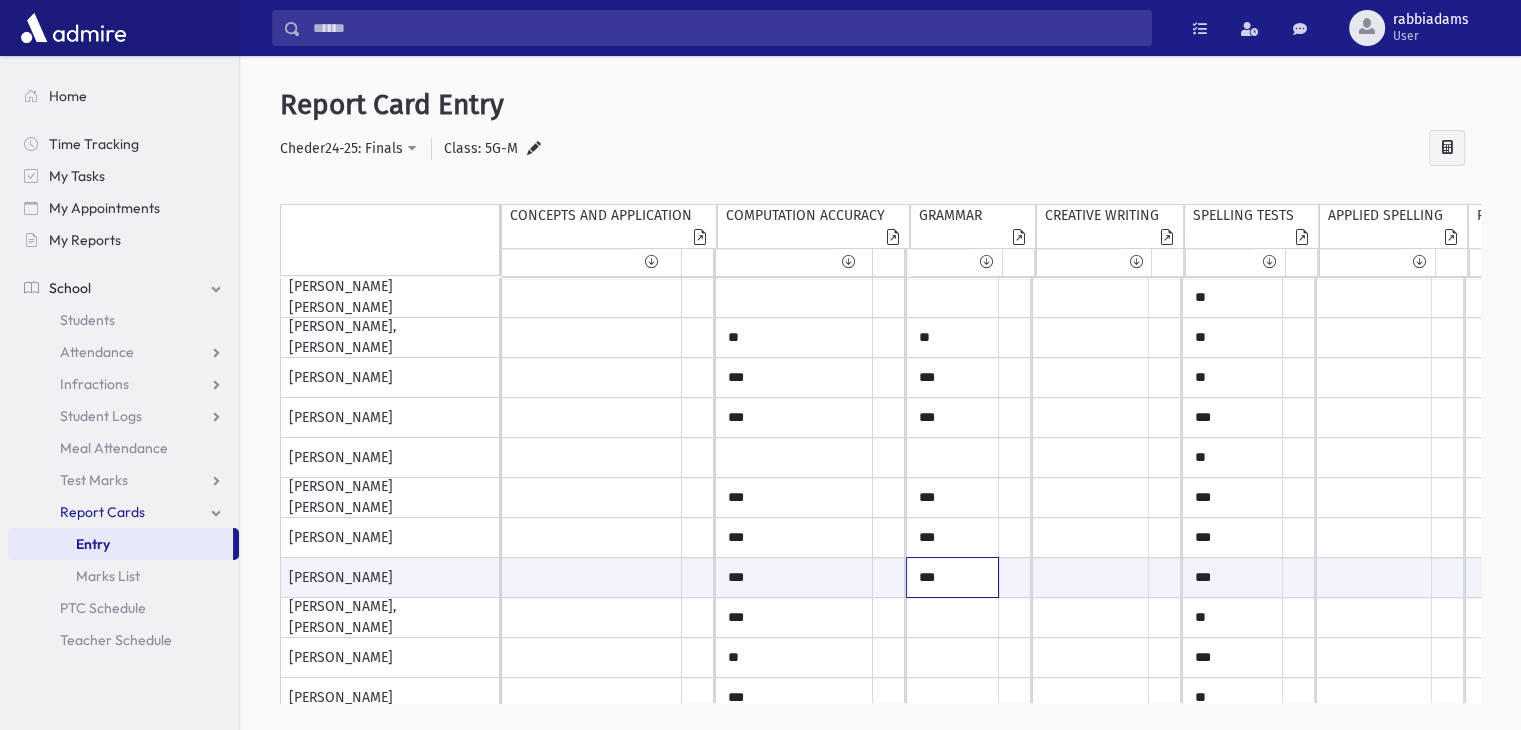 type on "***" 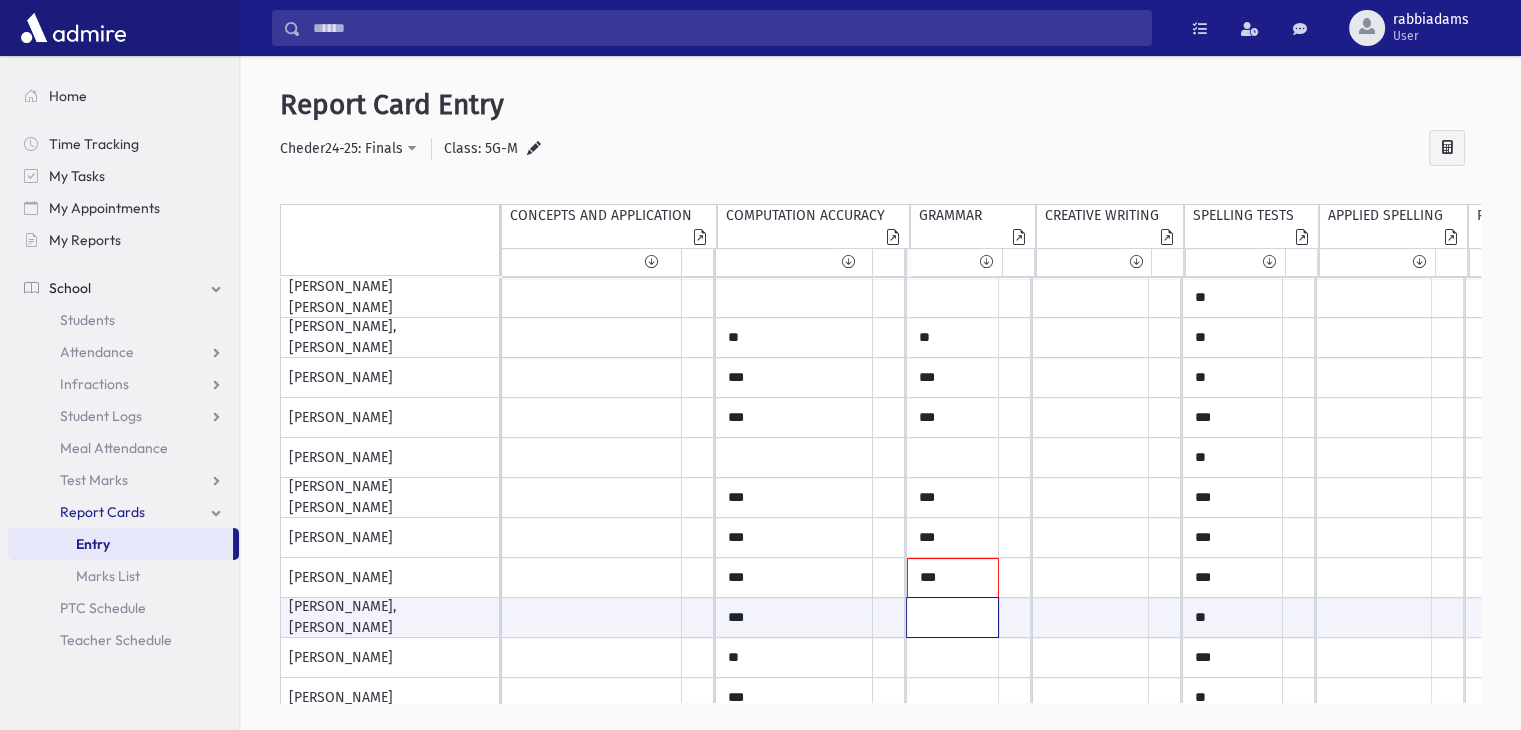 click at bounding box center (592, 617) 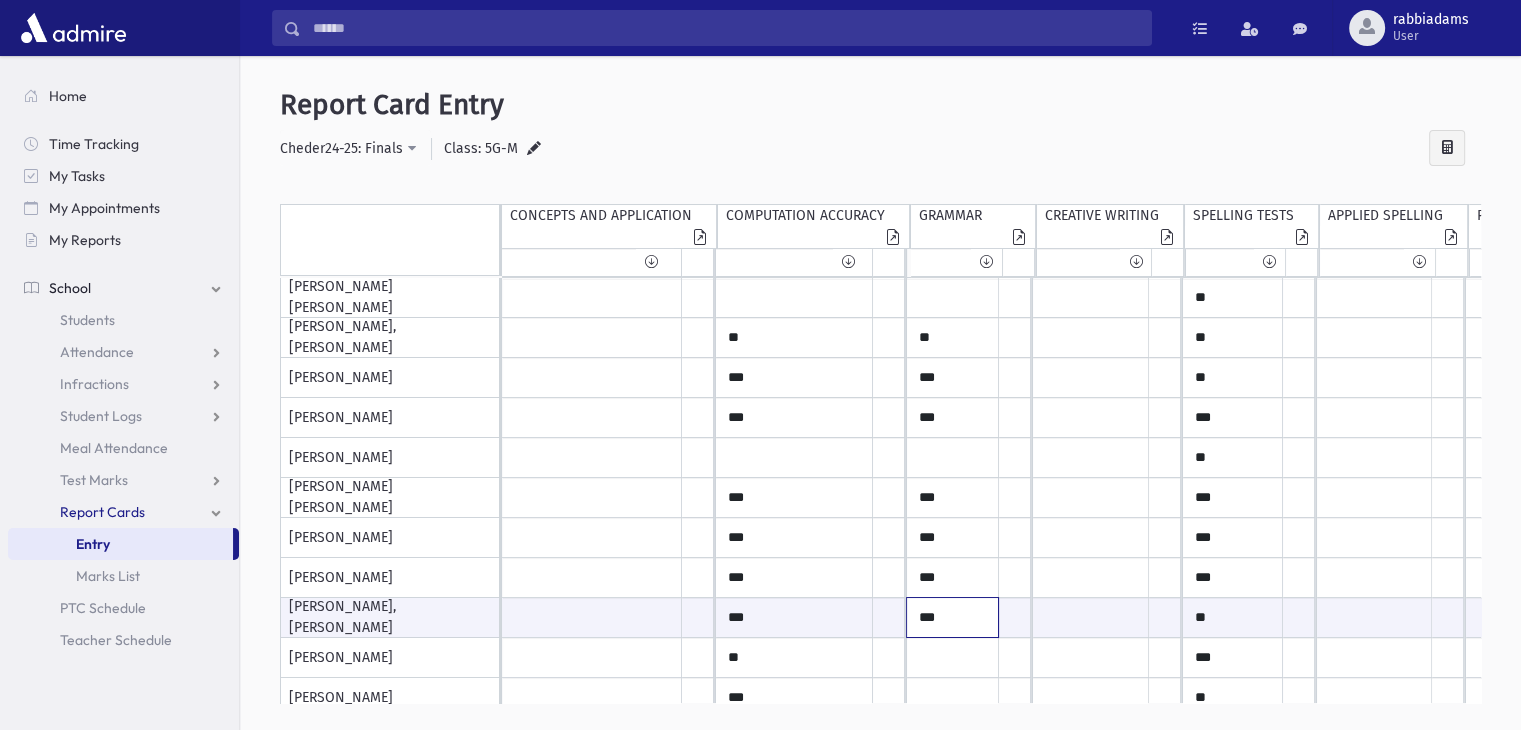 type on "***" 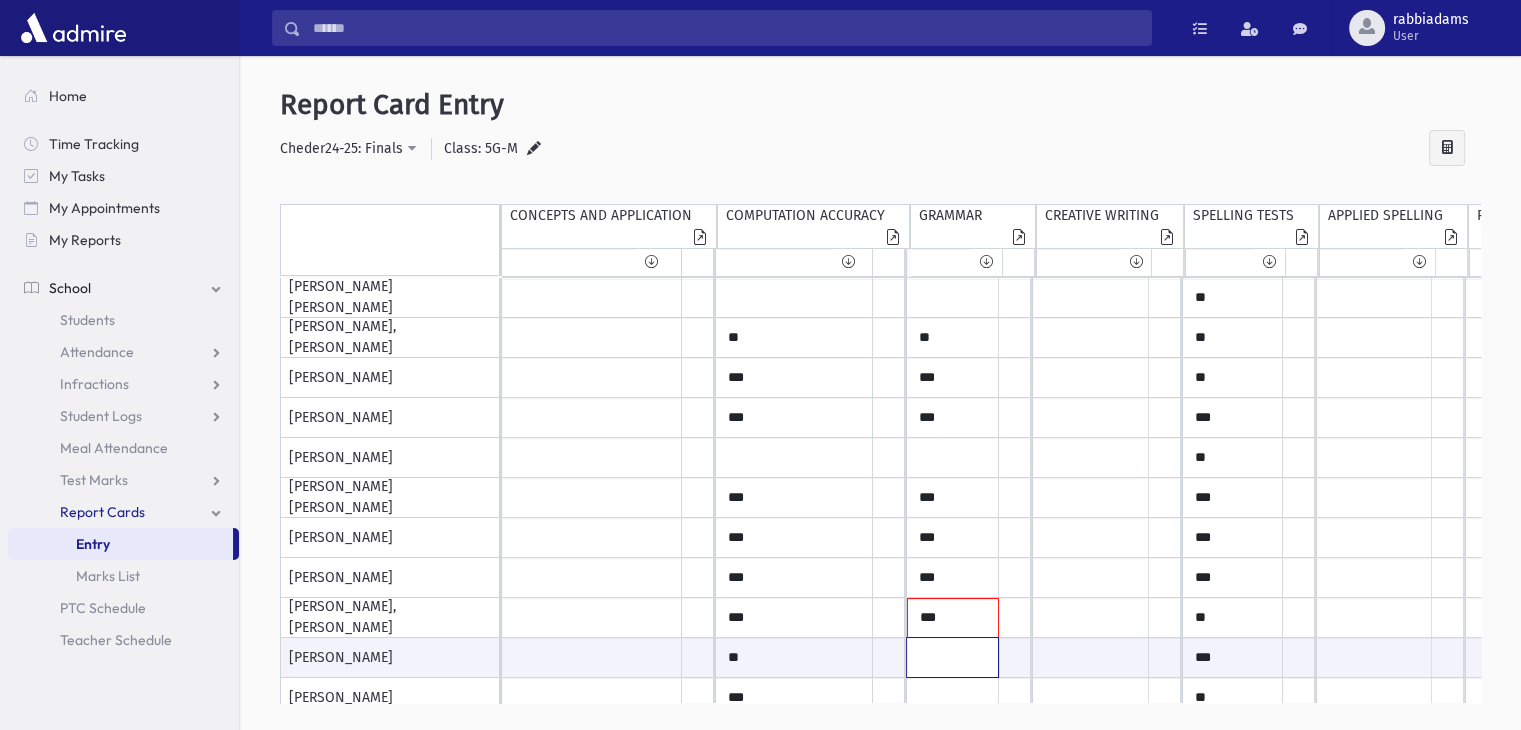 click at bounding box center (592, 657) 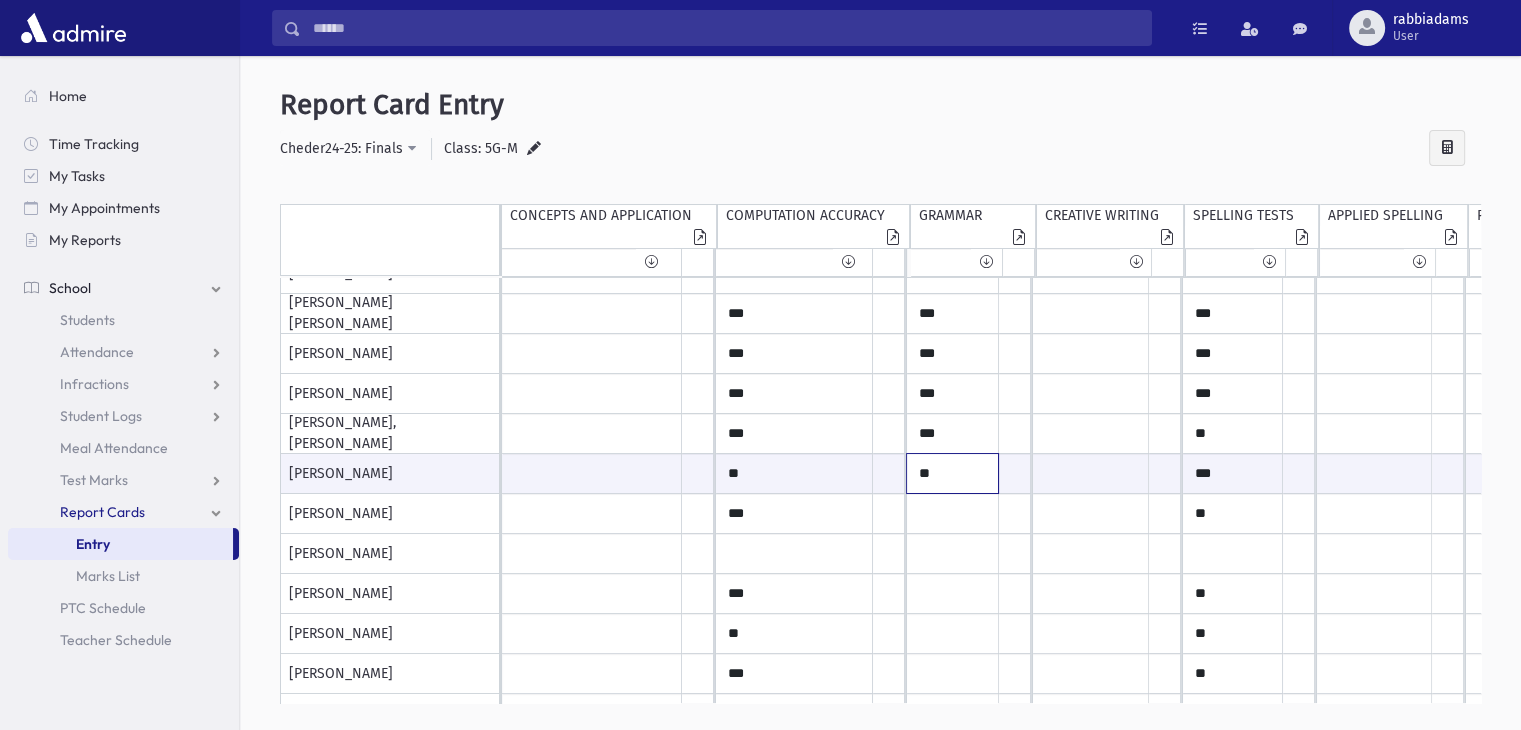 scroll, scrollTop: 261, scrollLeft: 0, axis: vertical 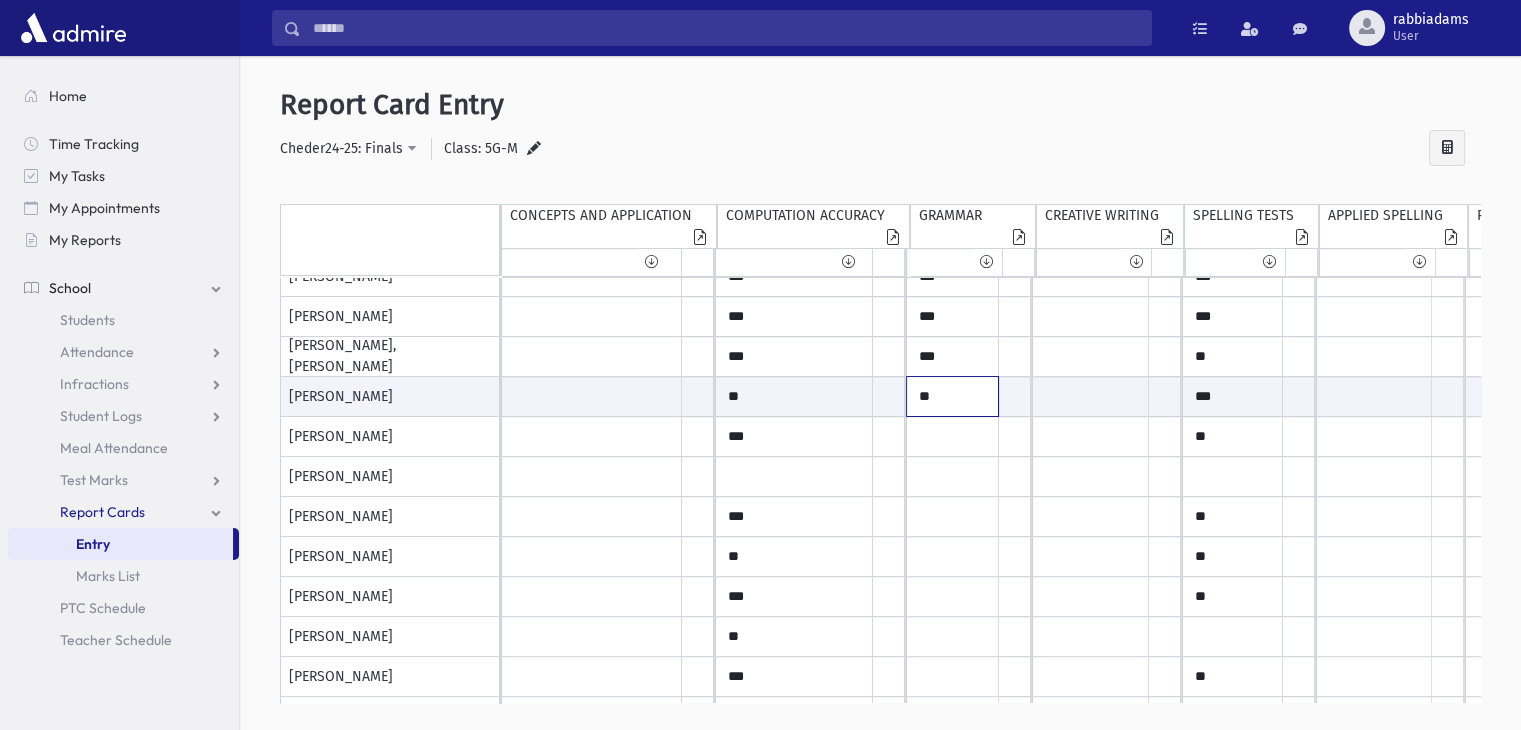 type on "**" 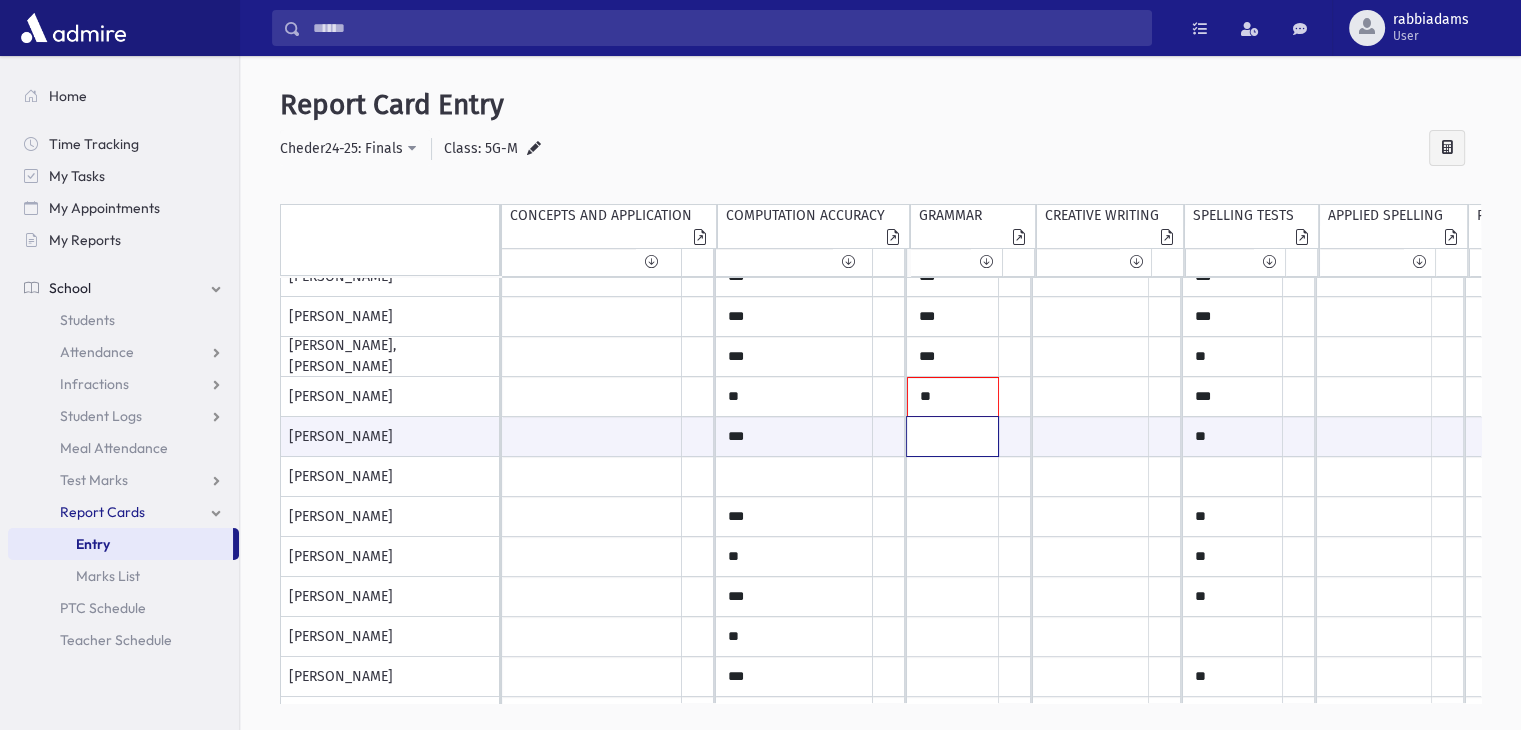 click at bounding box center [592, 436] 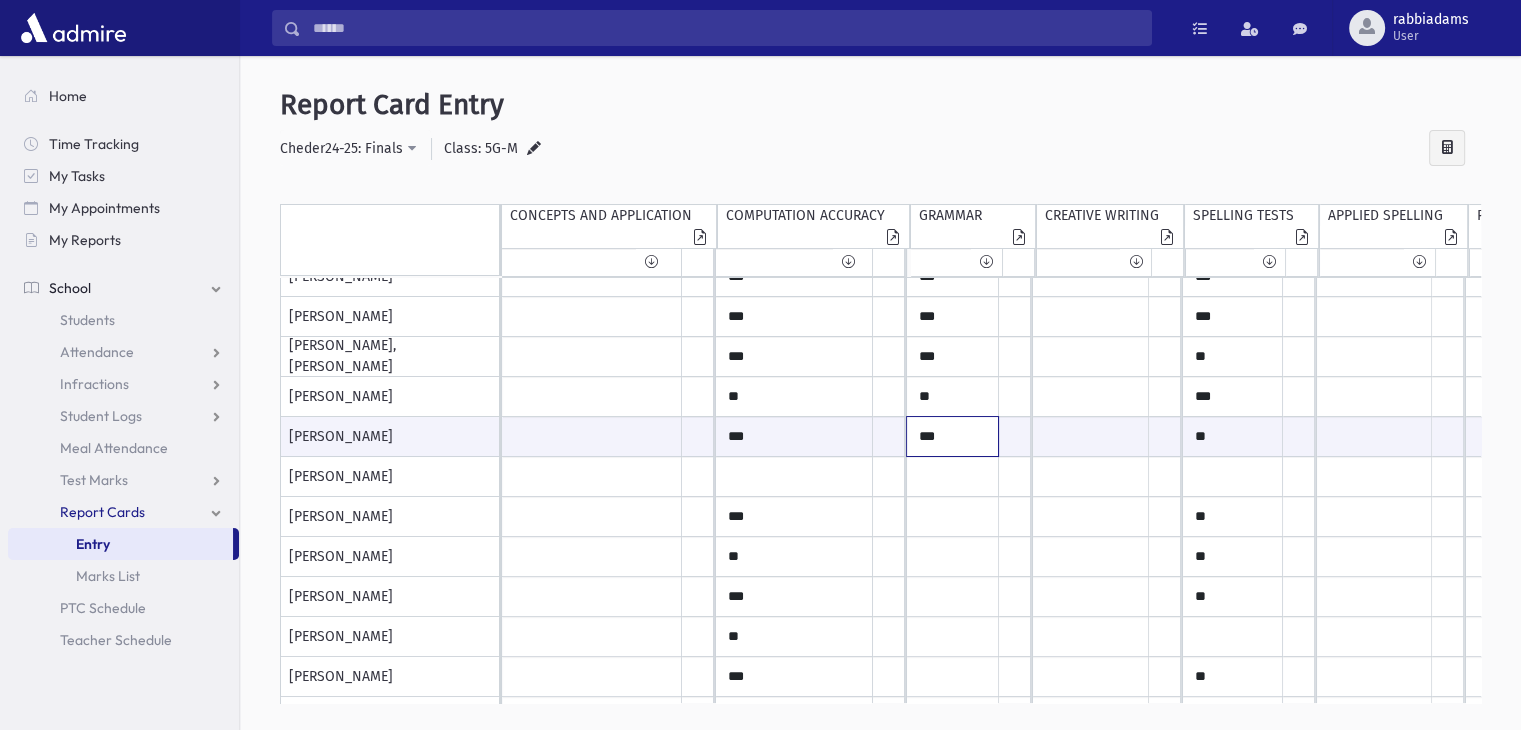 type on "***" 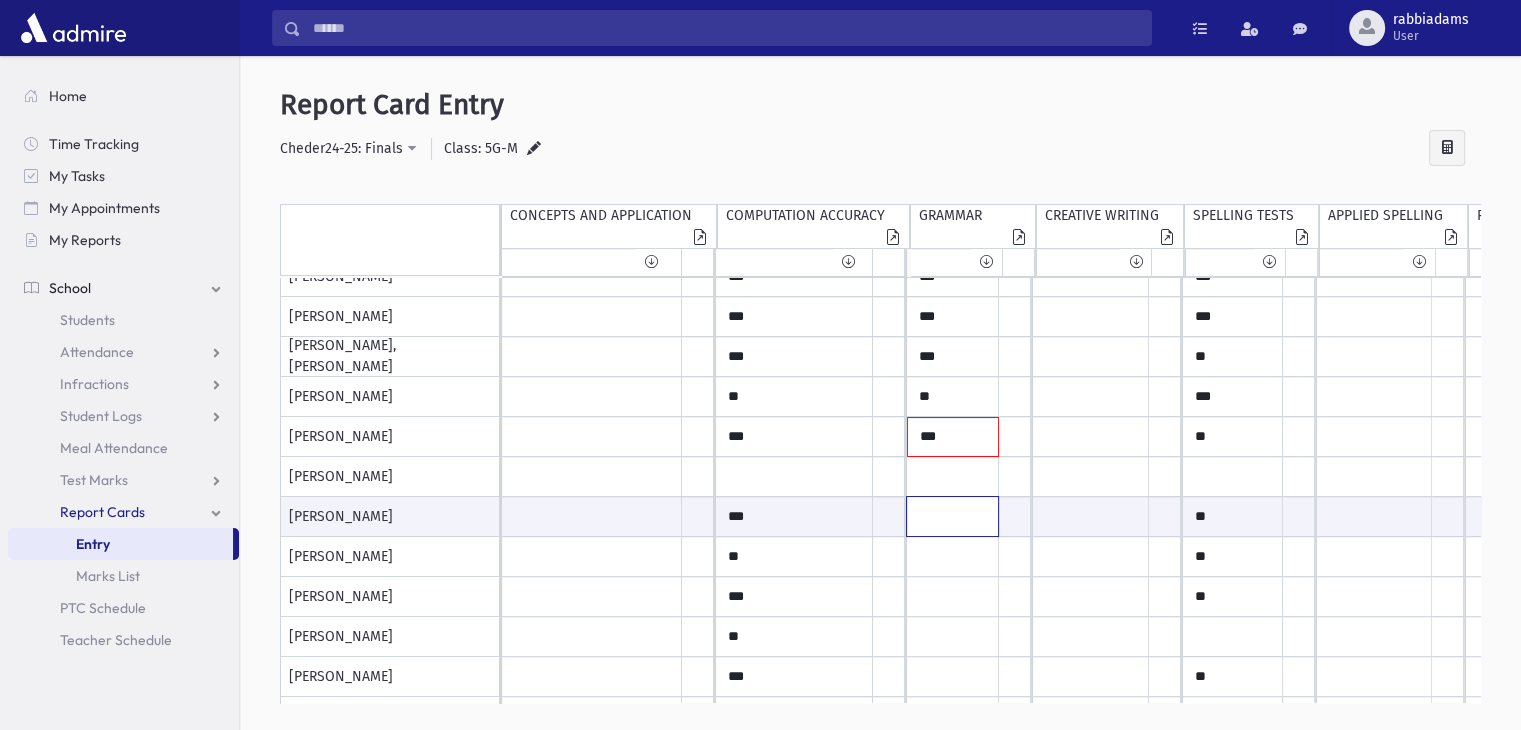 click at bounding box center (592, 516) 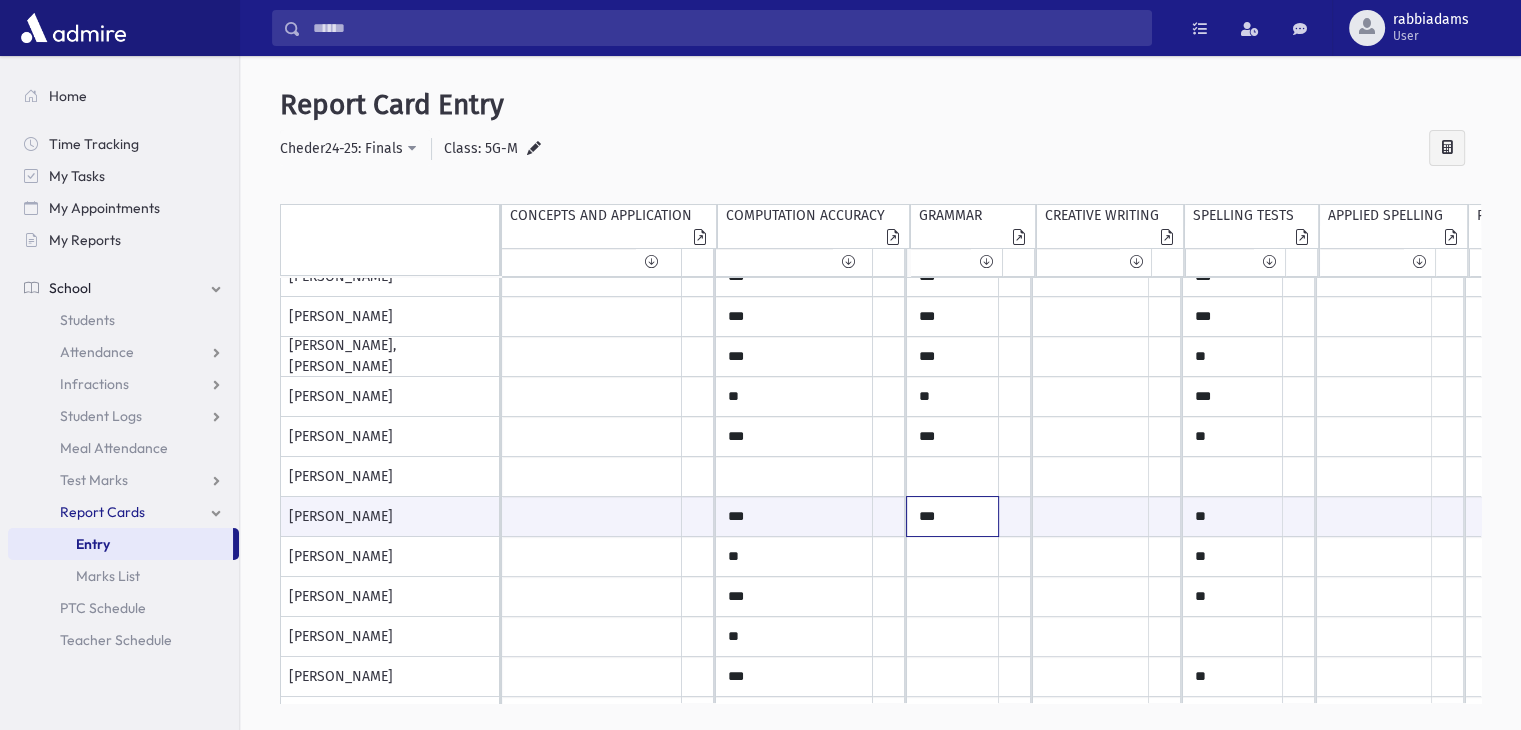 type on "***" 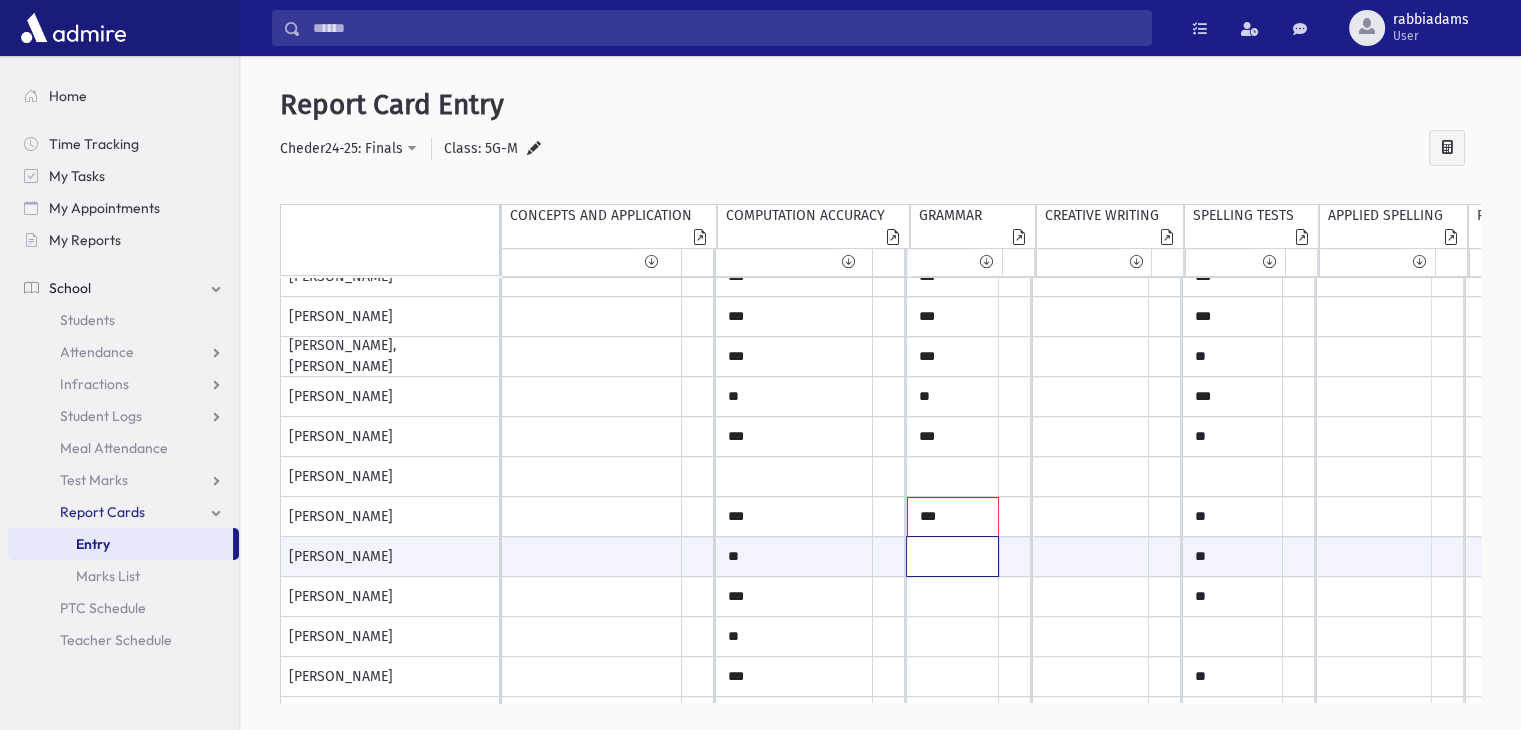 click at bounding box center (592, 556) 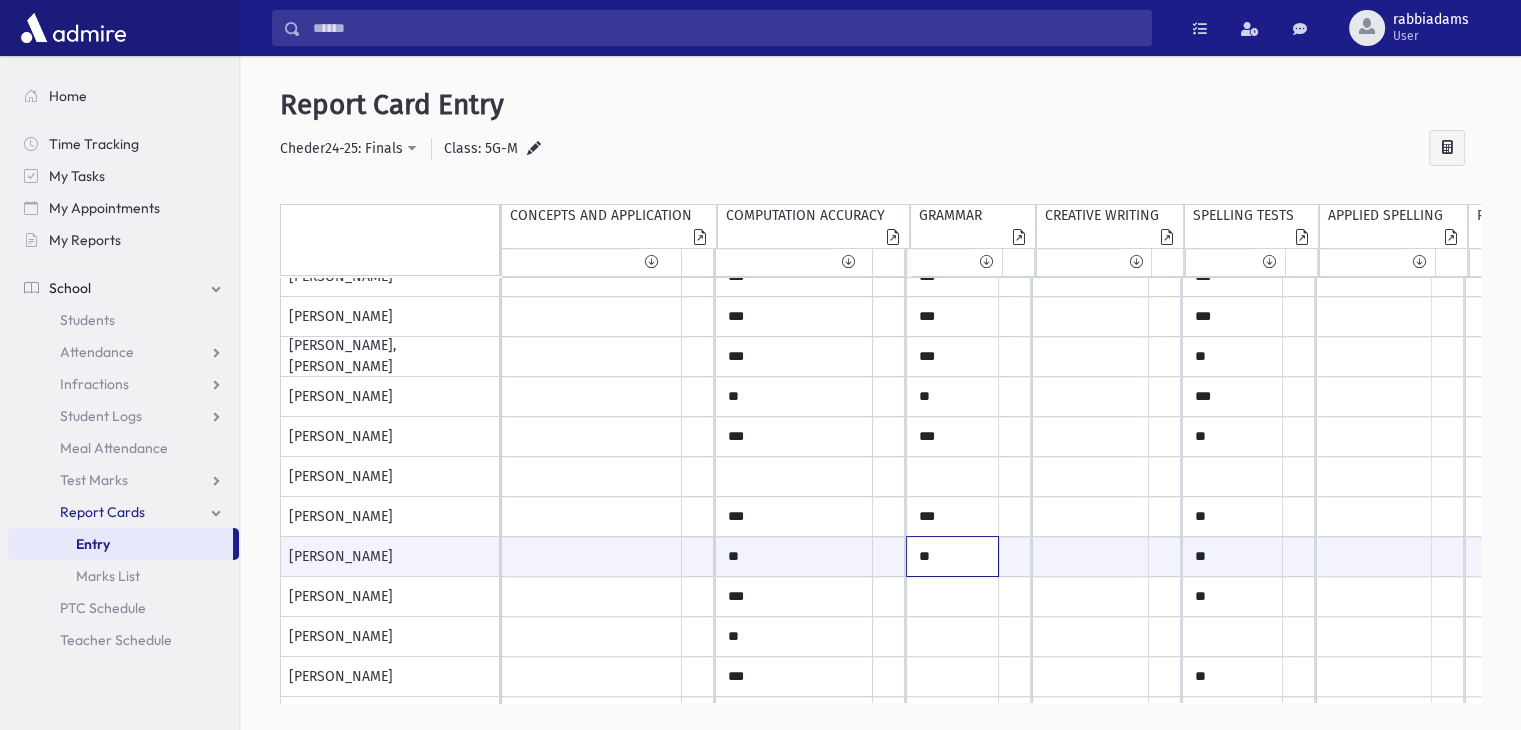 type on "**" 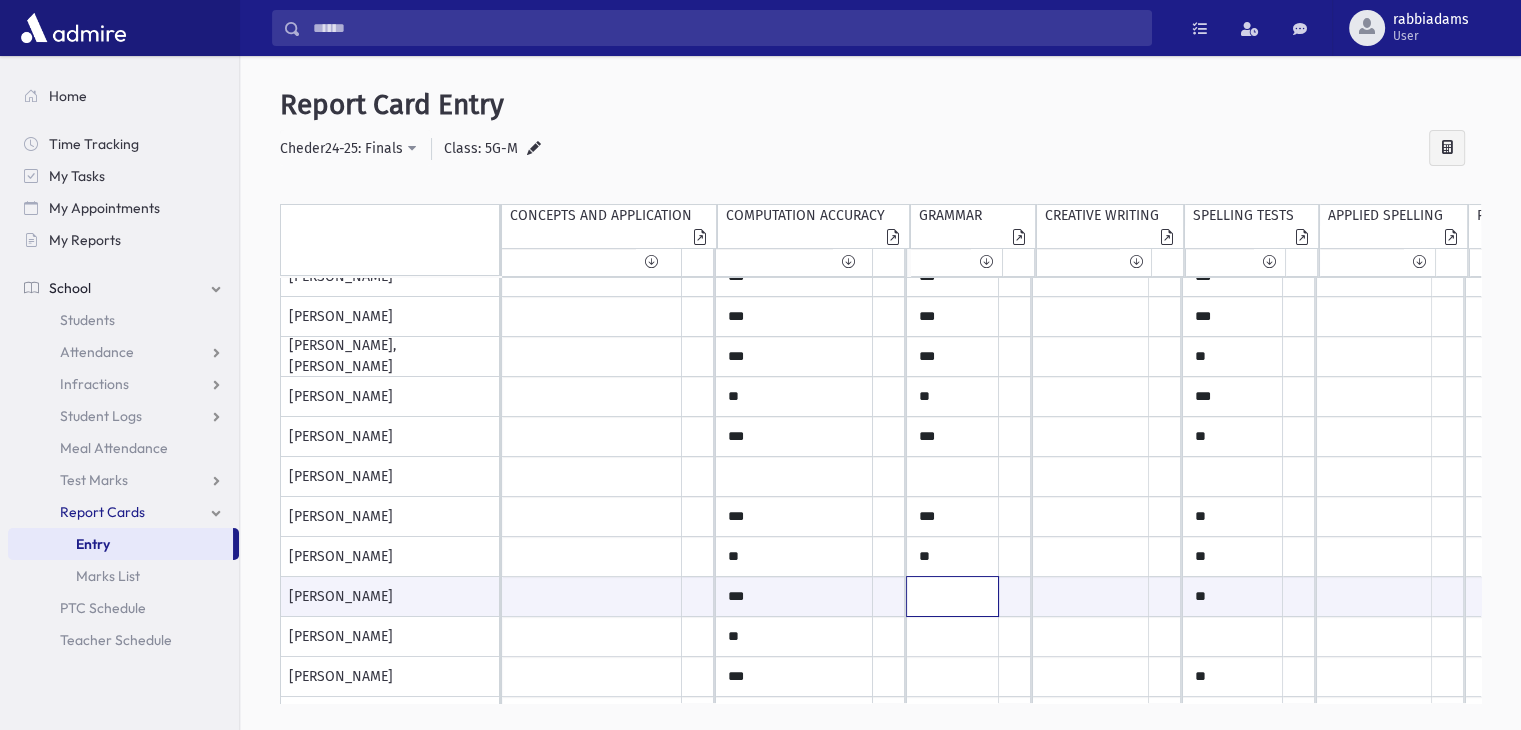 click at bounding box center (592, 596) 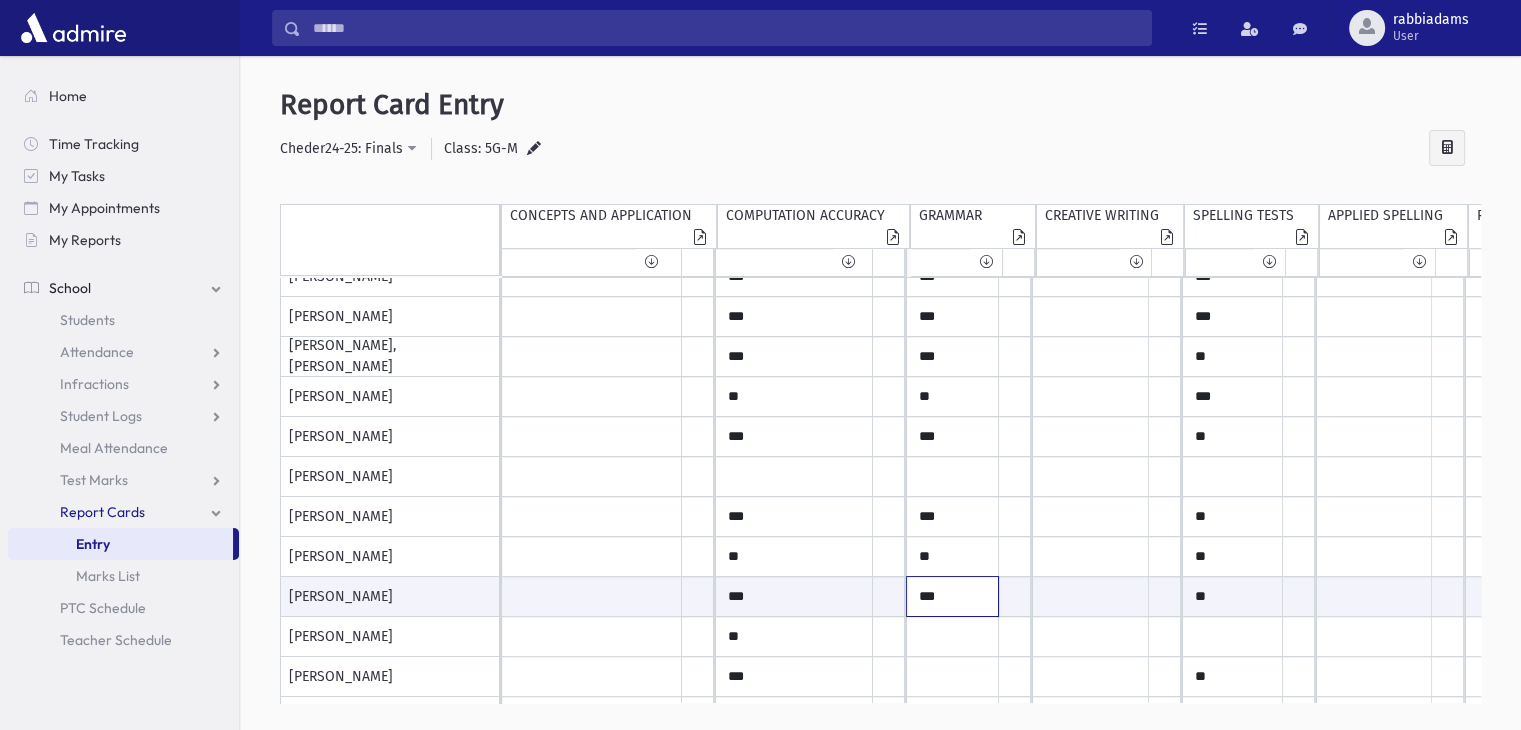 type on "***" 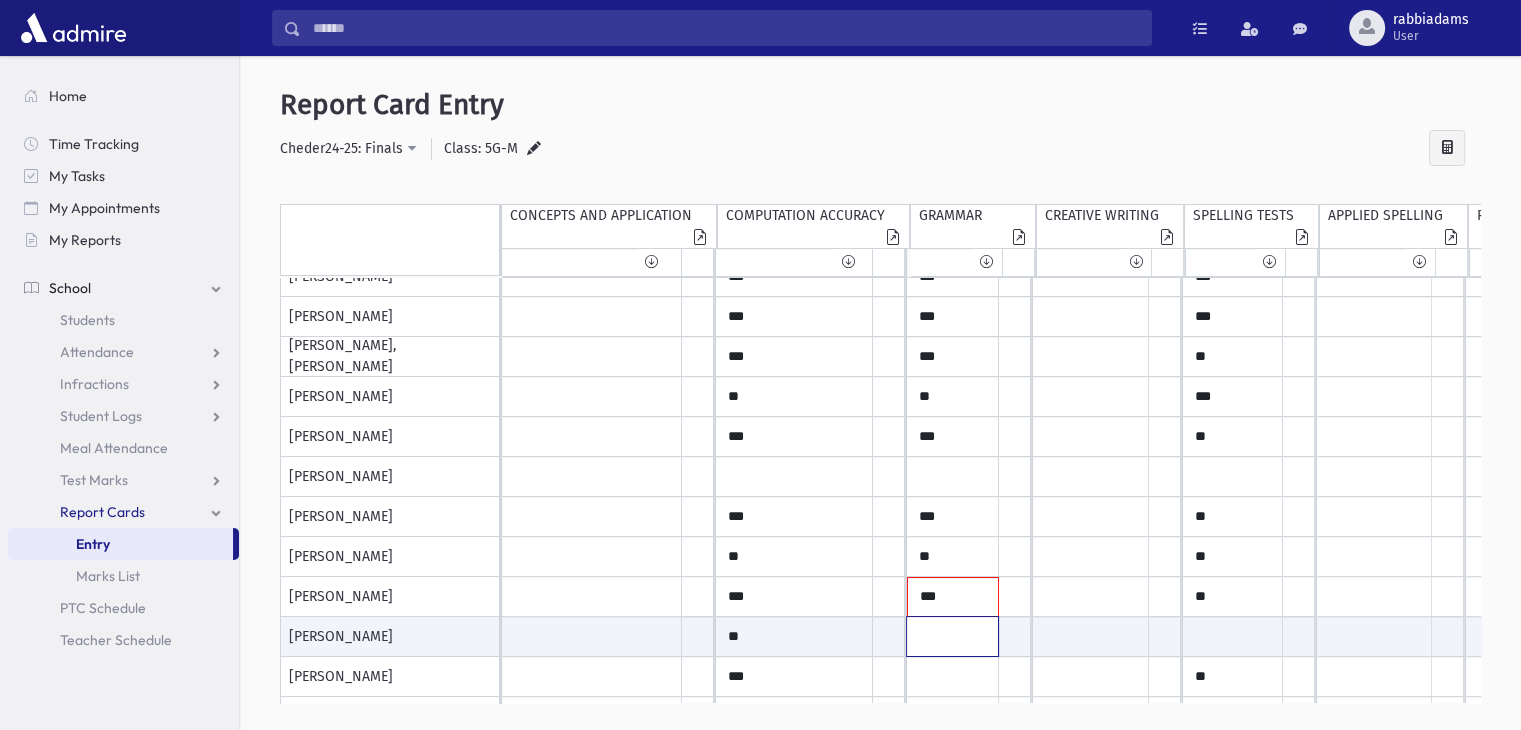 click at bounding box center (592, 636) 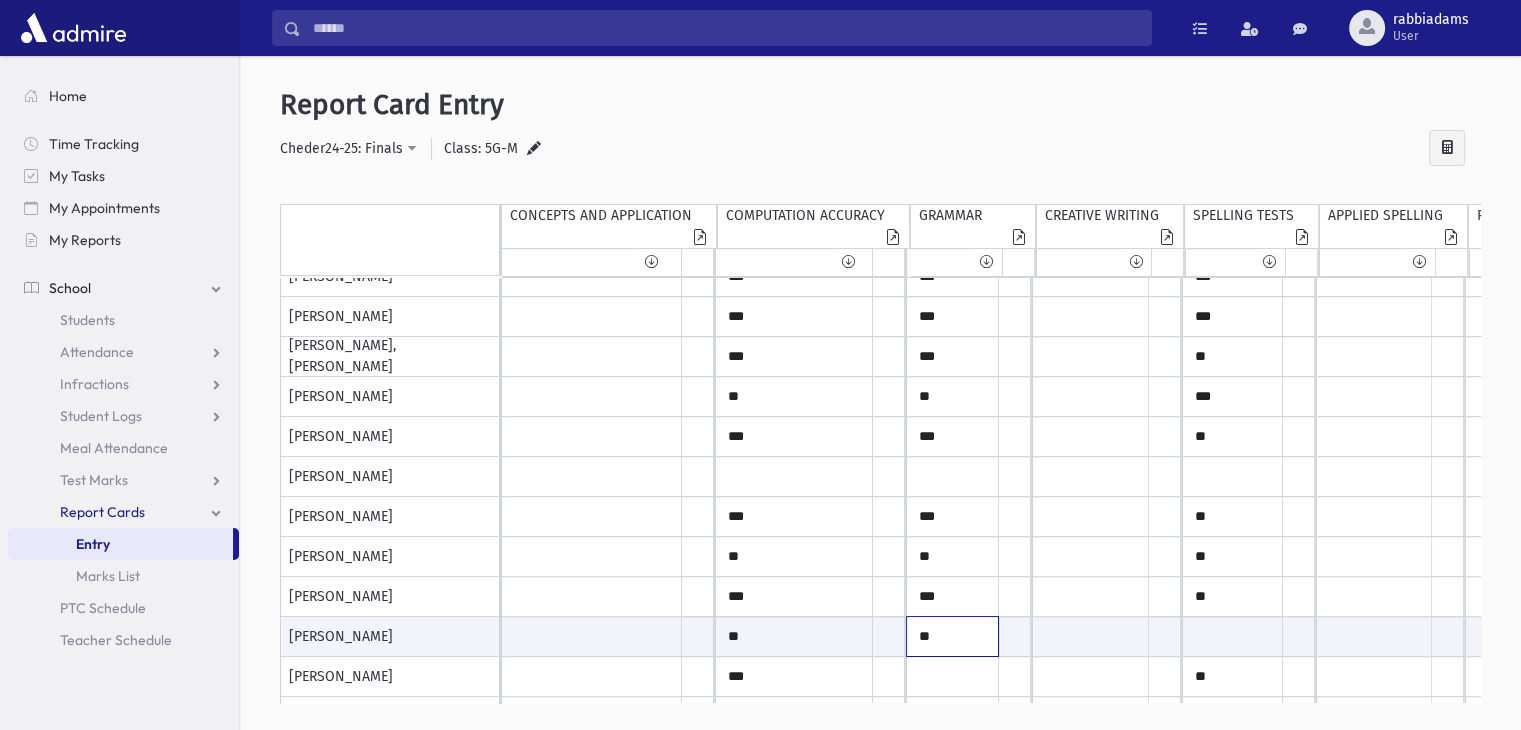 type on "**" 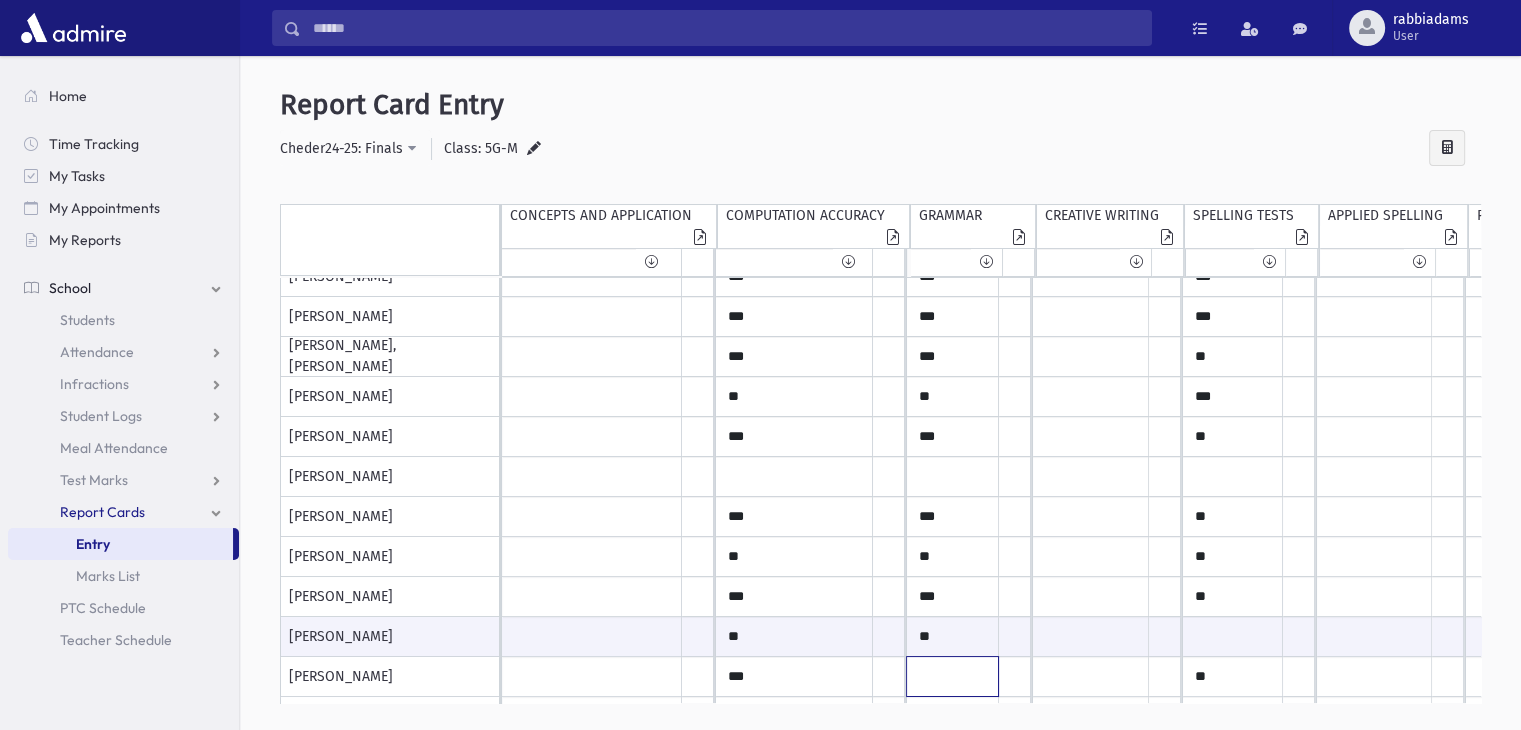 click at bounding box center (592, 37) 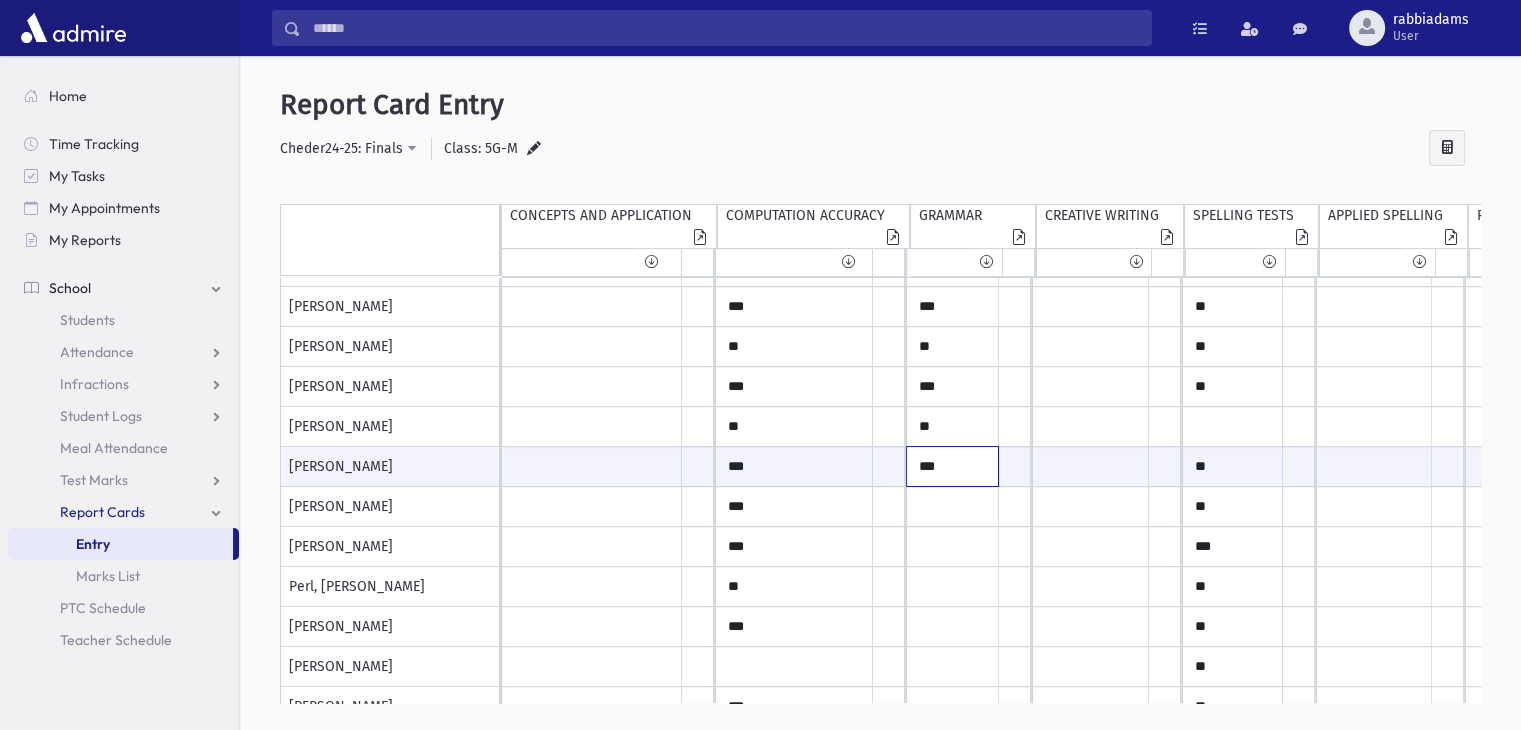 scroll, scrollTop: 520, scrollLeft: 0, axis: vertical 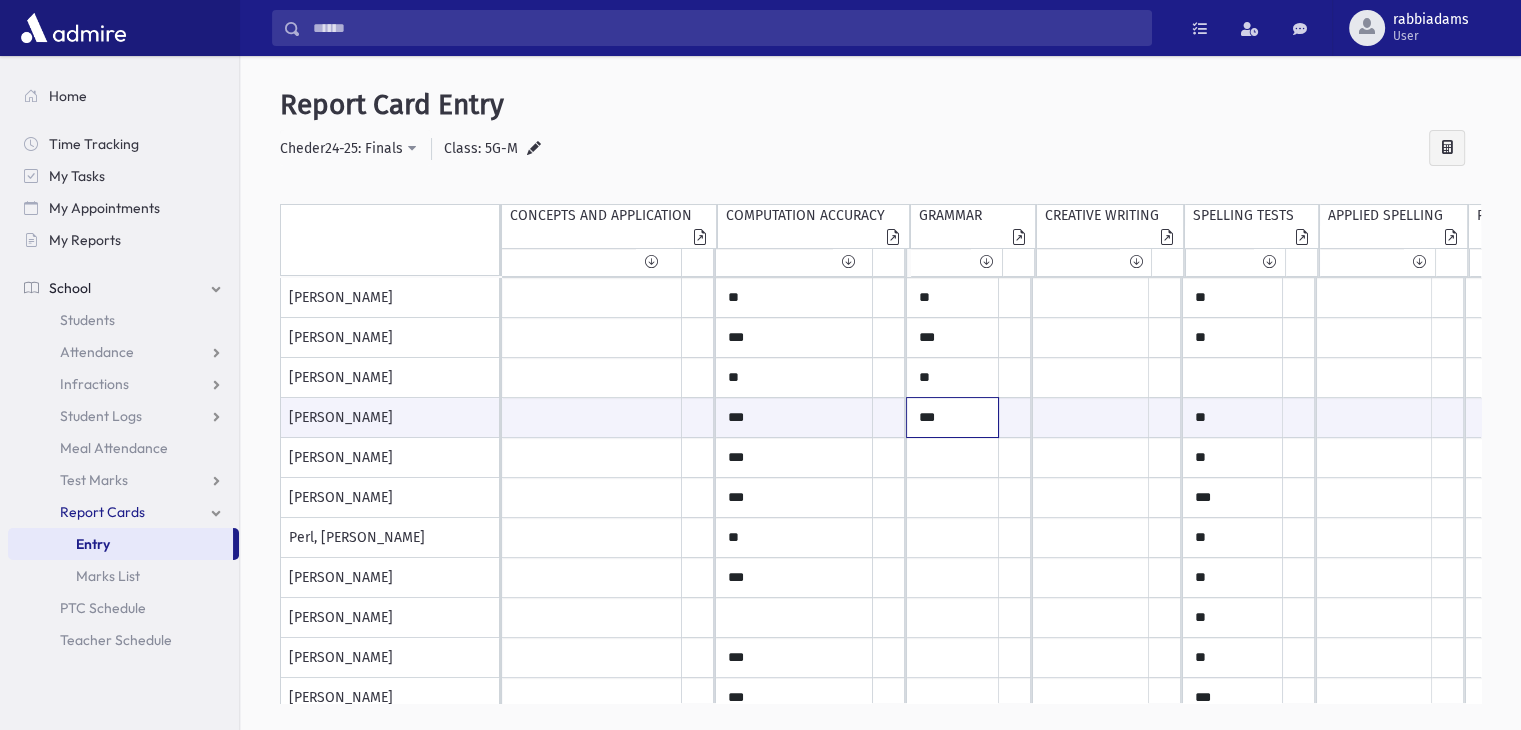 type on "***" 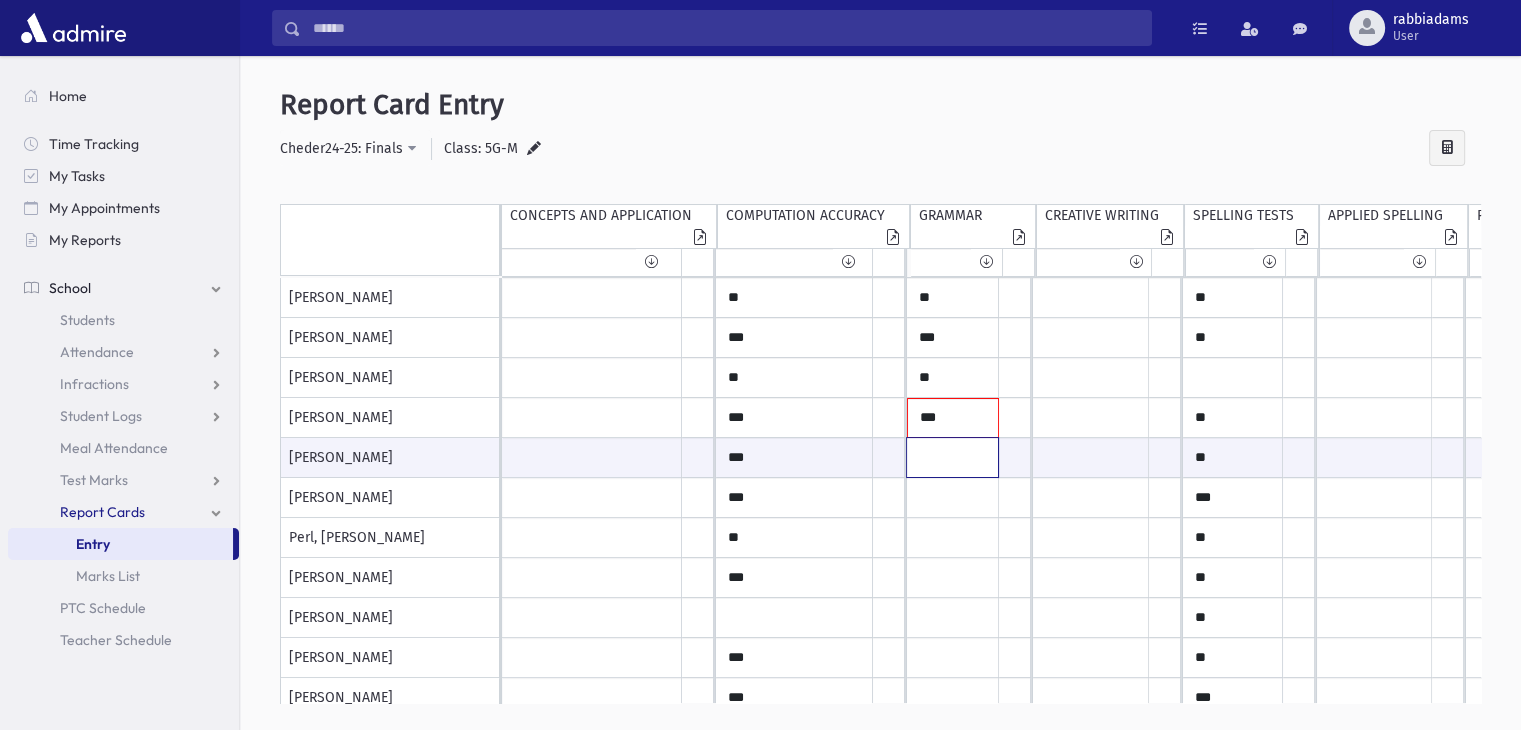 click at bounding box center (592, 457) 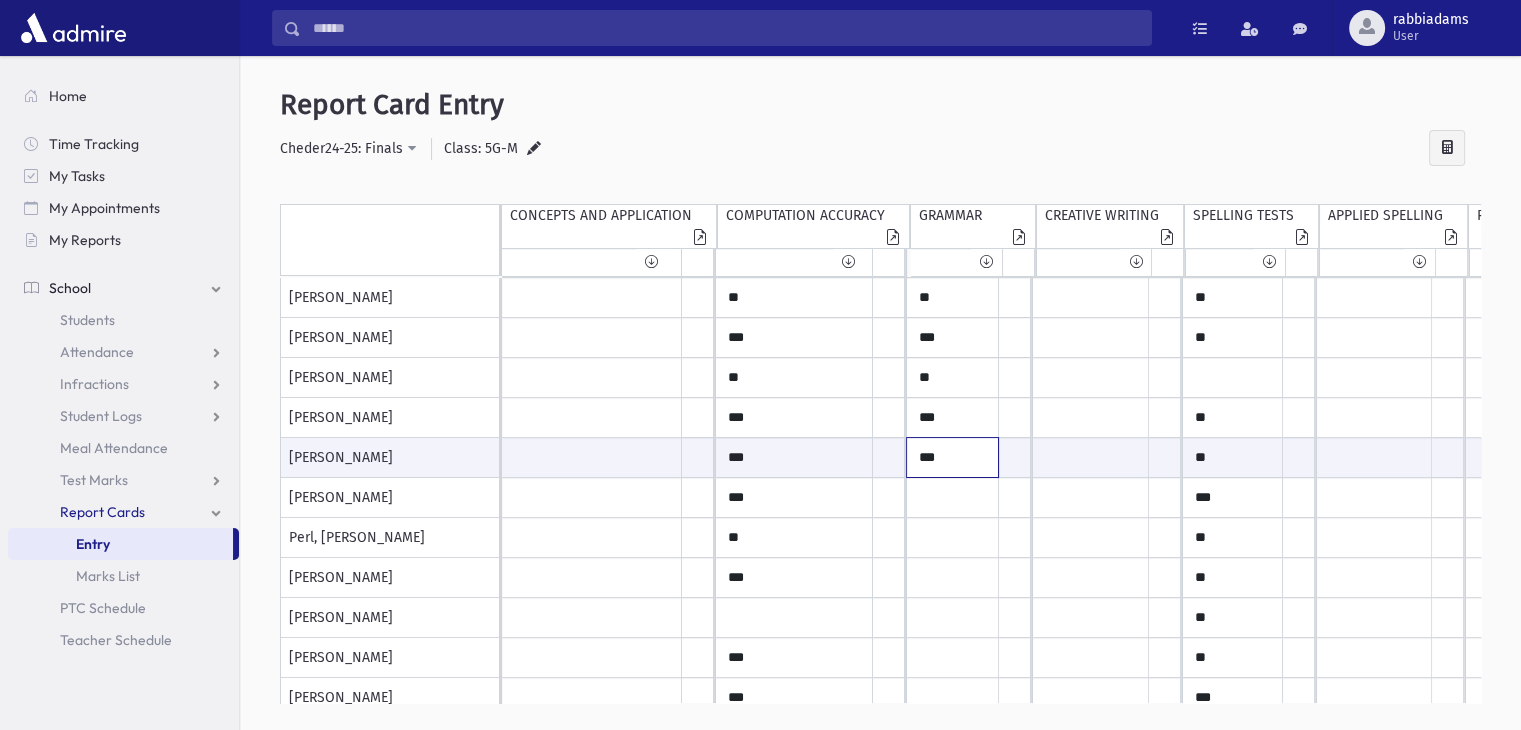 type on "***" 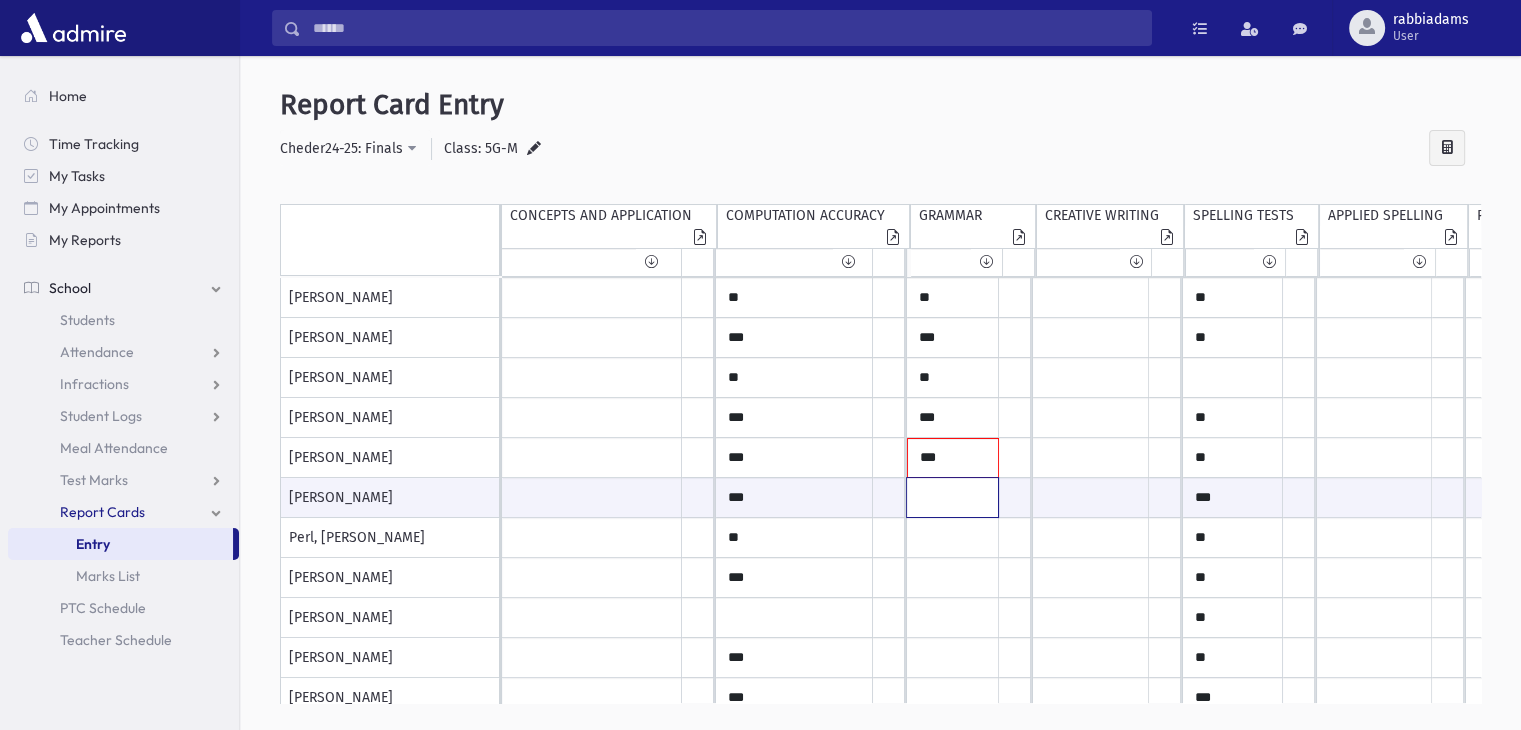 click at bounding box center (592, 497) 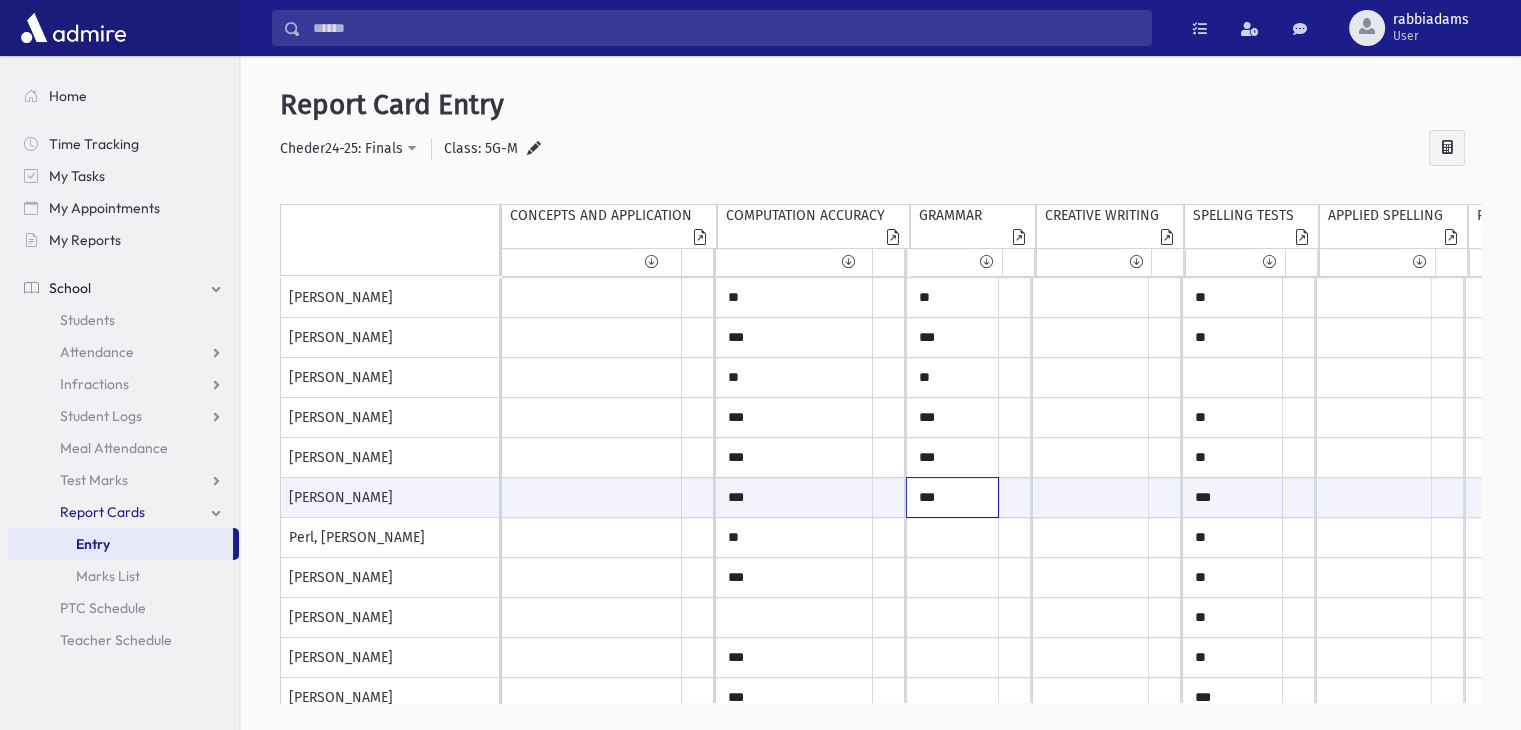 type on "***" 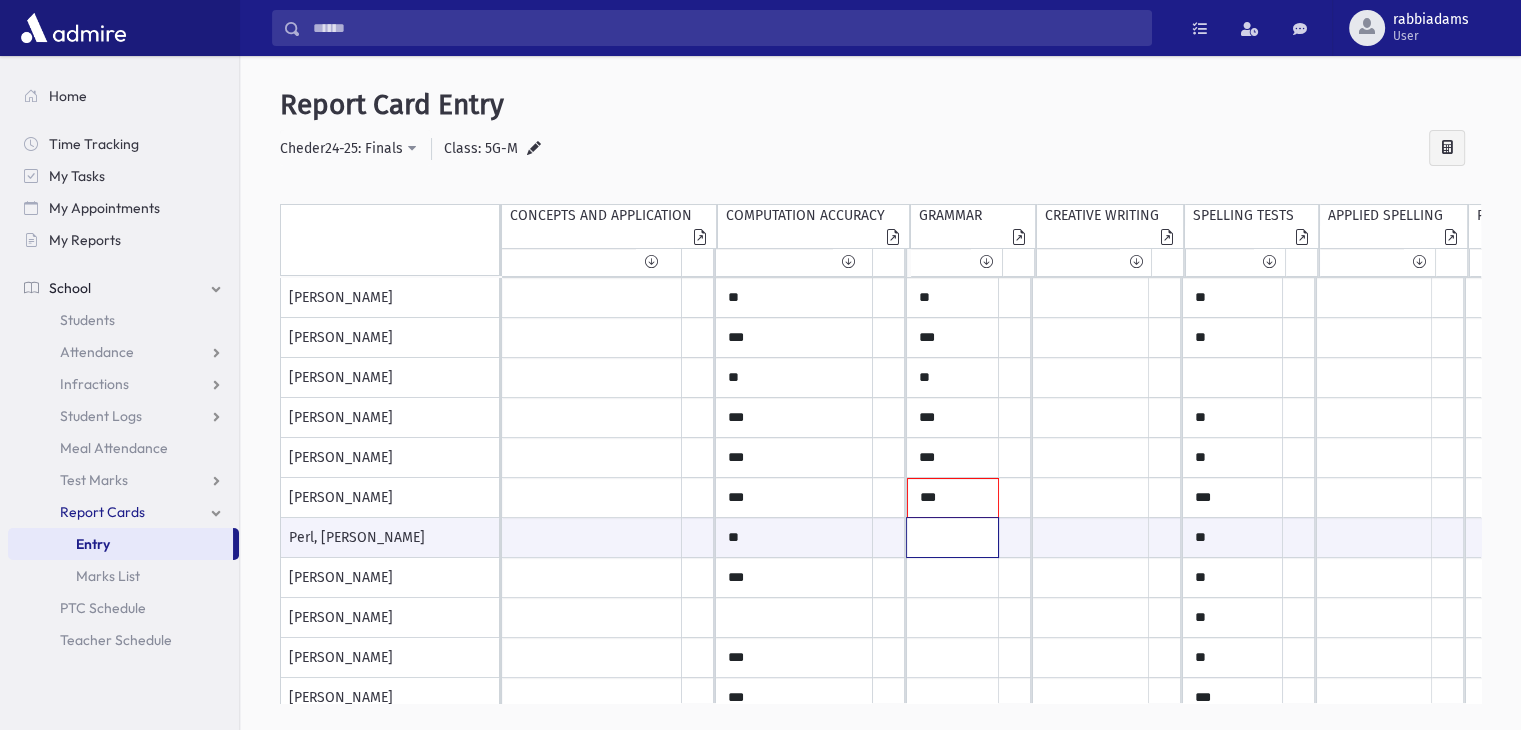 click at bounding box center [592, 537] 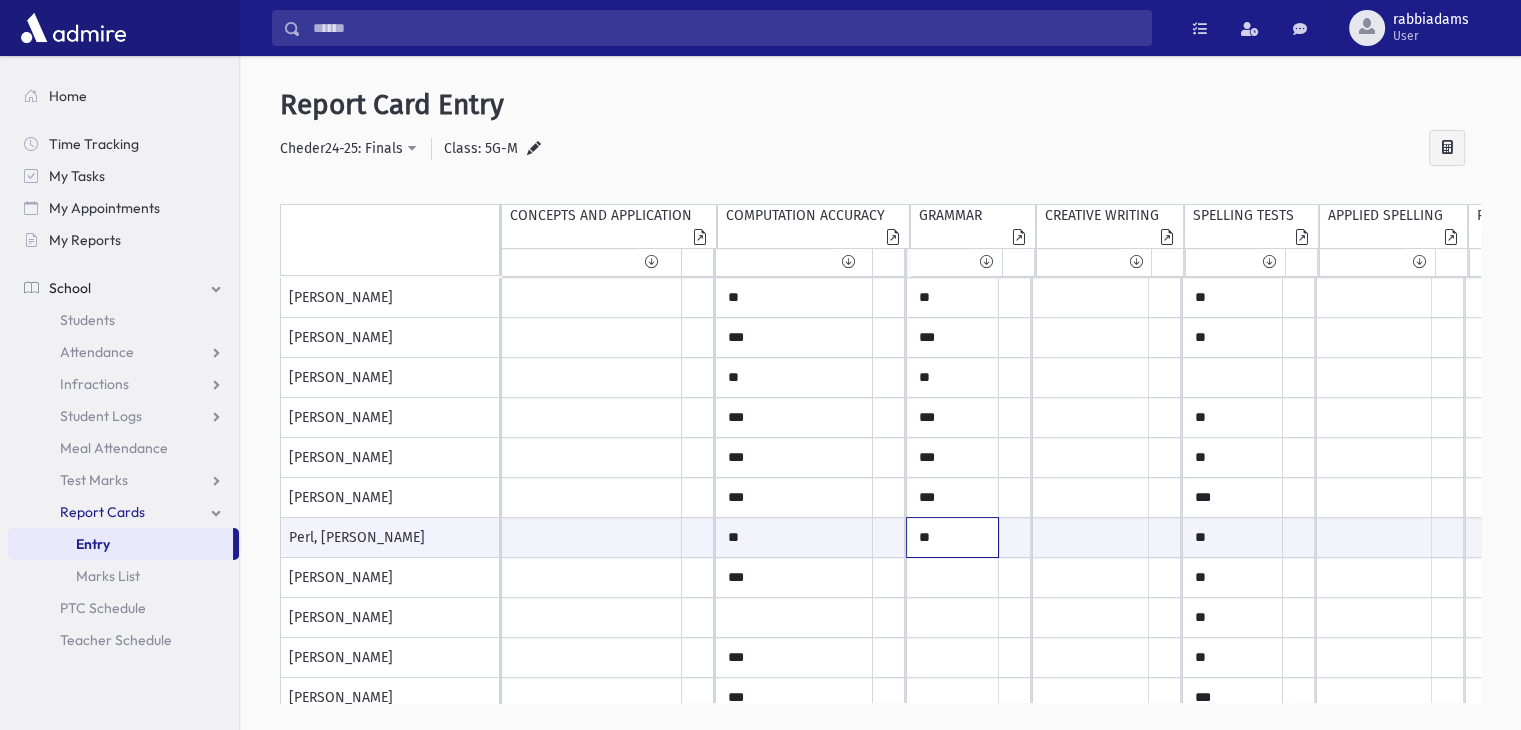 type on "**" 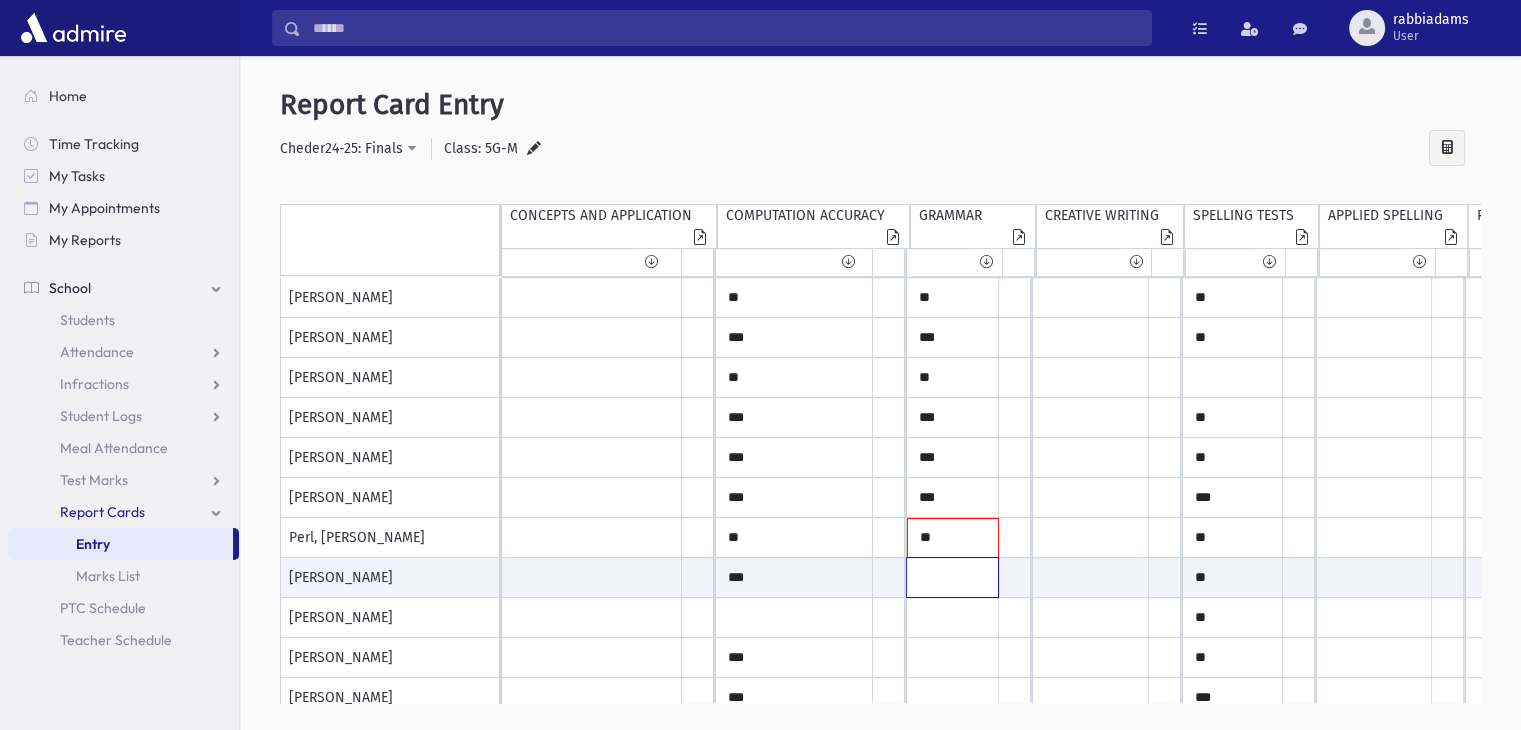 click at bounding box center [592, 577] 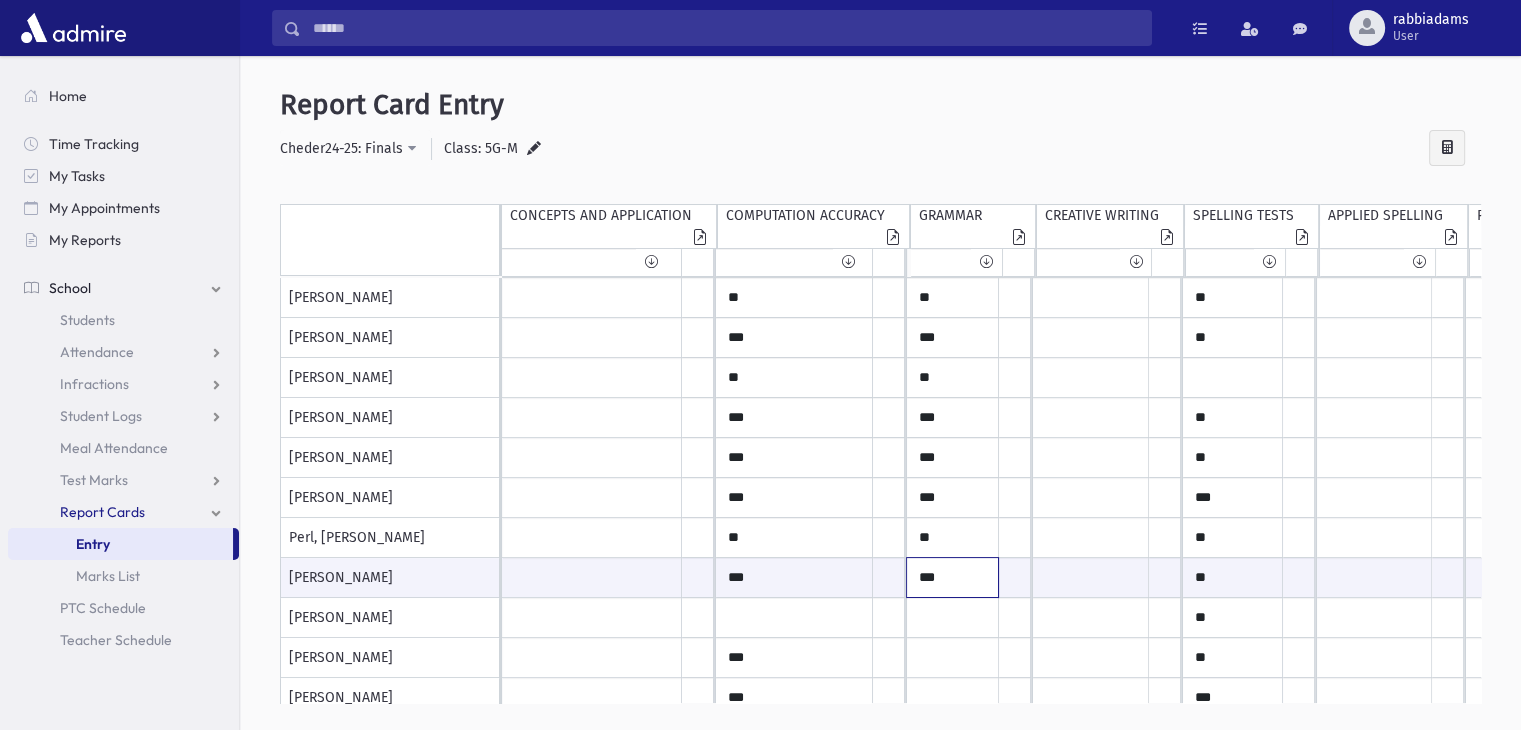 type on "***" 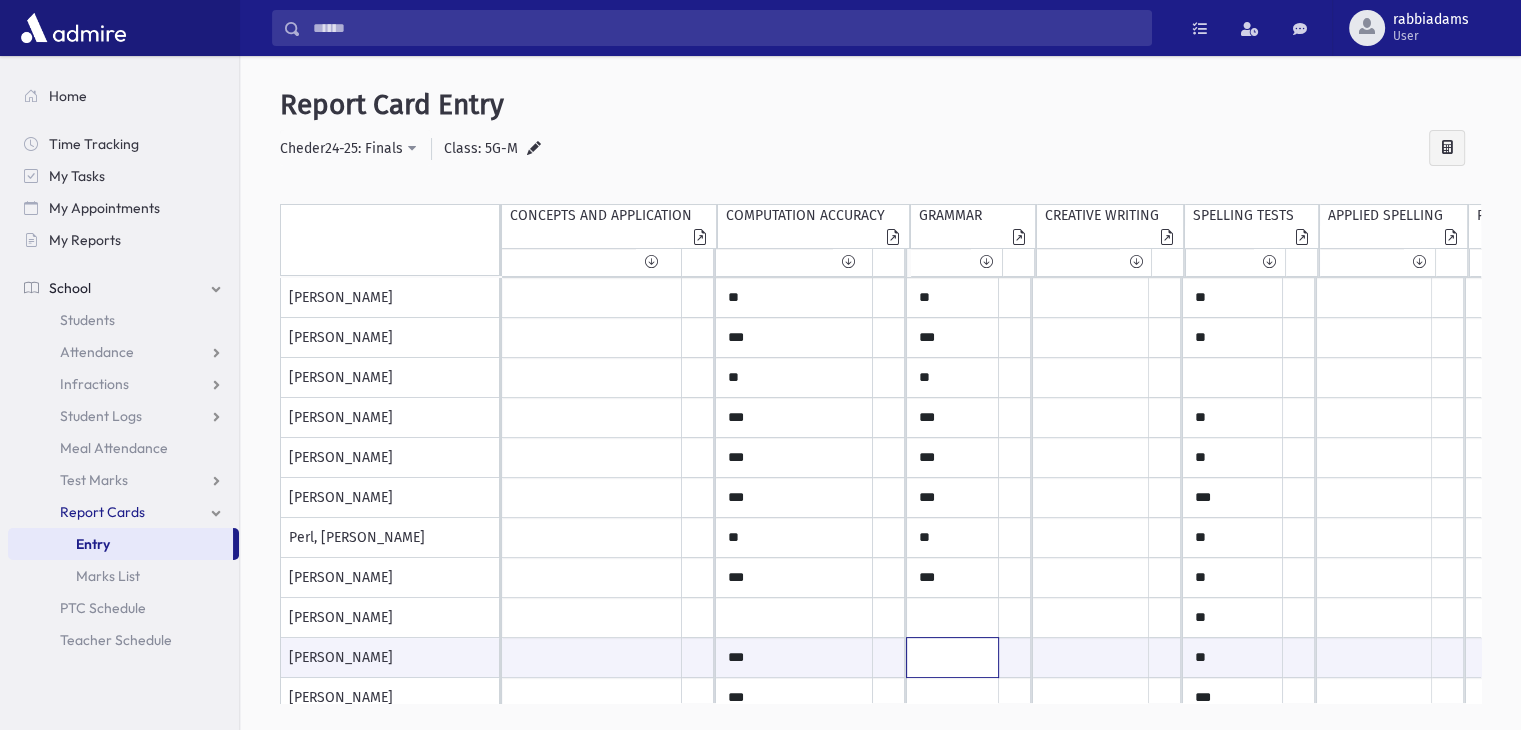click at bounding box center (592, 657) 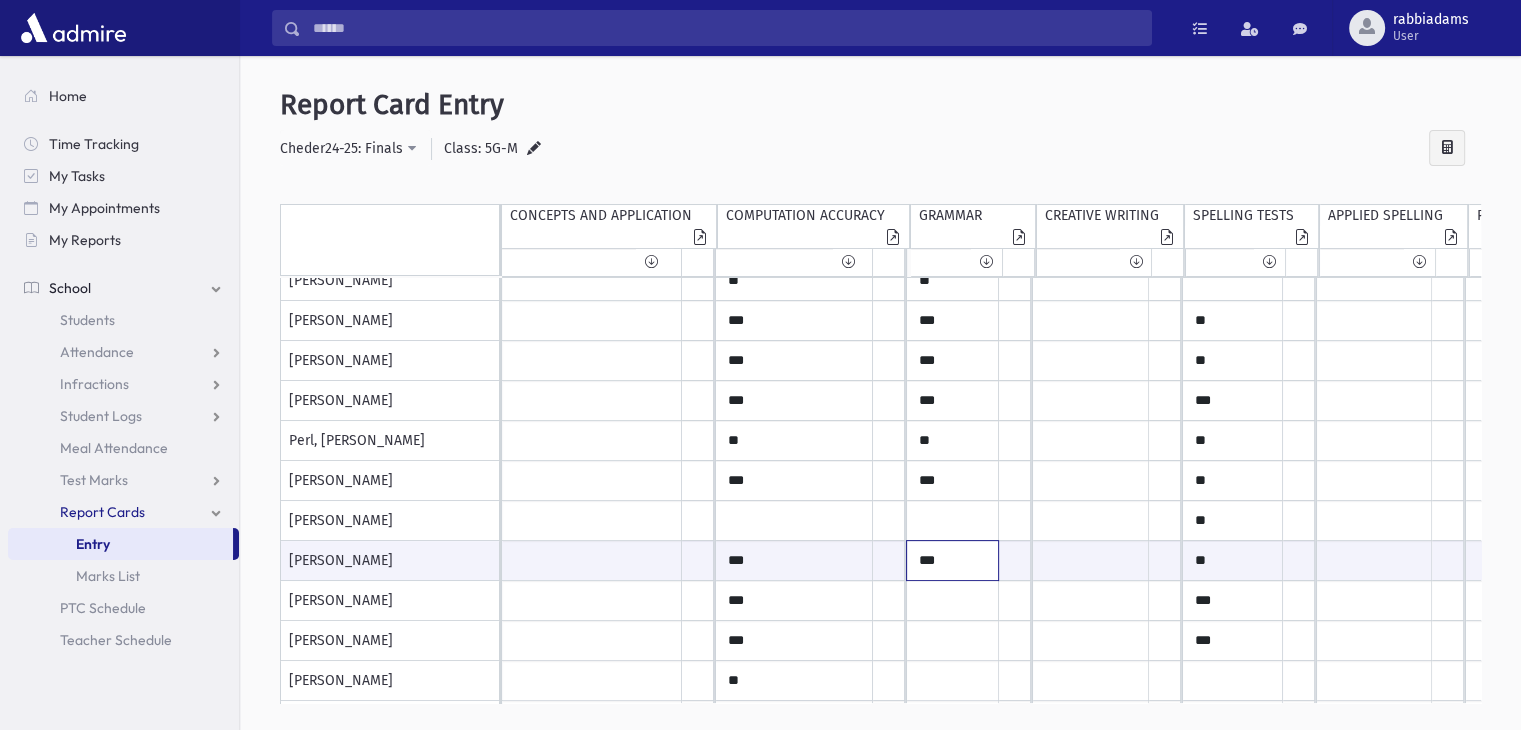 scroll, scrollTop: 663, scrollLeft: 0, axis: vertical 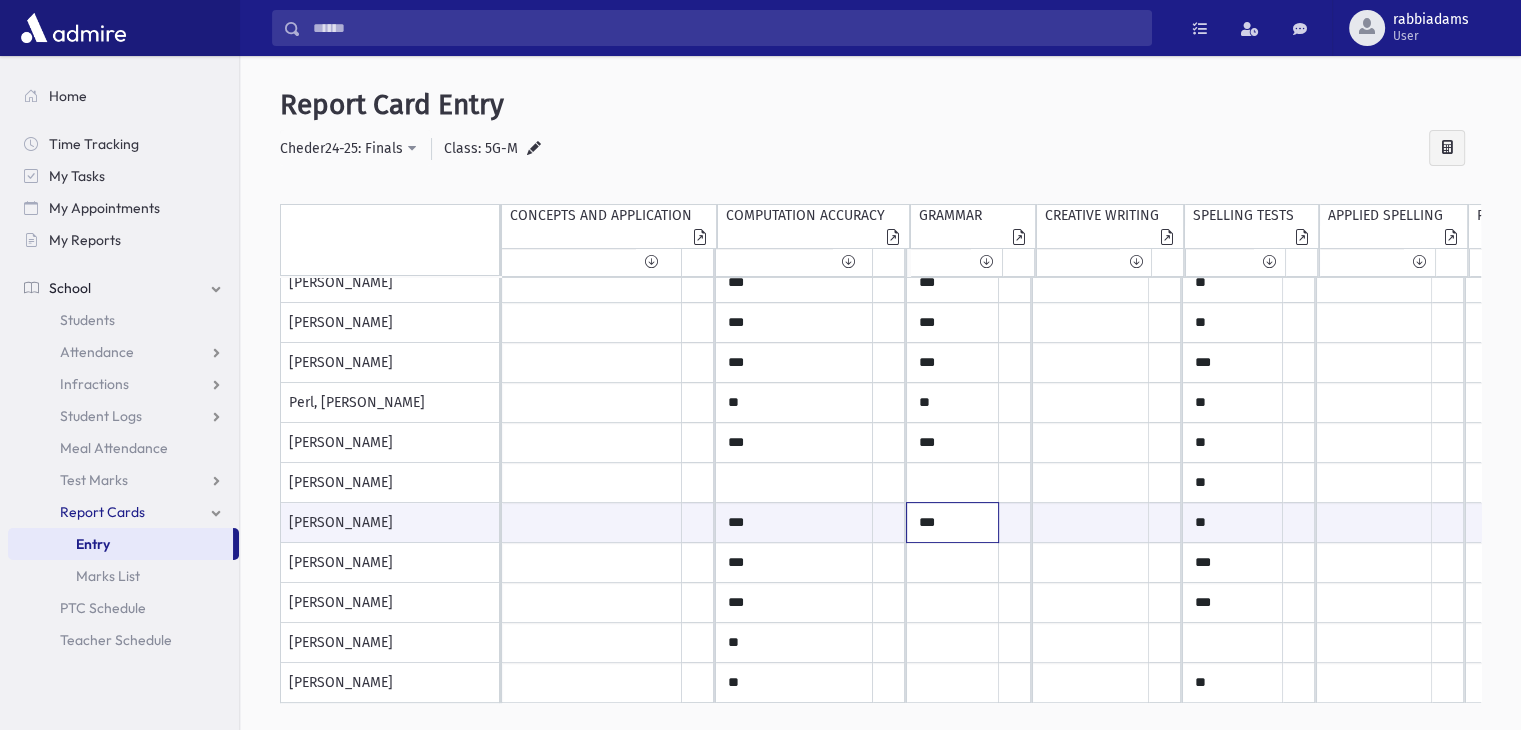 type on "***" 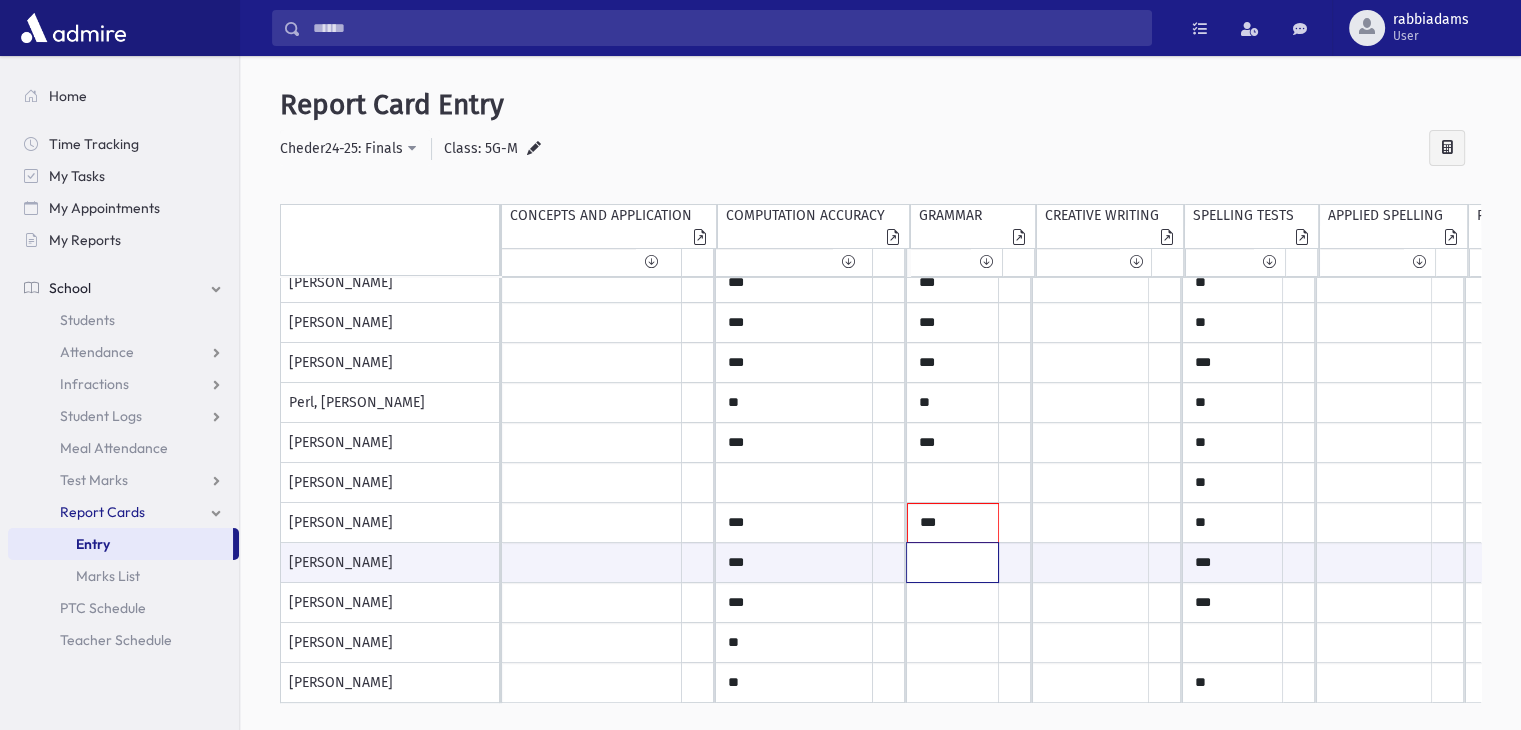 click at bounding box center (592, 562) 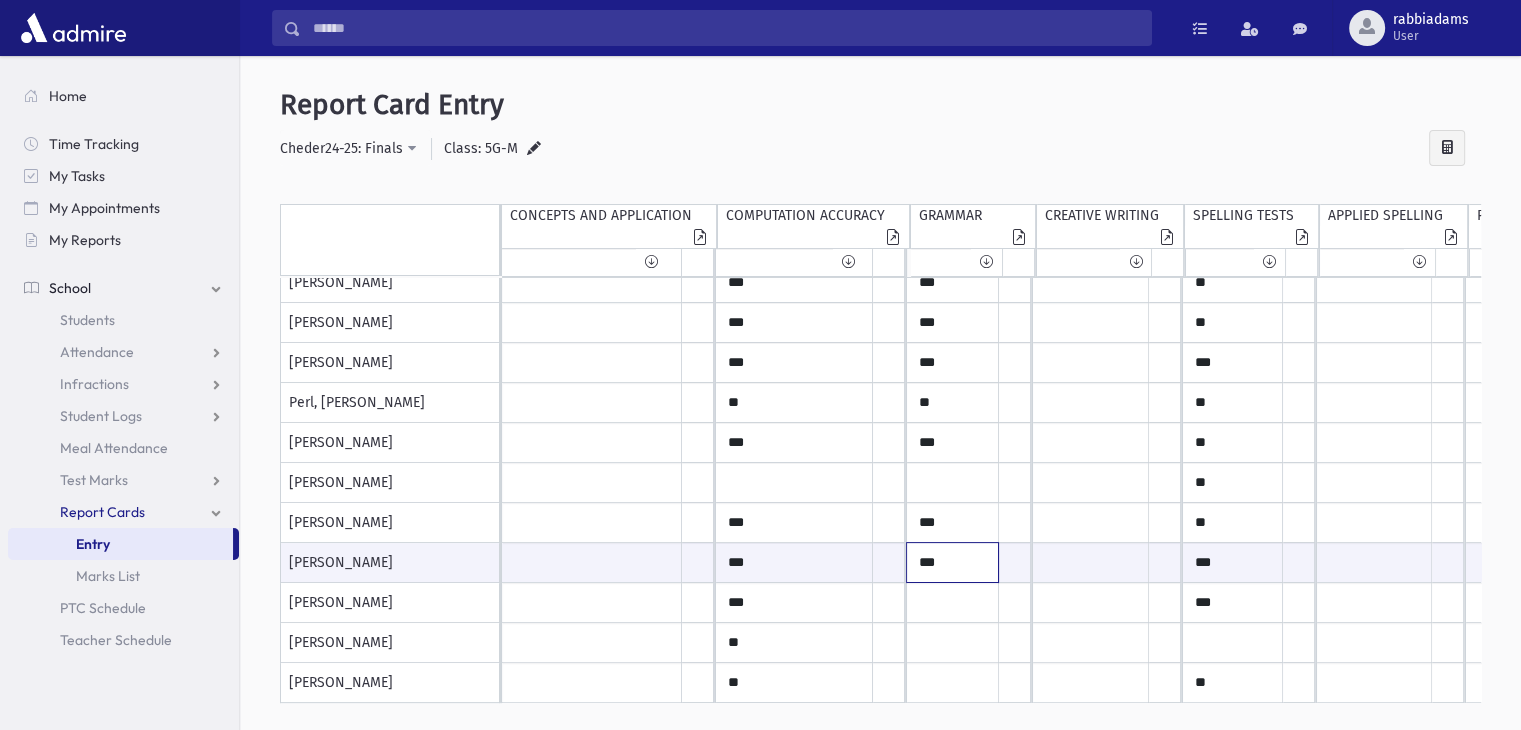 type on "***" 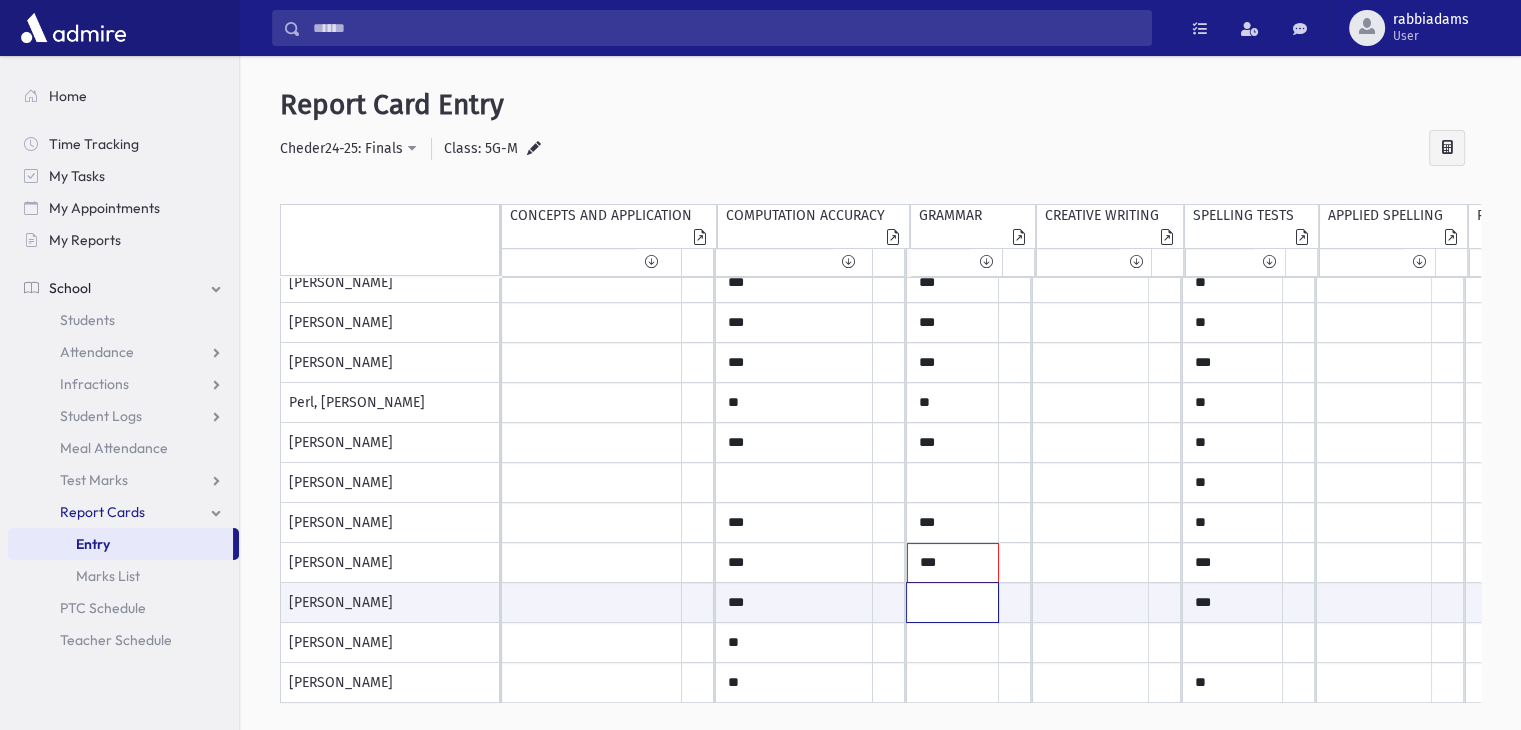 click at bounding box center (592, 602) 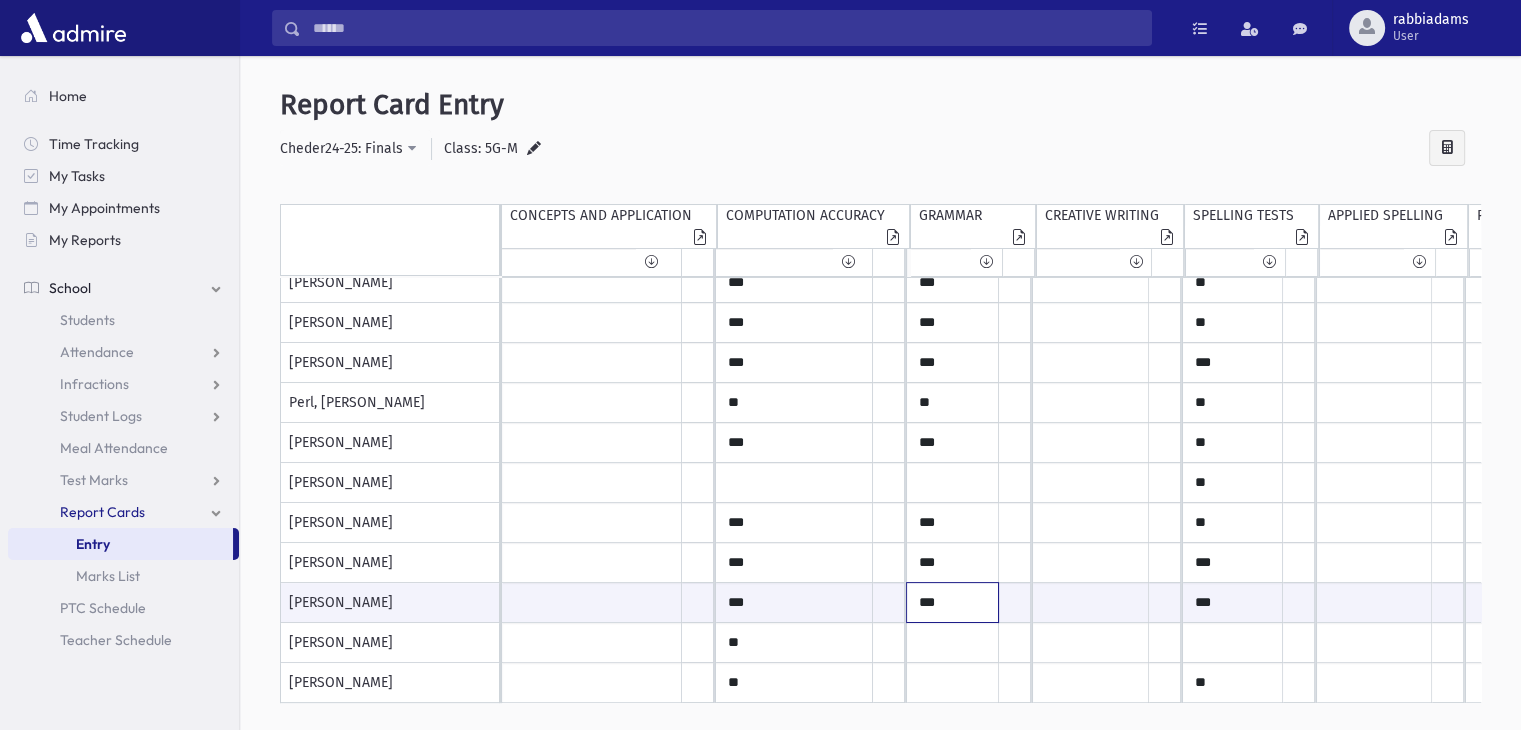 type on "***" 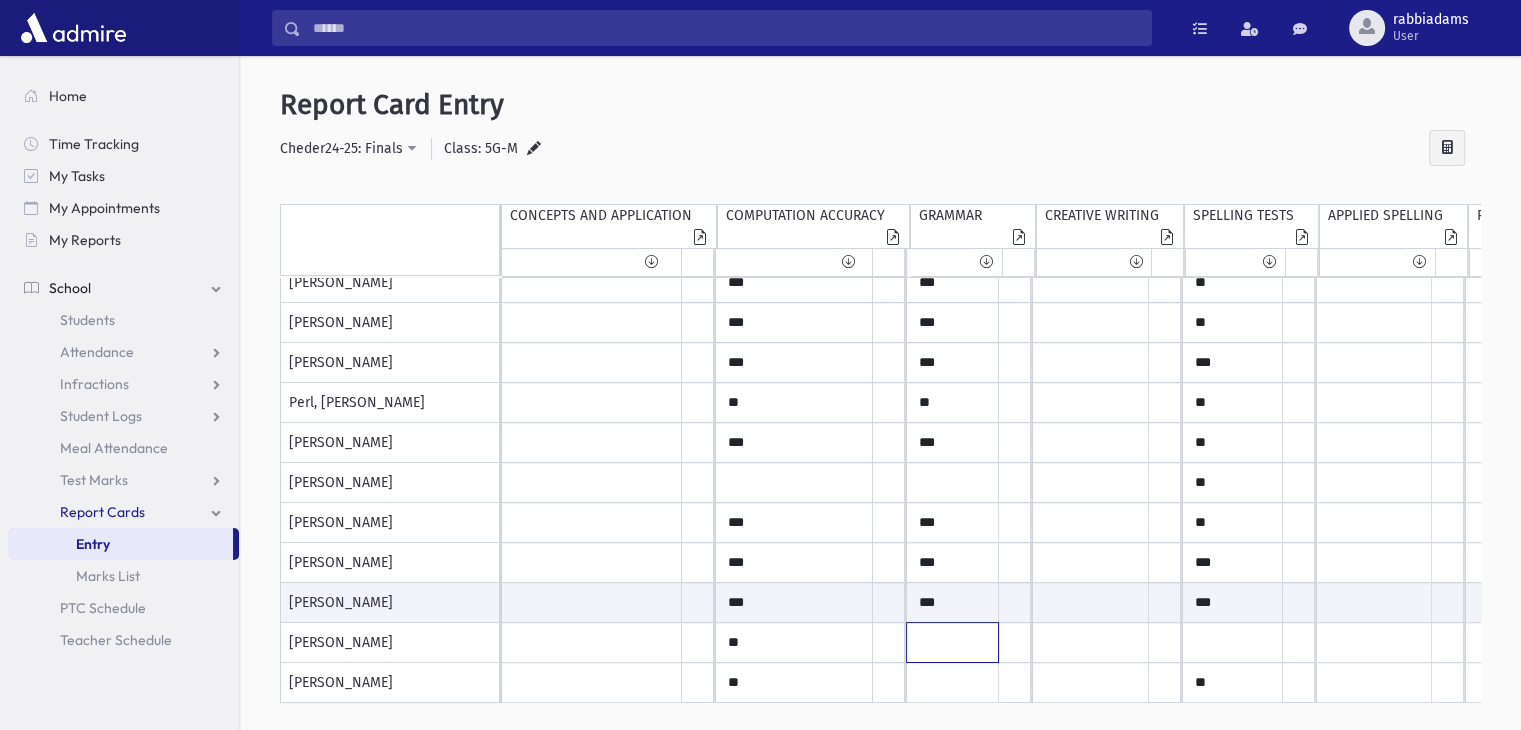 click at bounding box center (592, -357) 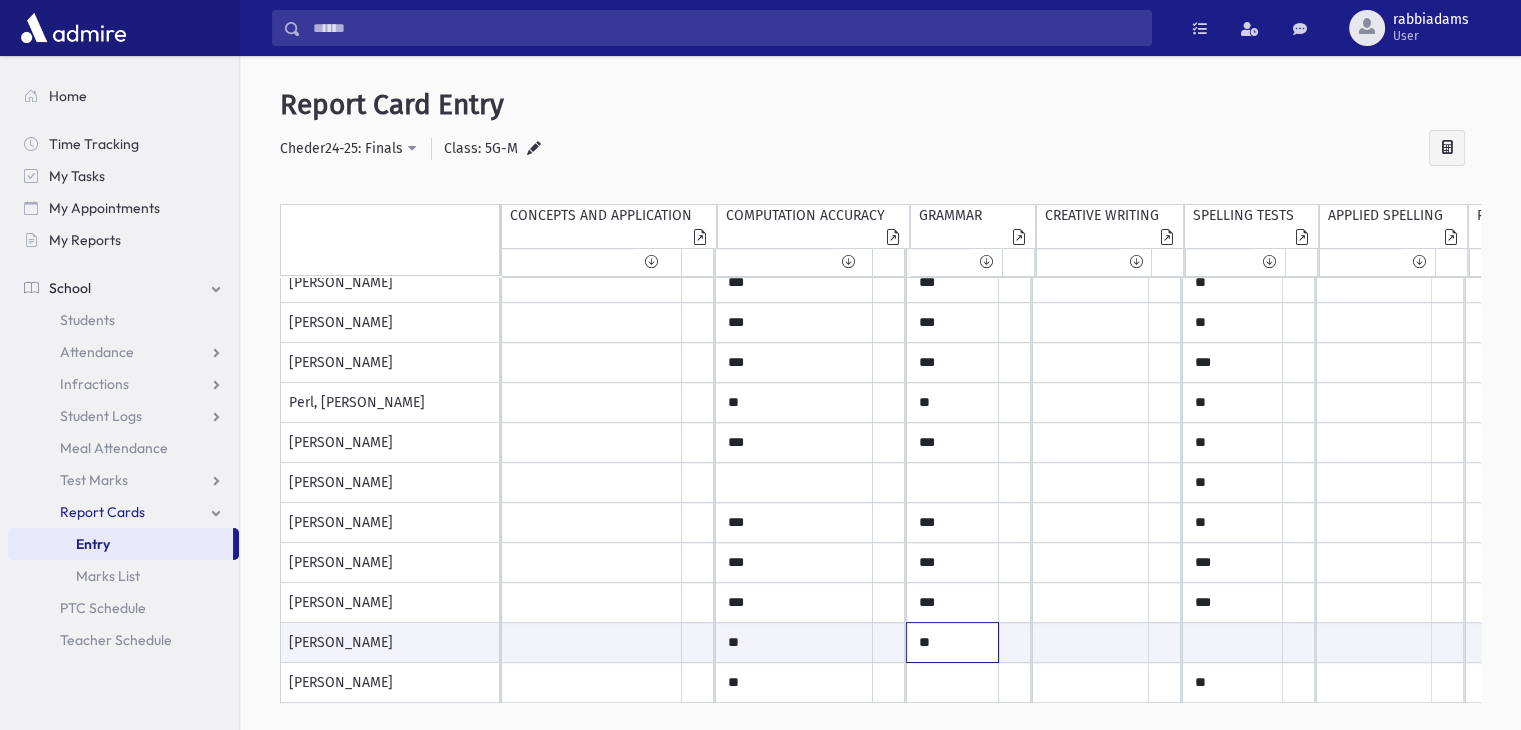 type on "**" 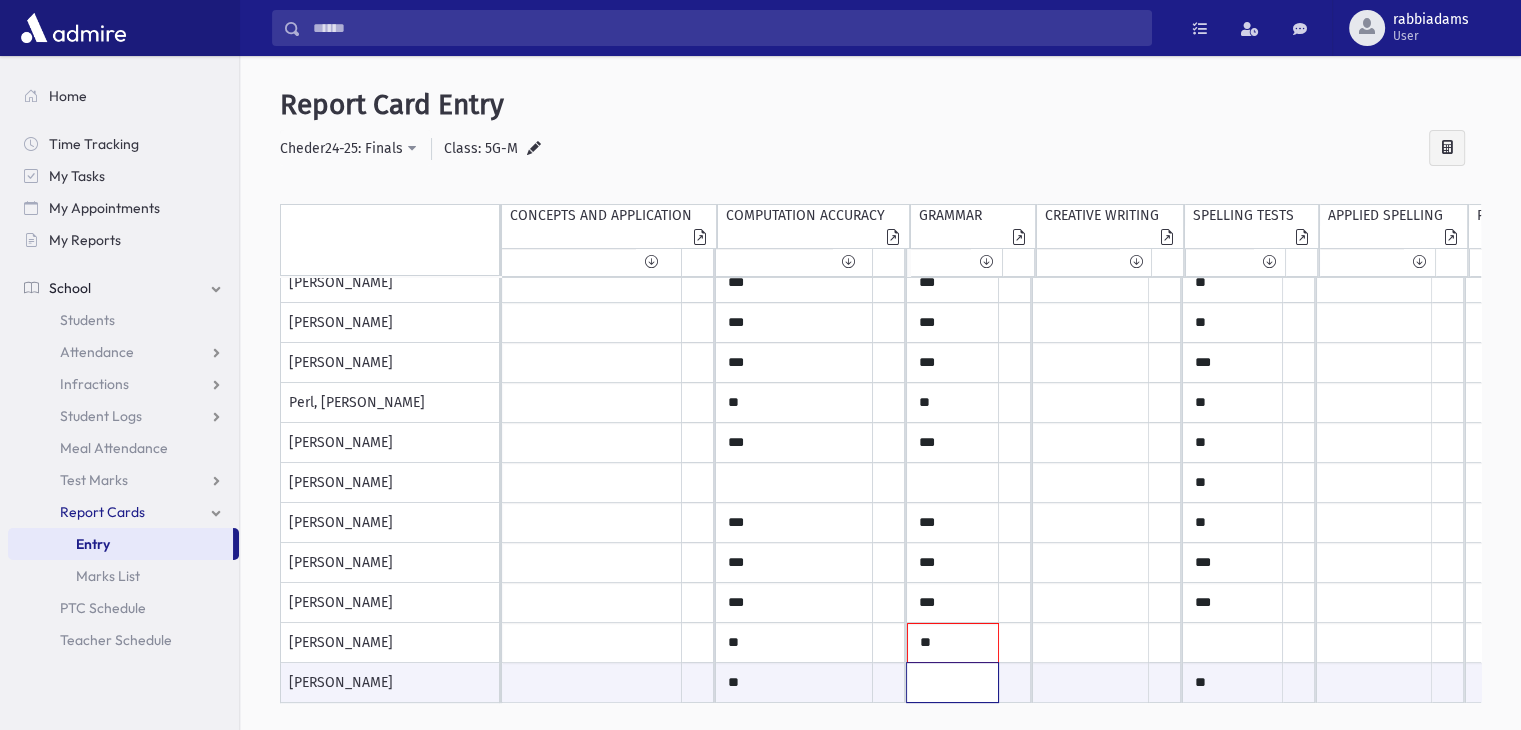 click at bounding box center [592, 682] 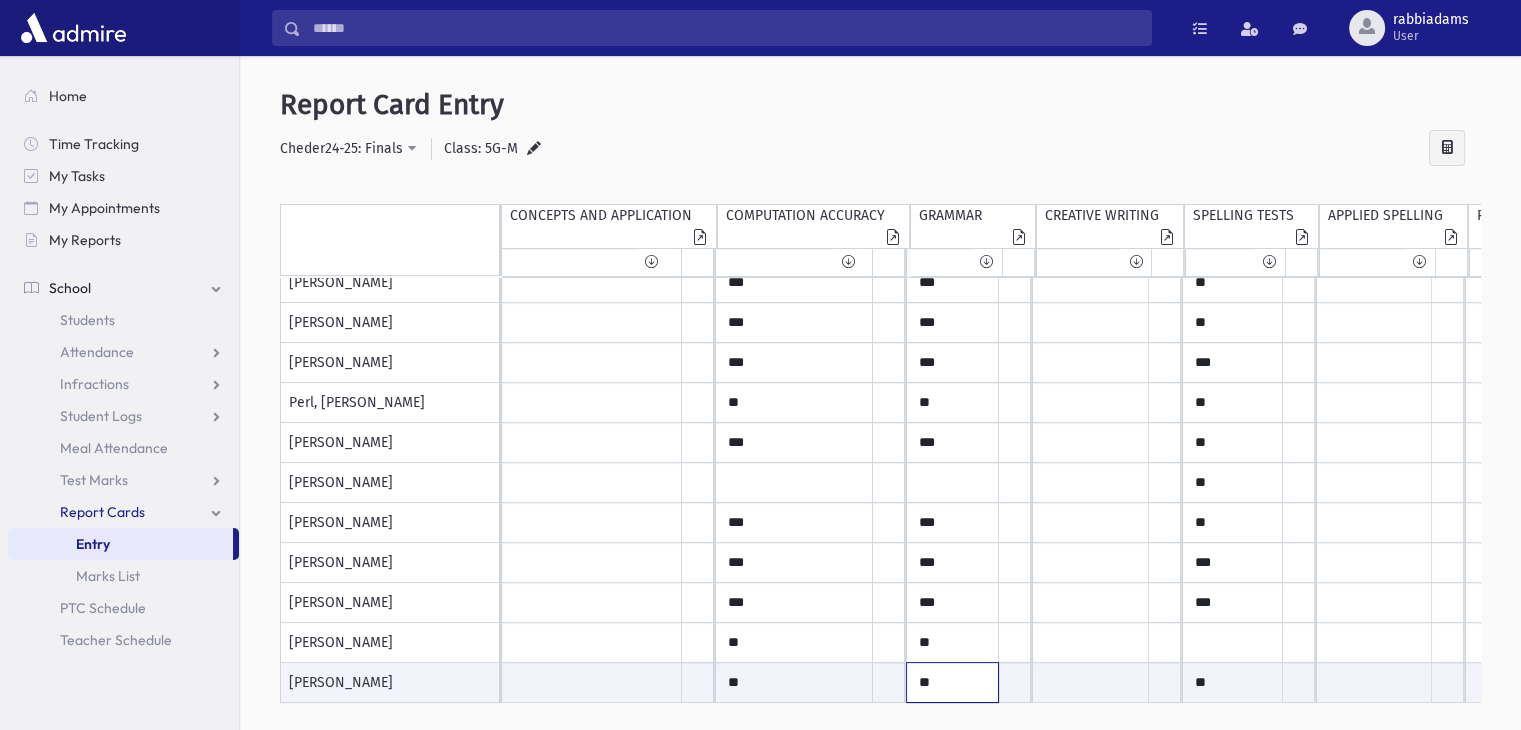 type on "**" 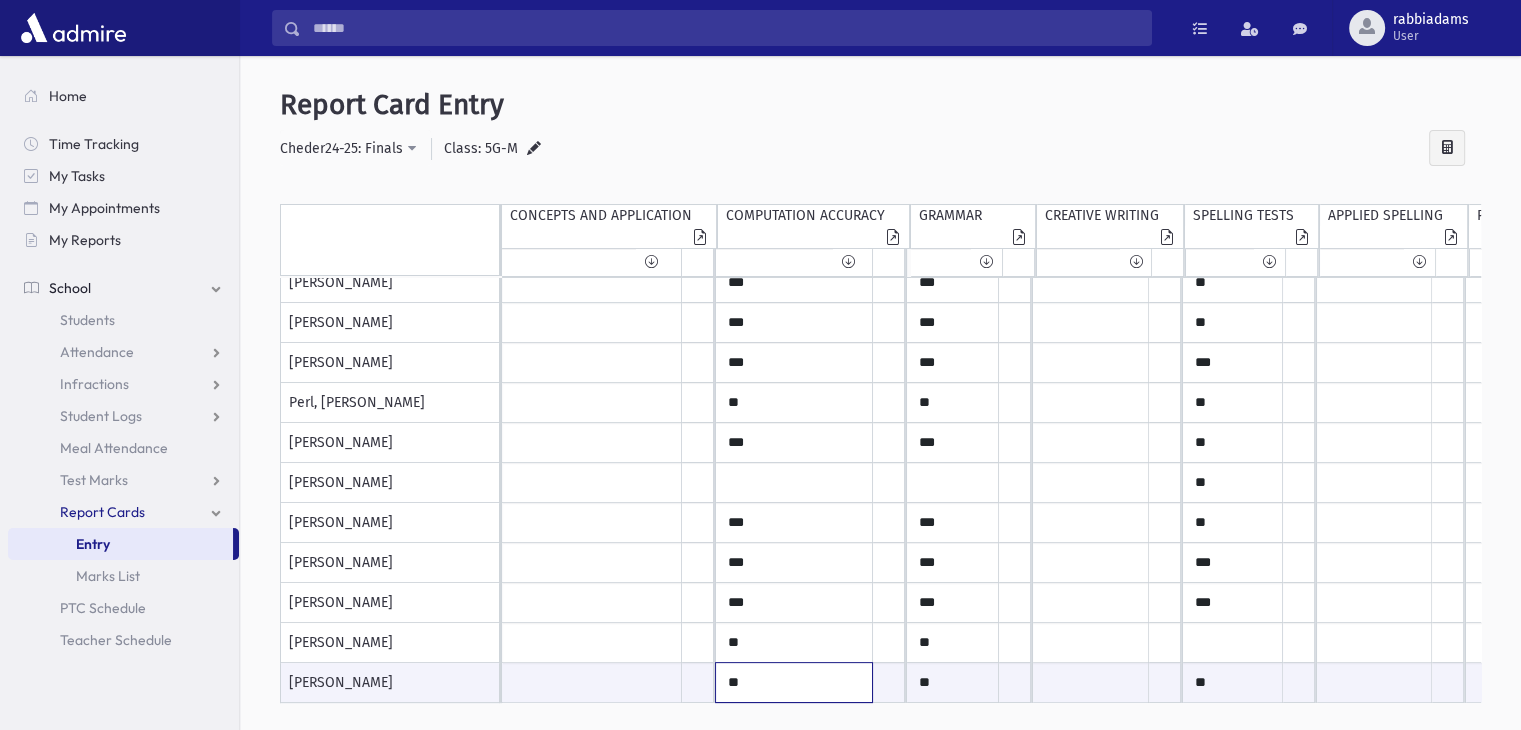 click on "**" at bounding box center [592, 682] 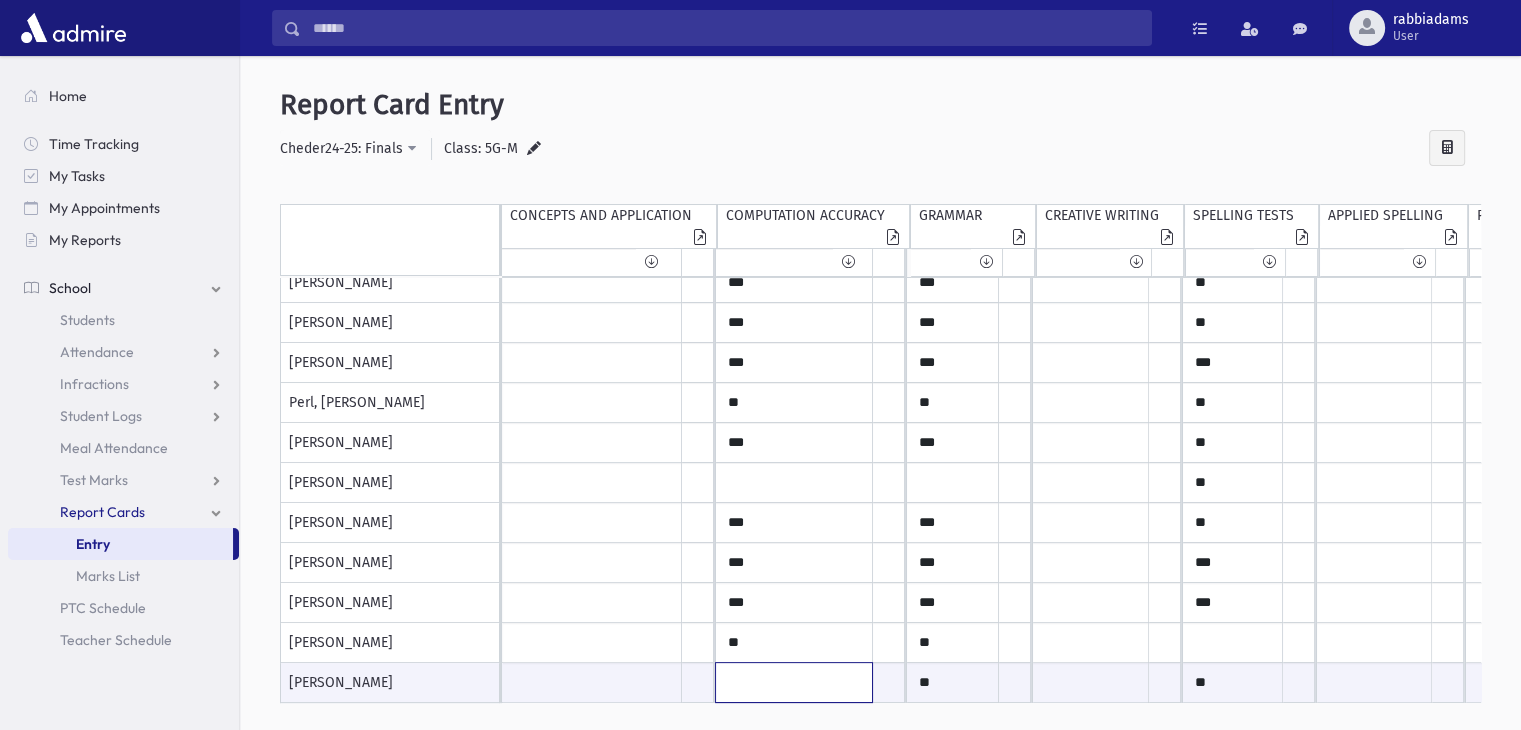 type 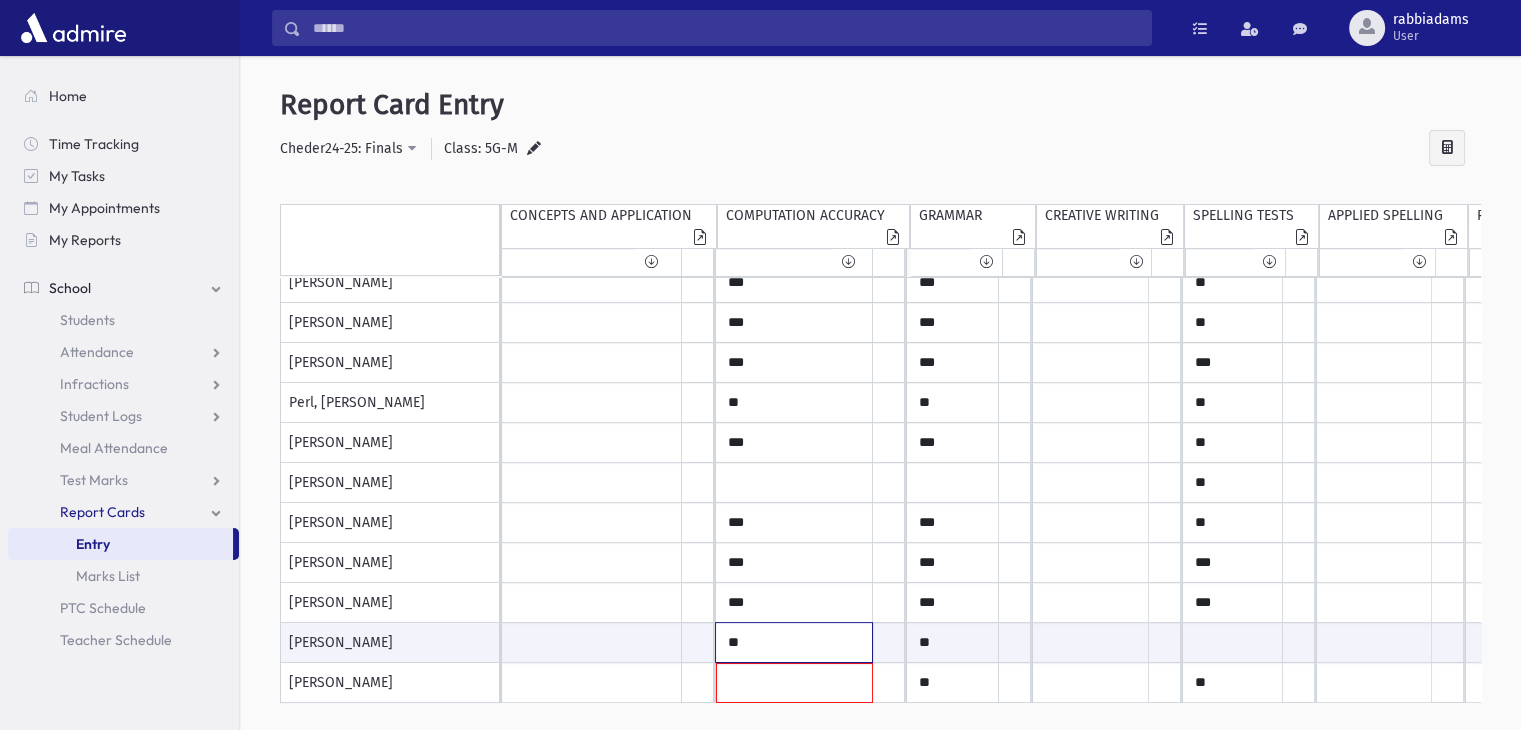 click on "**" at bounding box center [592, 642] 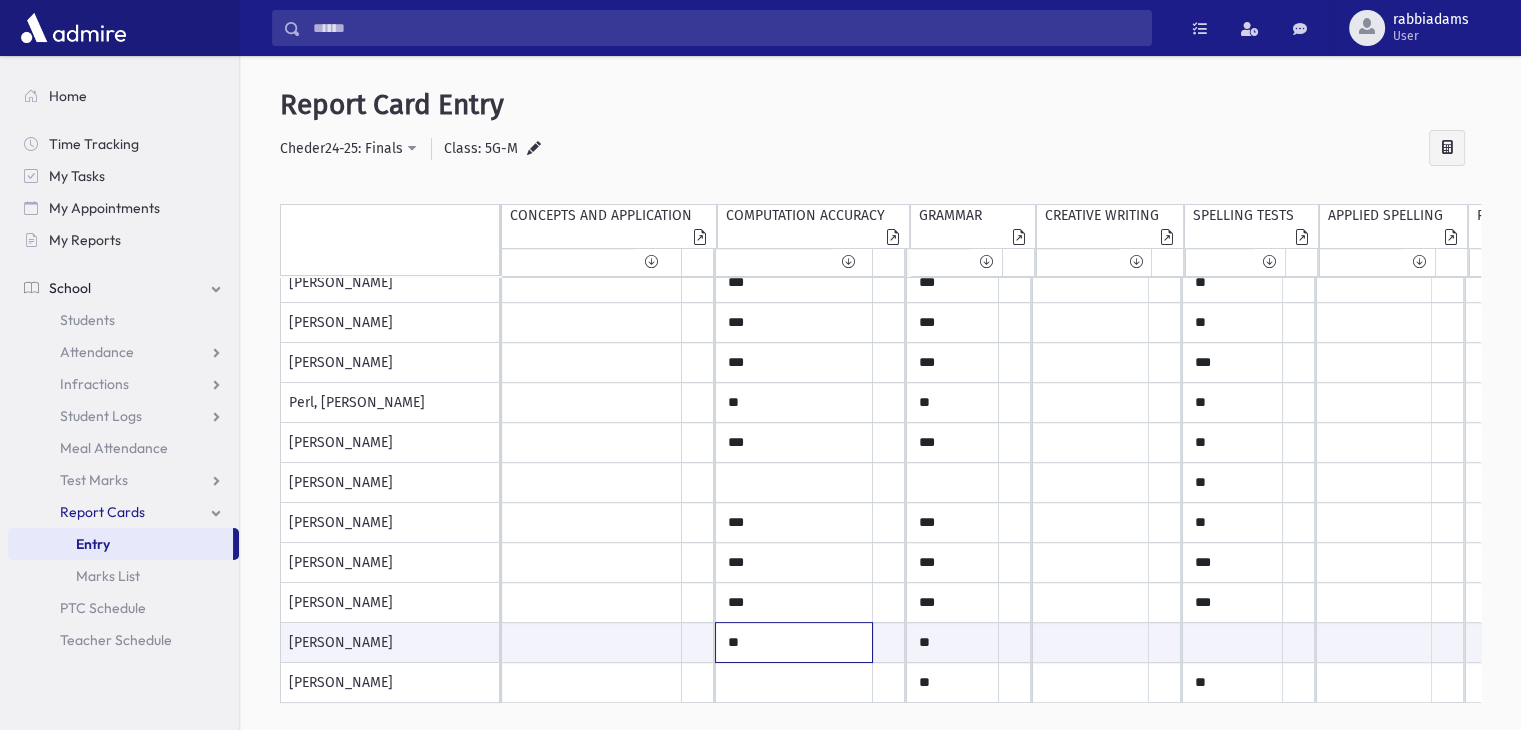 click on "**" at bounding box center (592, 642) 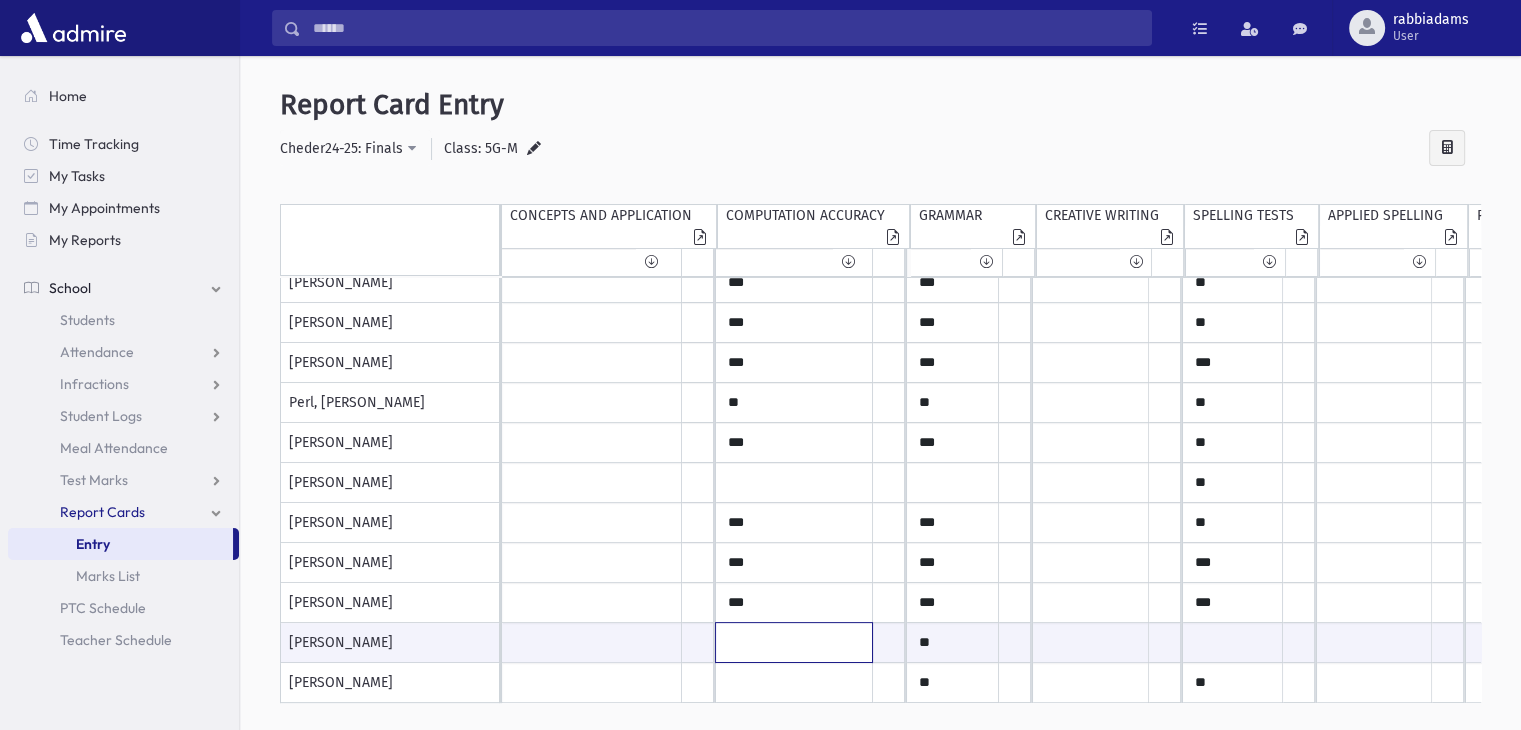 type 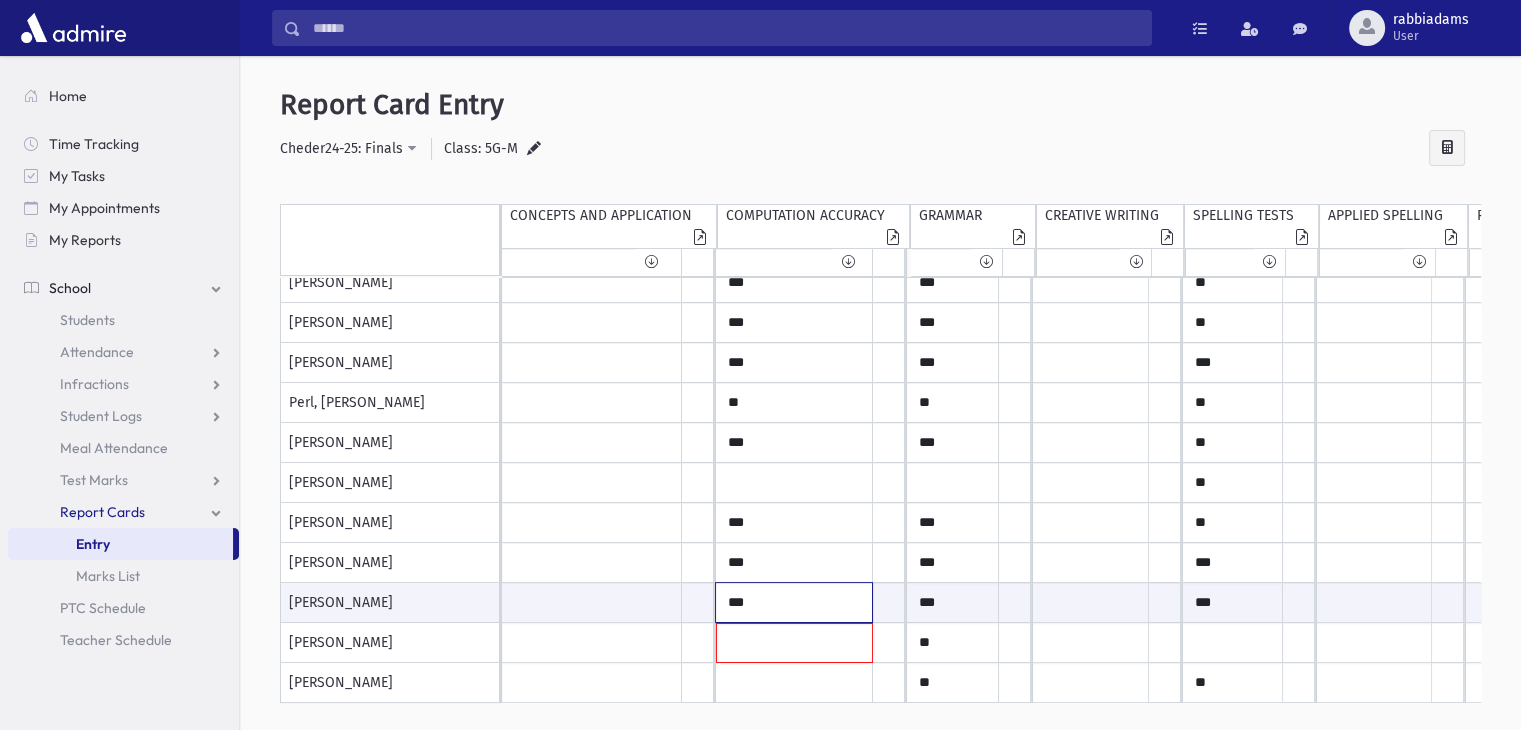 click on "***" at bounding box center [592, 602] 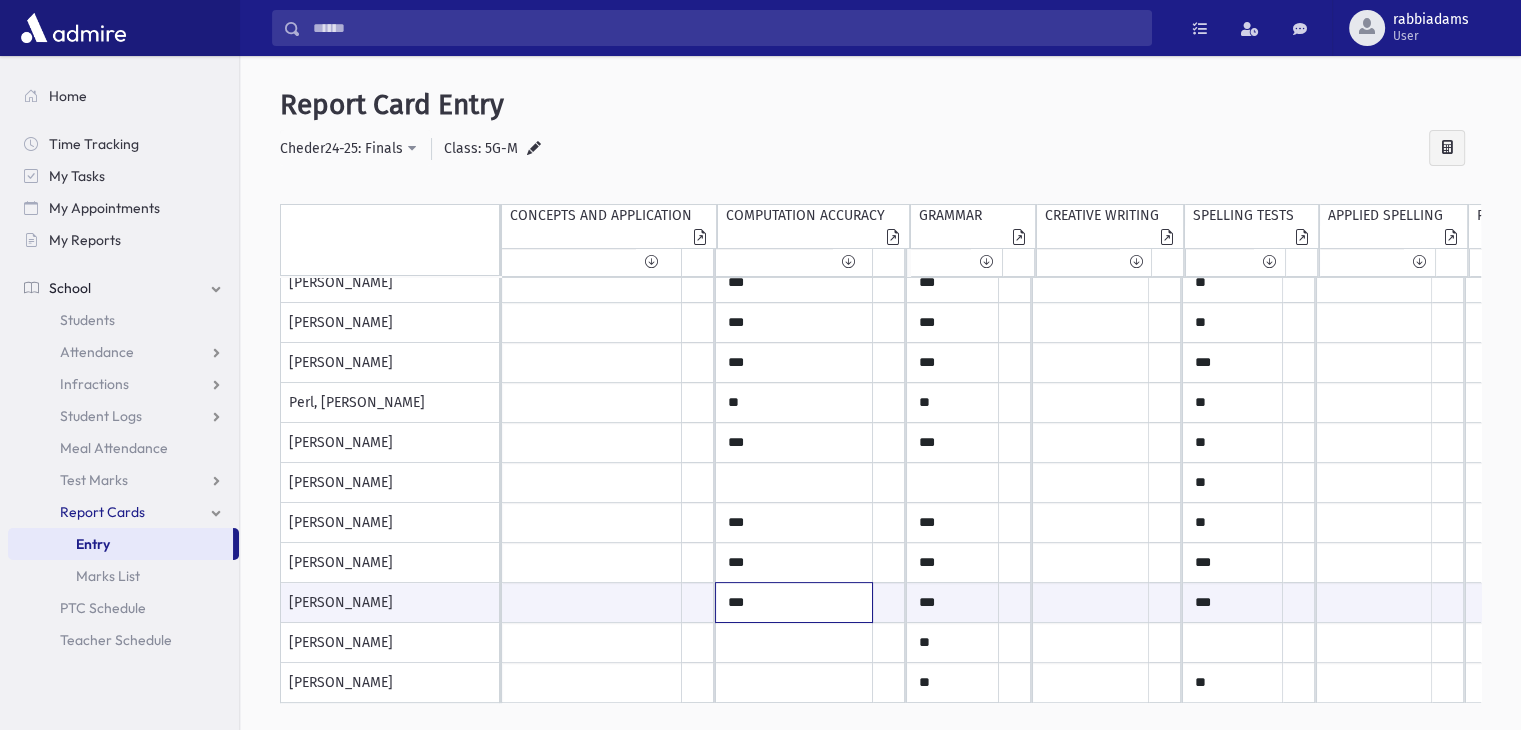 click on "***" at bounding box center [592, 602] 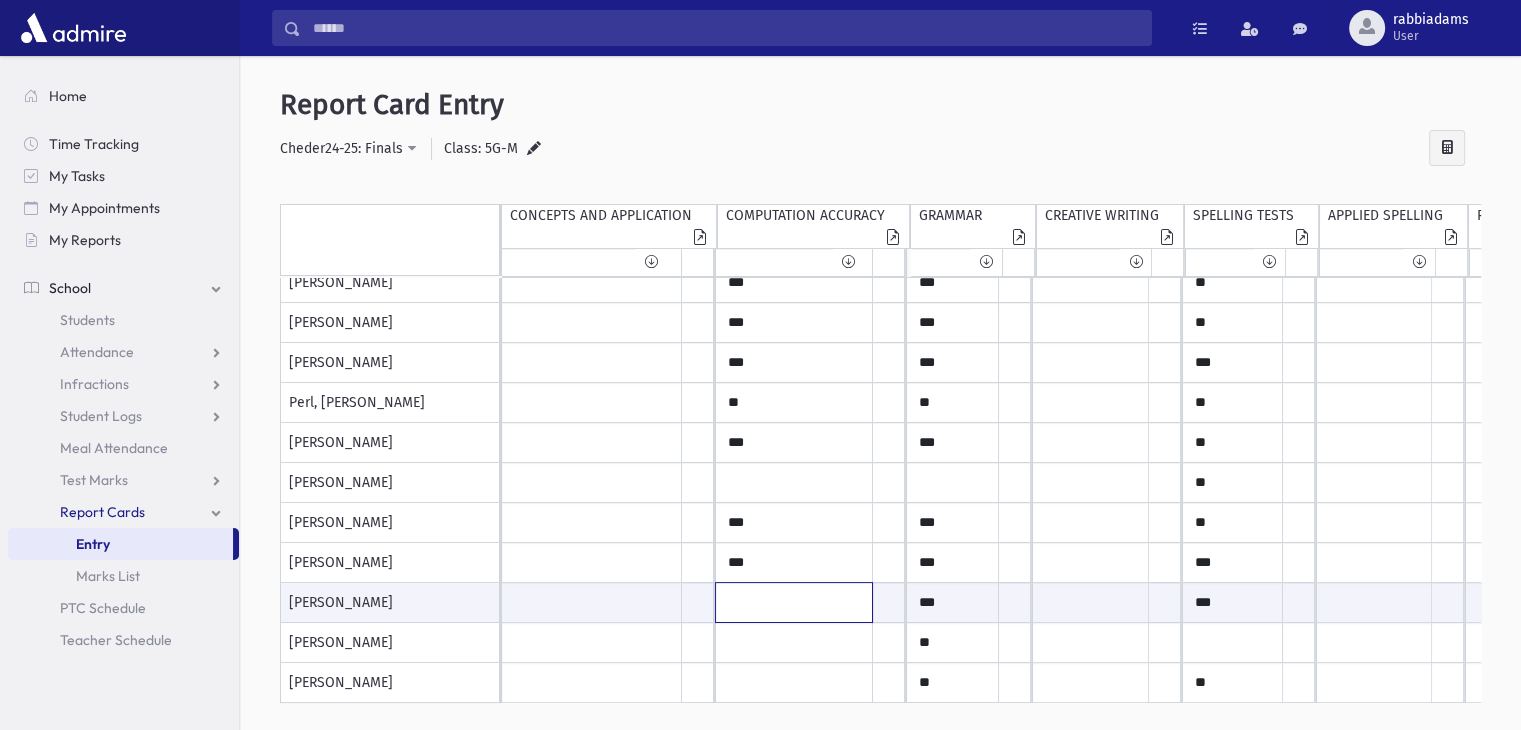 type 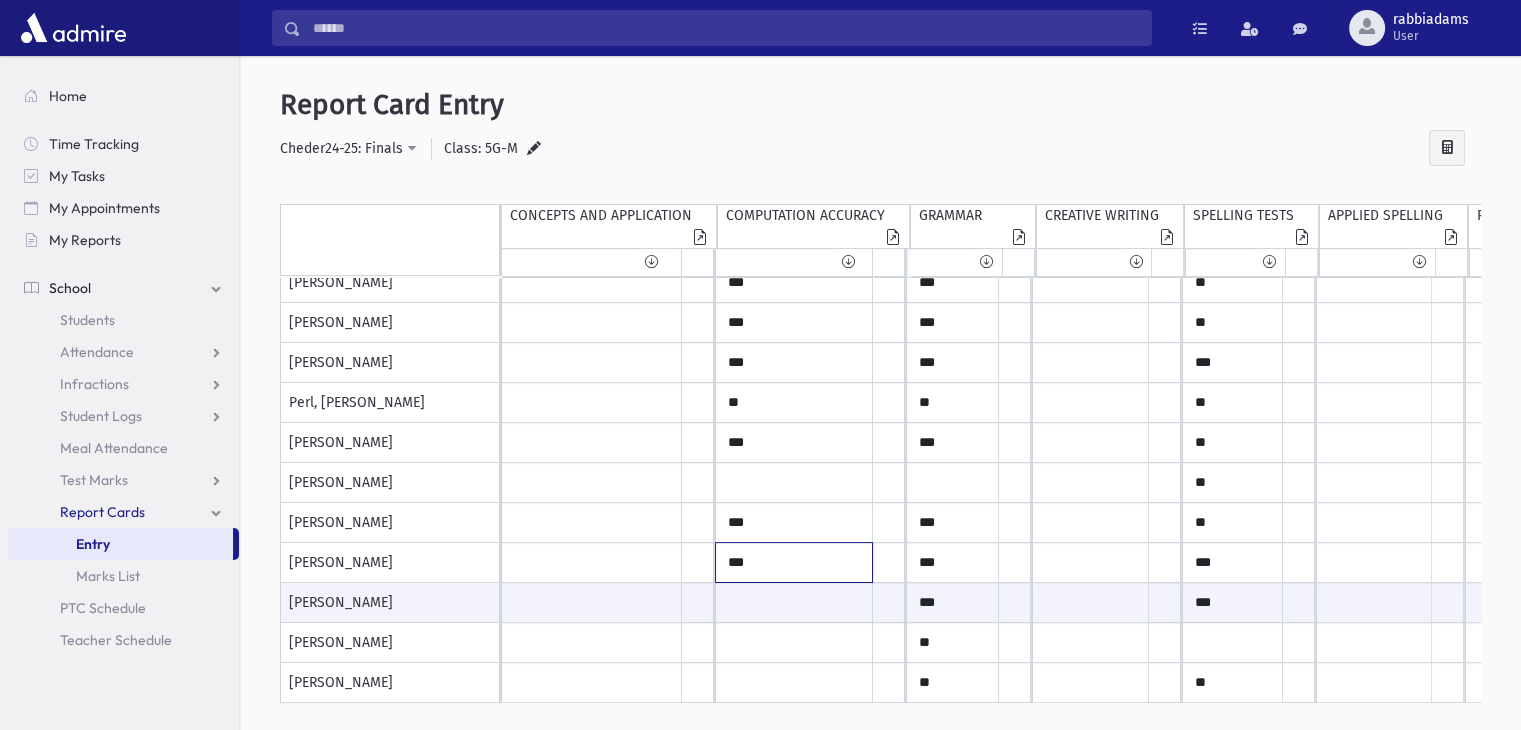click on "***" at bounding box center (592, -357) 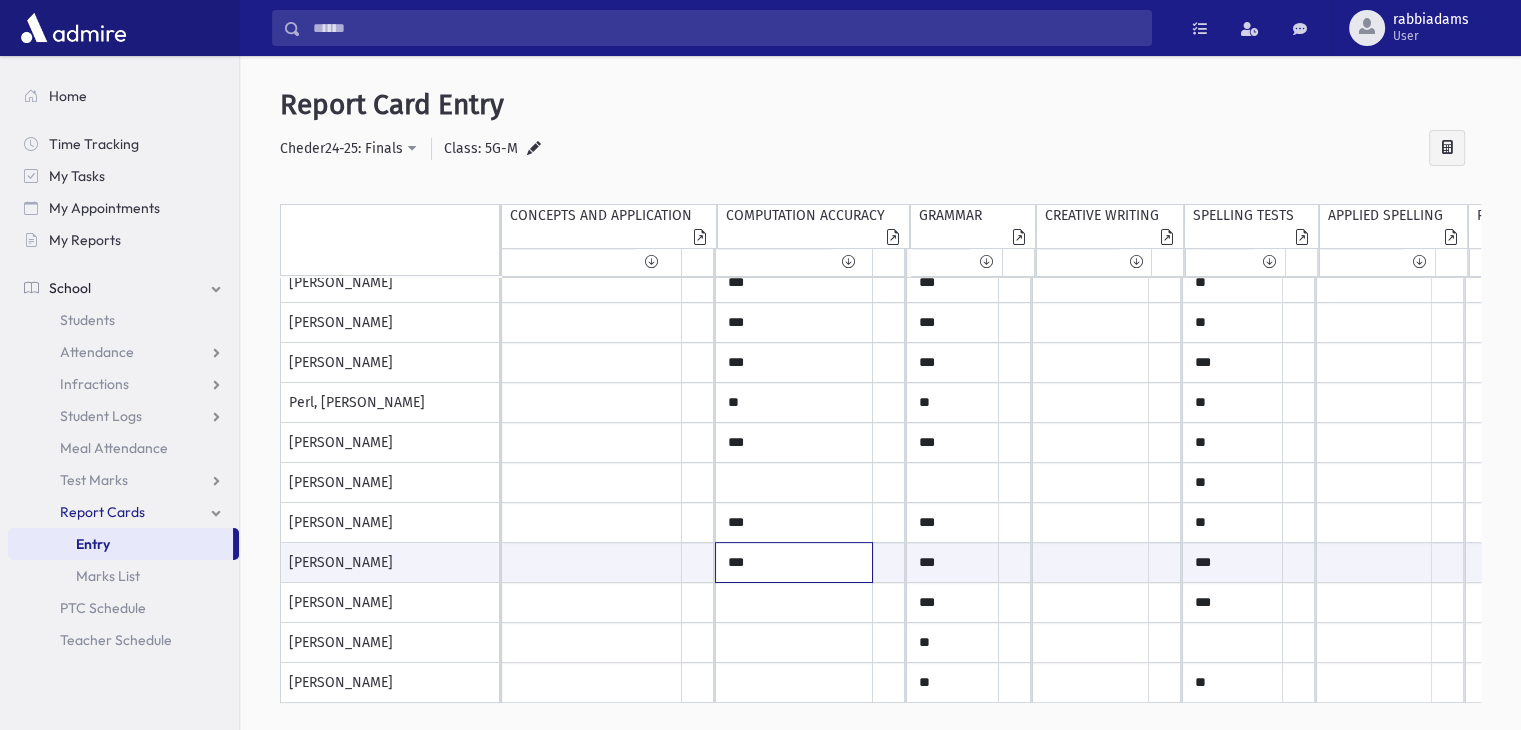 click on "***" at bounding box center [592, 562] 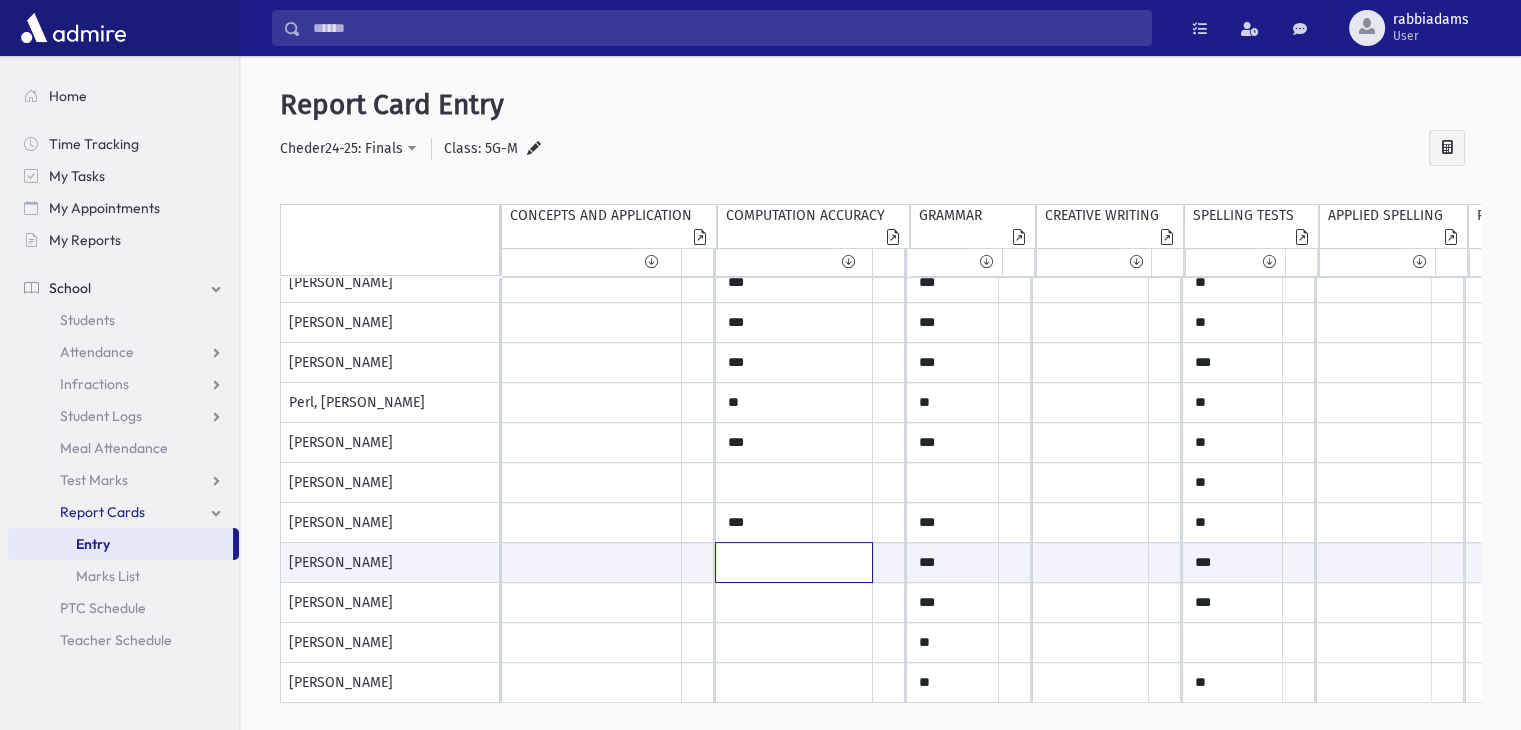 type 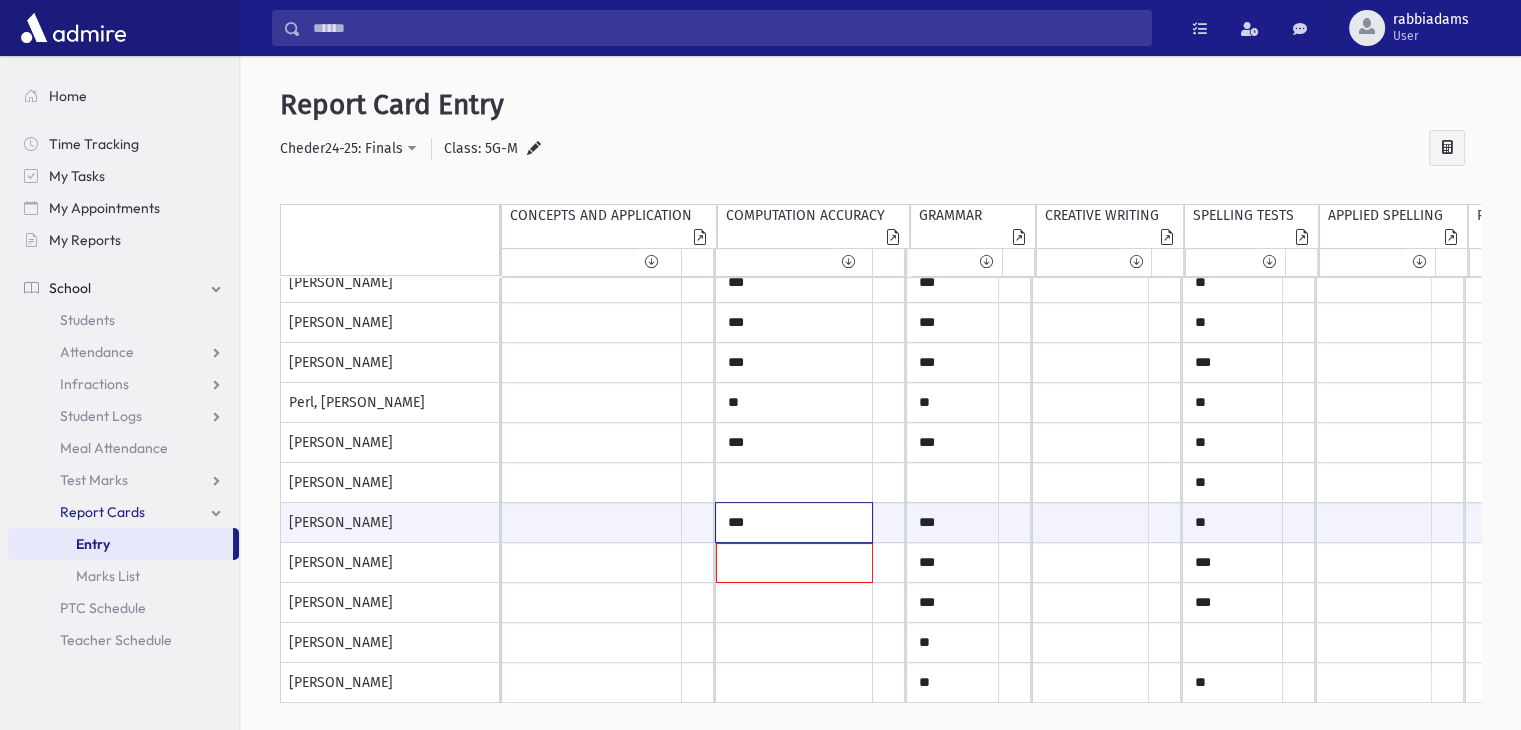 click on "***" at bounding box center (592, 522) 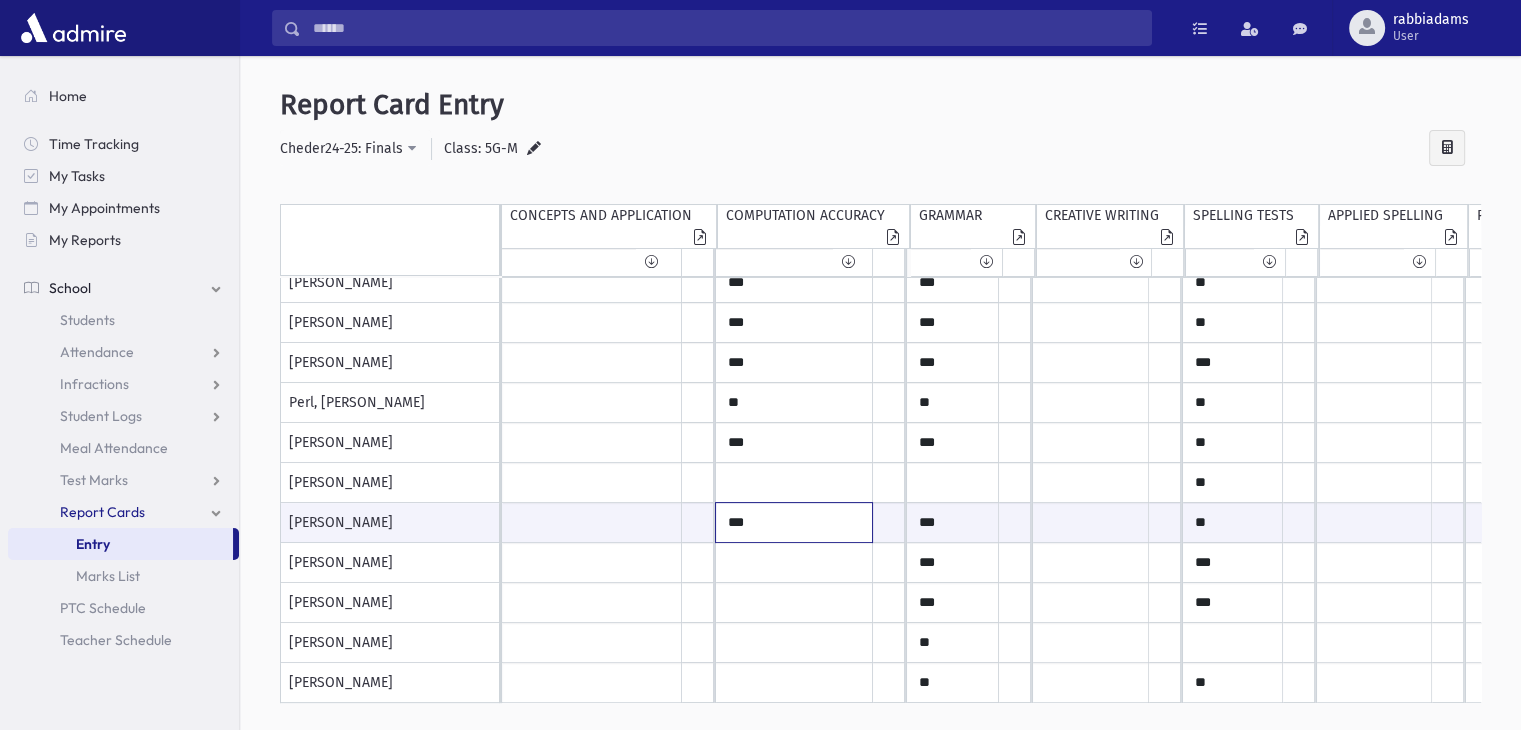 click on "***" at bounding box center (592, 522) 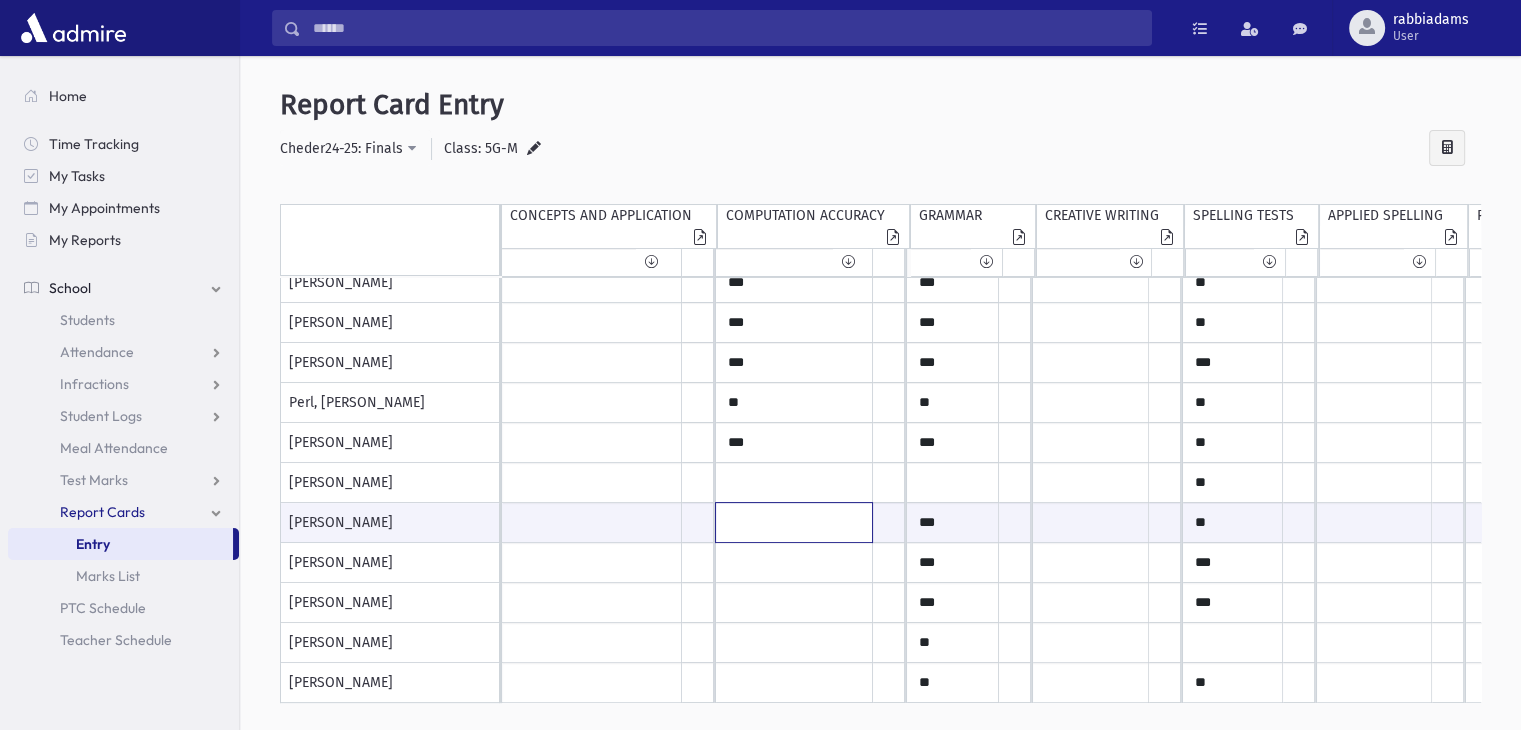type 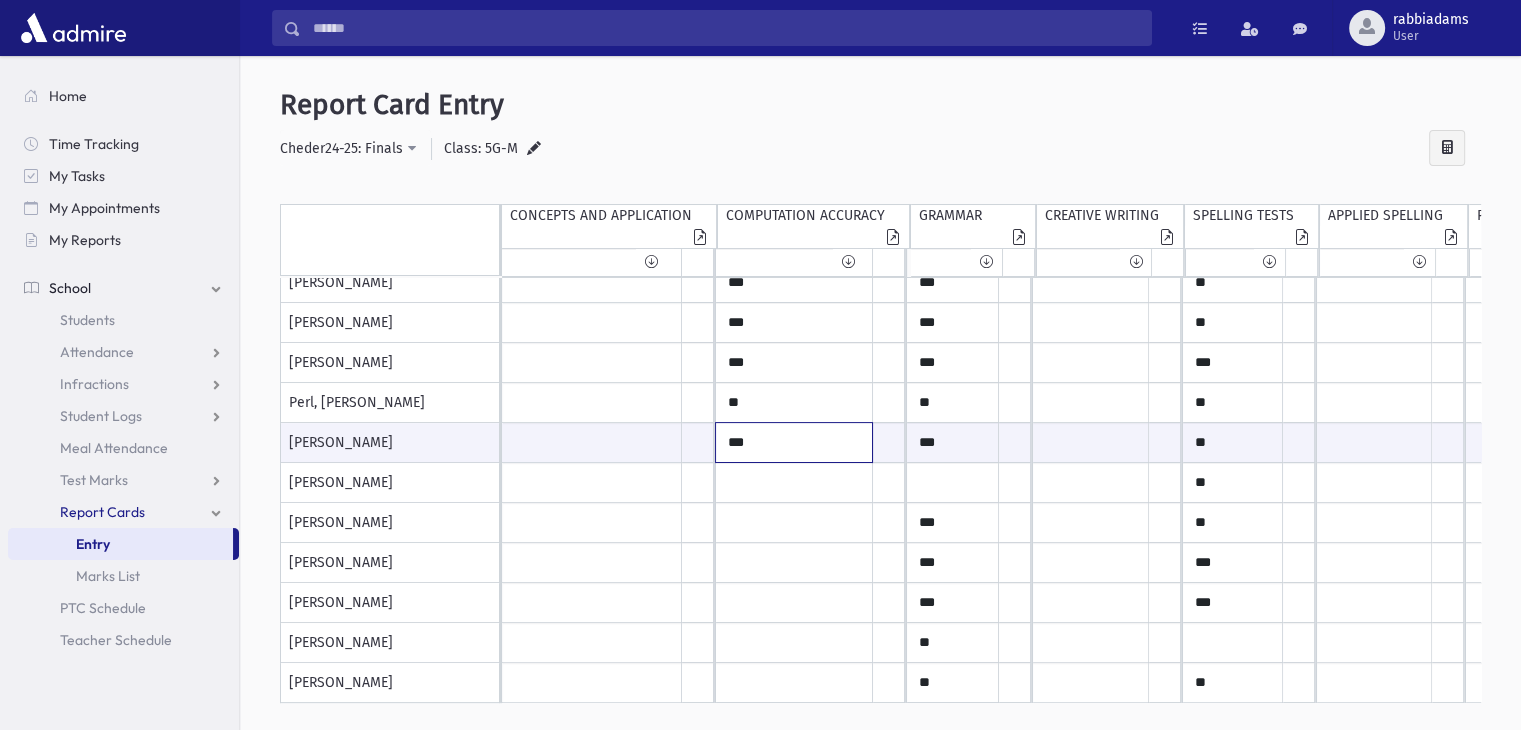 click on "***" at bounding box center [592, 442] 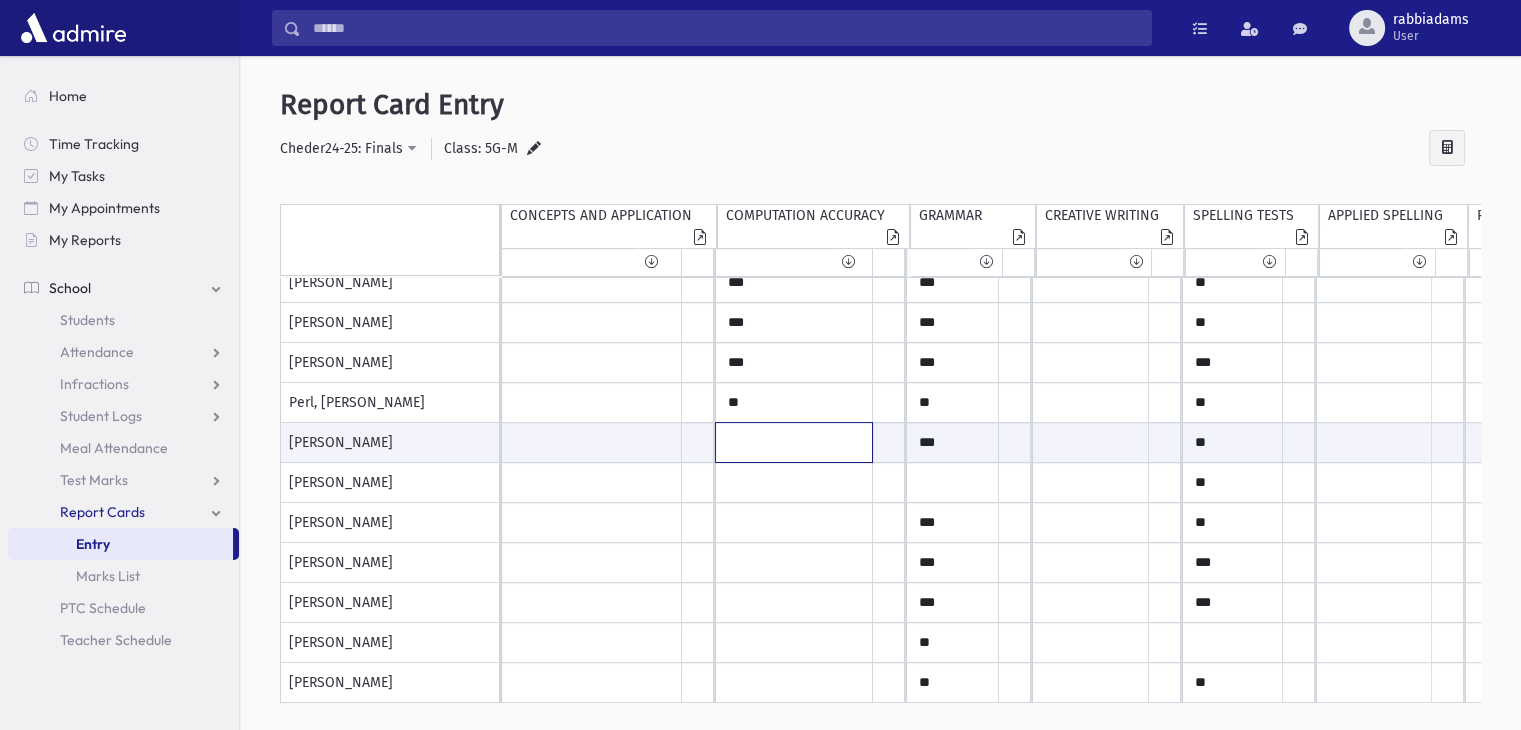 type 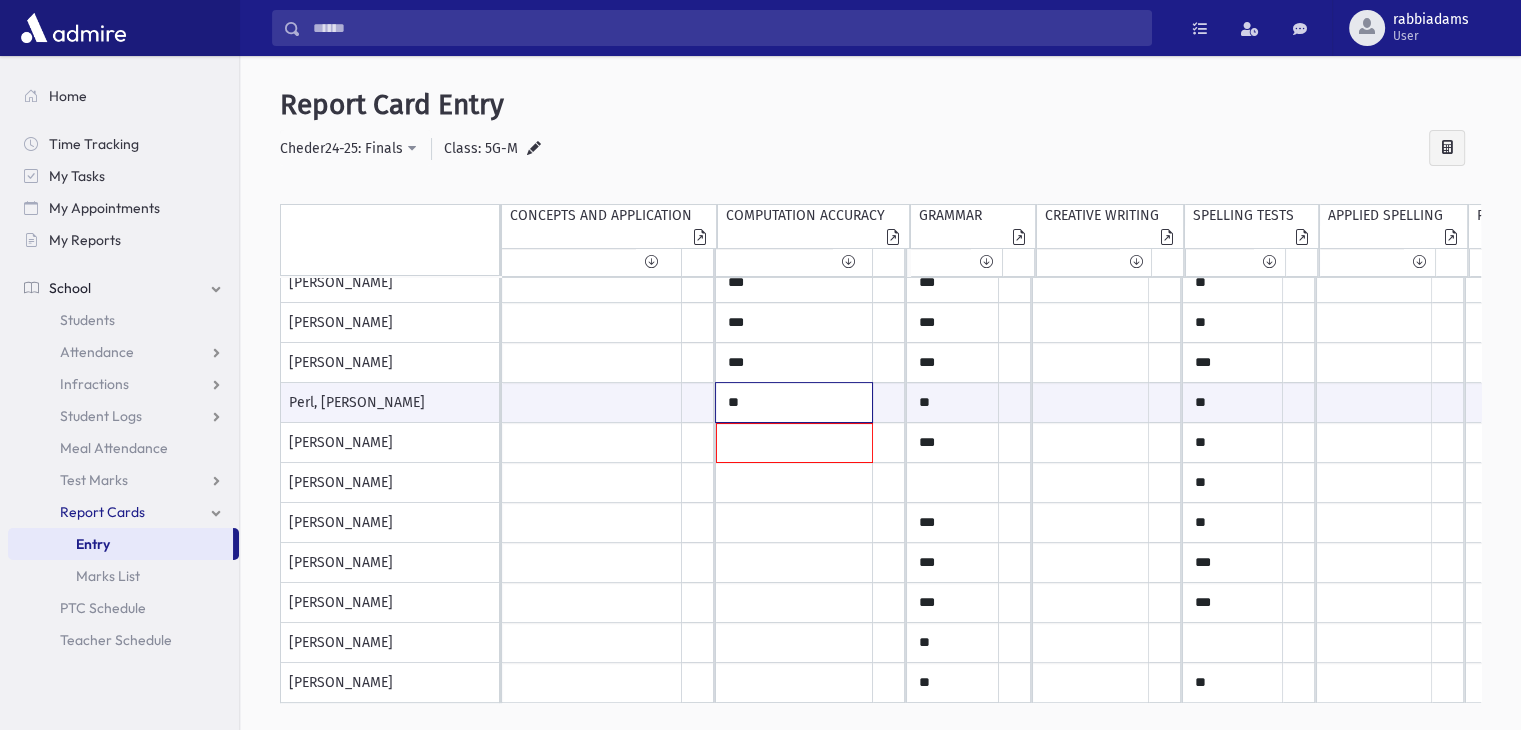 click on "**" at bounding box center (592, 402) 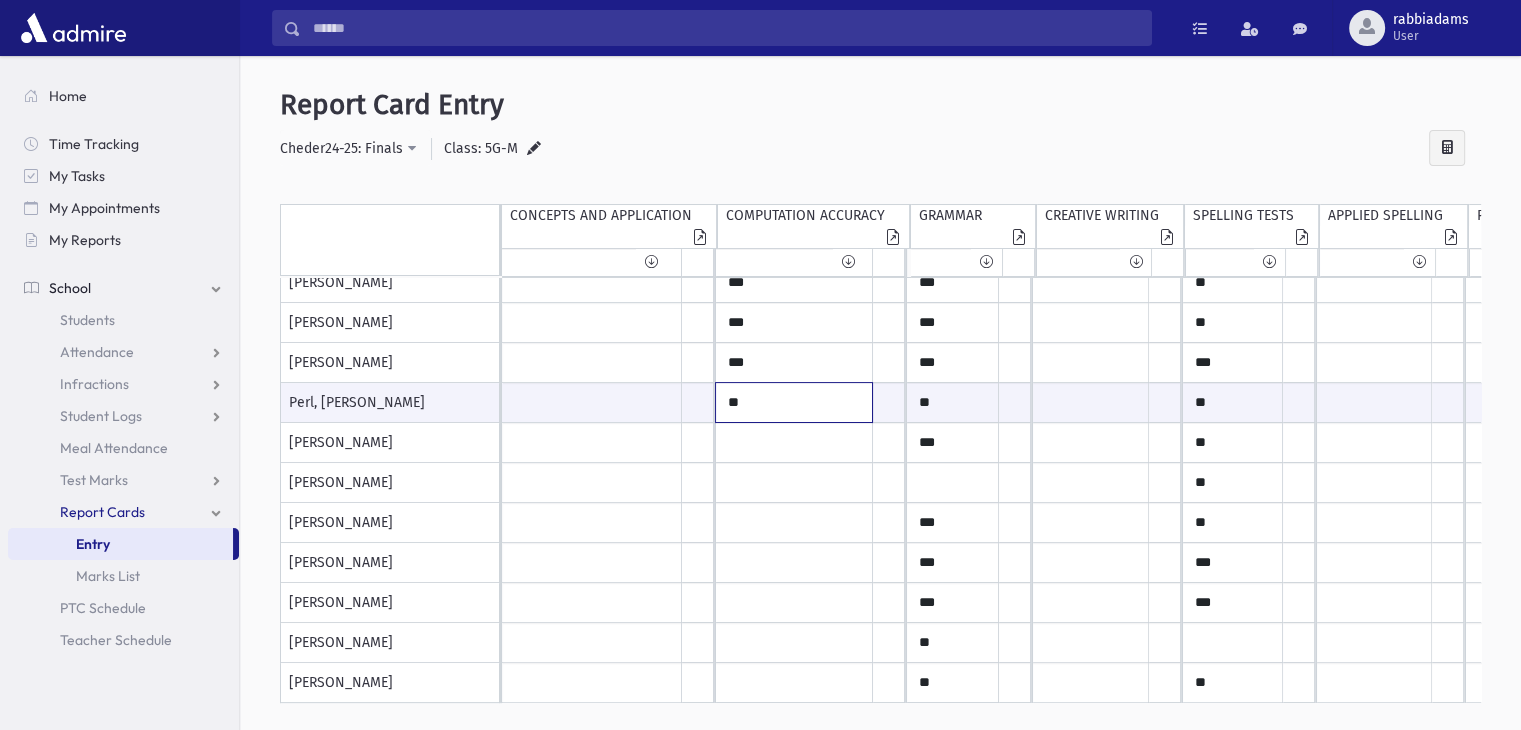 click on "**" at bounding box center (592, 402) 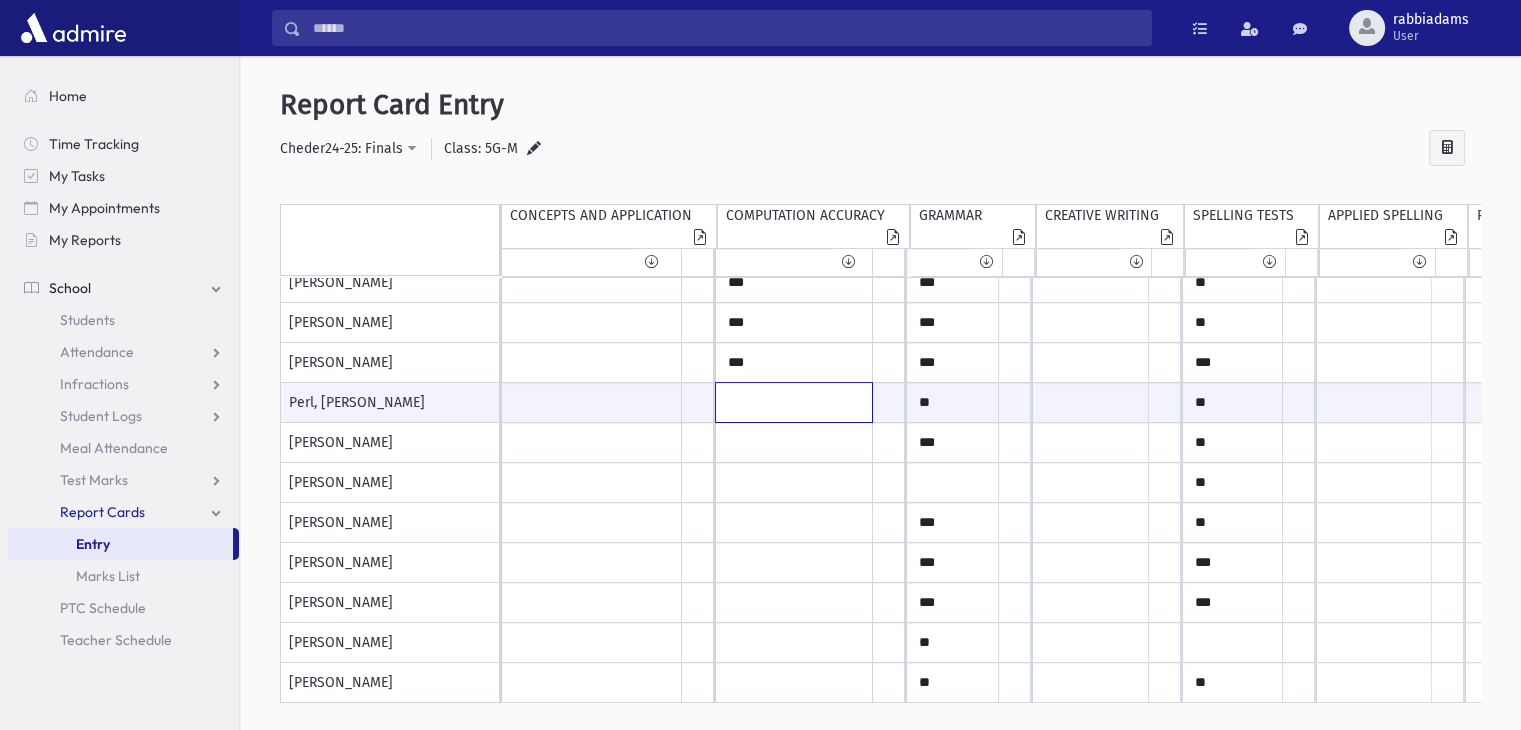 type 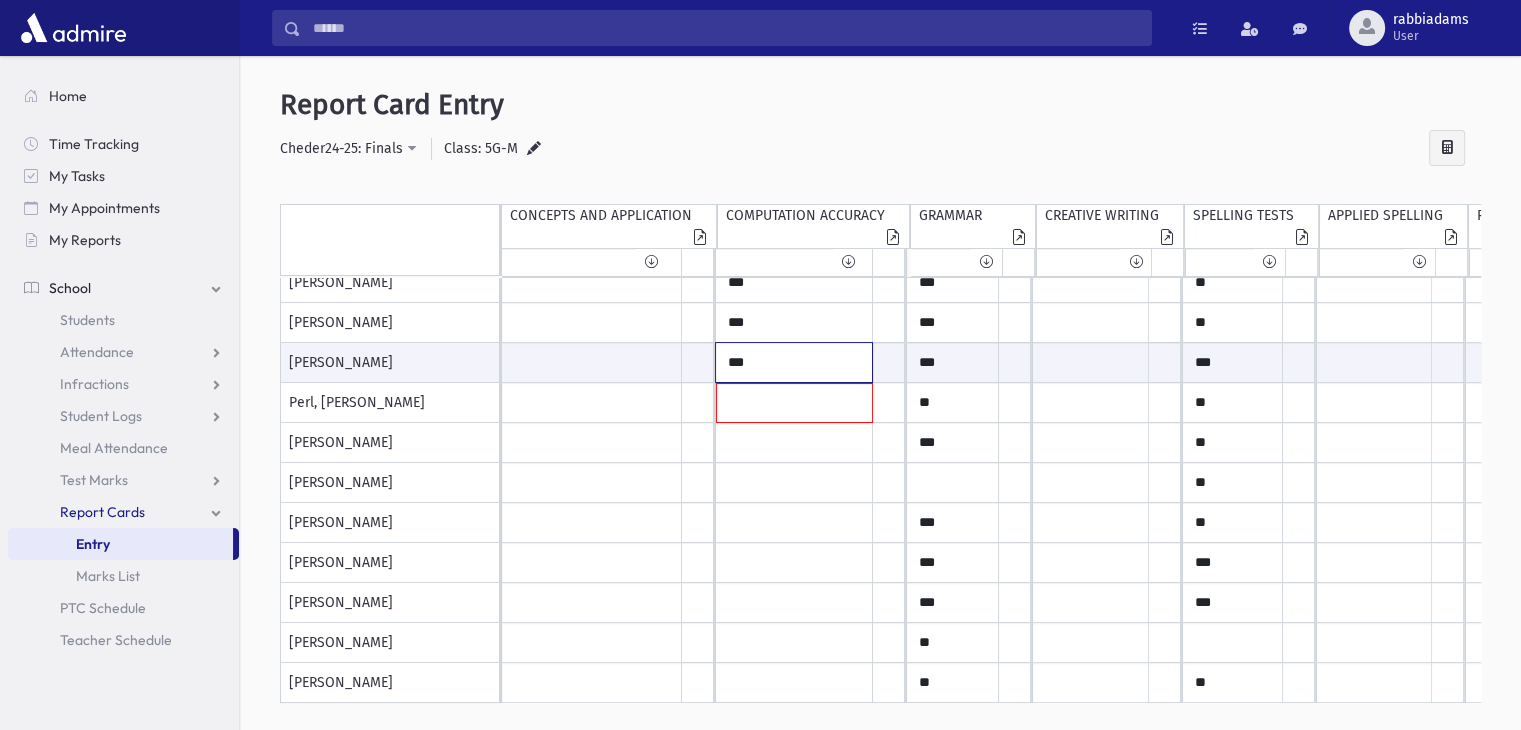 click on "***" at bounding box center [592, 362] 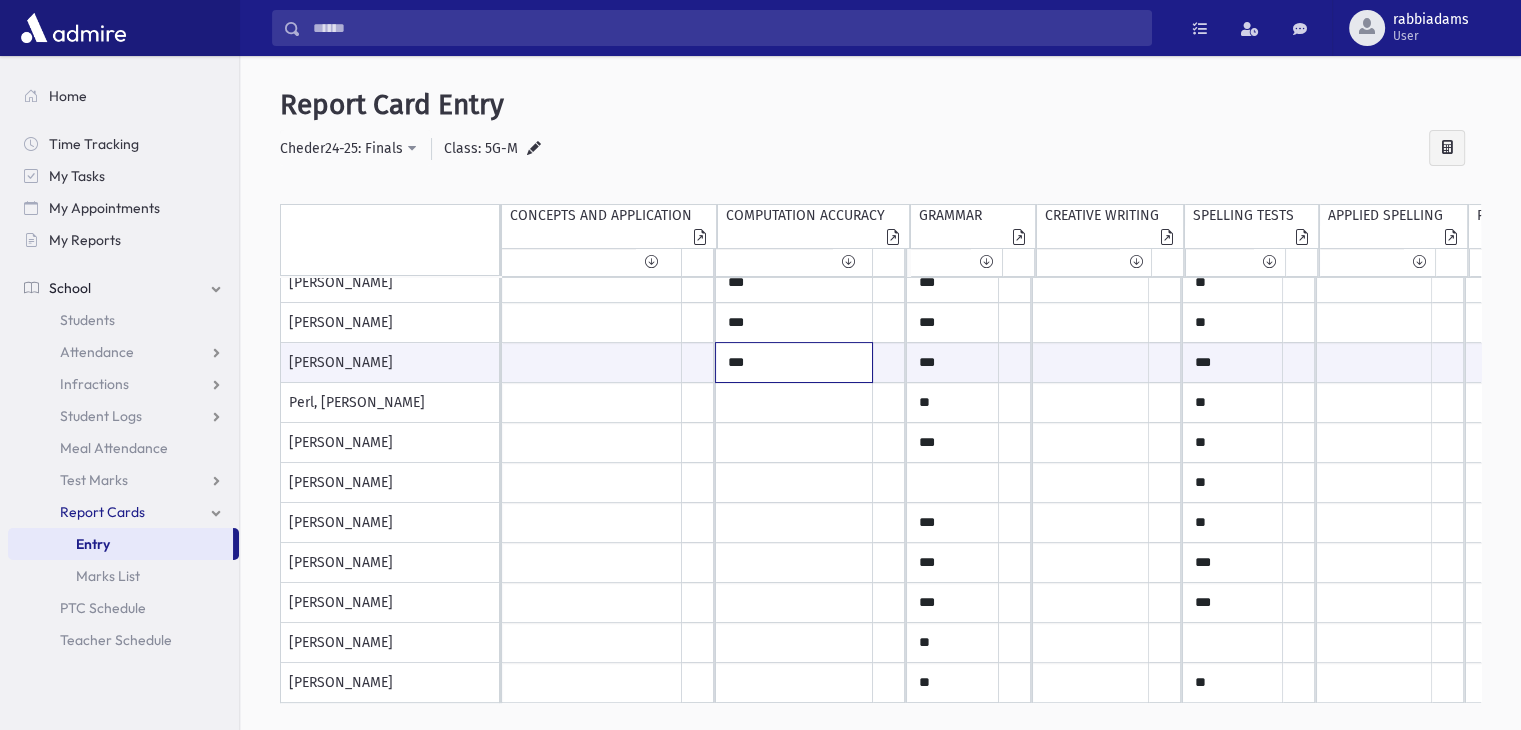 click on "***" at bounding box center [592, 362] 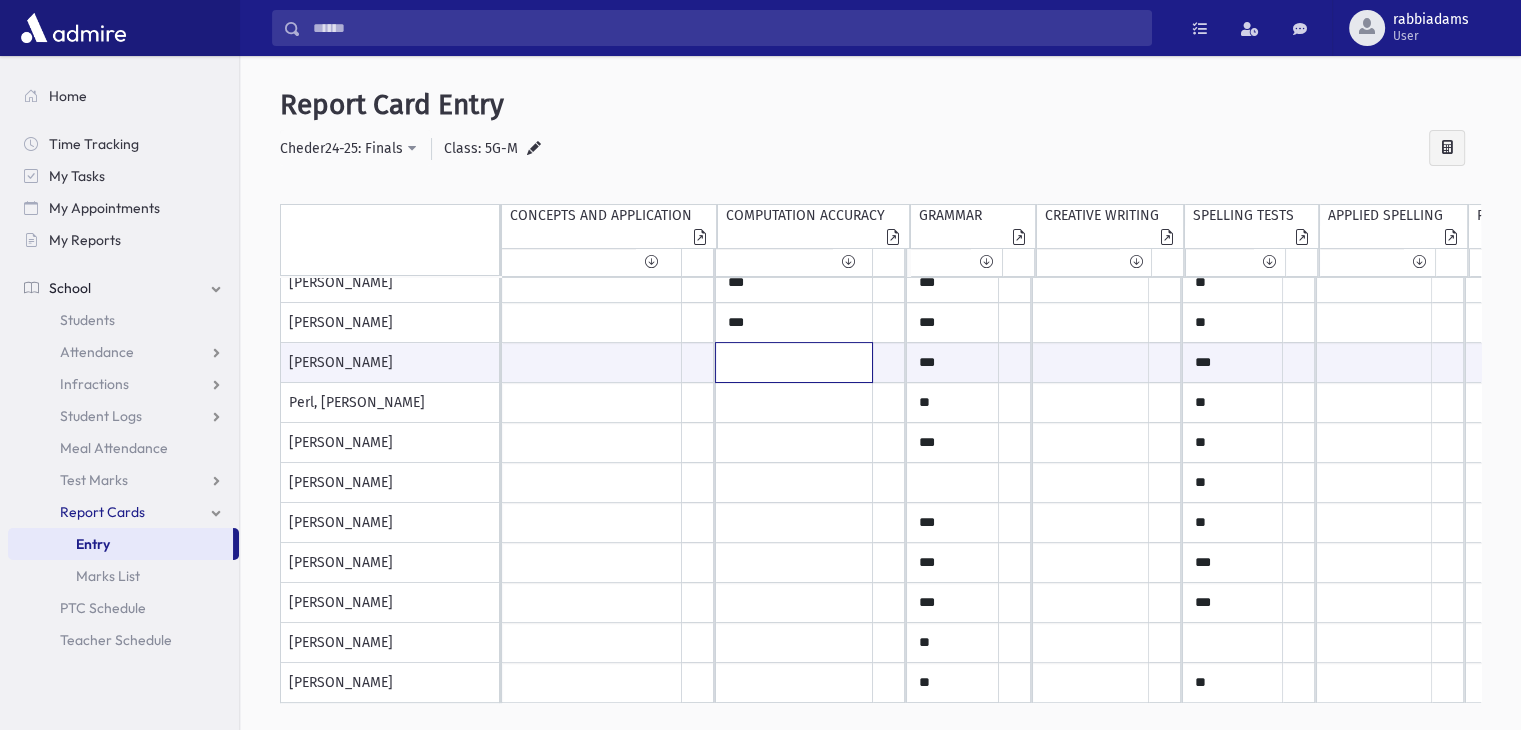 type 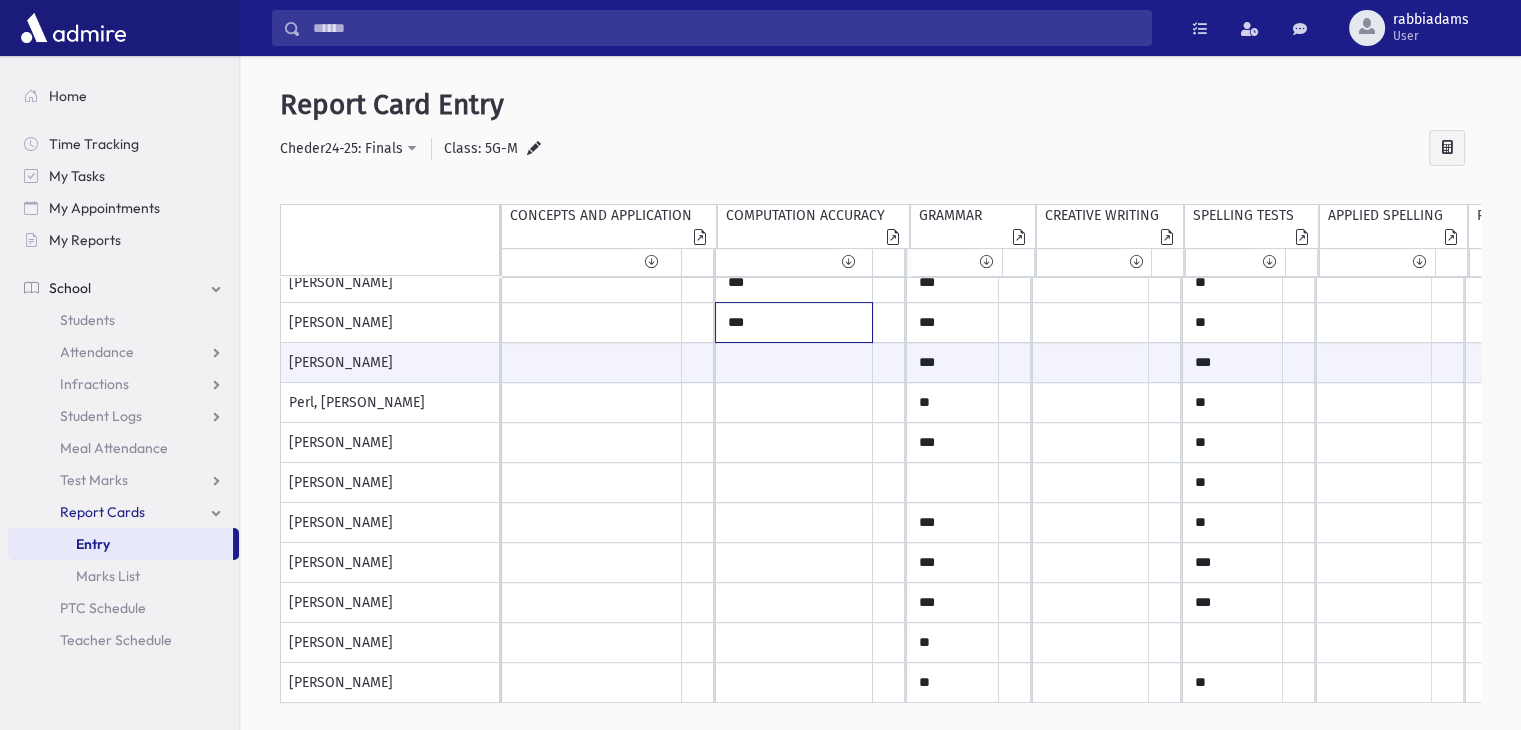 click on "***" at bounding box center (592, -357) 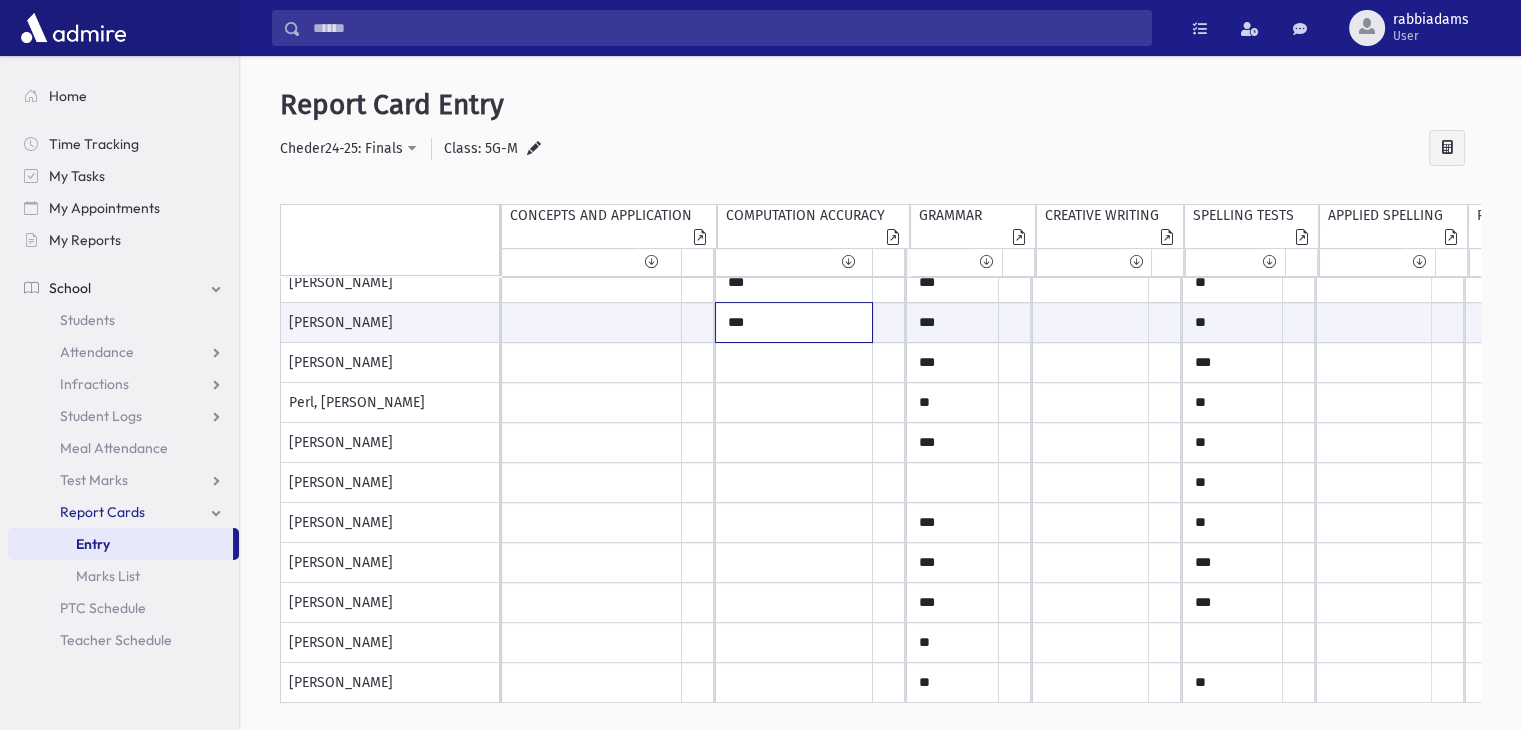 click on "***" at bounding box center (592, 322) 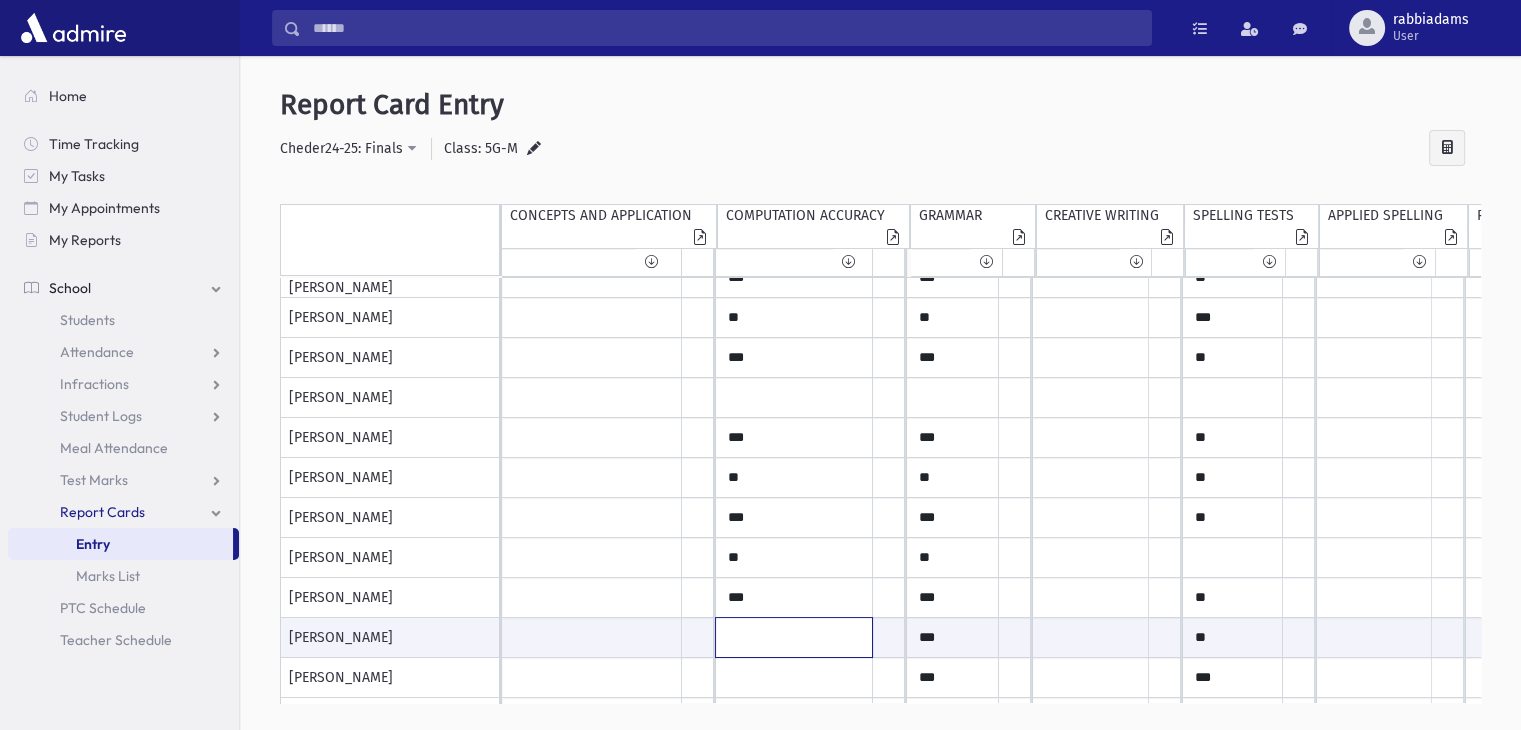 scroll, scrollTop: 332, scrollLeft: 0, axis: vertical 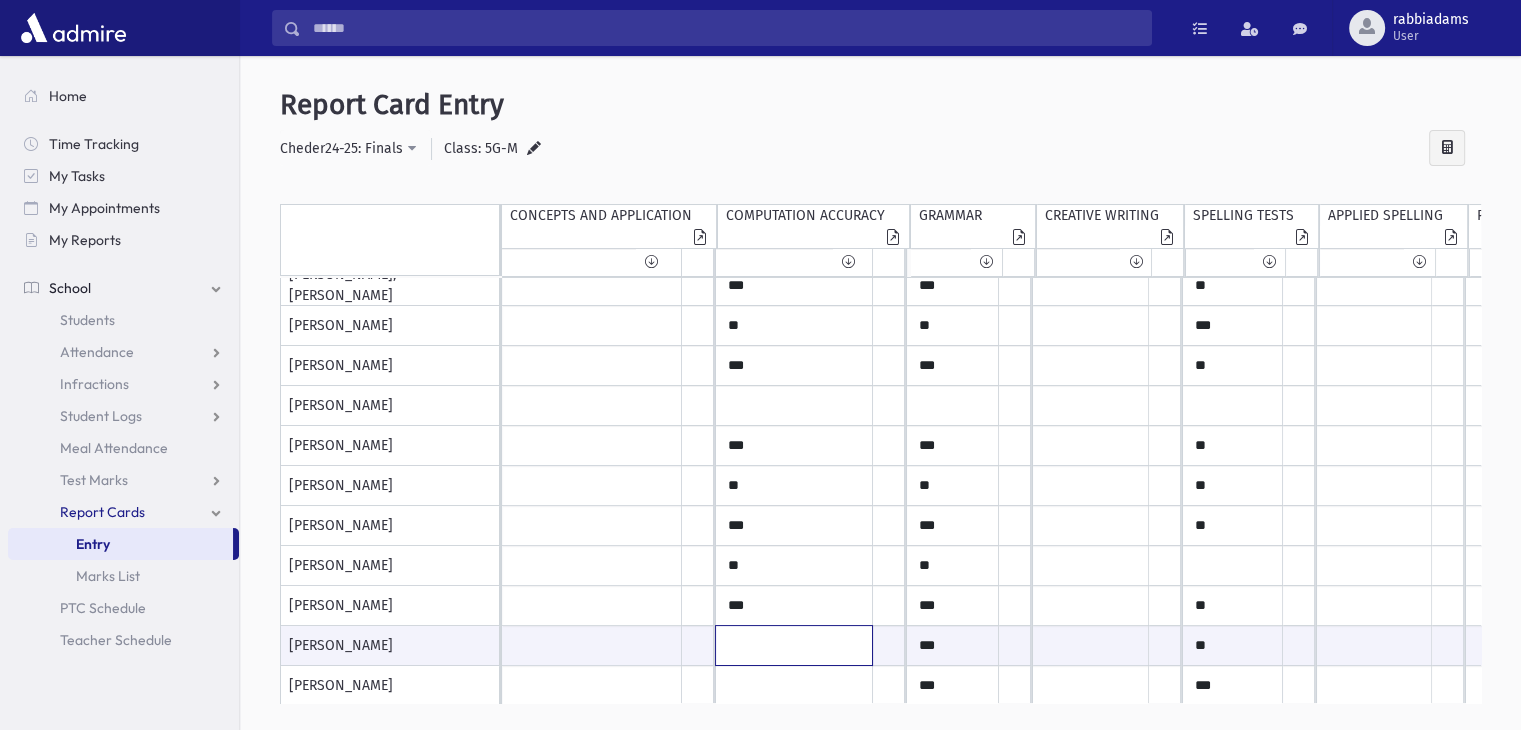 type 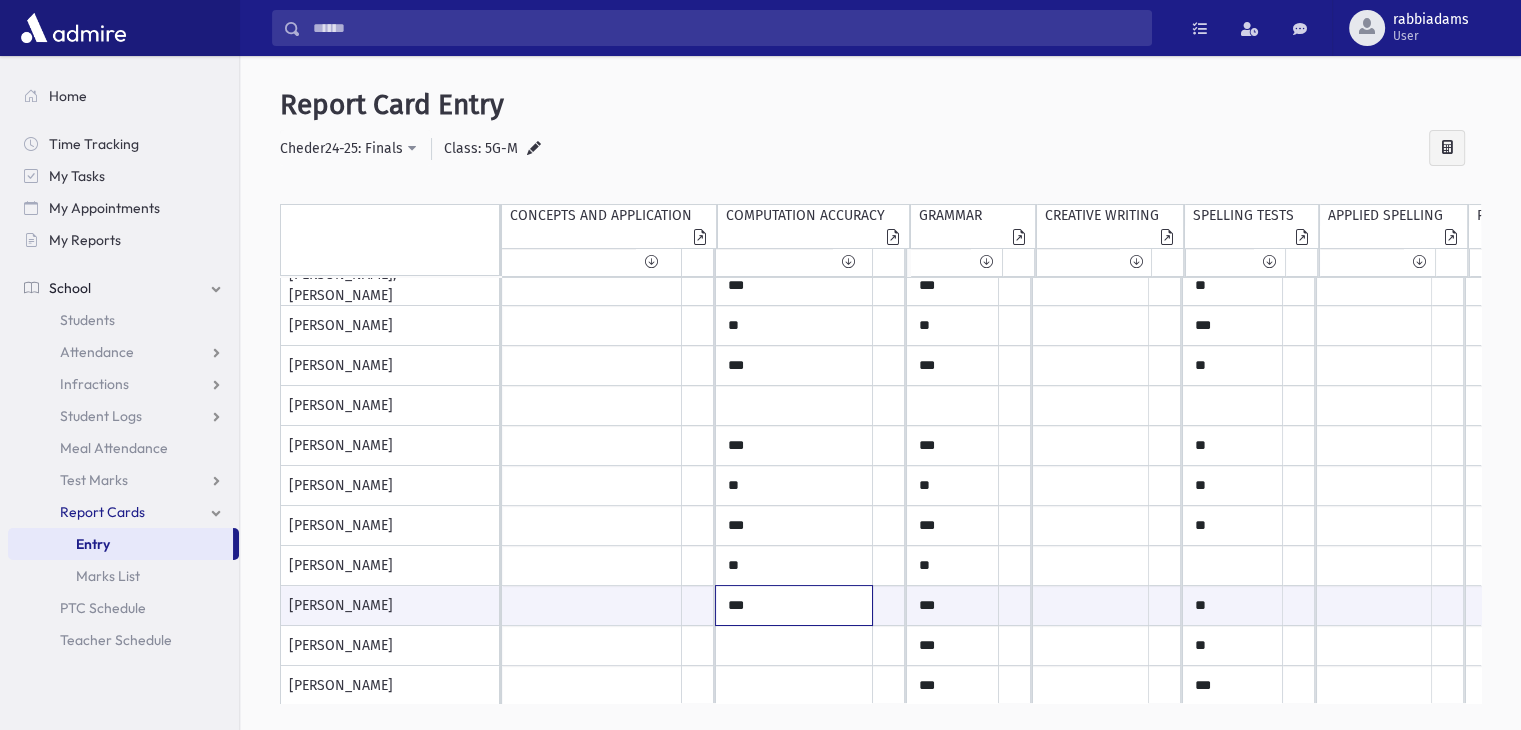 click on "***" at bounding box center (592, 605) 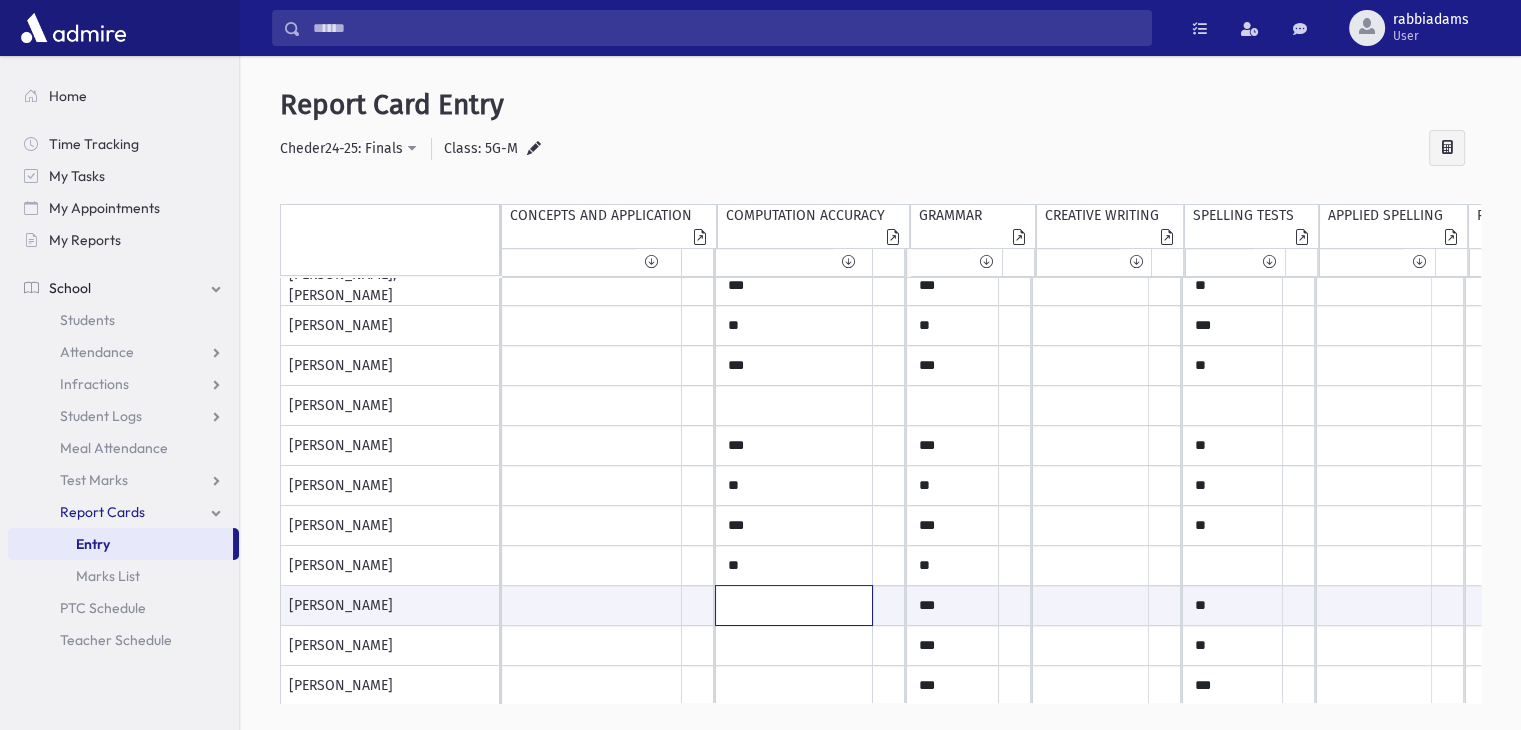 type 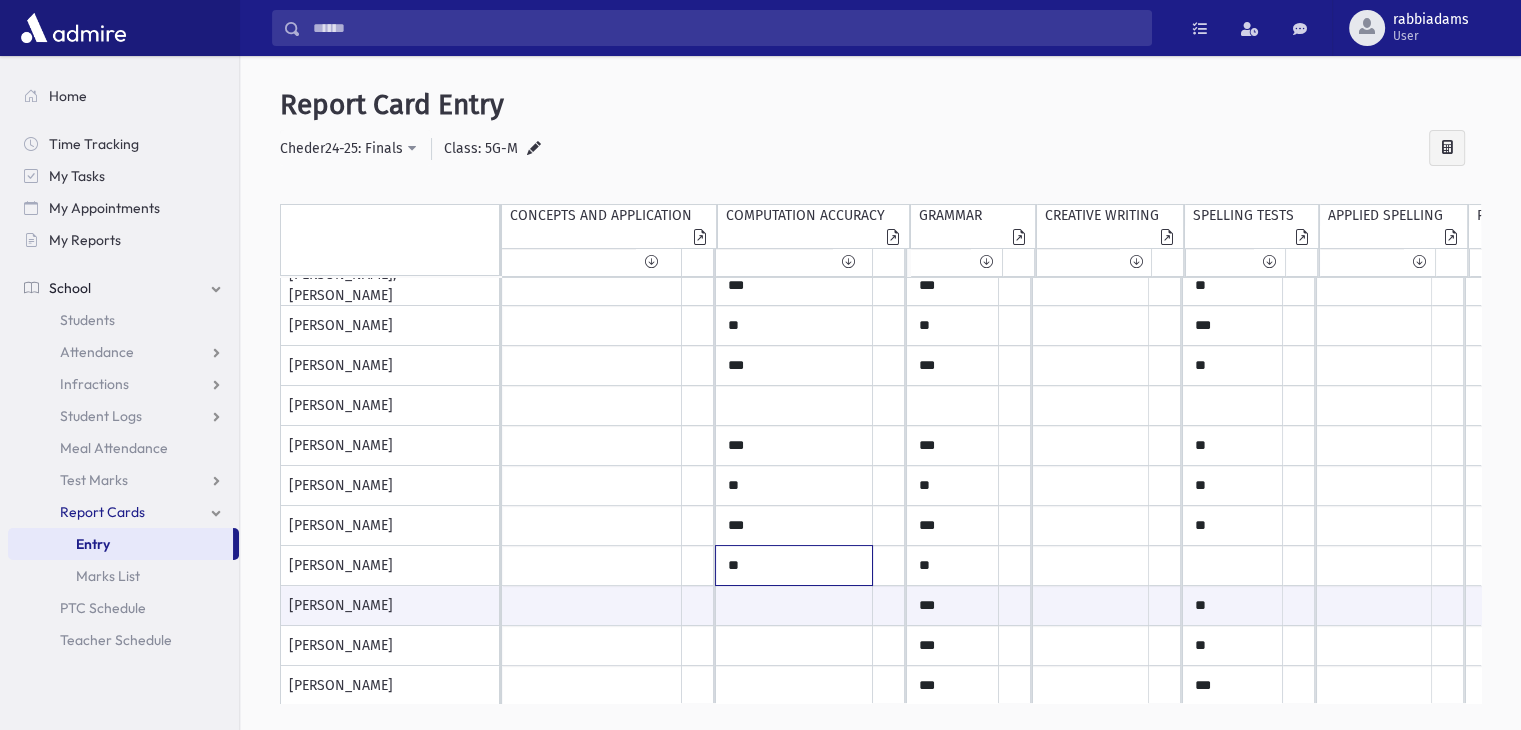 click on "**" at bounding box center [592, -34] 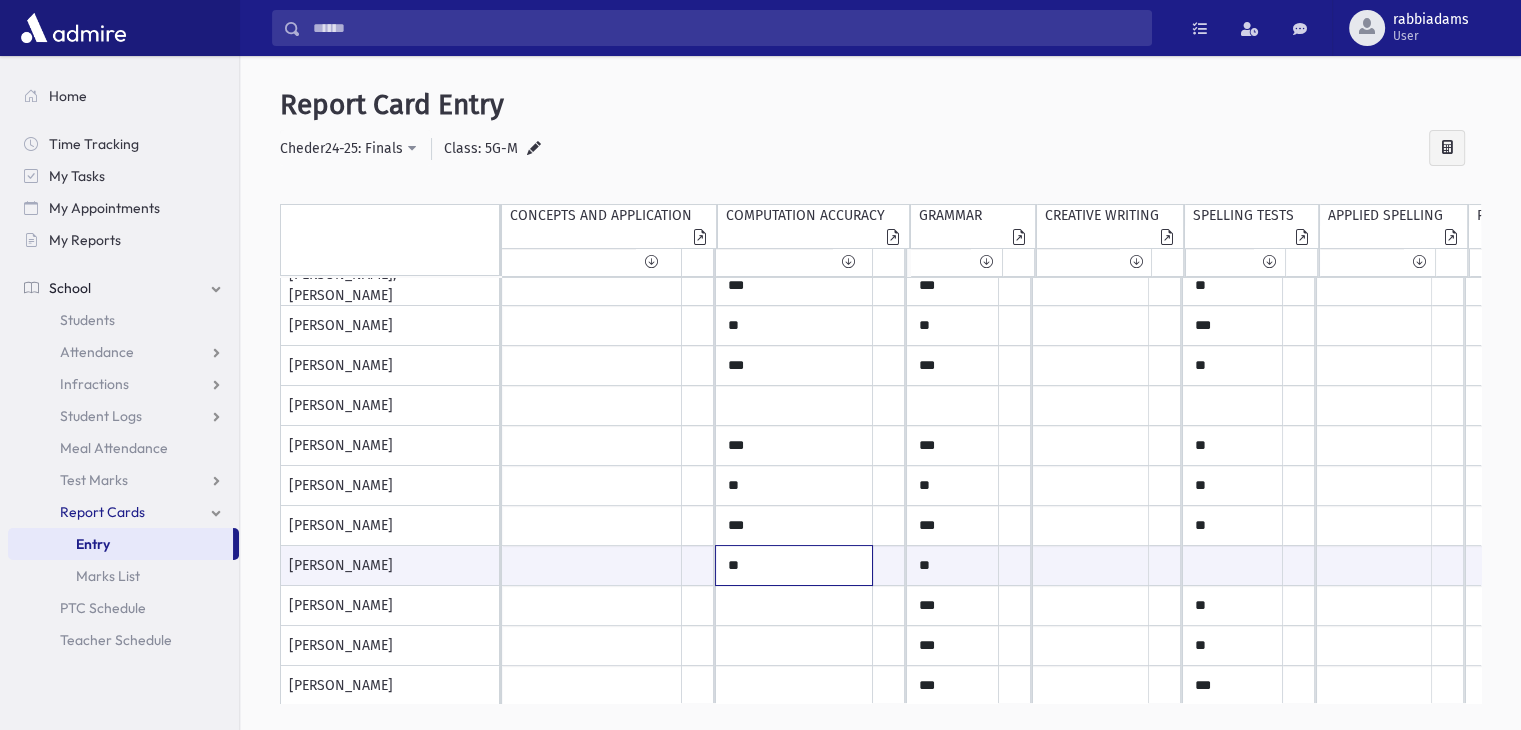 click on "**" at bounding box center (592, 565) 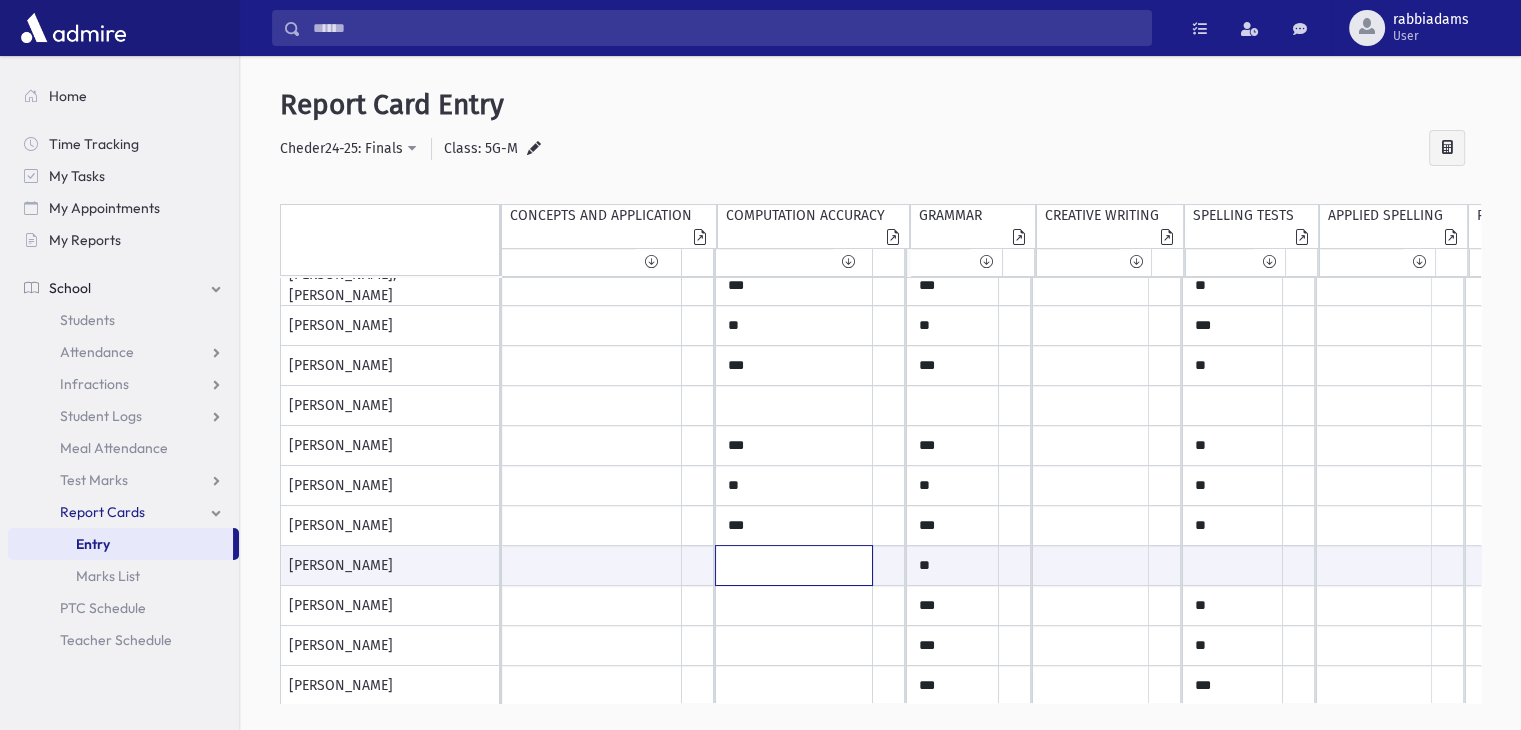 type 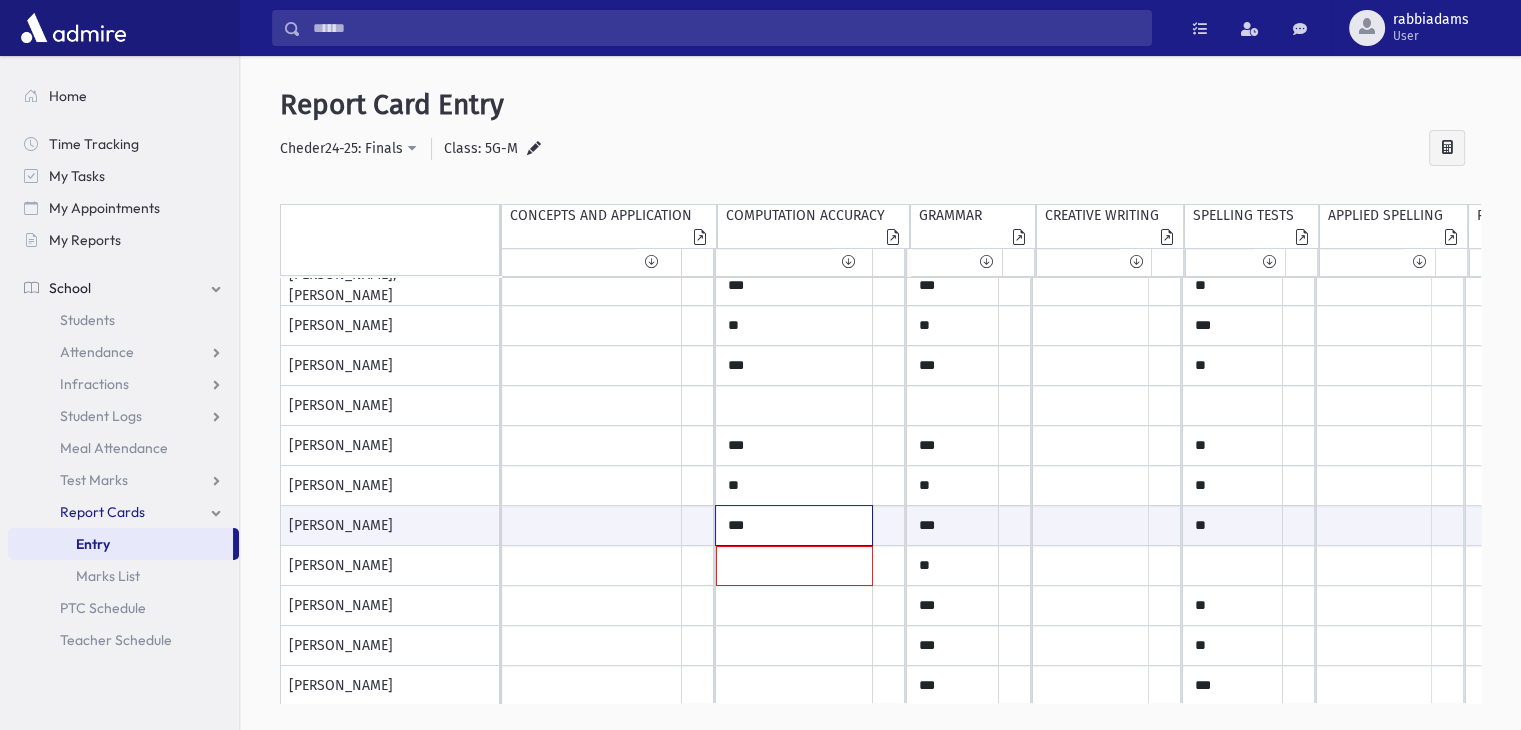 click on "***" at bounding box center (592, 525) 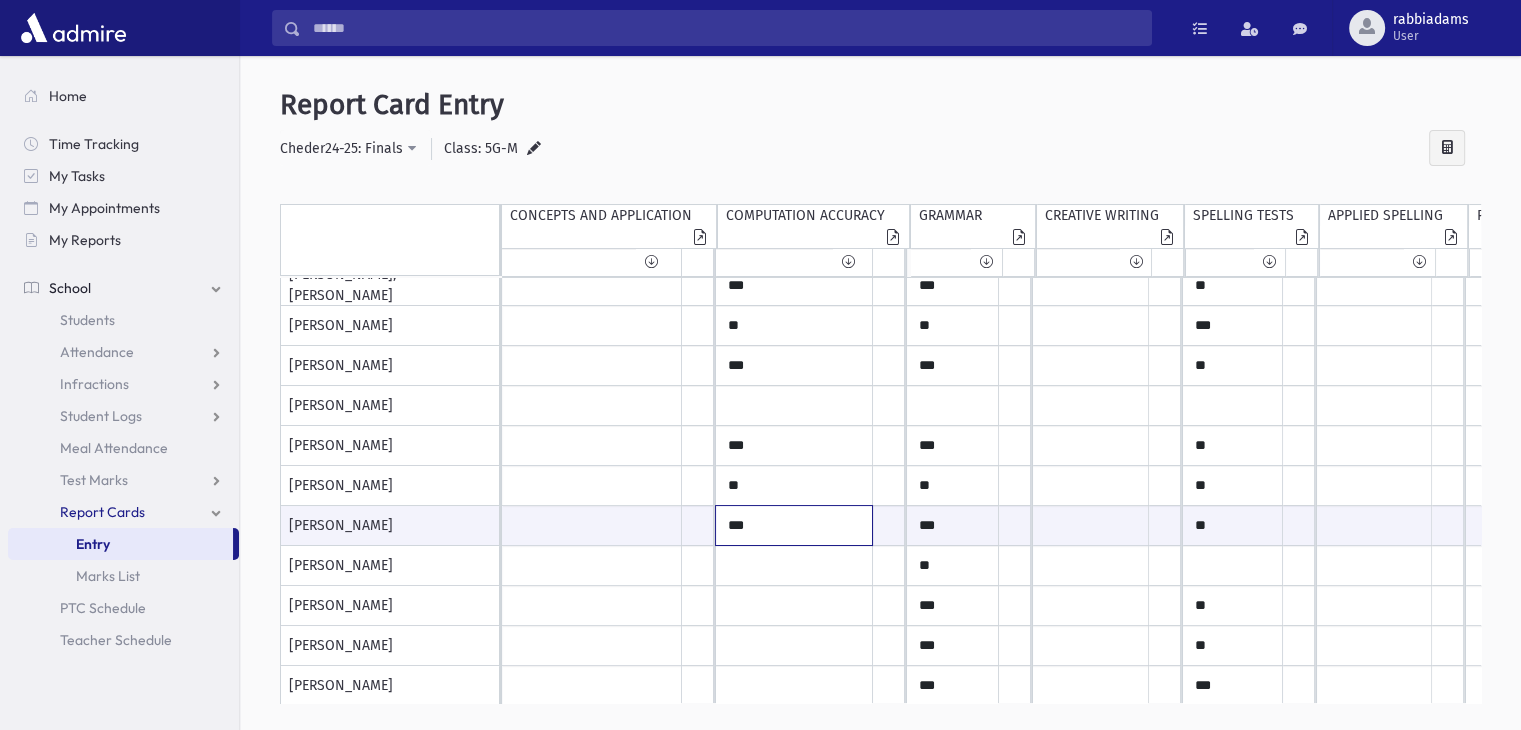 click on "***" at bounding box center (592, 525) 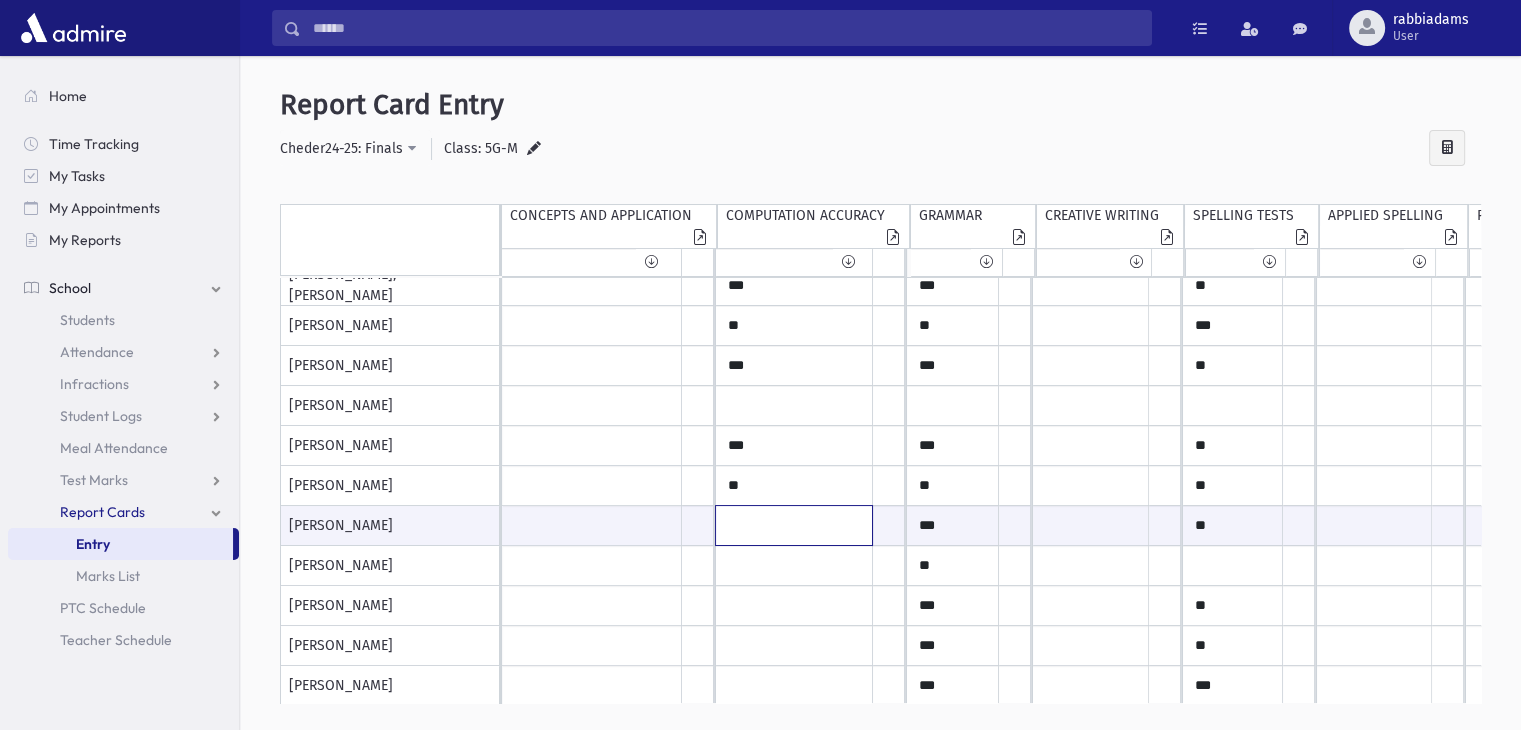 type 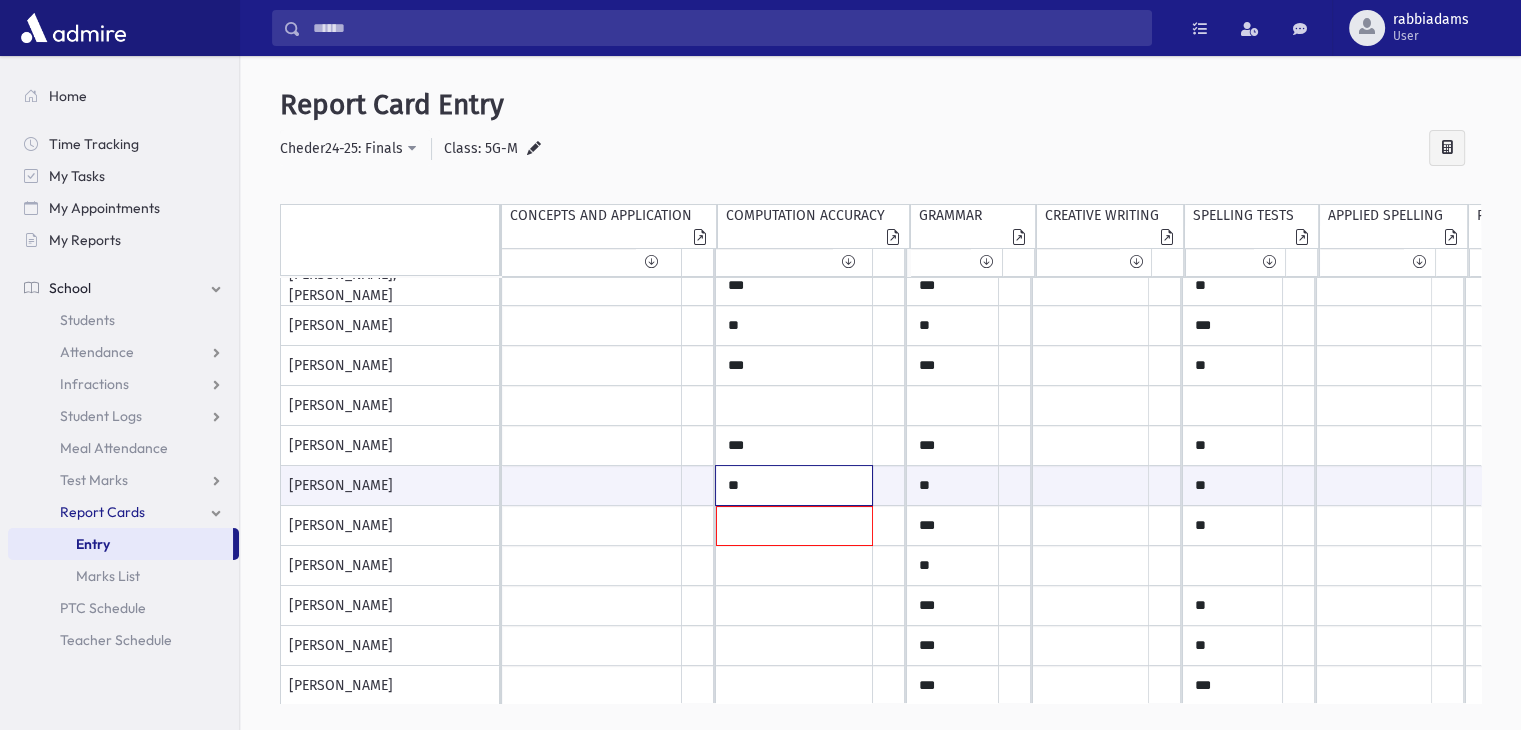 click on "**" at bounding box center [592, 485] 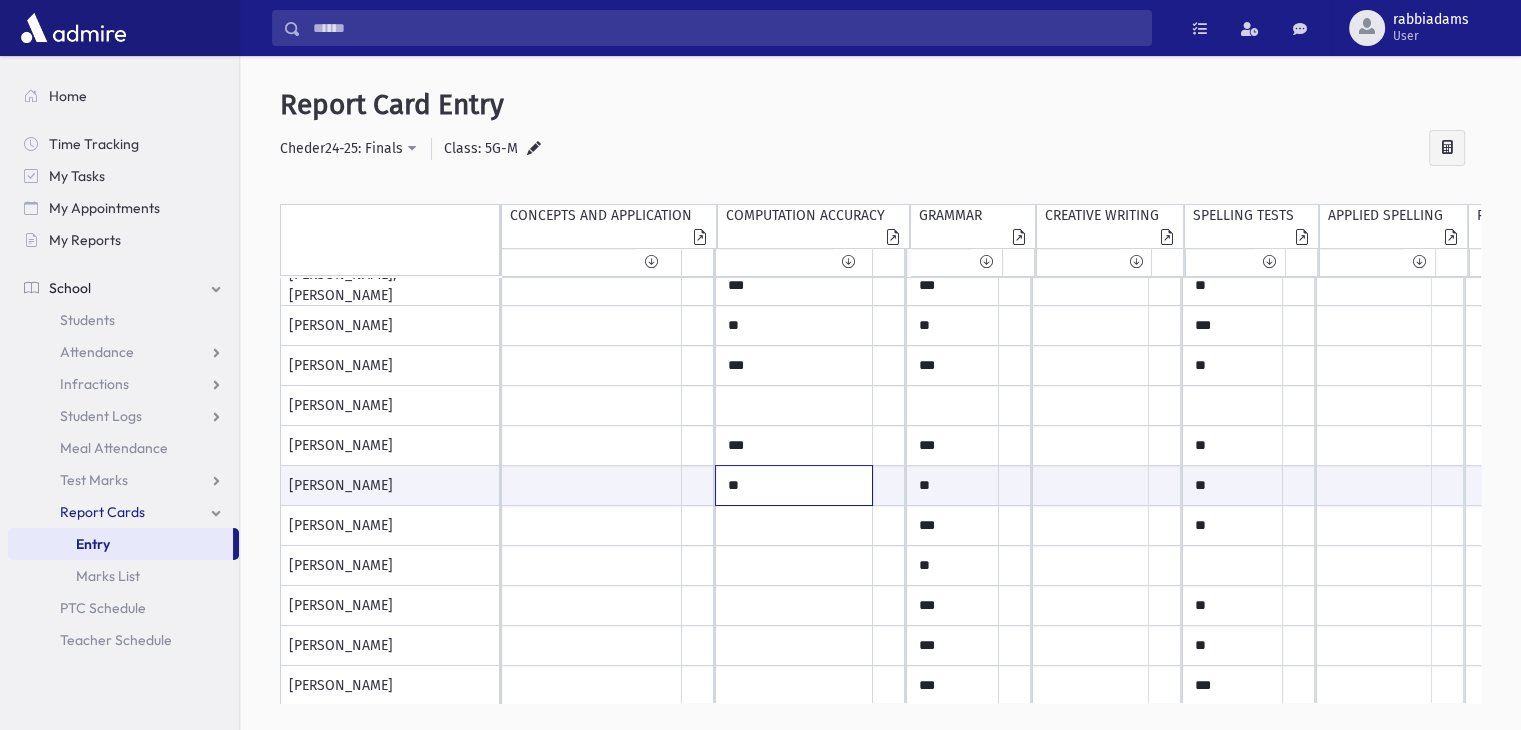 click on "**" at bounding box center (592, 485) 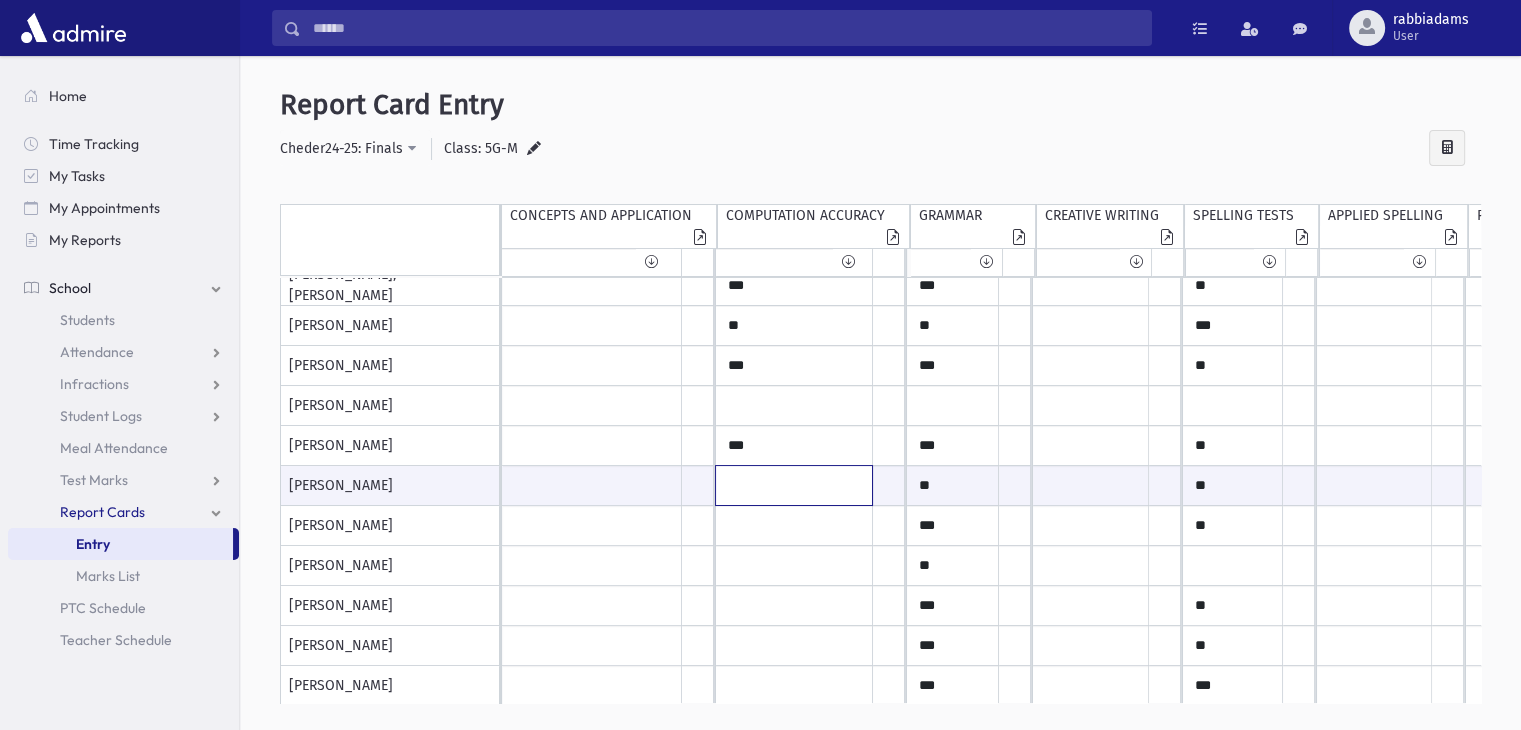 type 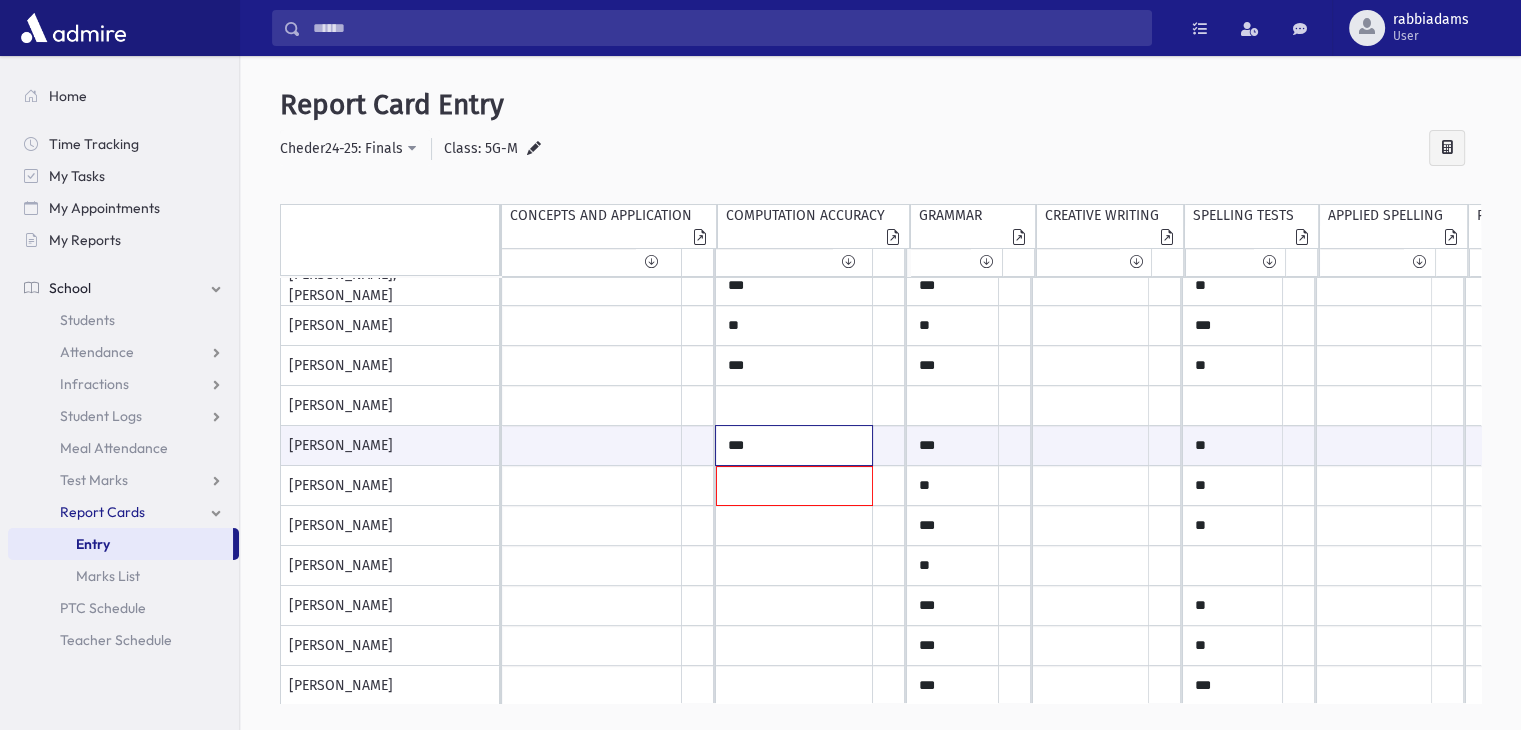 click on "***" at bounding box center [592, 445] 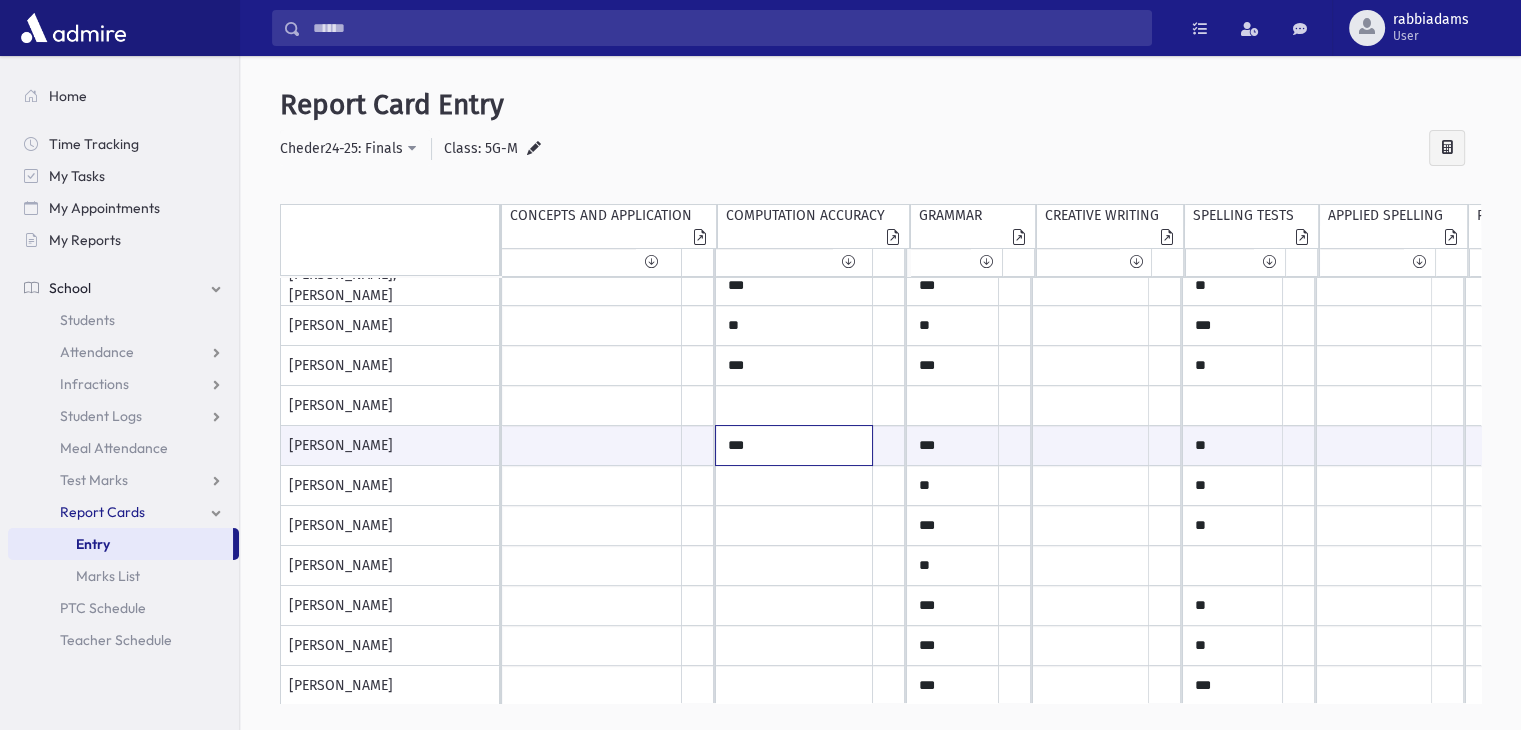 click on "***" at bounding box center [592, 445] 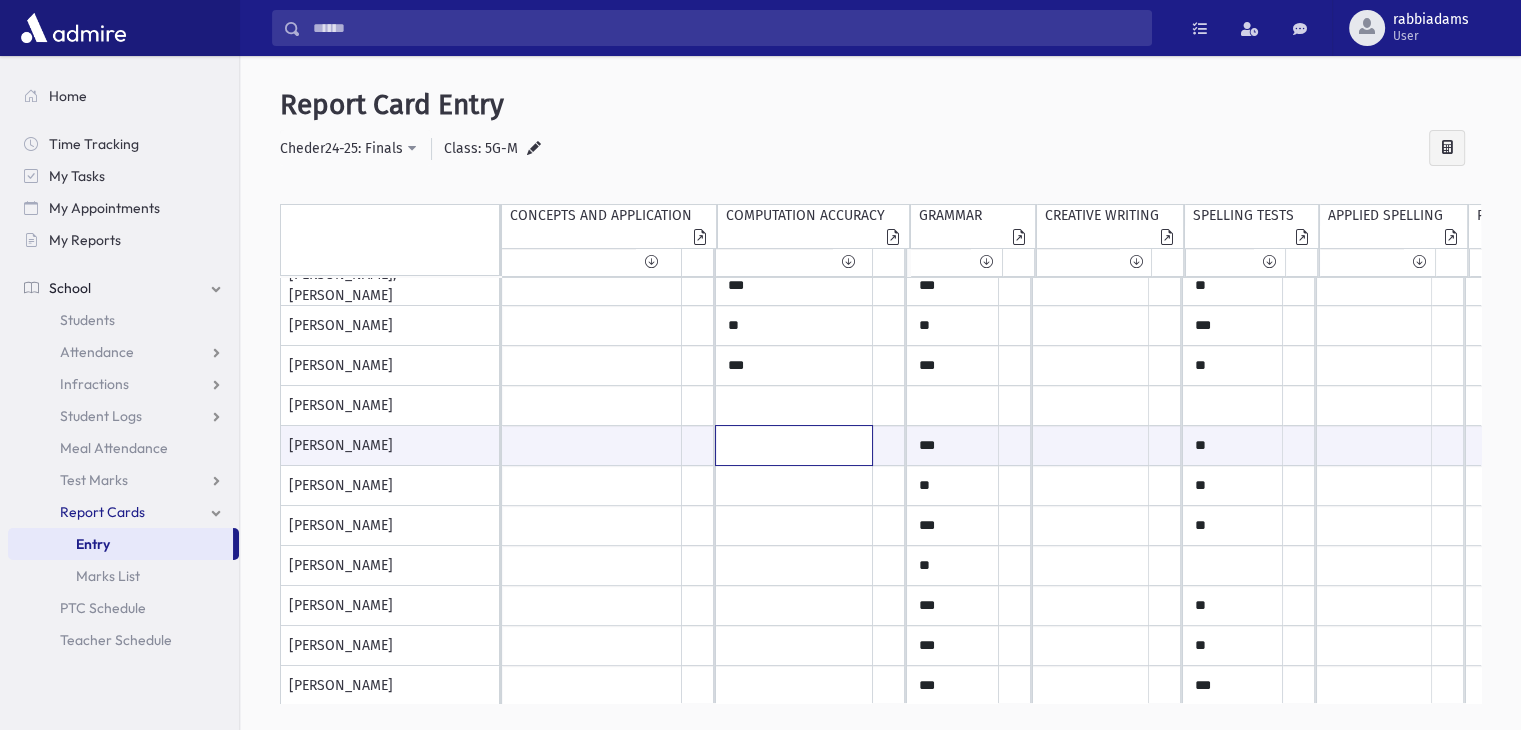 type 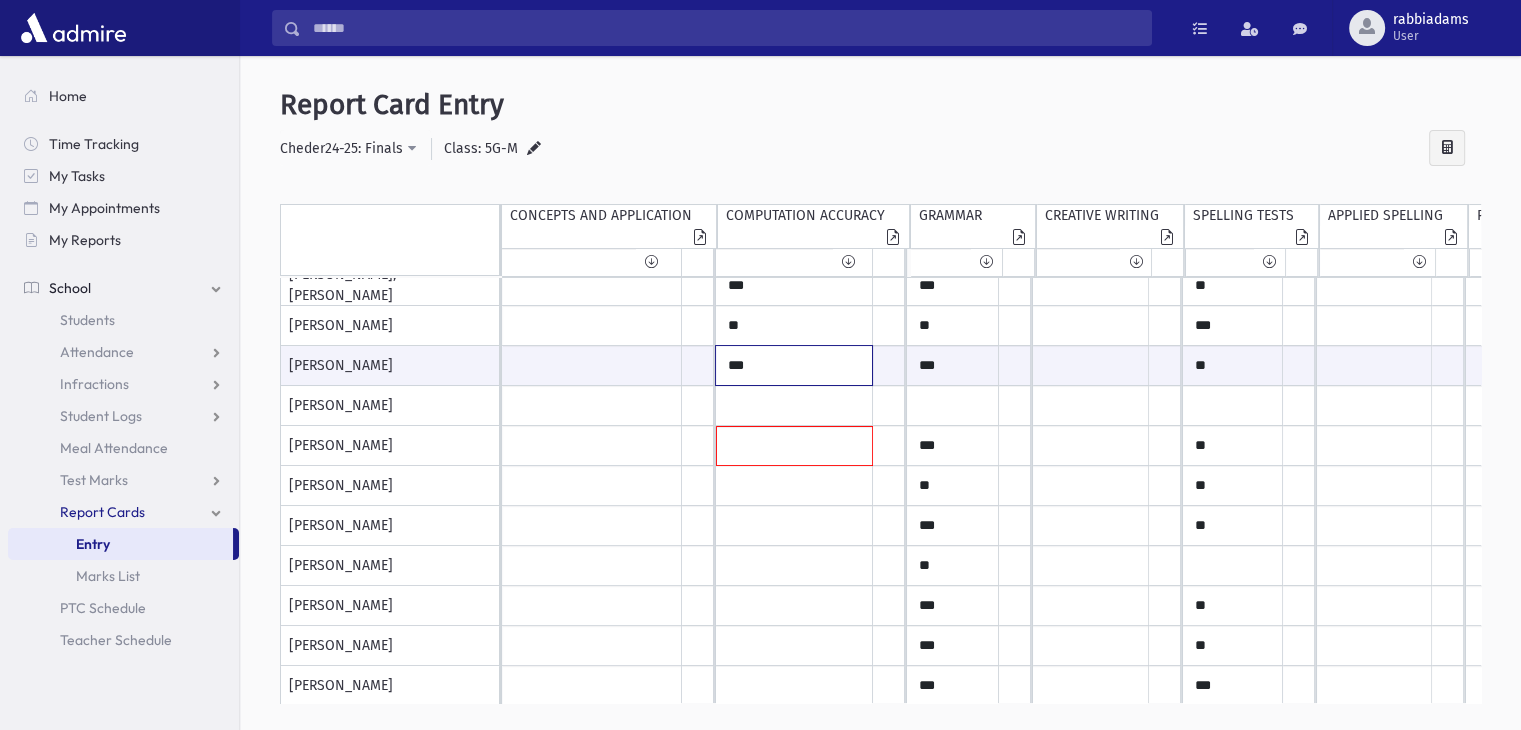 click on "***" at bounding box center (592, 365) 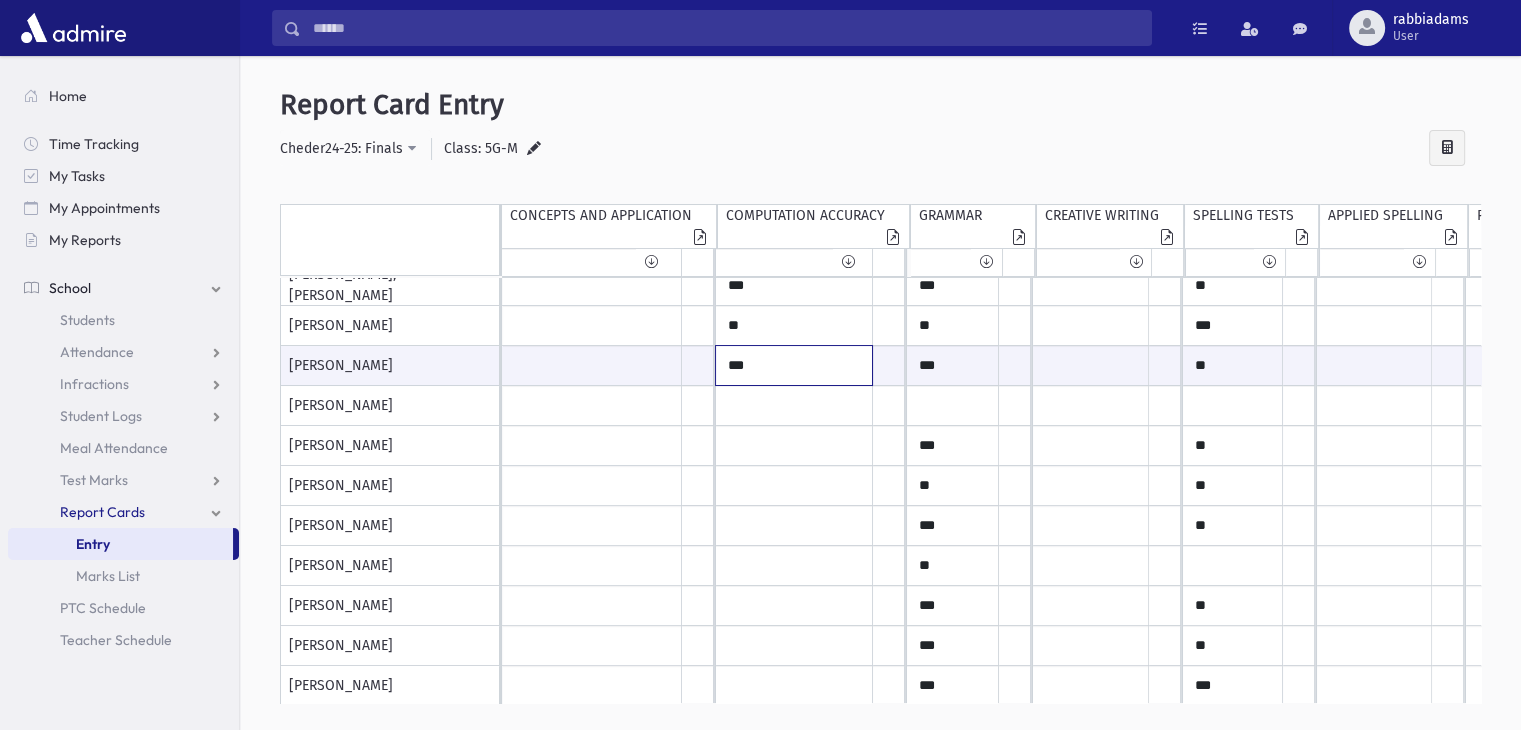 click on "***" at bounding box center (592, 365) 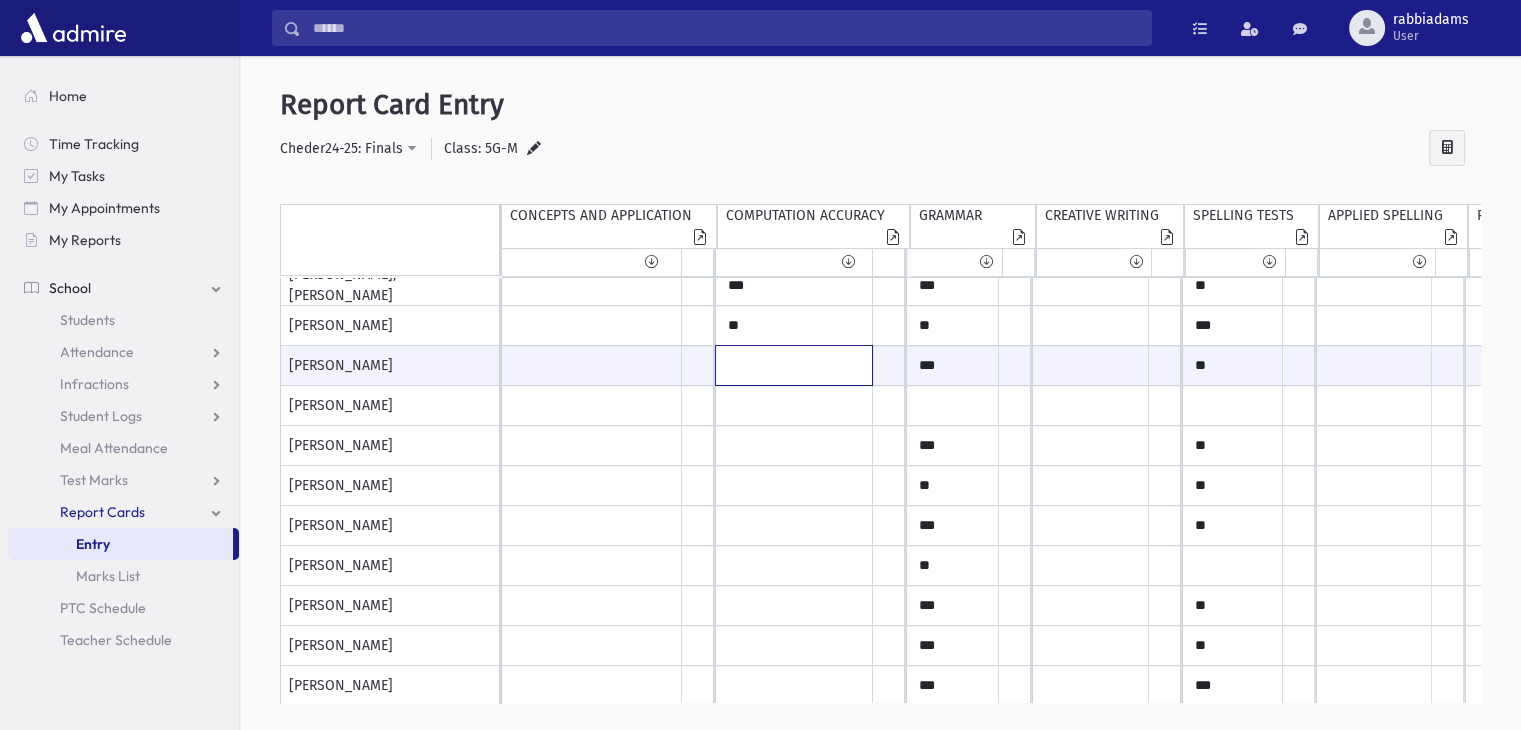 type 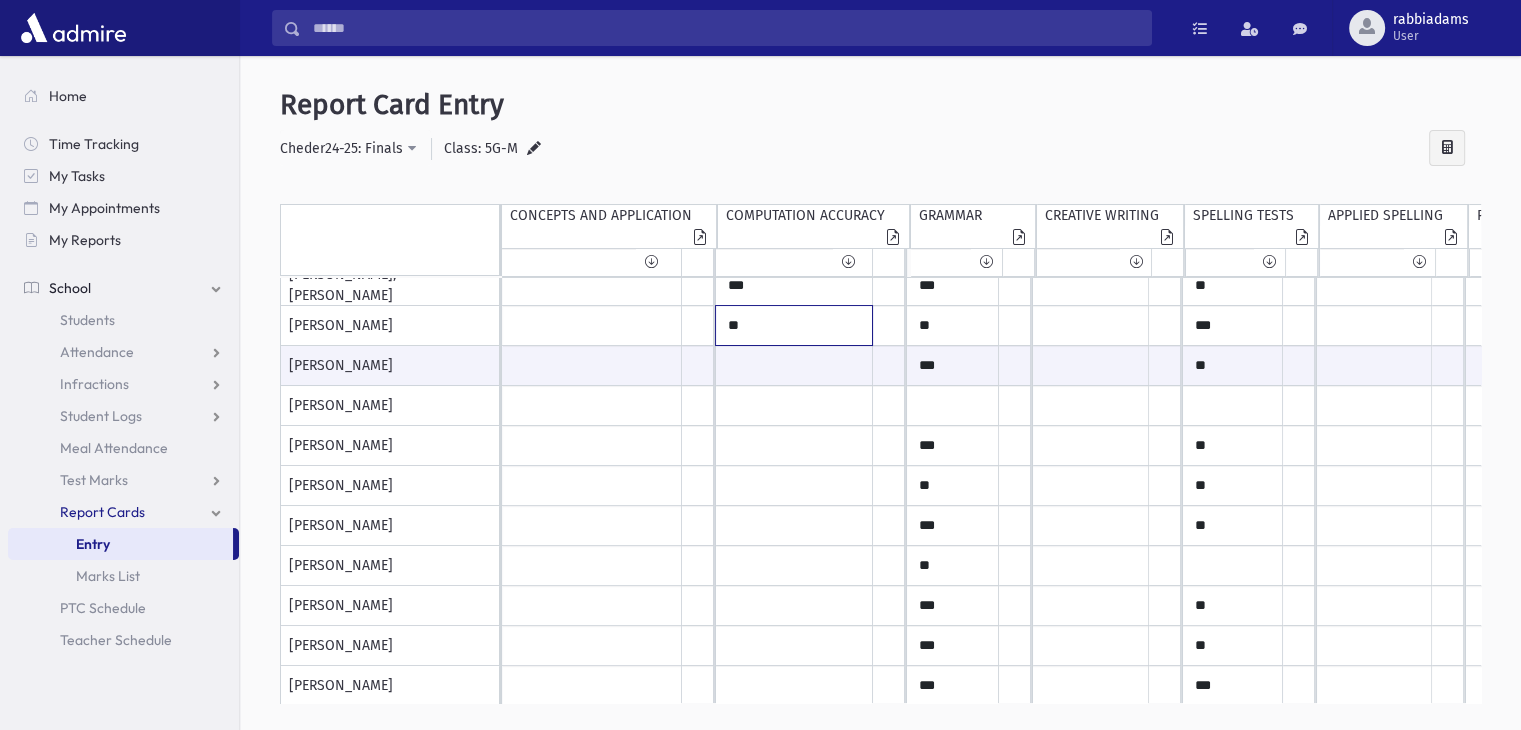 click on "**" at bounding box center (592, -34) 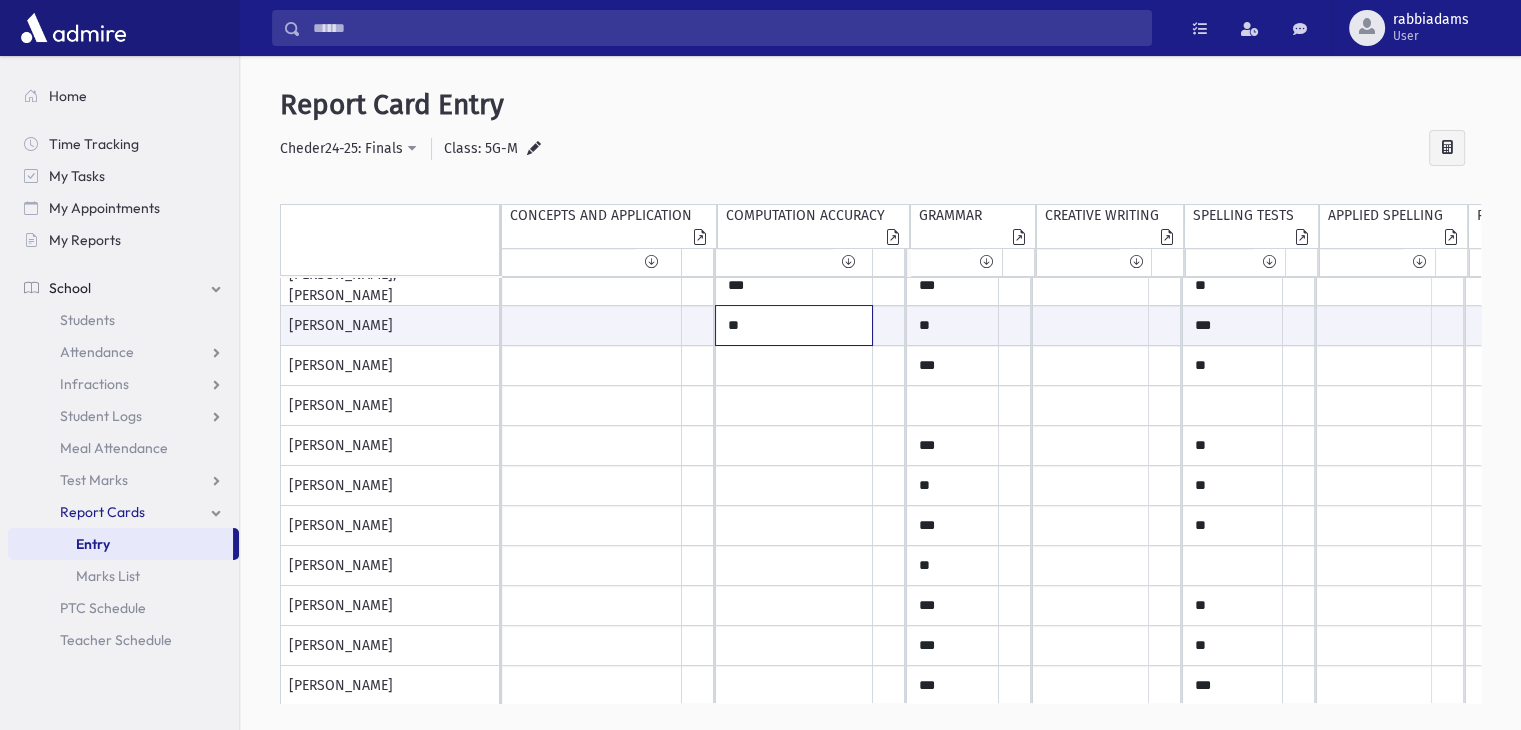 click on "**" at bounding box center [592, 325] 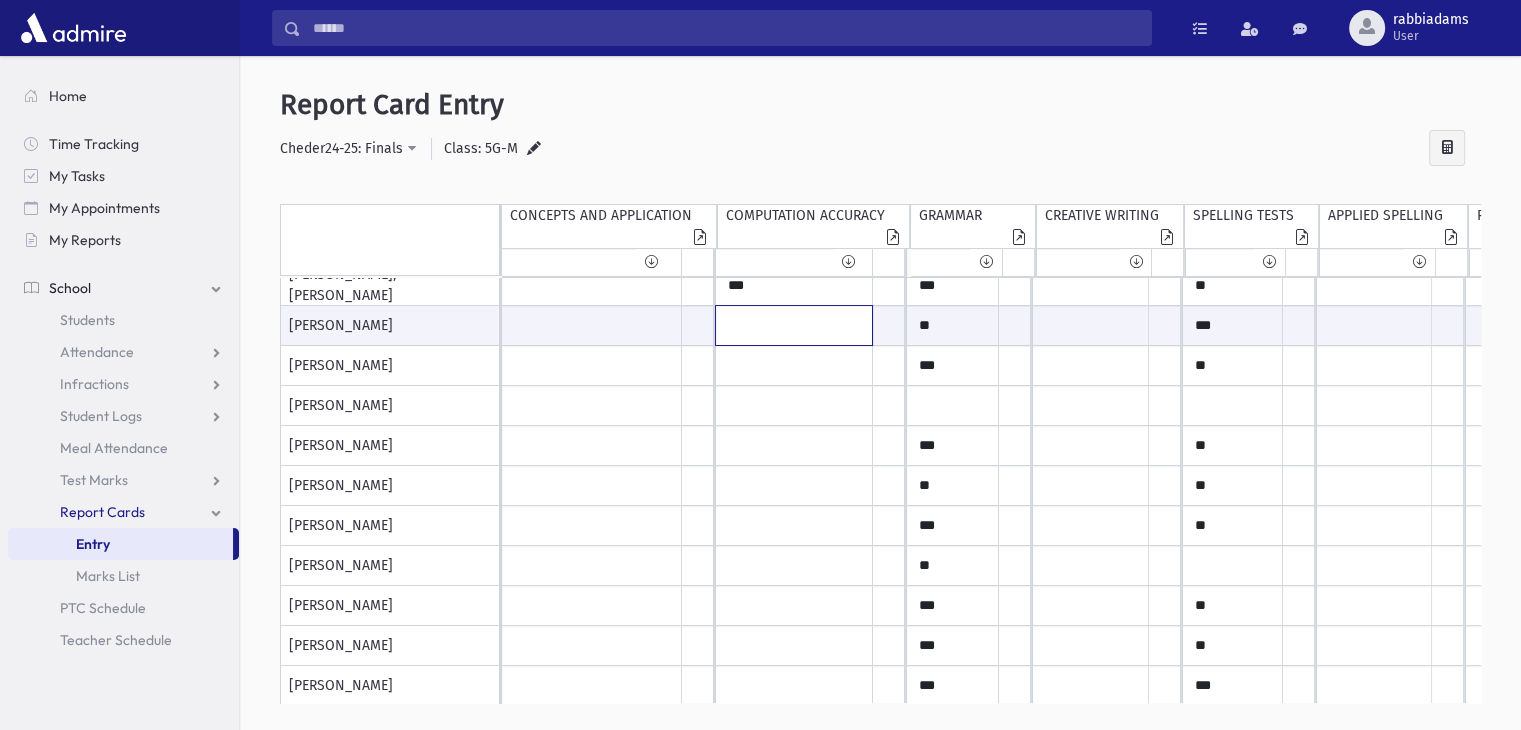 type 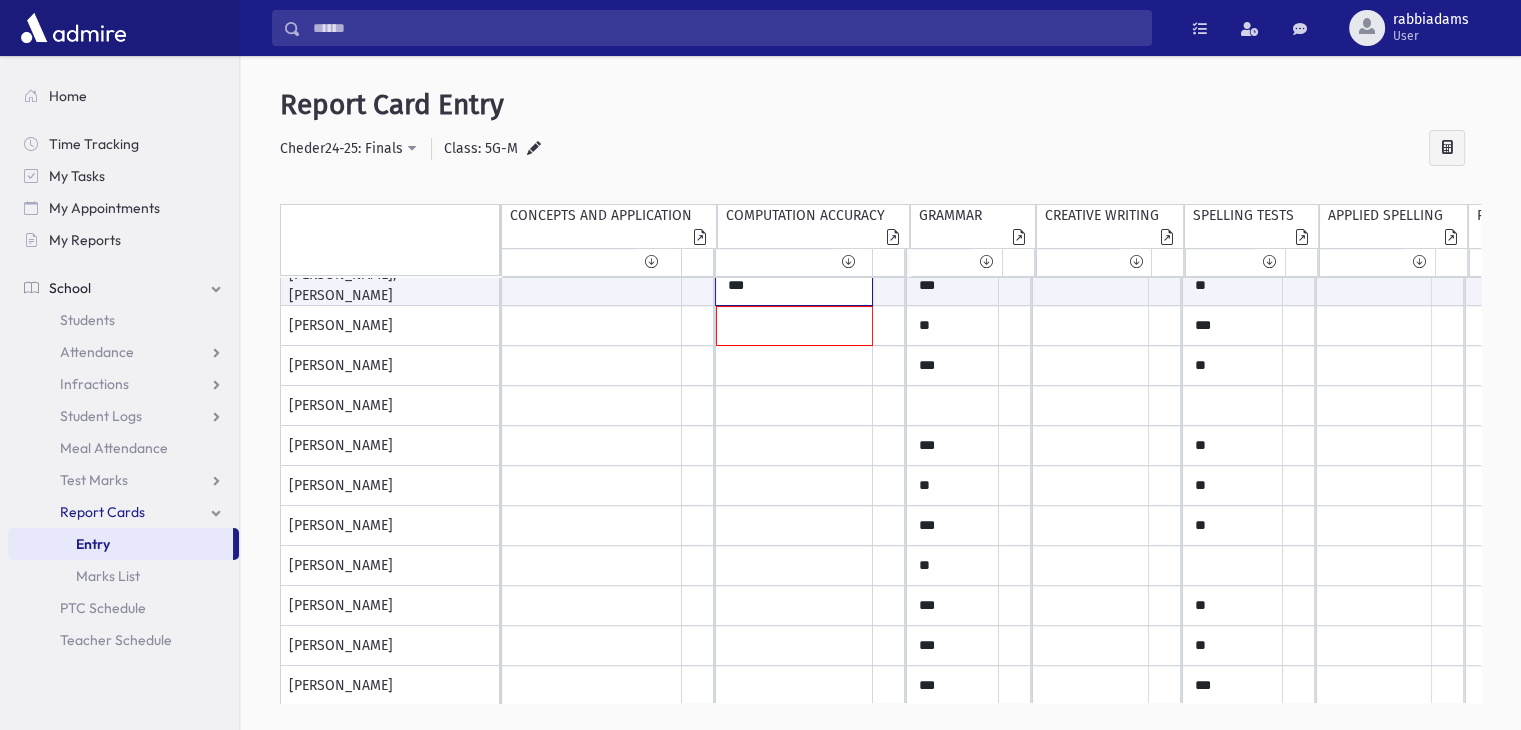 click on "***" at bounding box center (592, 285) 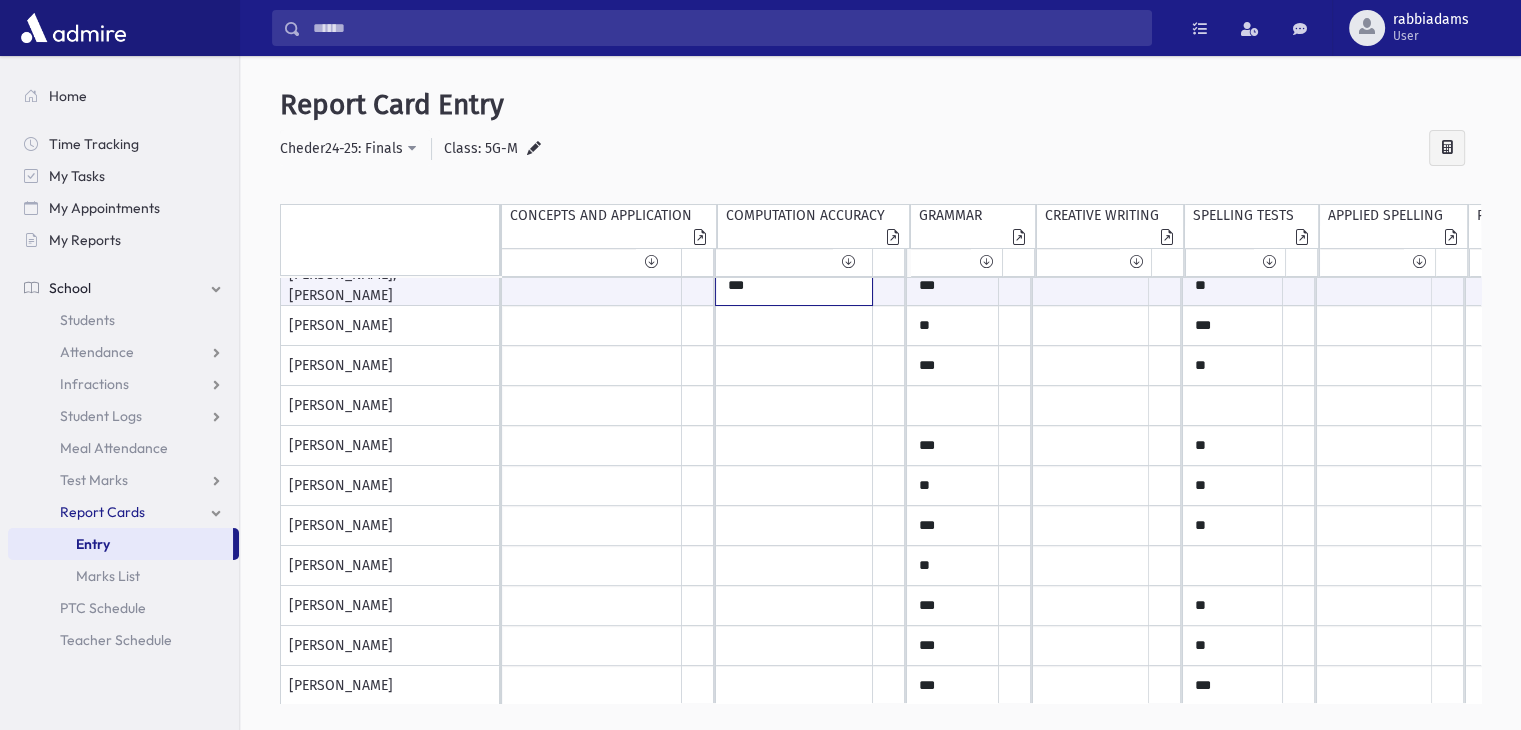click on "***" at bounding box center (592, 285) 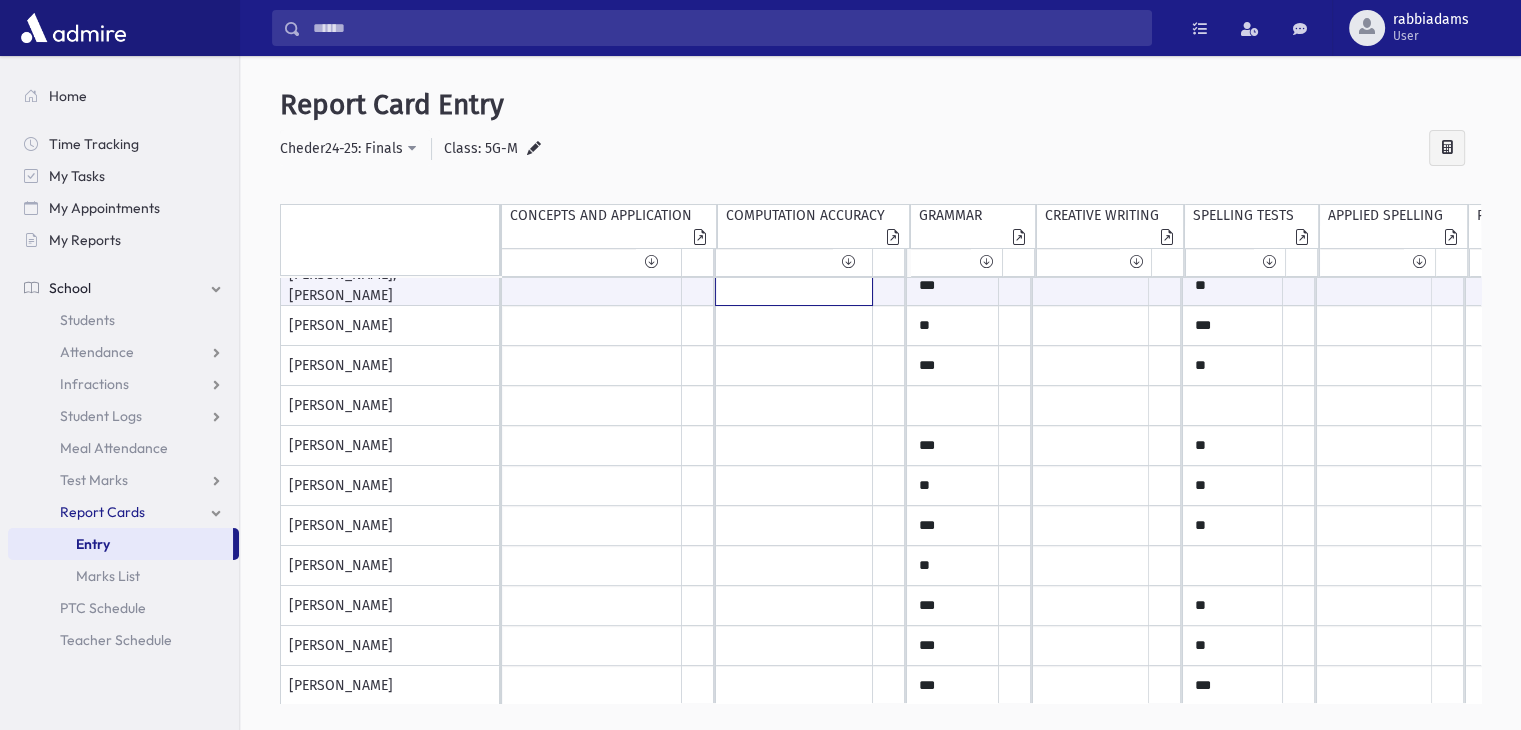 scroll, scrollTop: 331, scrollLeft: 0, axis: vertical 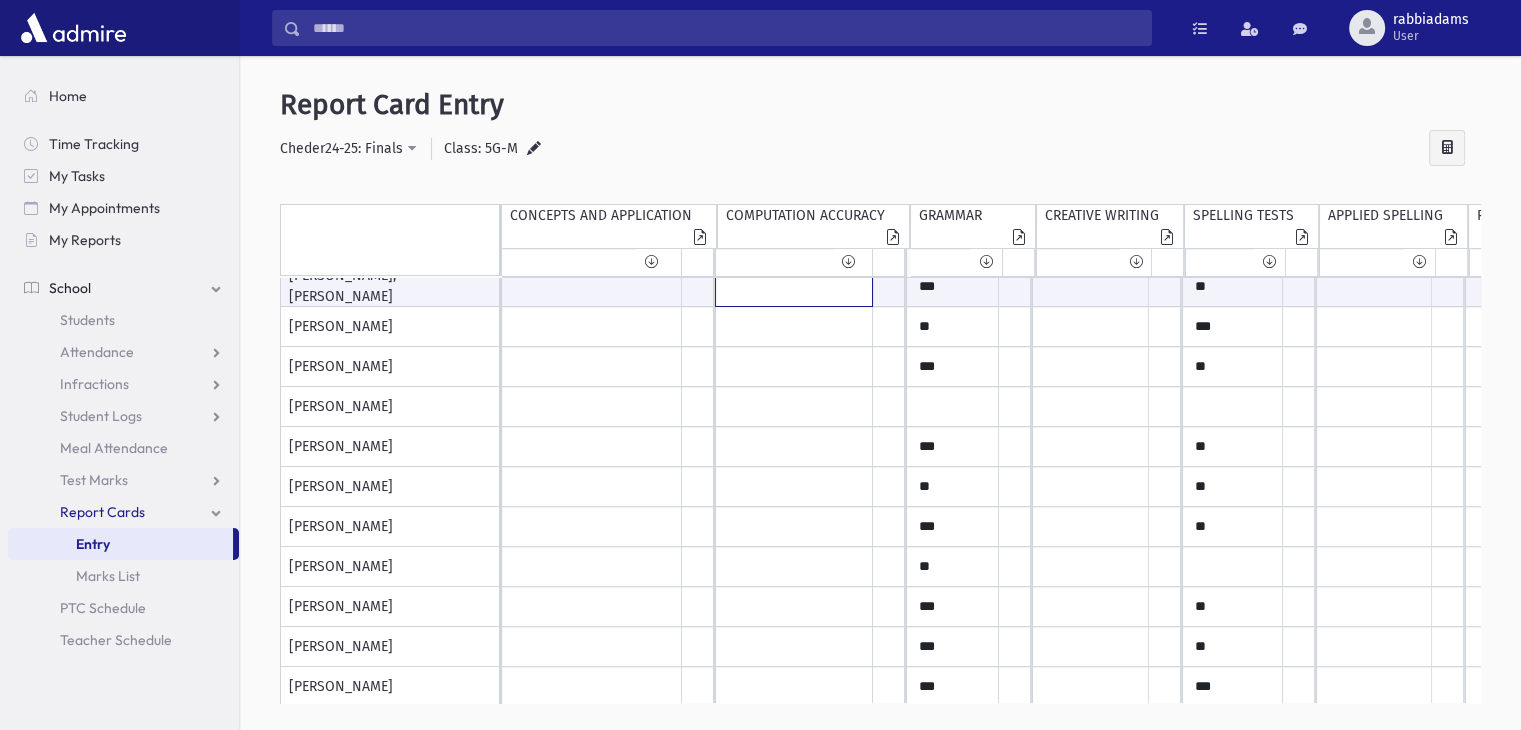 type 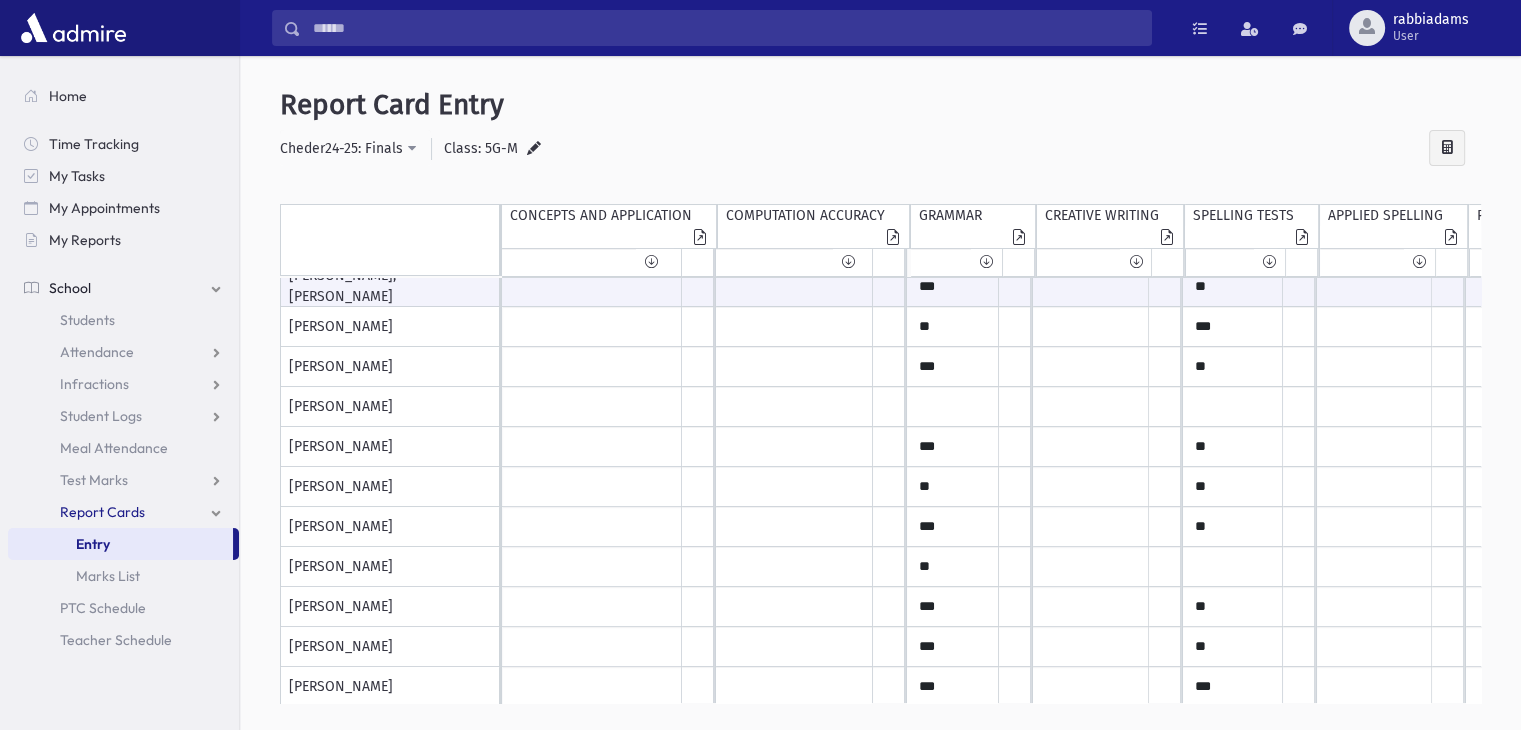 drag, startPoint x: 1480, startPoint y: 433, endPoint x: 1473, endPoint y: 393, distance: 40.60788 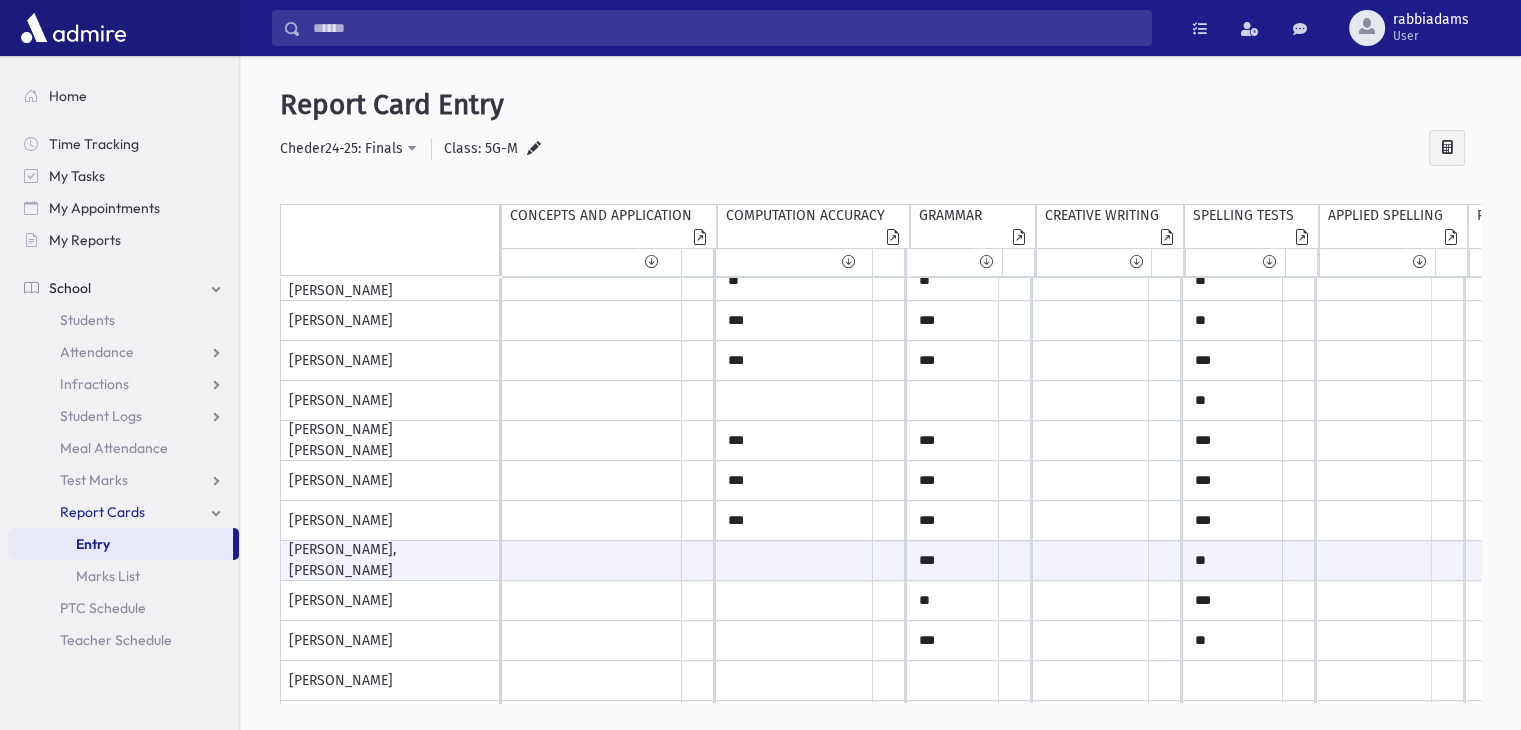 scroll, scrollTop: 0, scrollLeft: 0, axis: both 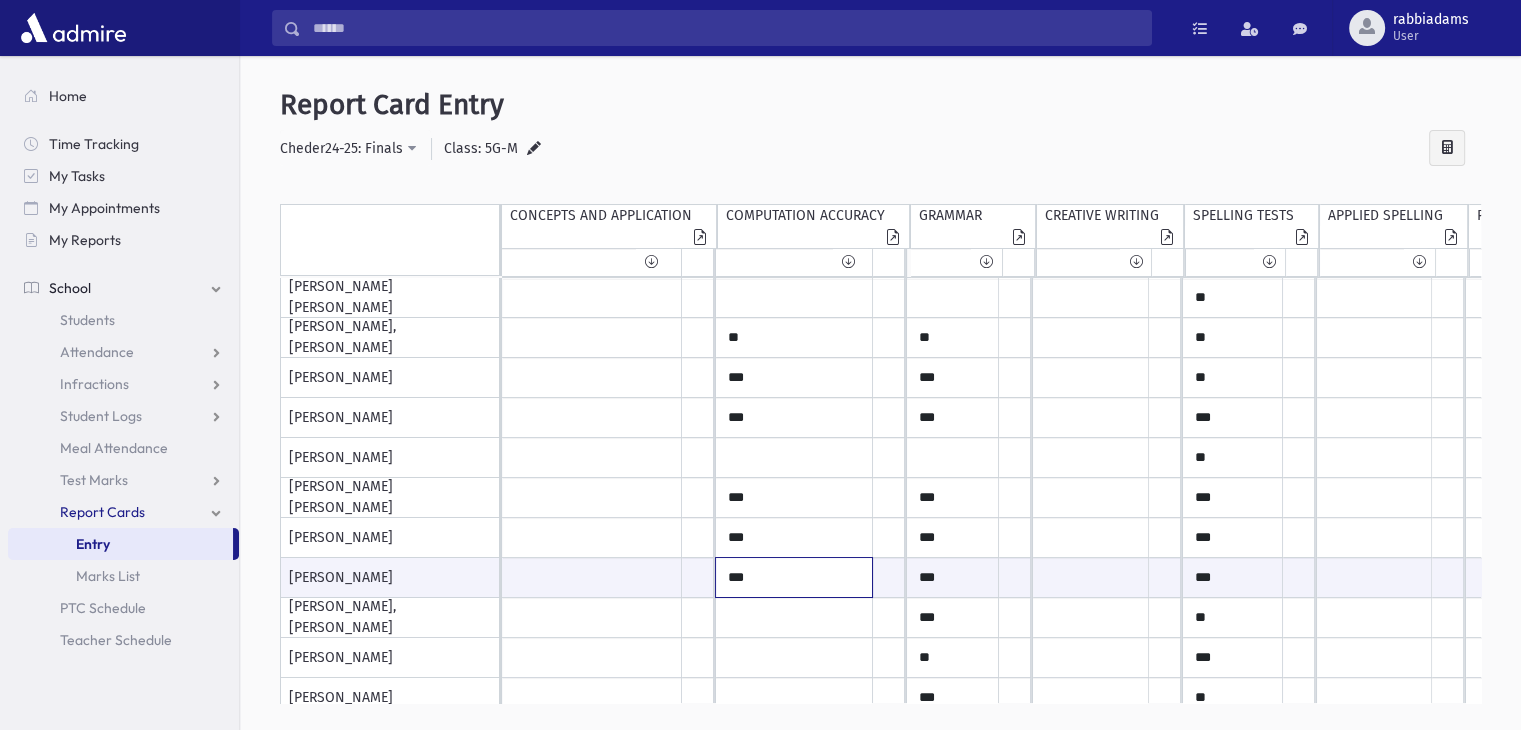 click on "***" at bounding box center (592, 577) 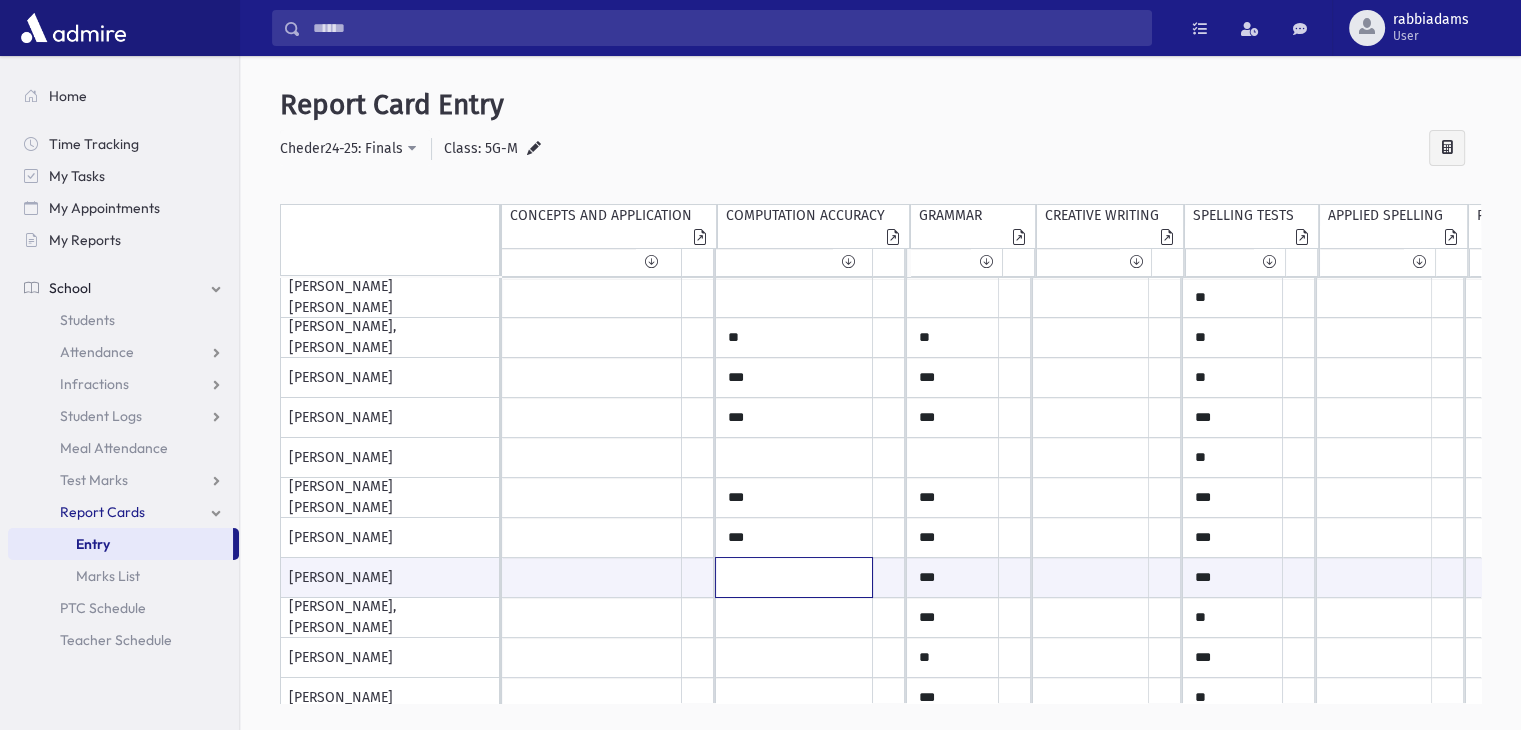 type 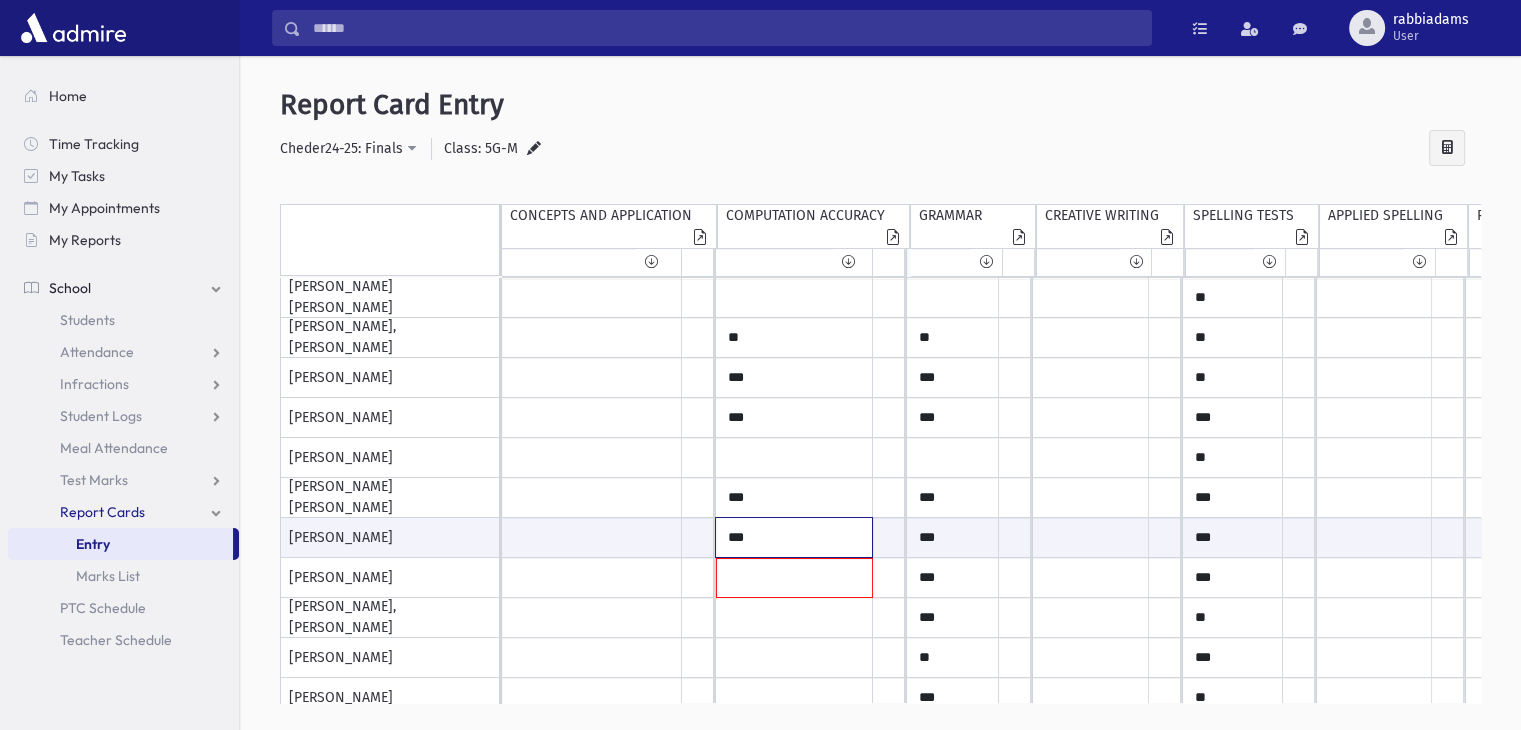 click on "***" at bounding box center (592, 537) 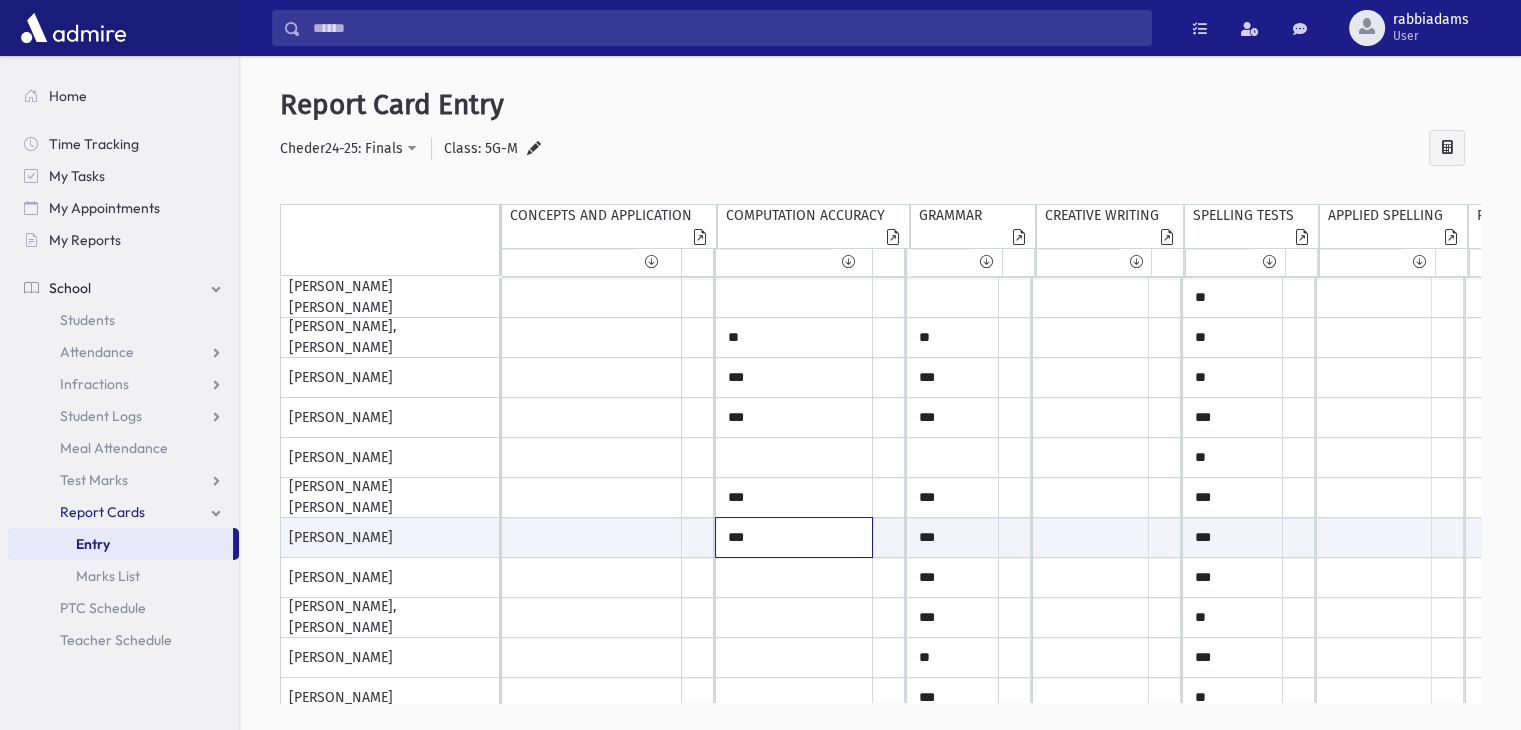 click on "***" at bounding box center [592, 537] 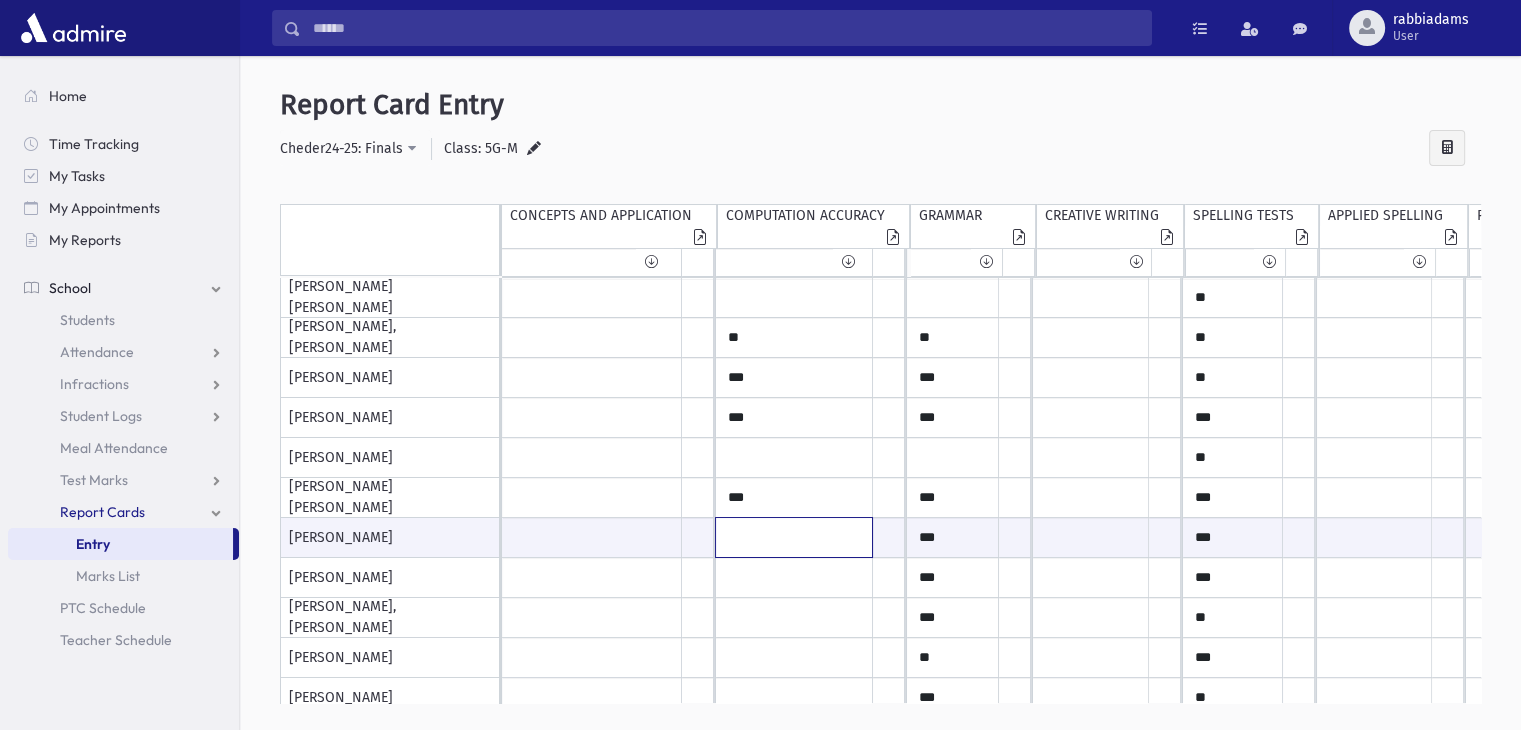 type 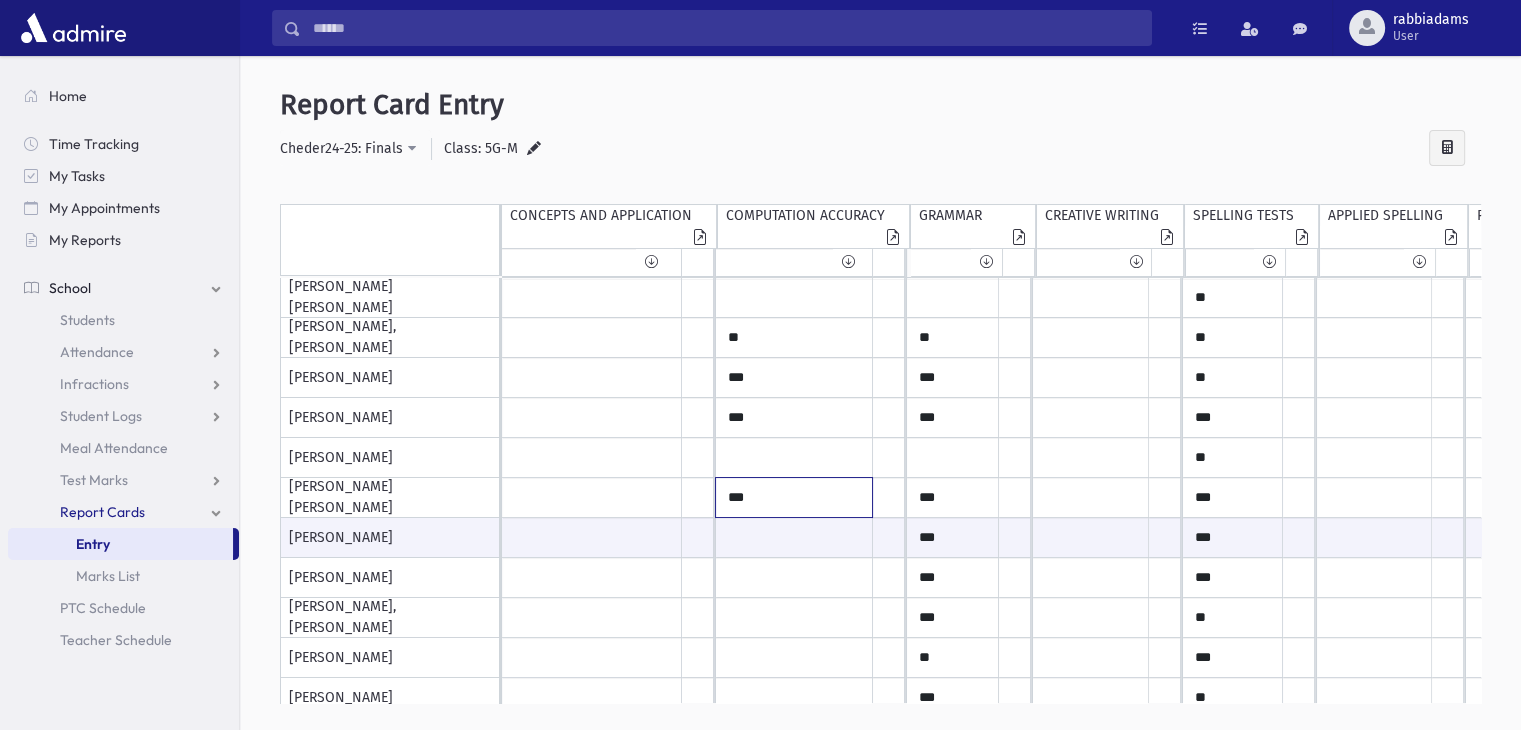 click on "***" at bounding box center [592, 298] 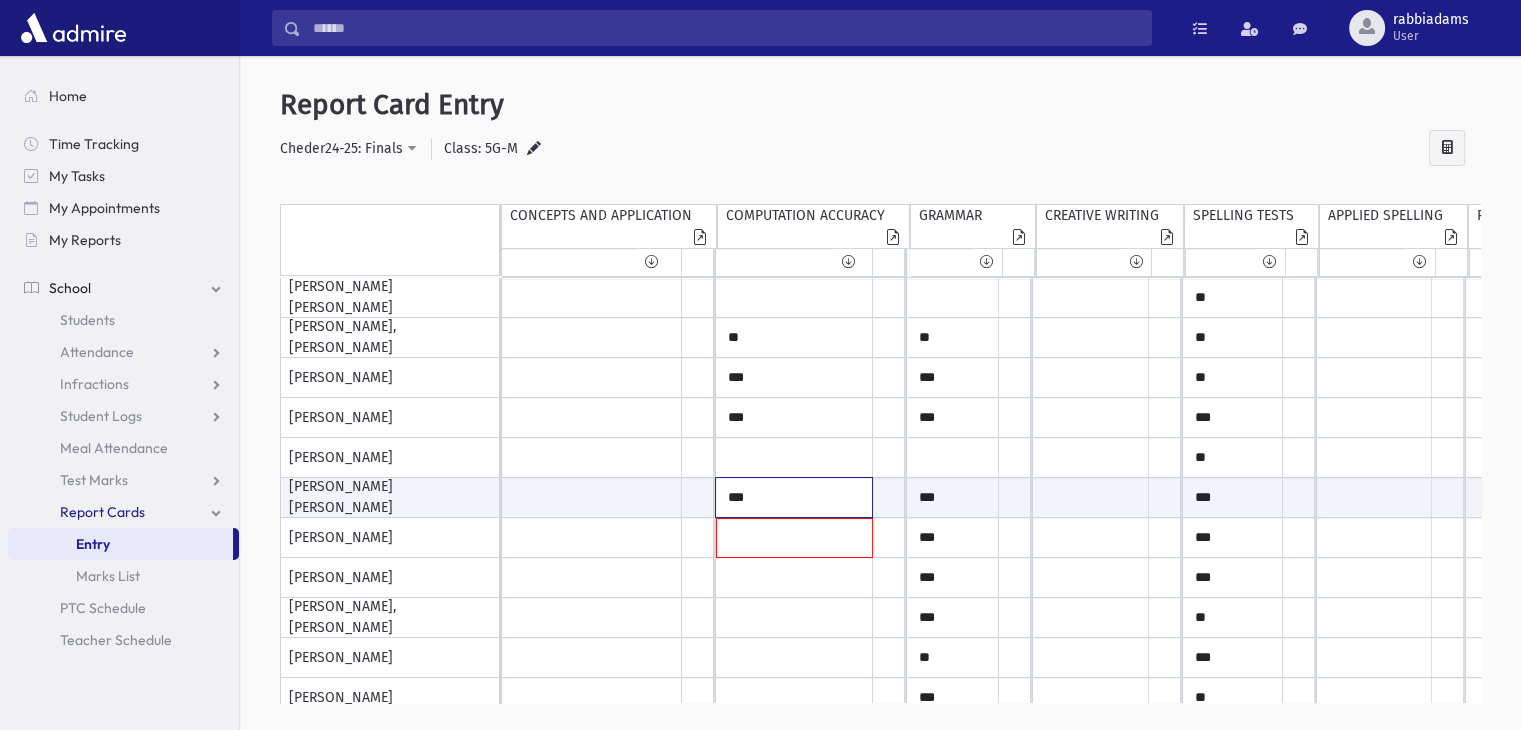 click on "***" at bounding box center (592, 497) 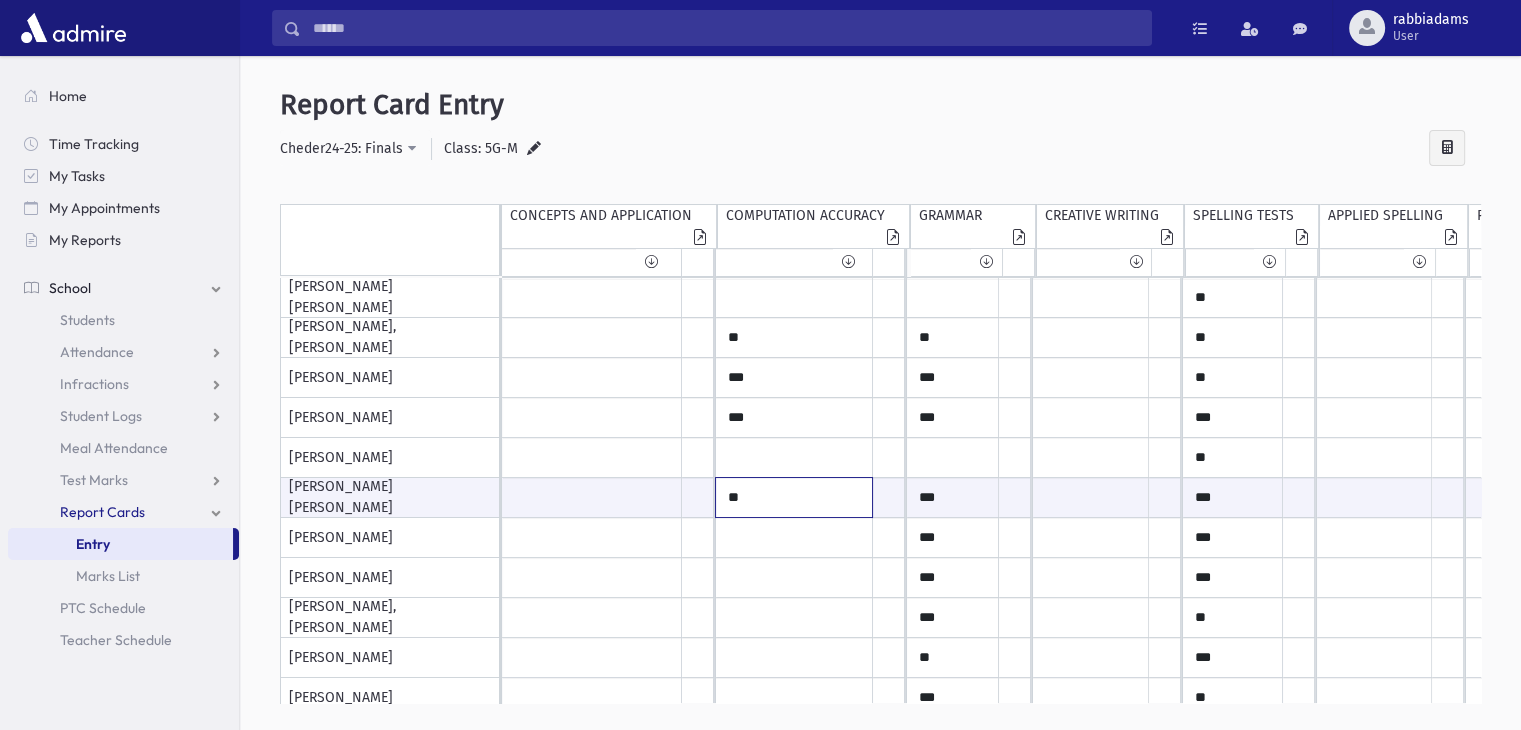 click on "**" at bounding box center [592, 497] 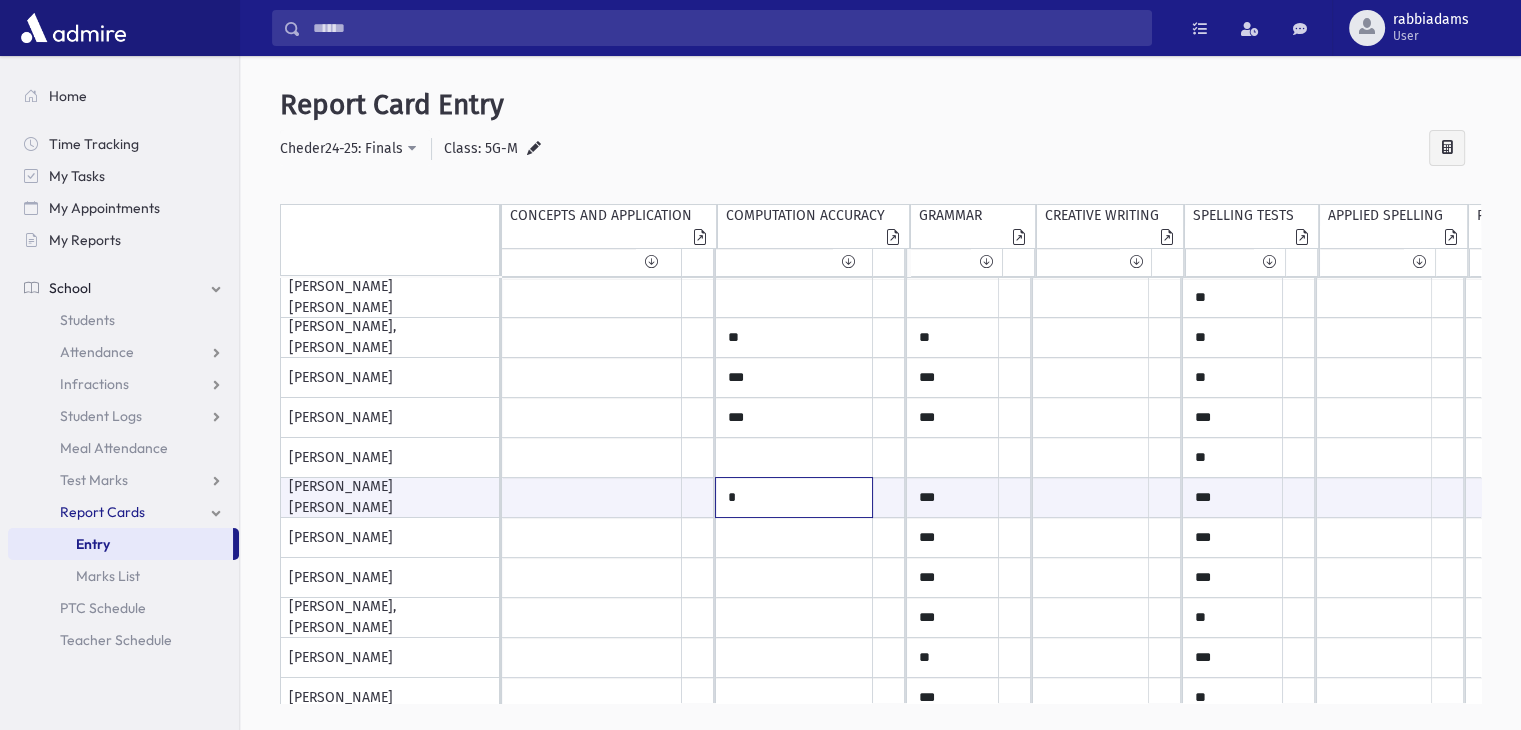 click on "*" at bounding box center [592, 497] 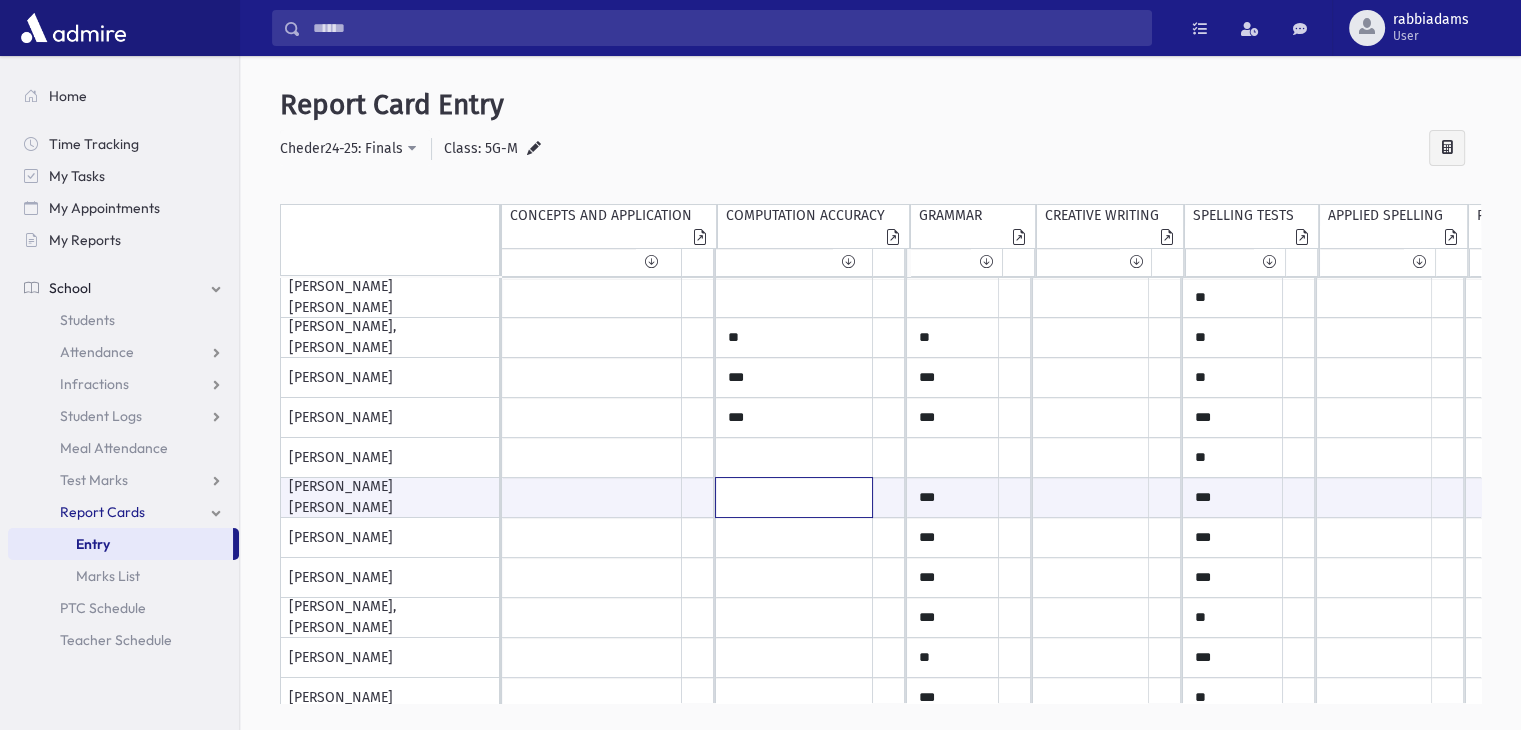 type 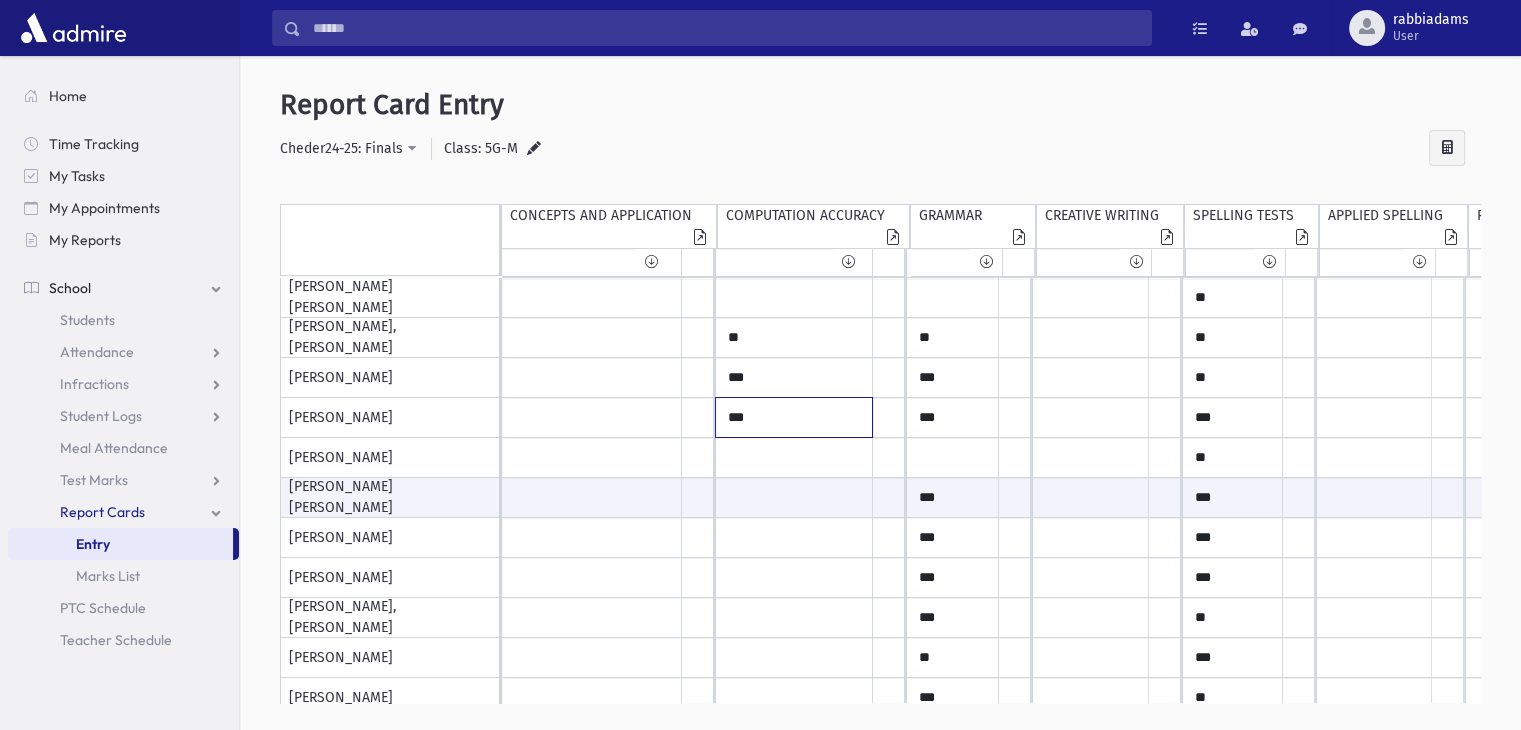 click on "***" at bounding box center [592, 298] 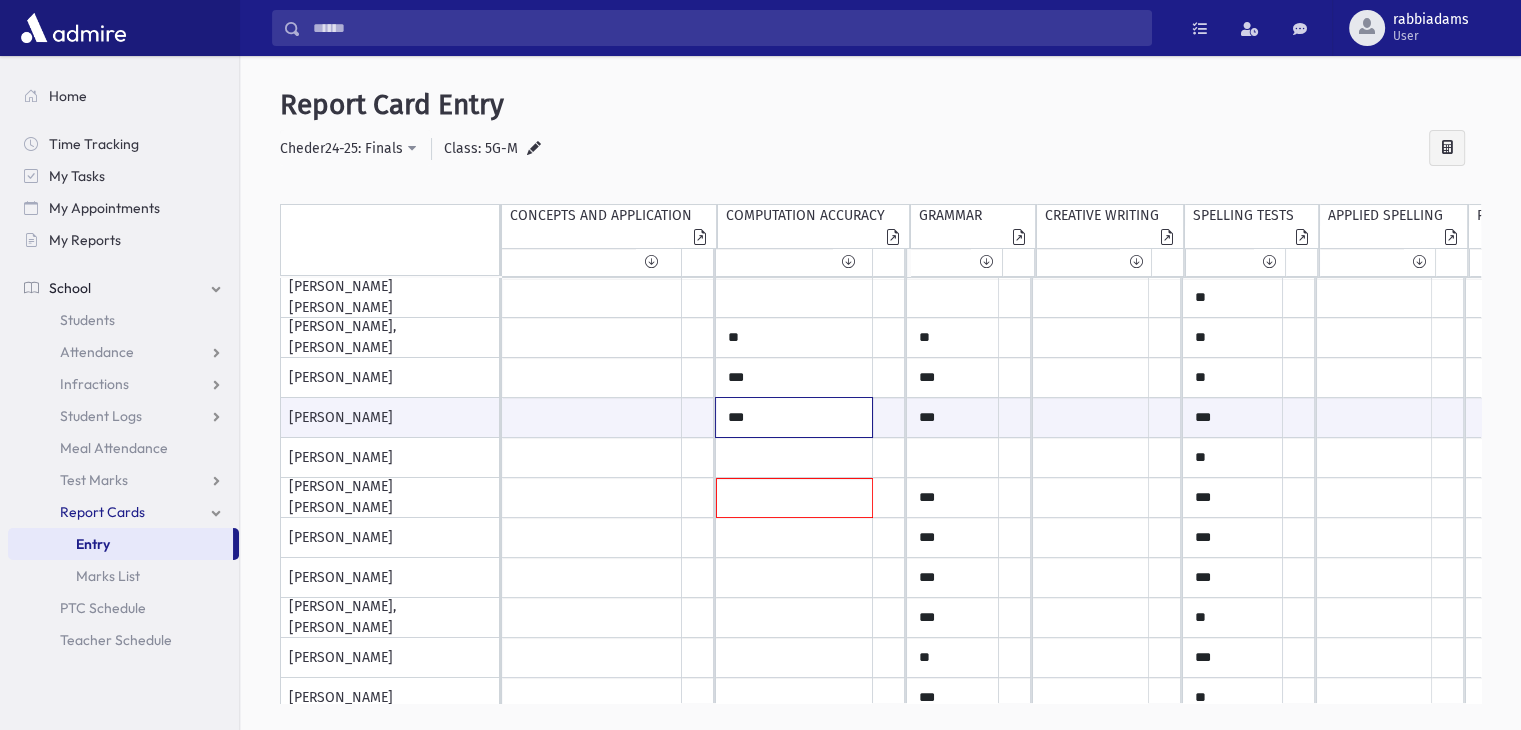 click on "***" at bounding box center (592, 417) 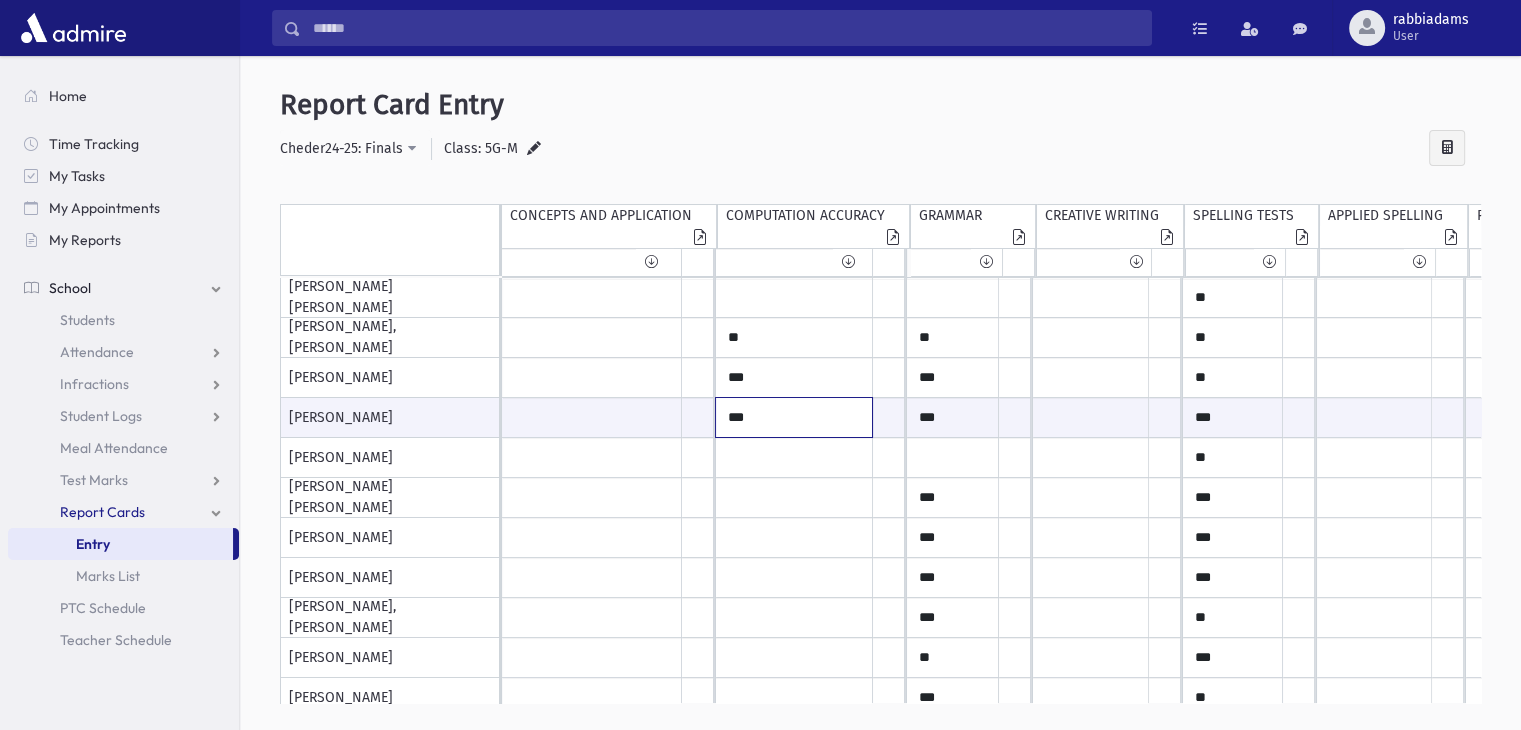 click on "***" at bounding box center [592, 417] 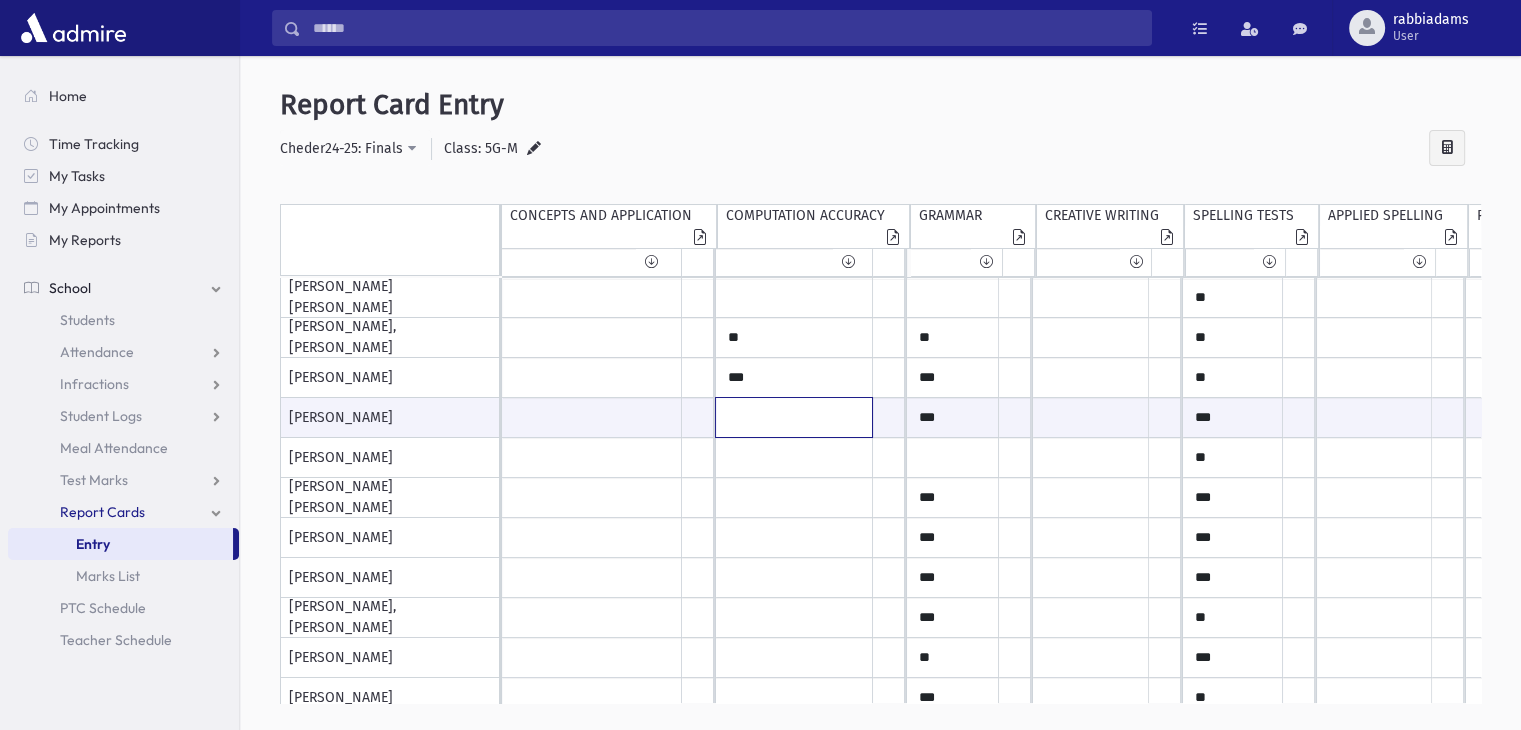 type 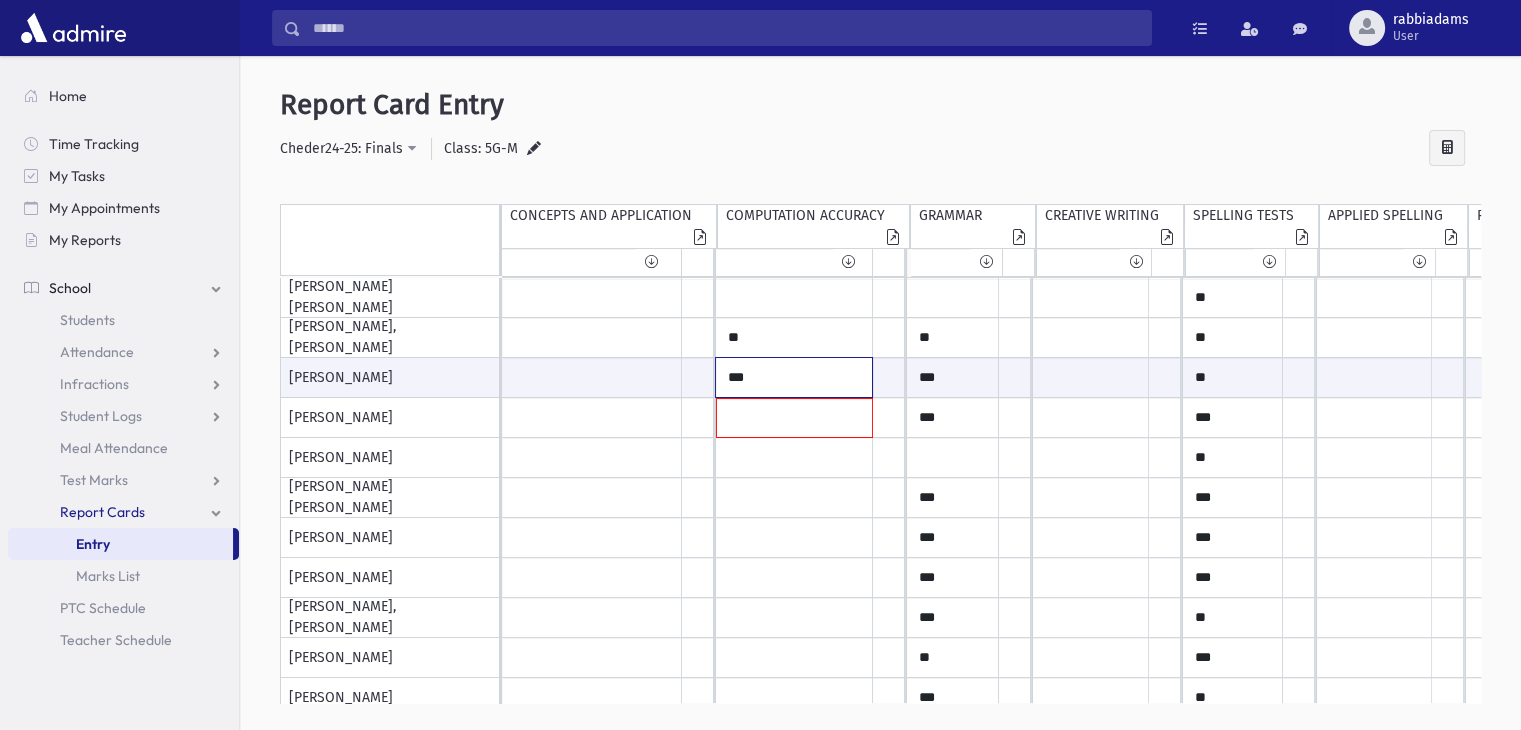 click on "***" at bounding box center [592, 377] 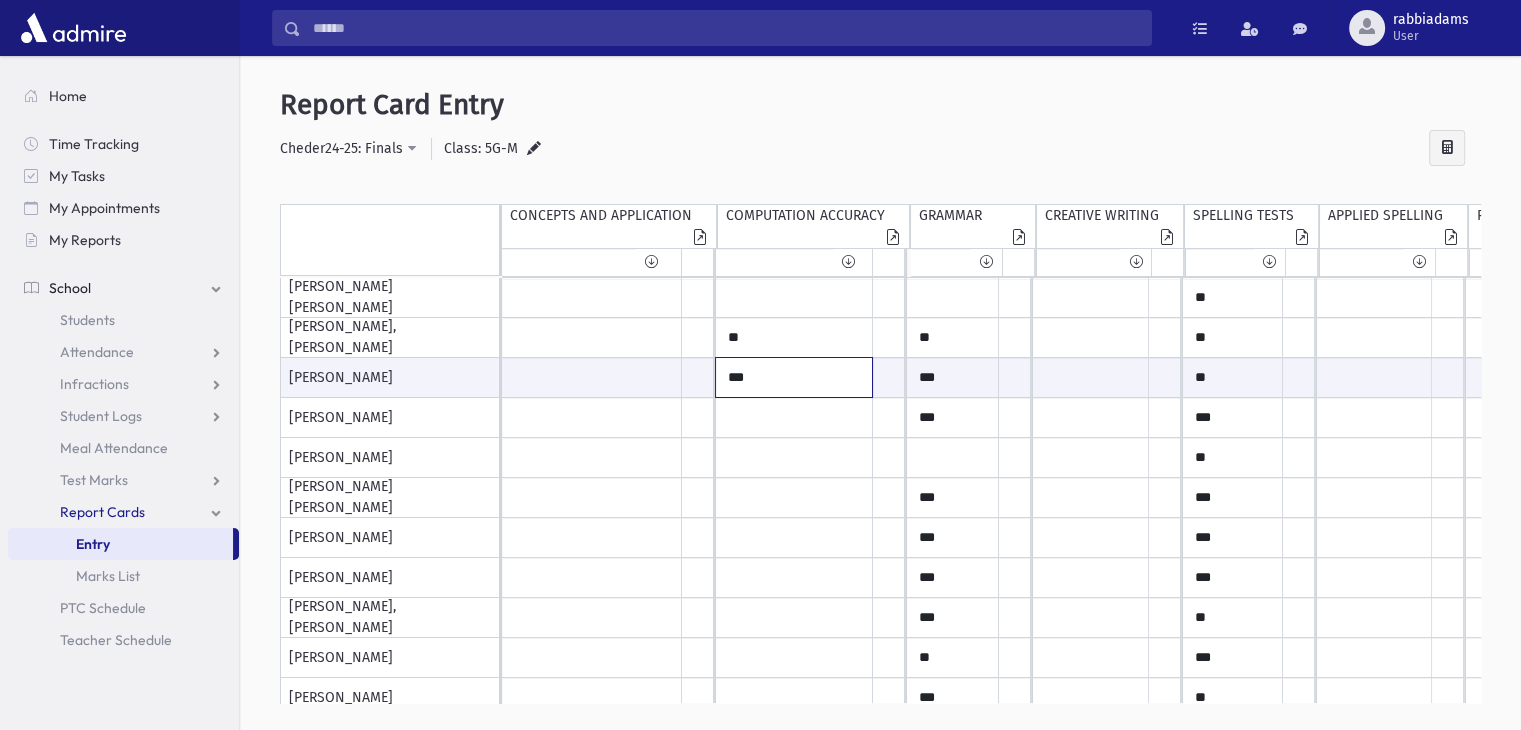 click on "***" at bounding box center [592, 377] 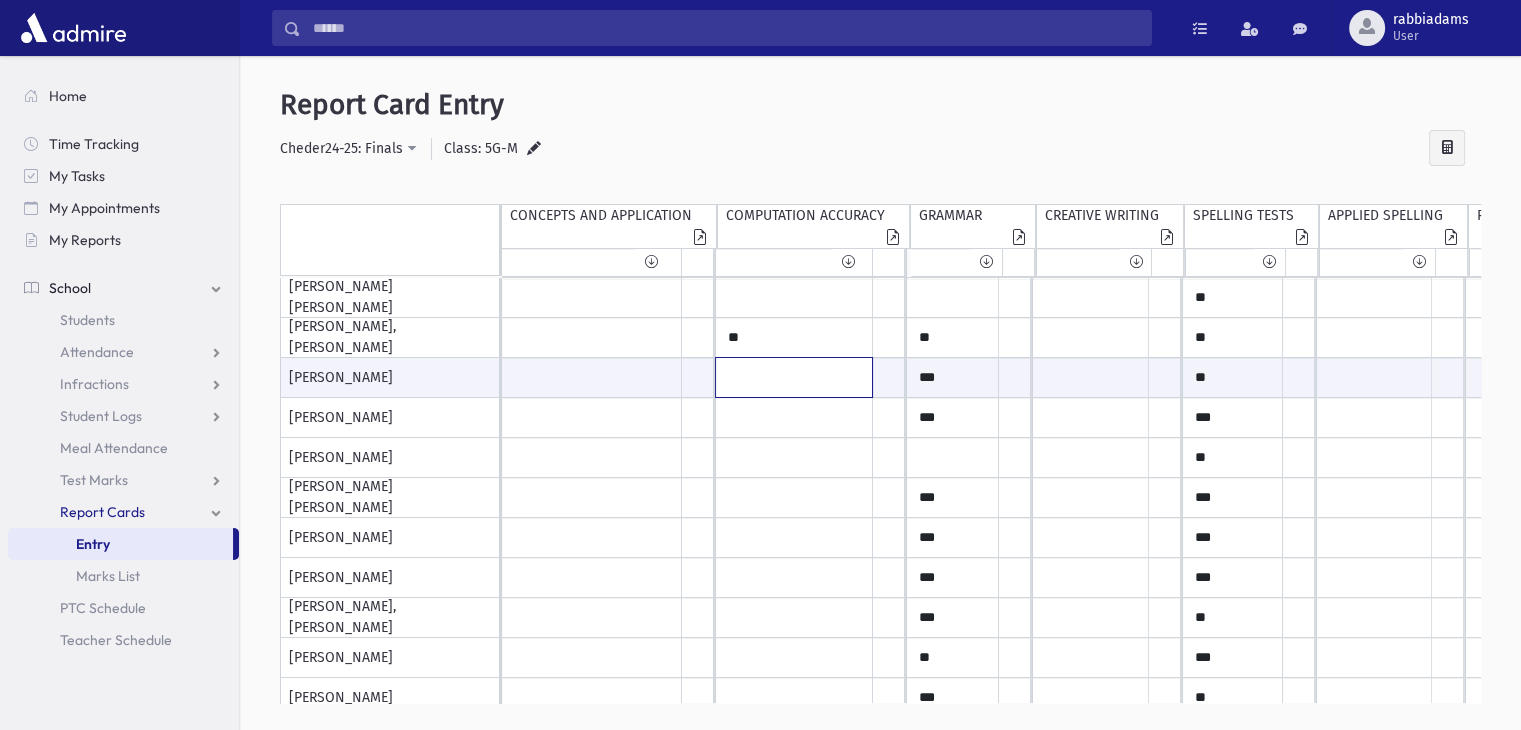 type 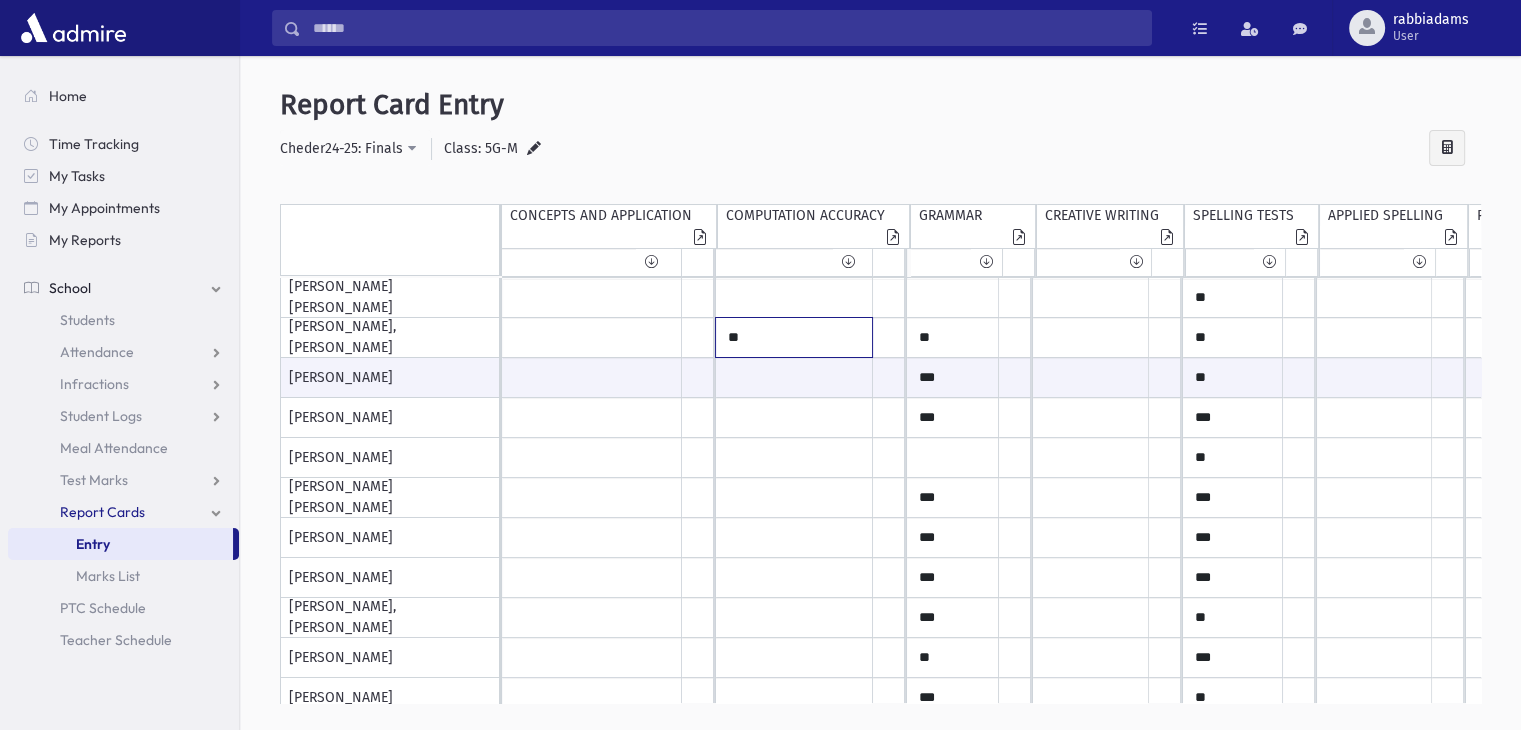 click on "**" at bounding box center (592, 298) 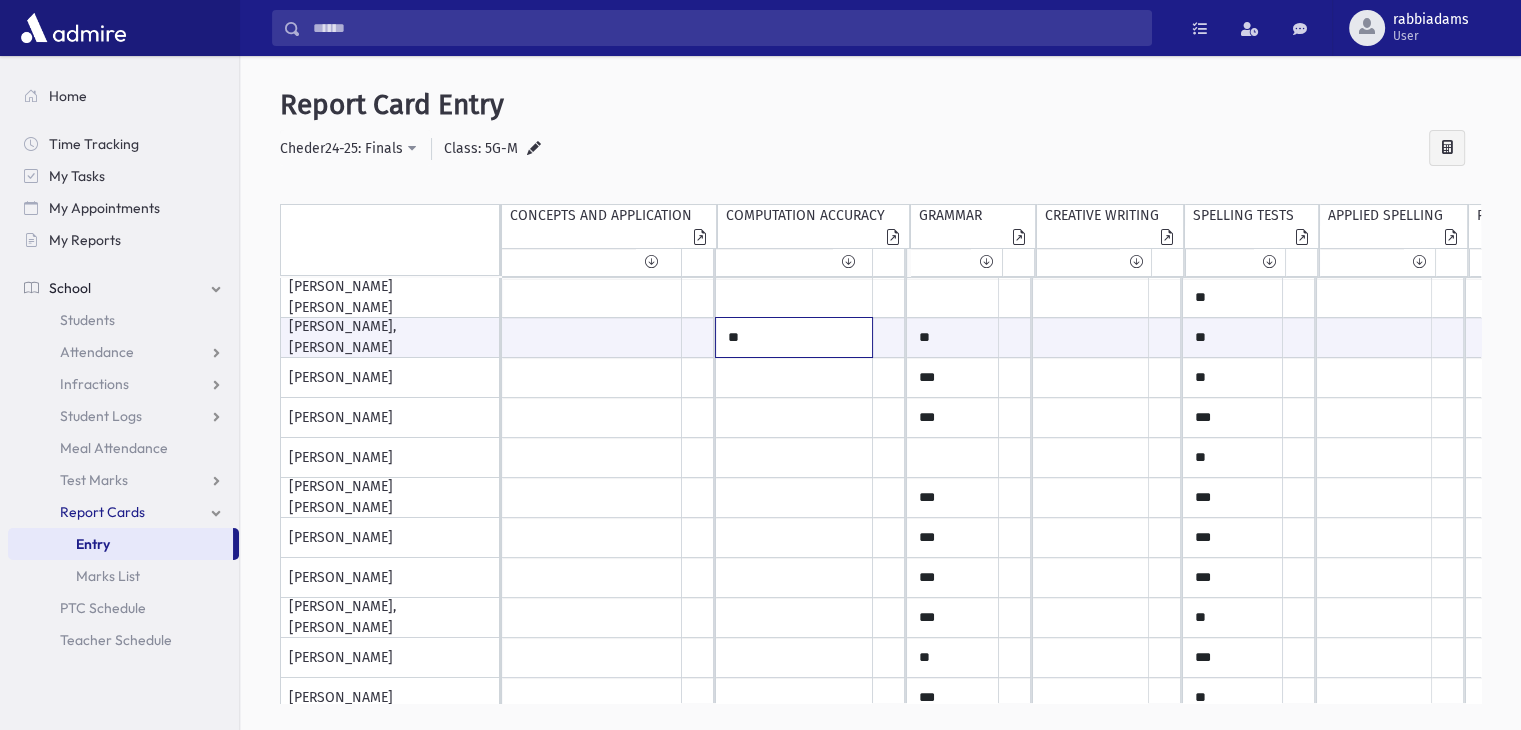 click on "**" at bounding box center [592, 337] 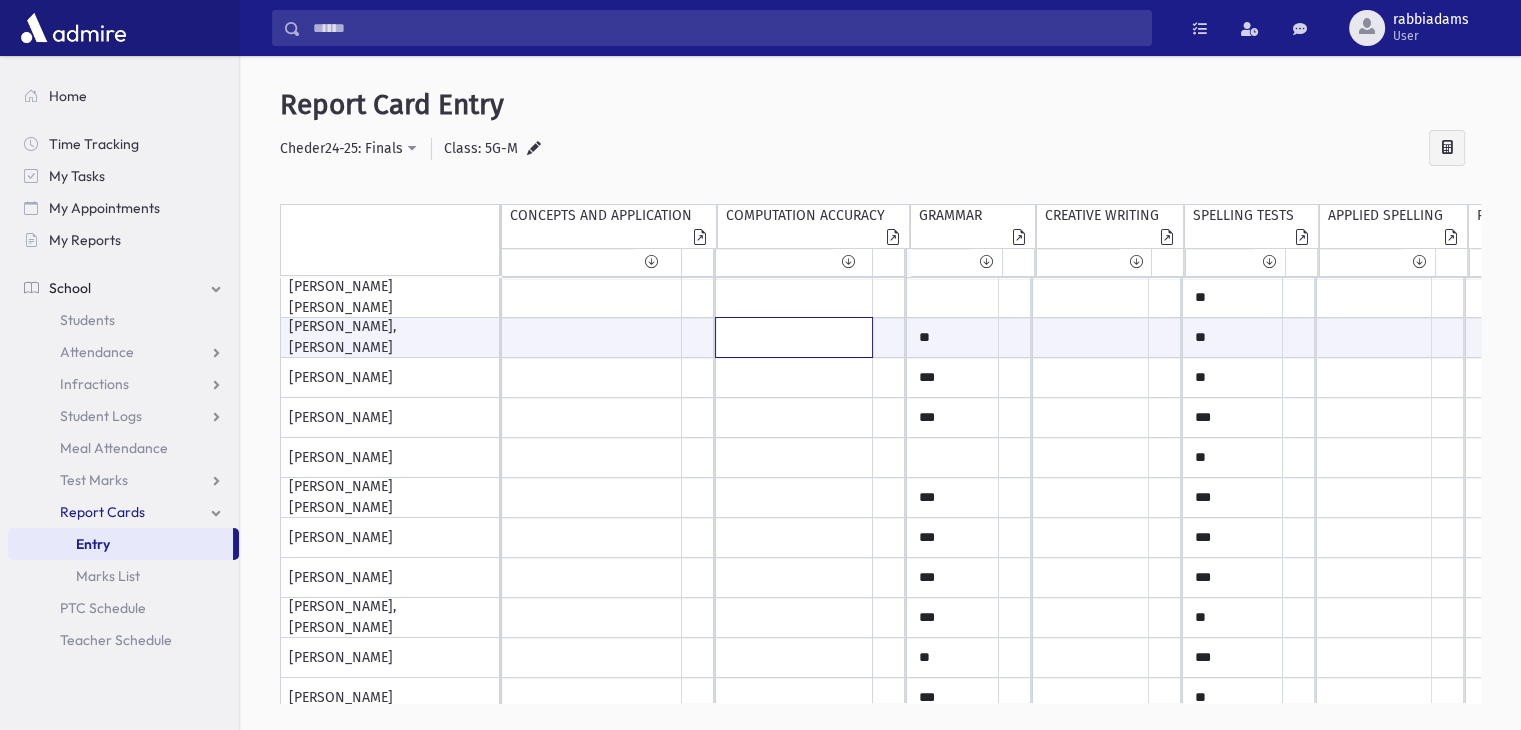 type 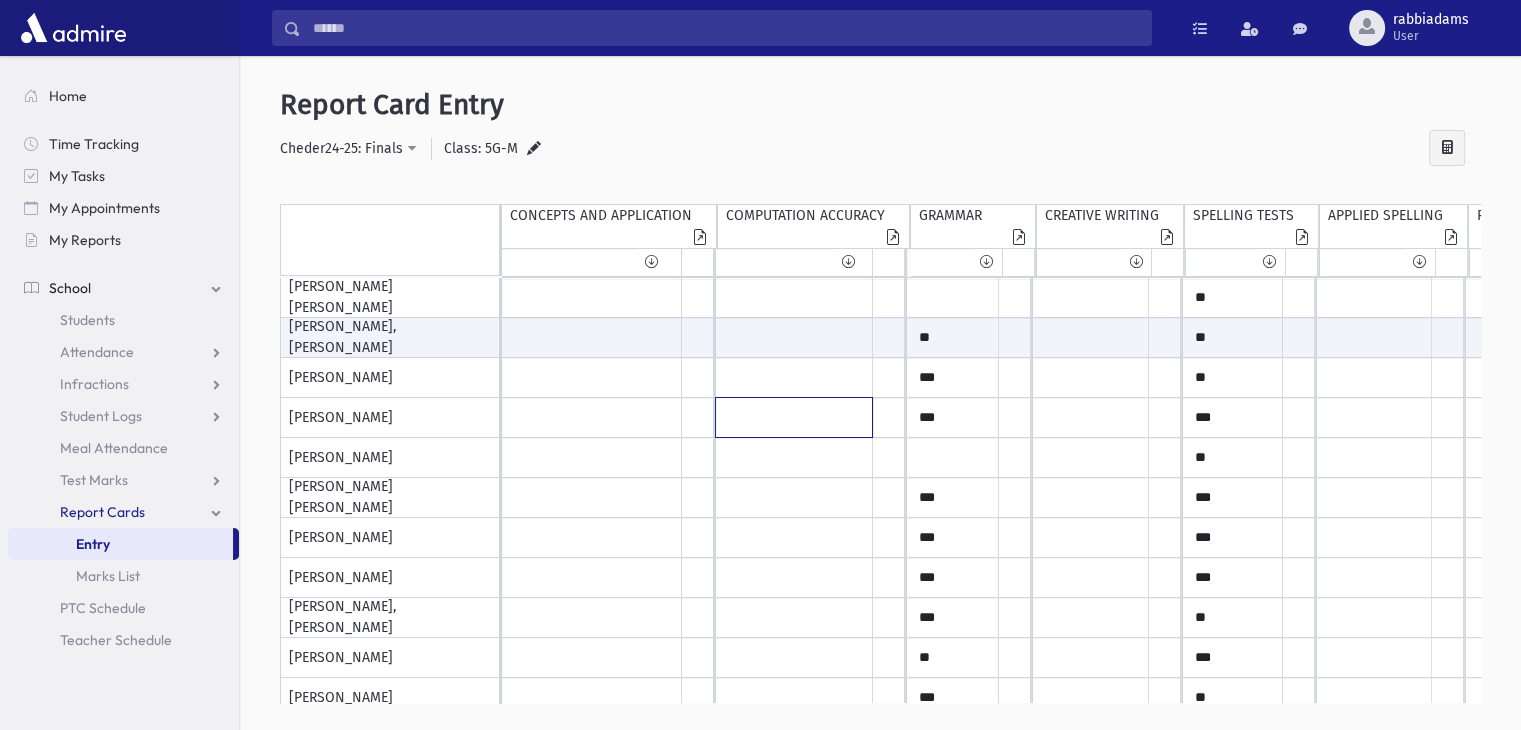 click at bounding box center [592, 298] 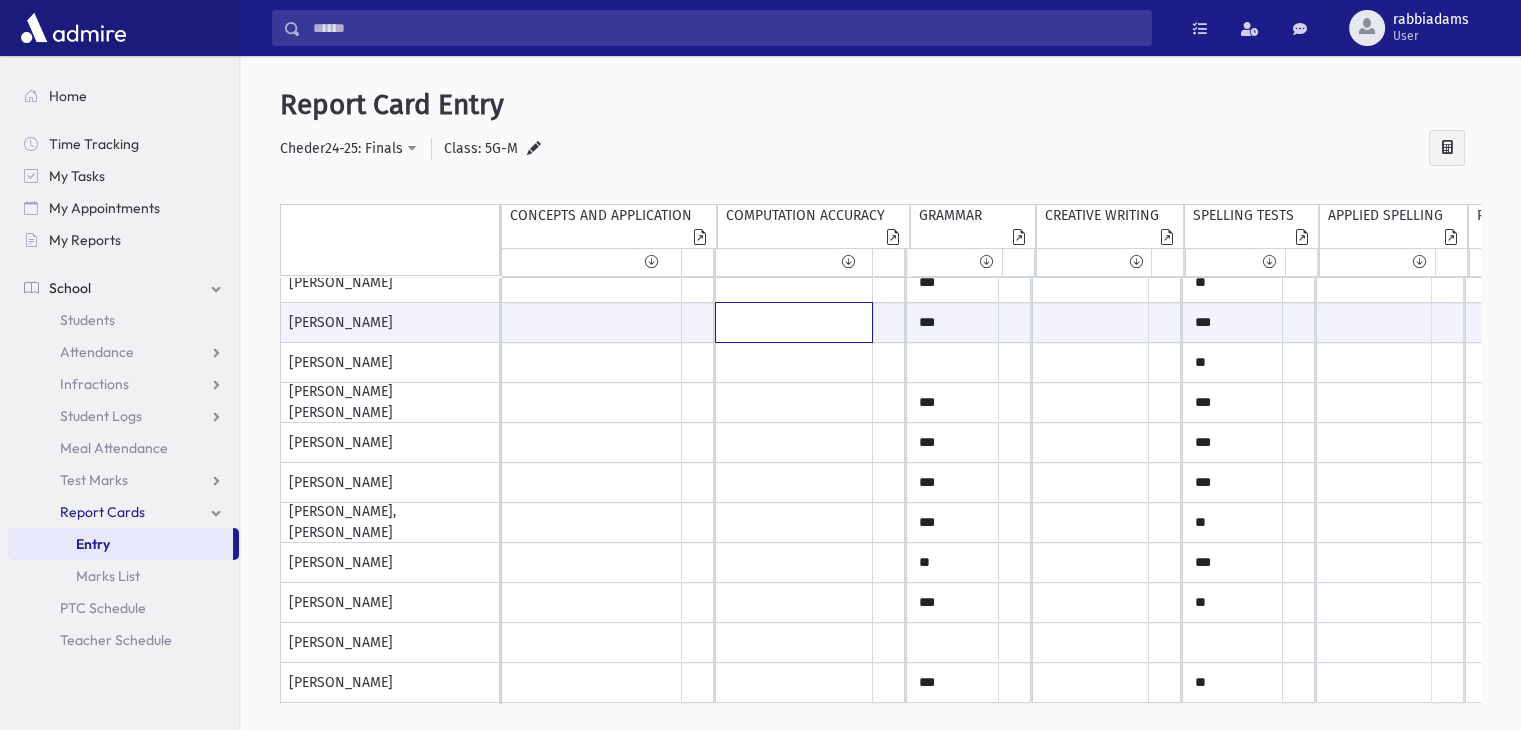 scroll, scrollTop: 101, scrollLeft: 0, axis: vertical 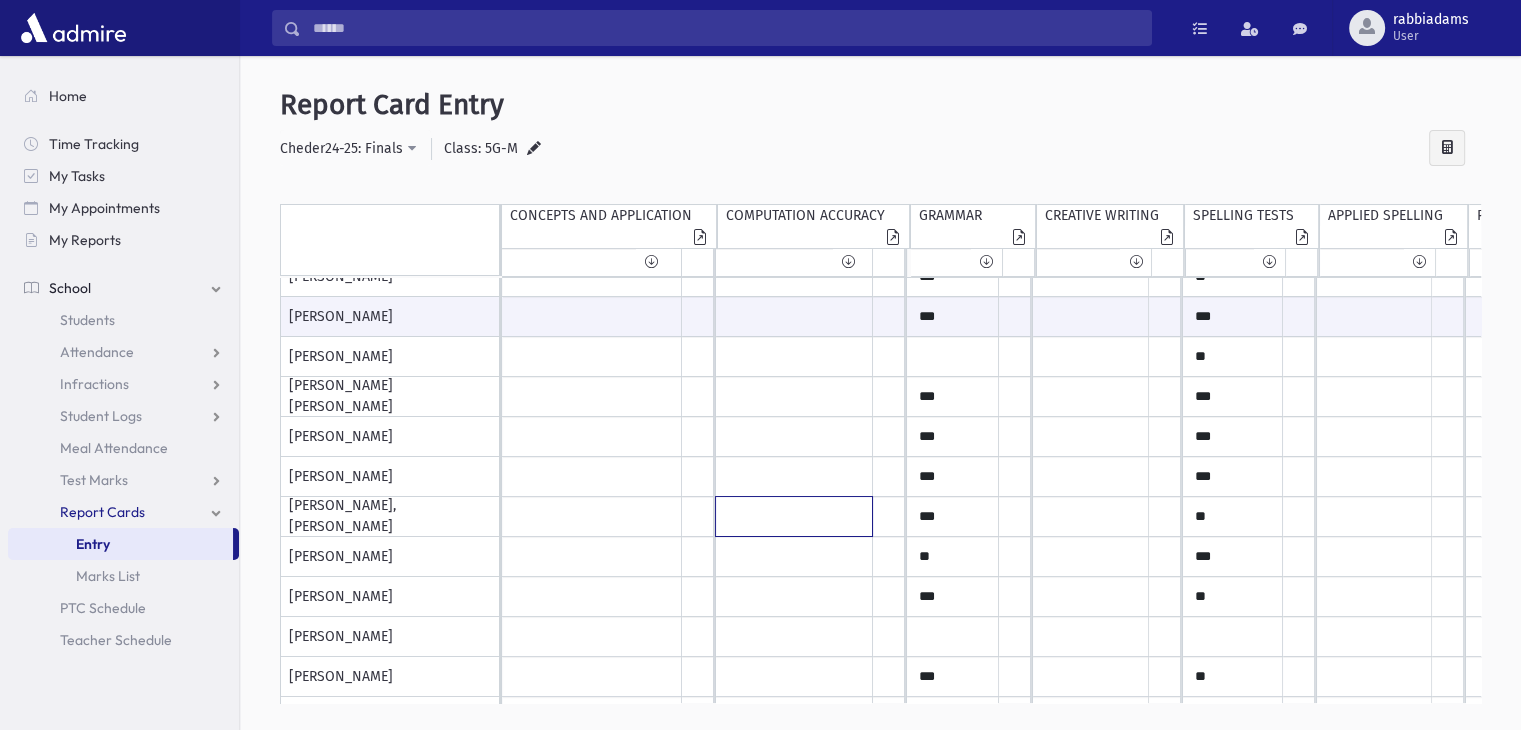 click at bounding box center [592, 197] 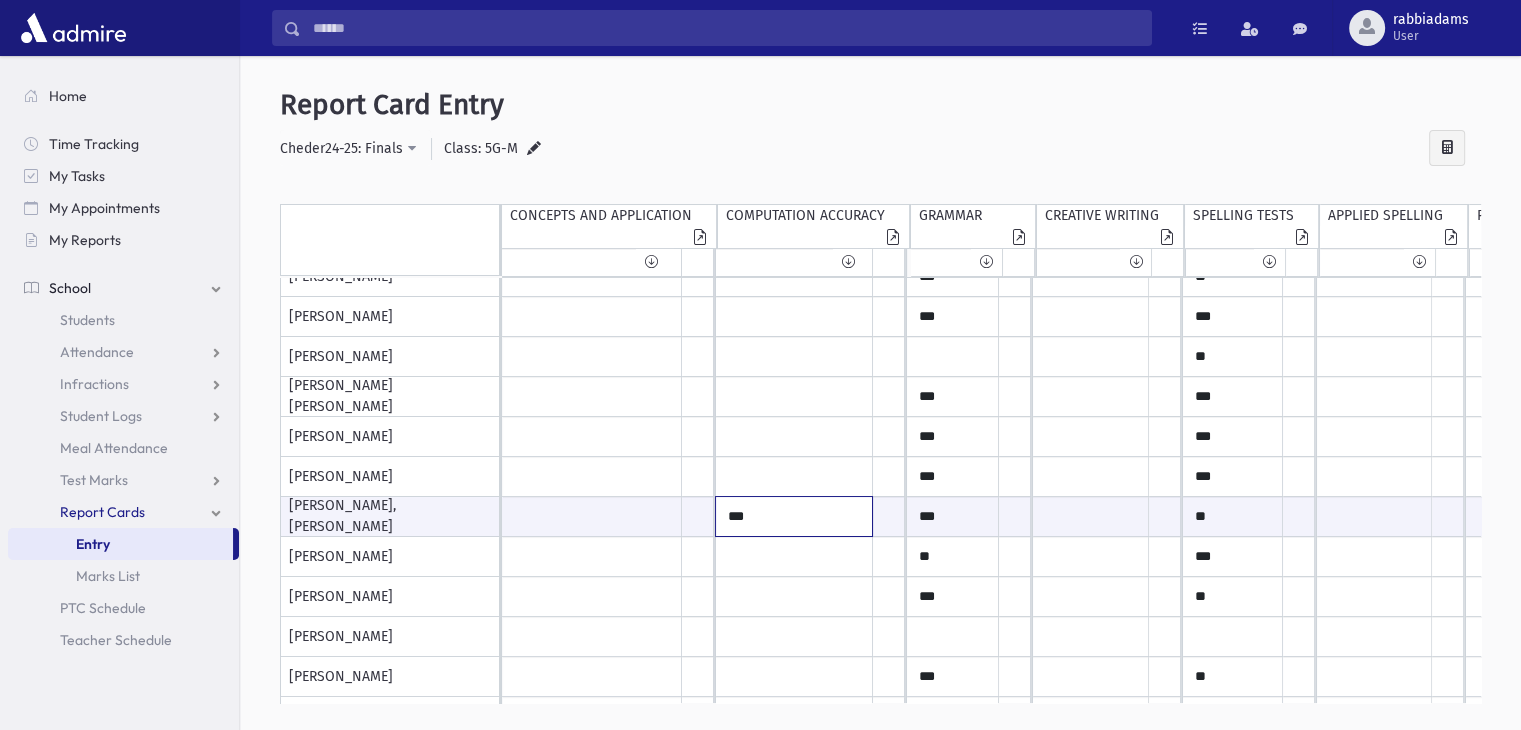 type on "***" 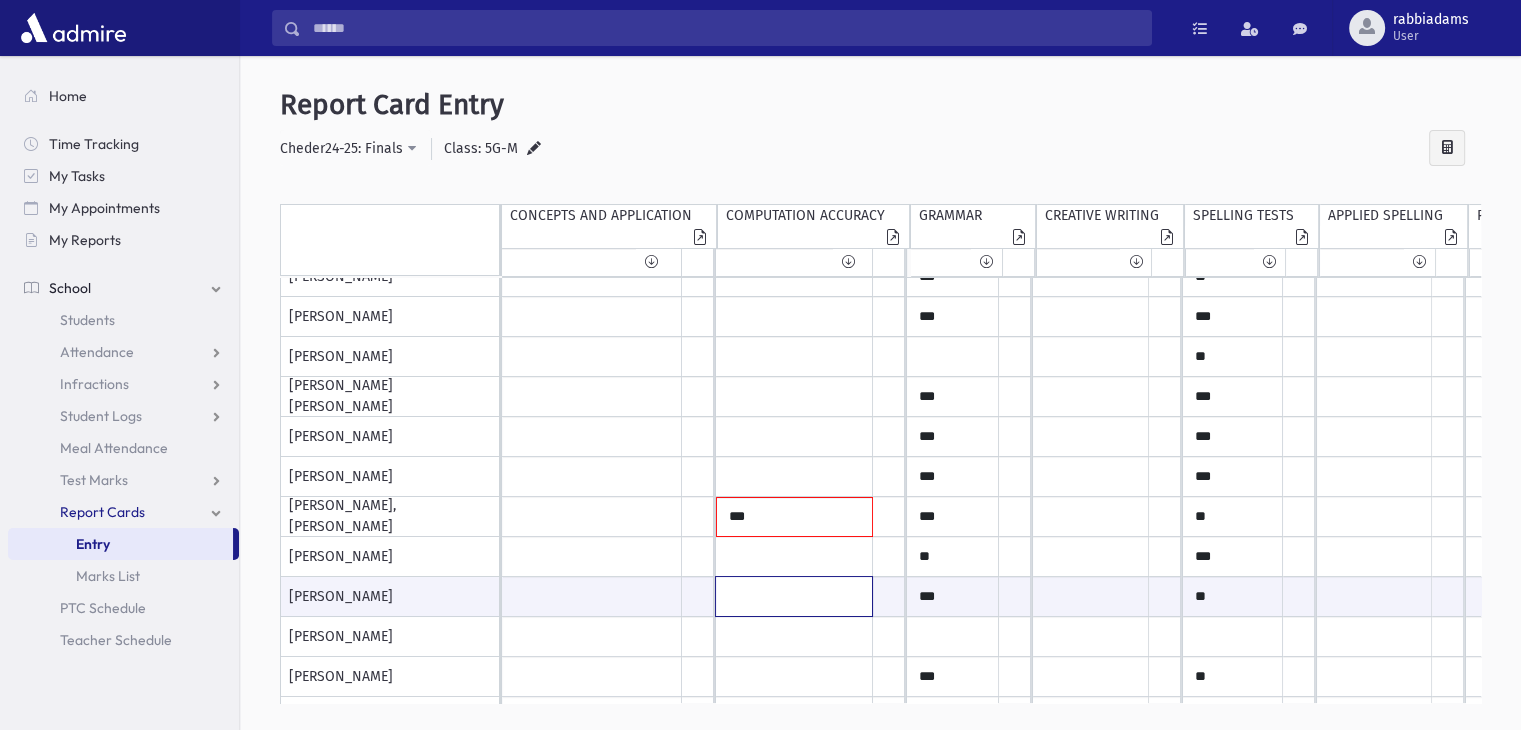 click at bounding box center (592, 596) 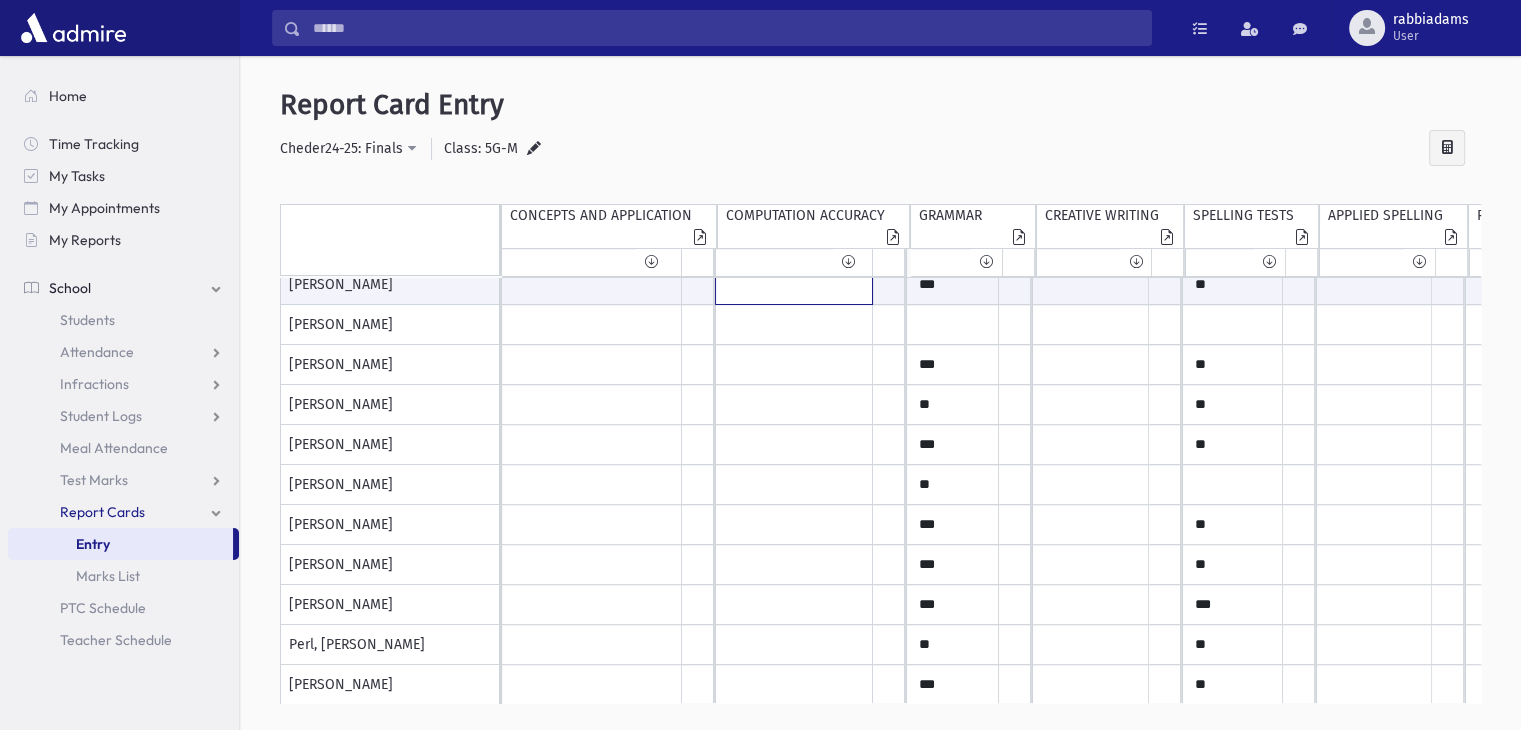 scroll, scrollTop: 496, scrollLeft: 0, axis: vertical 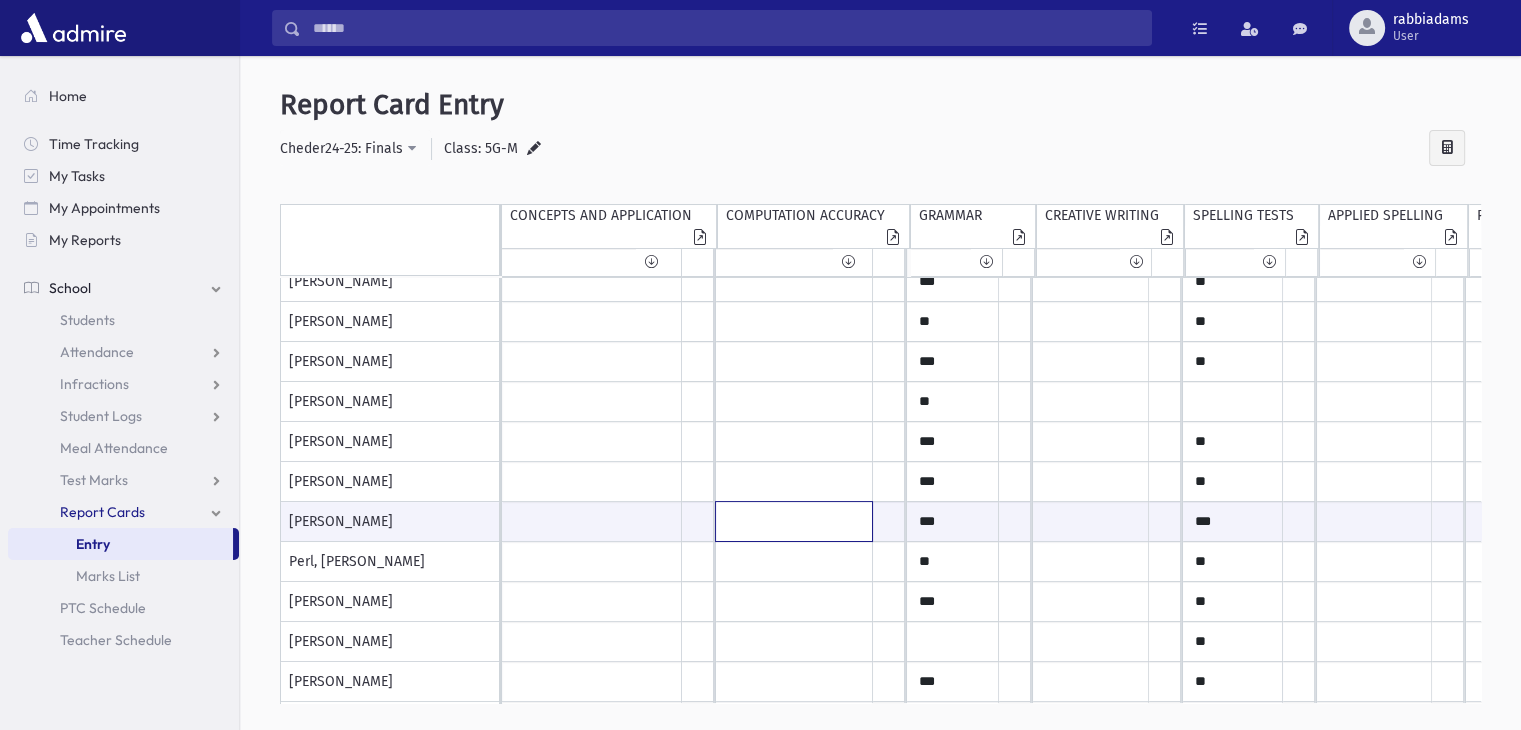 click at bounding box center (592, 521) 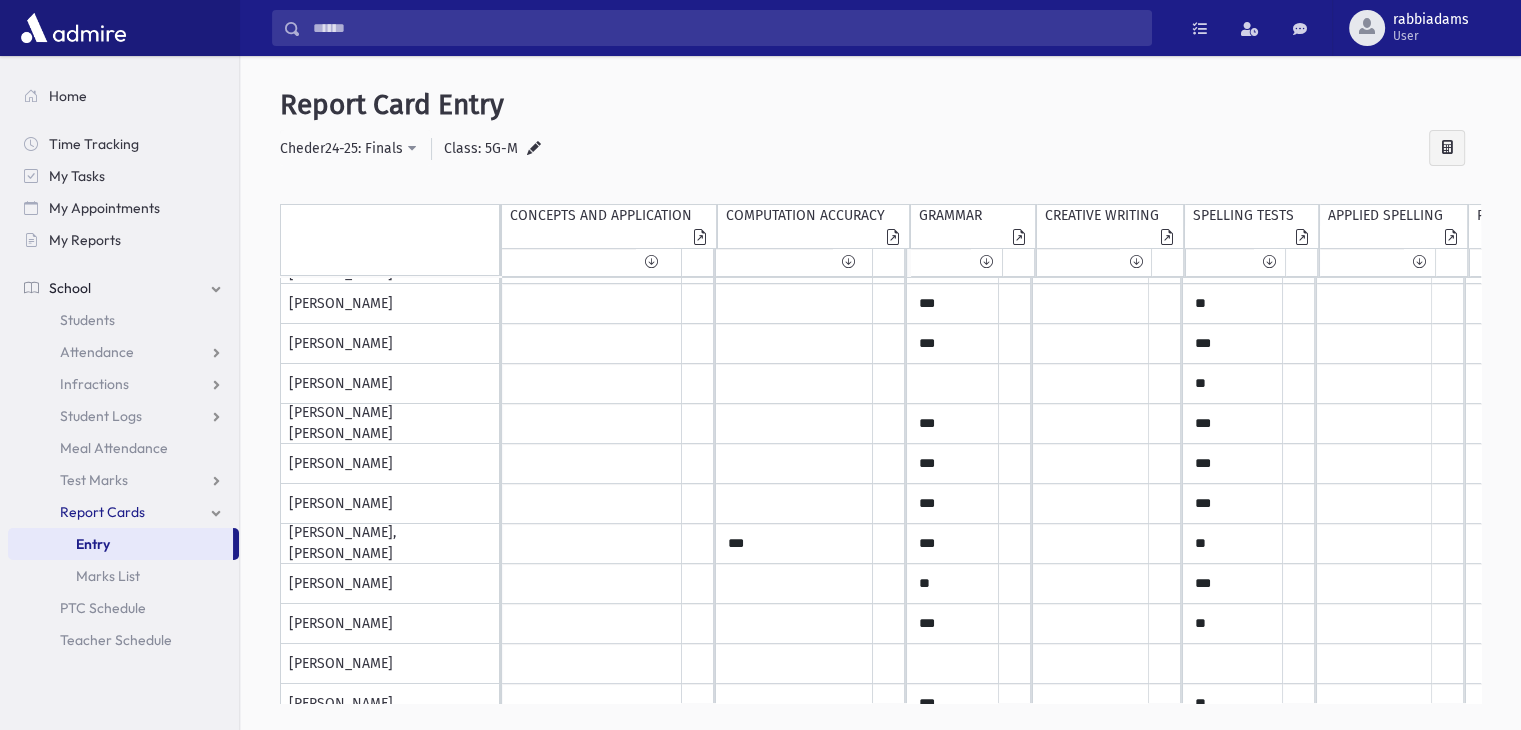 scroll, scrollTop: 43, scrollLeft: 0, axis: vertical 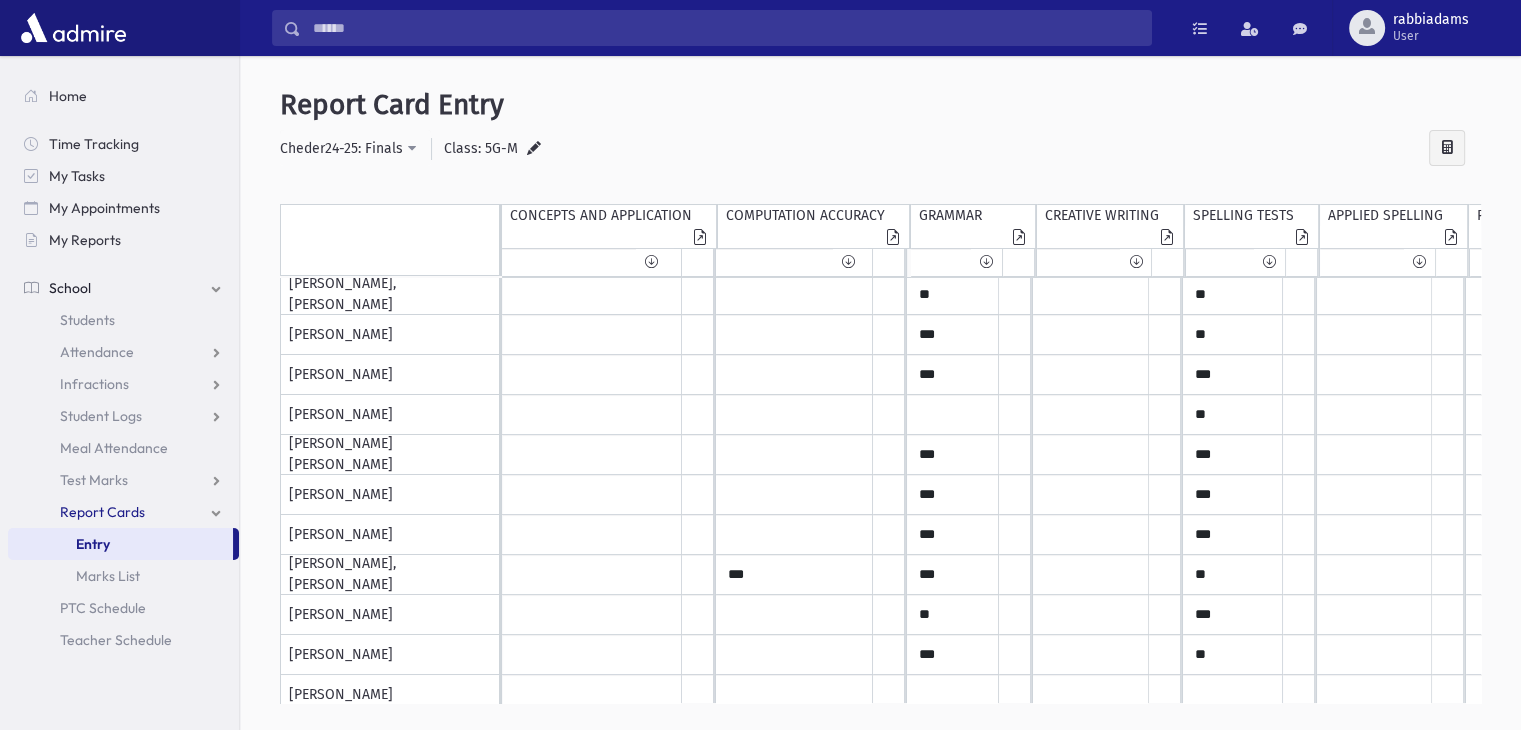 type on "***" 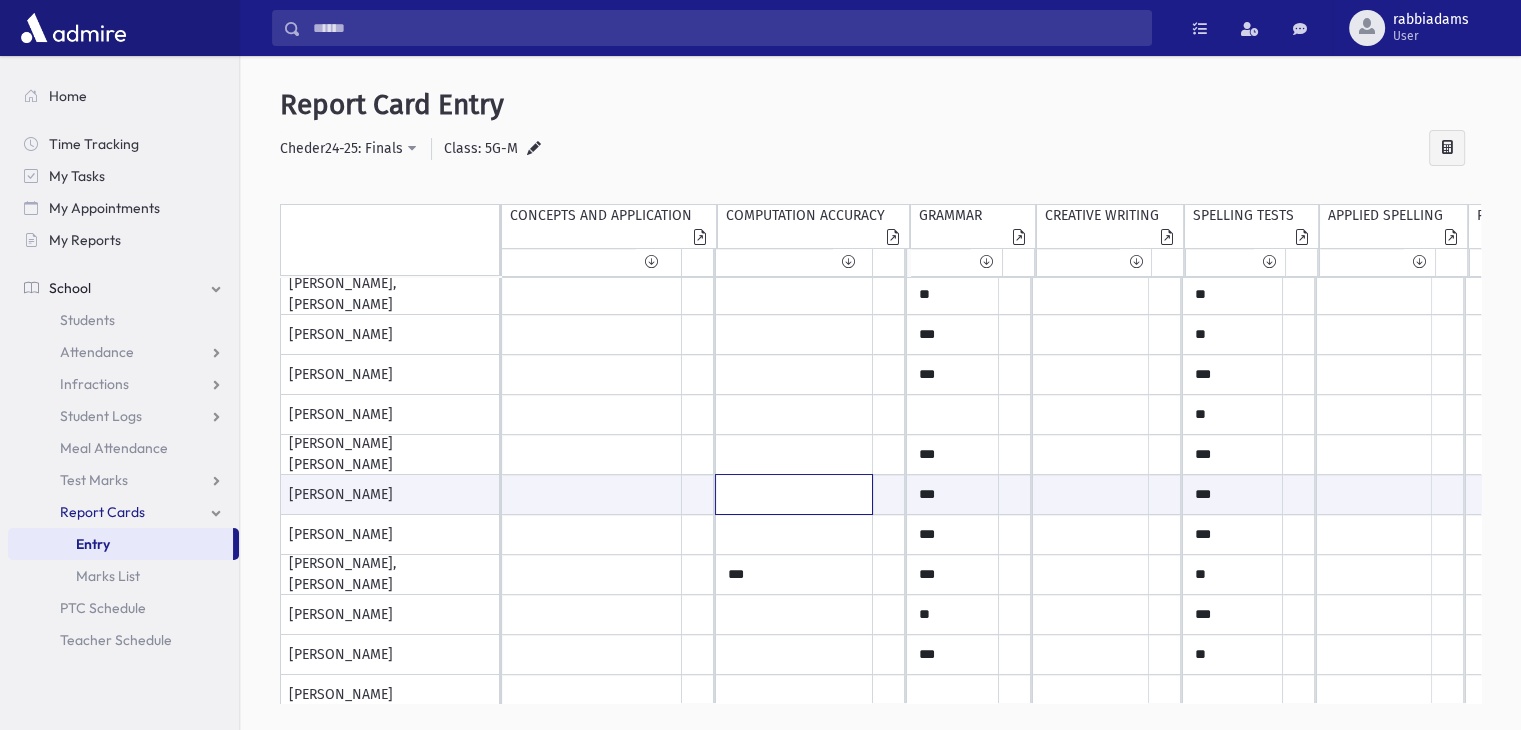 click at bounding box center [592, 494] 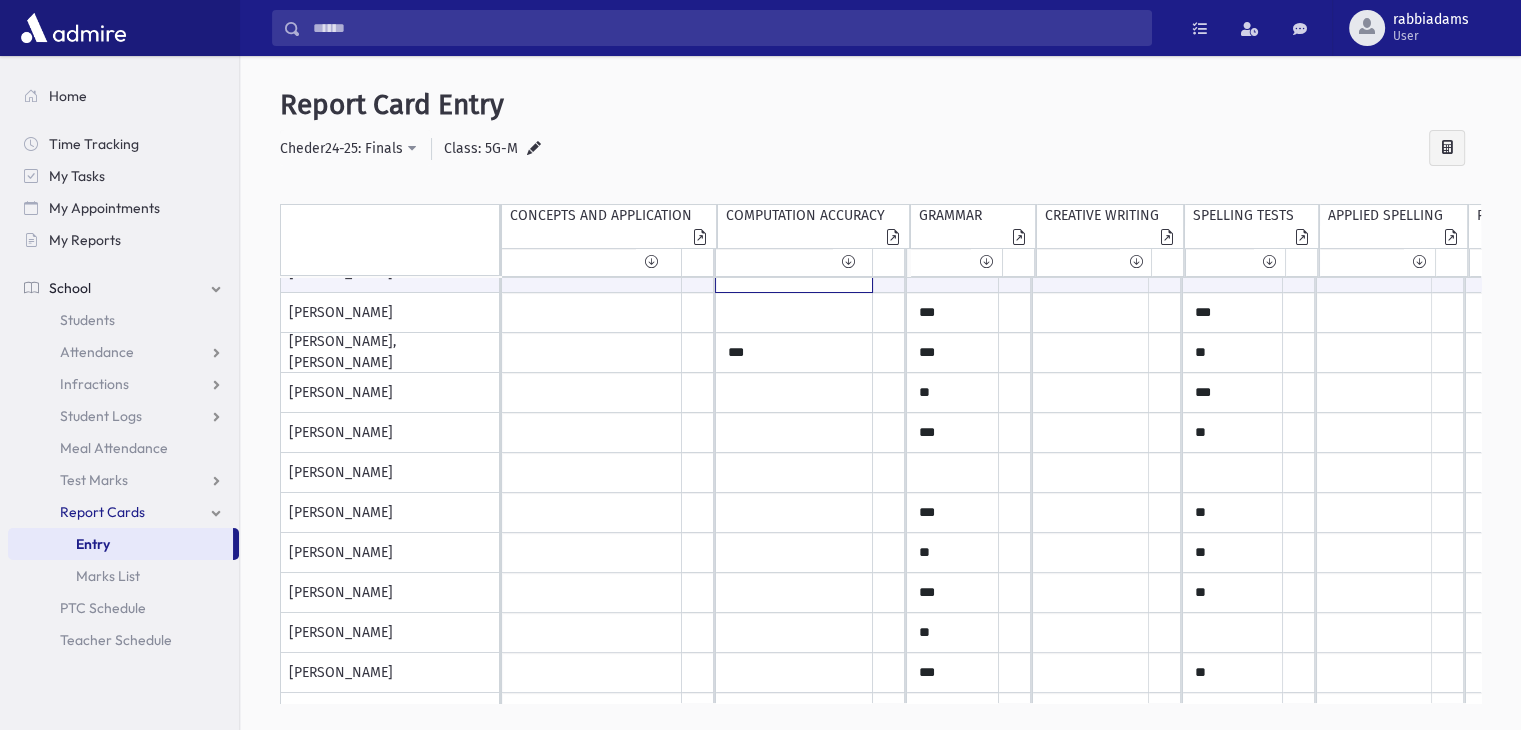 scroll, scrollTop: 299, scrollLeft: 0, axis: vertical 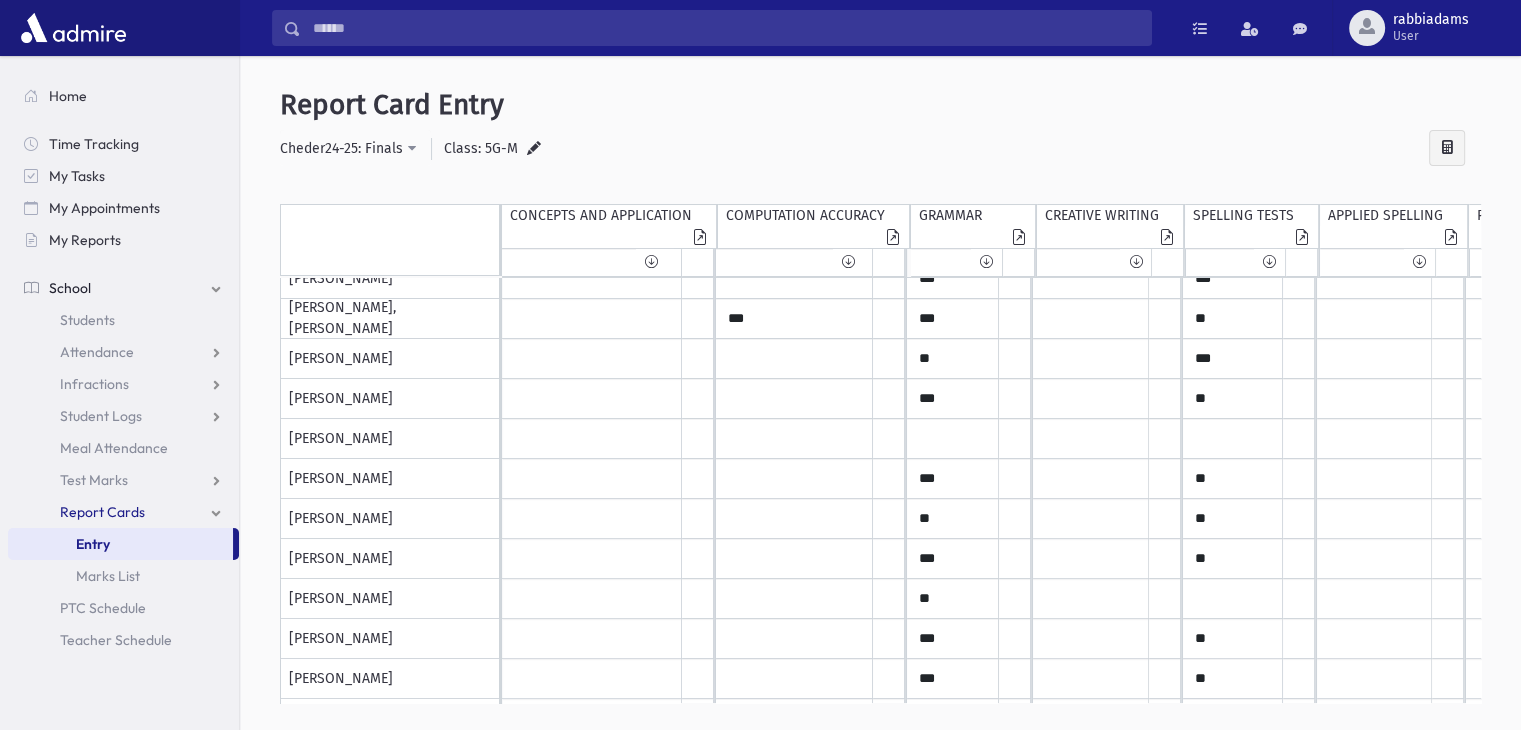 type on "***" 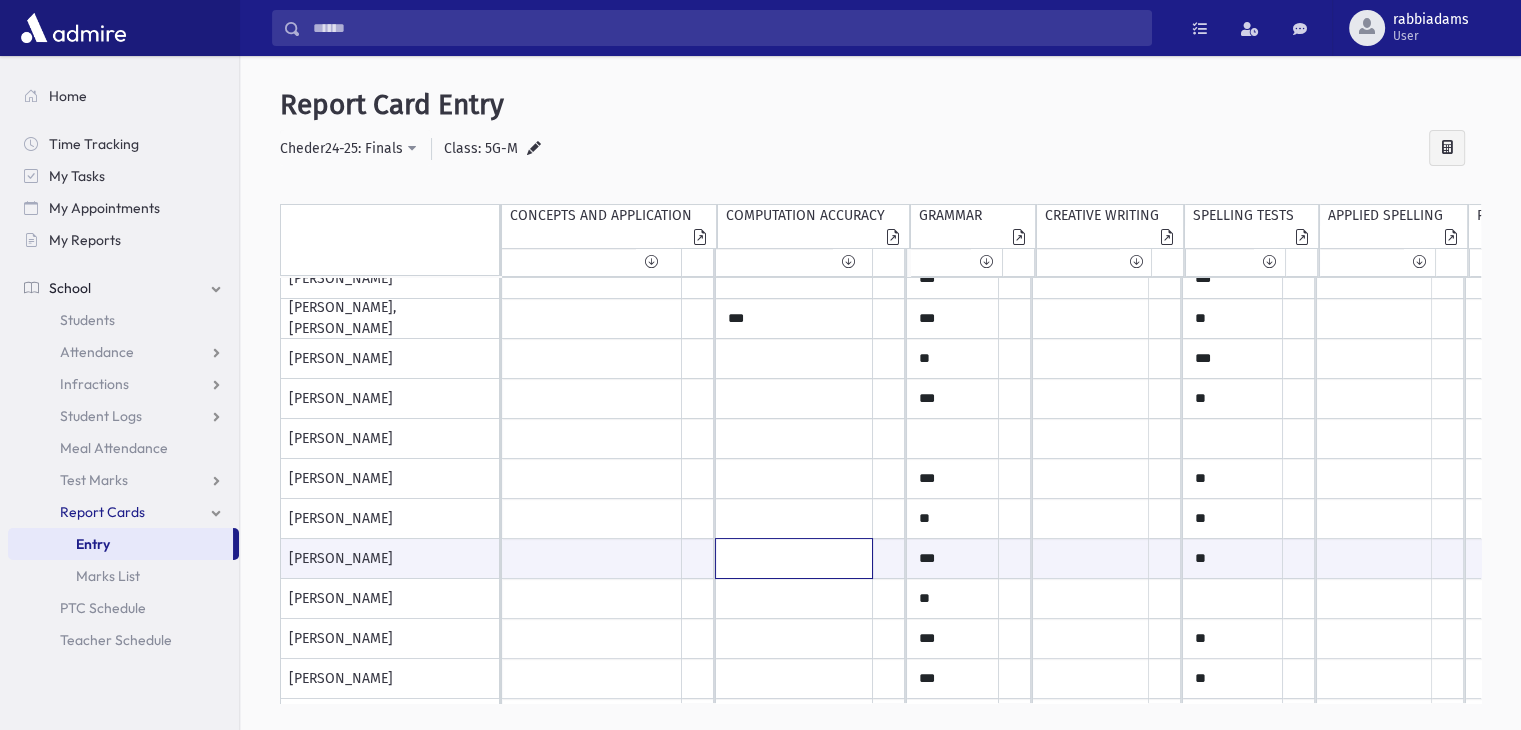 click at bounding box center [592, 558] 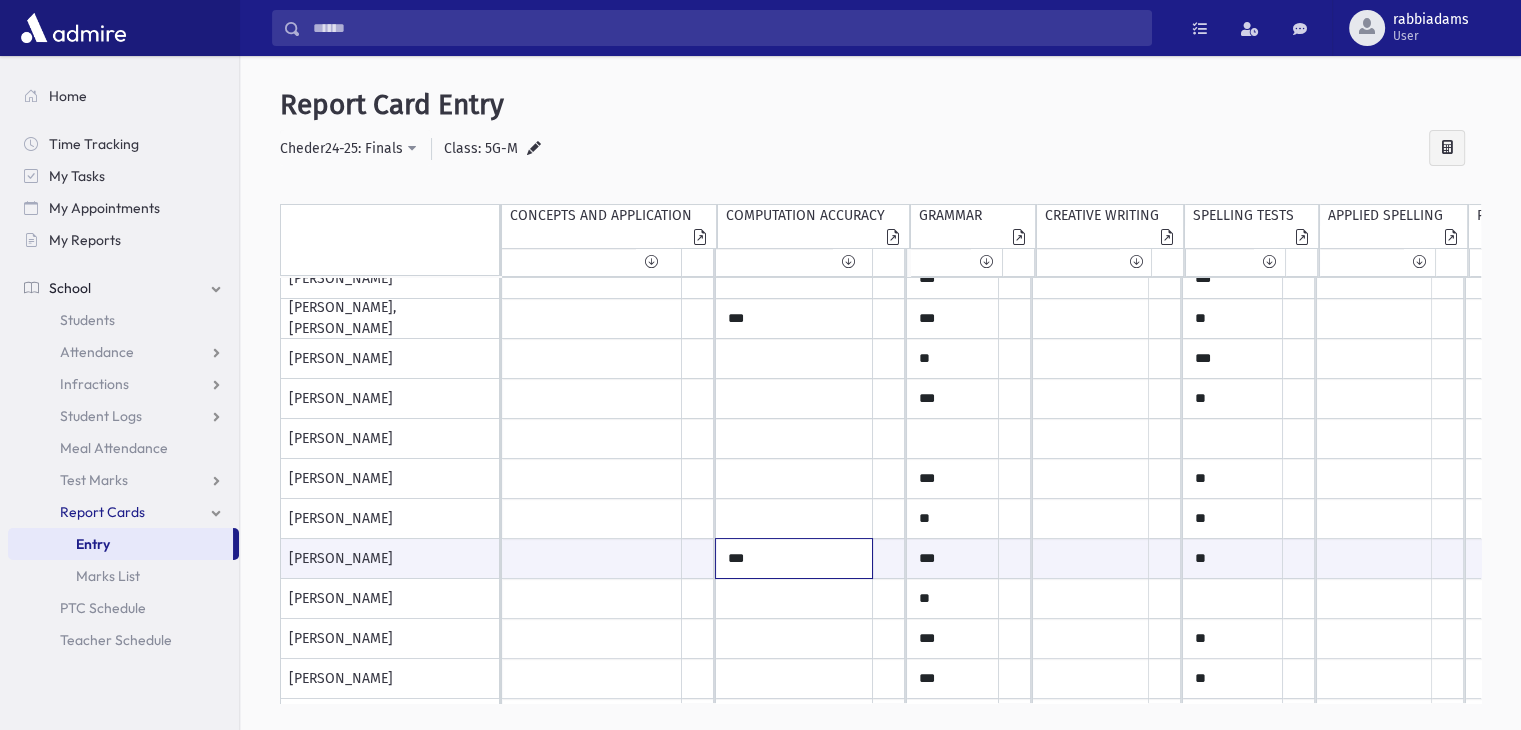 type on "***" 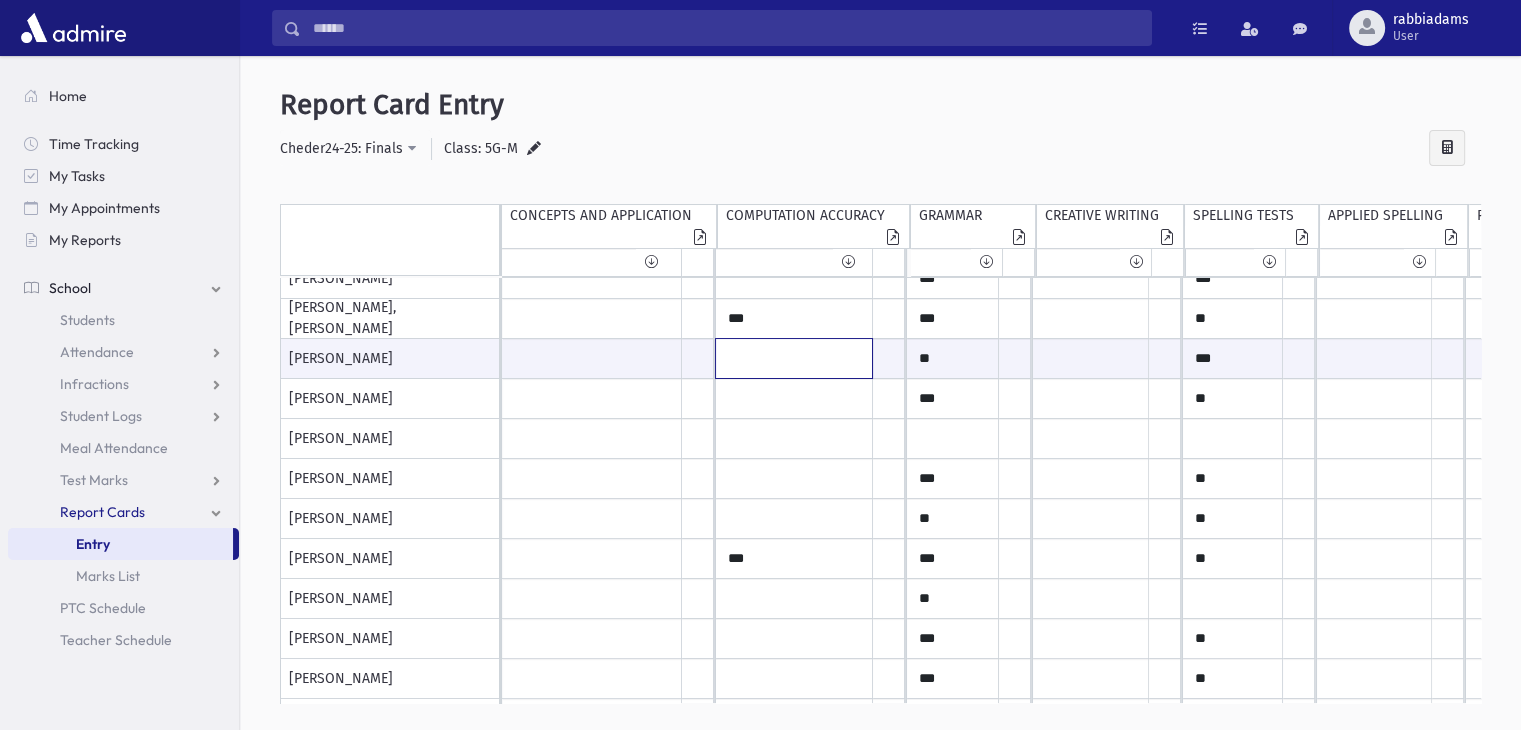 click at bounding box center [592, 358] 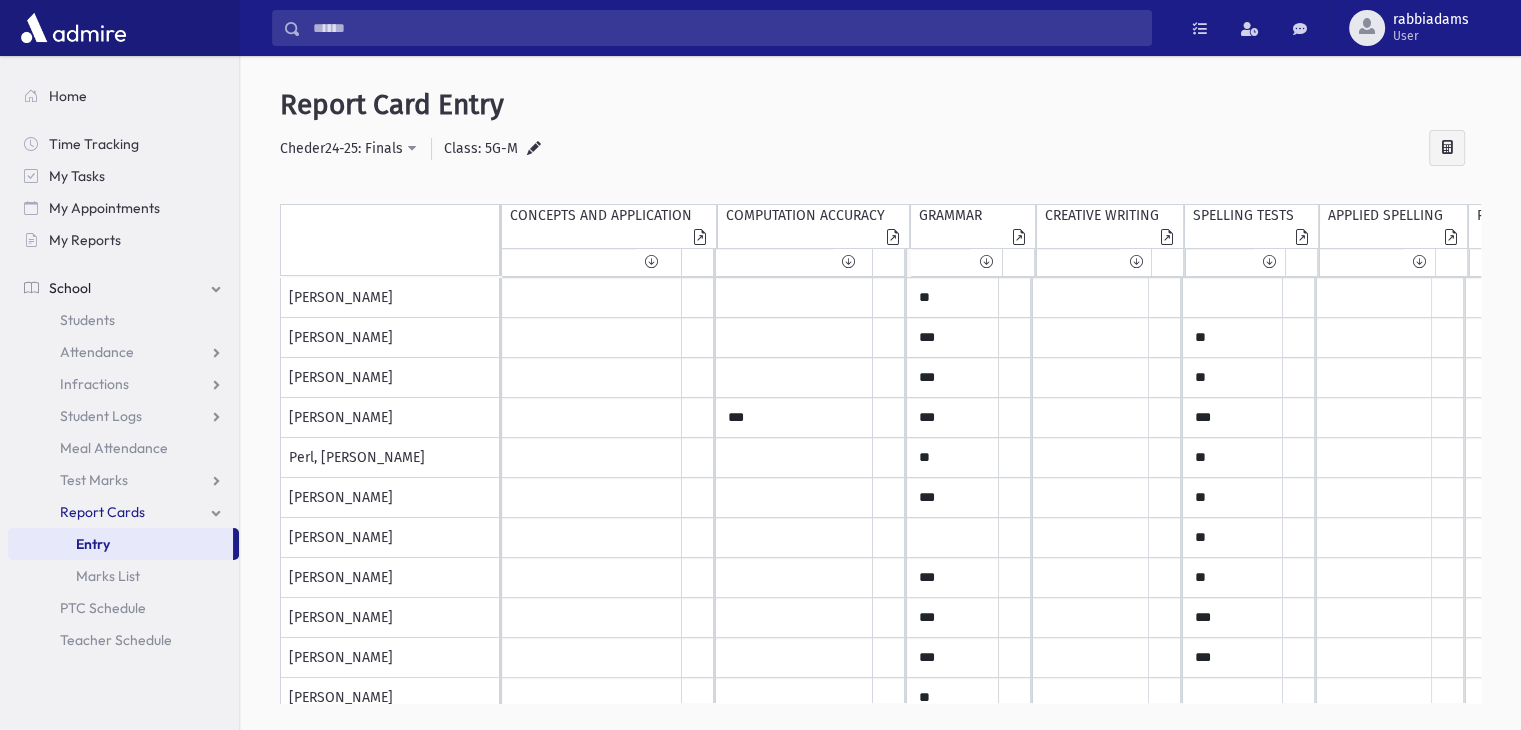 scroll, scrollTop: 663, scrollLeft: 0, axis: vertical 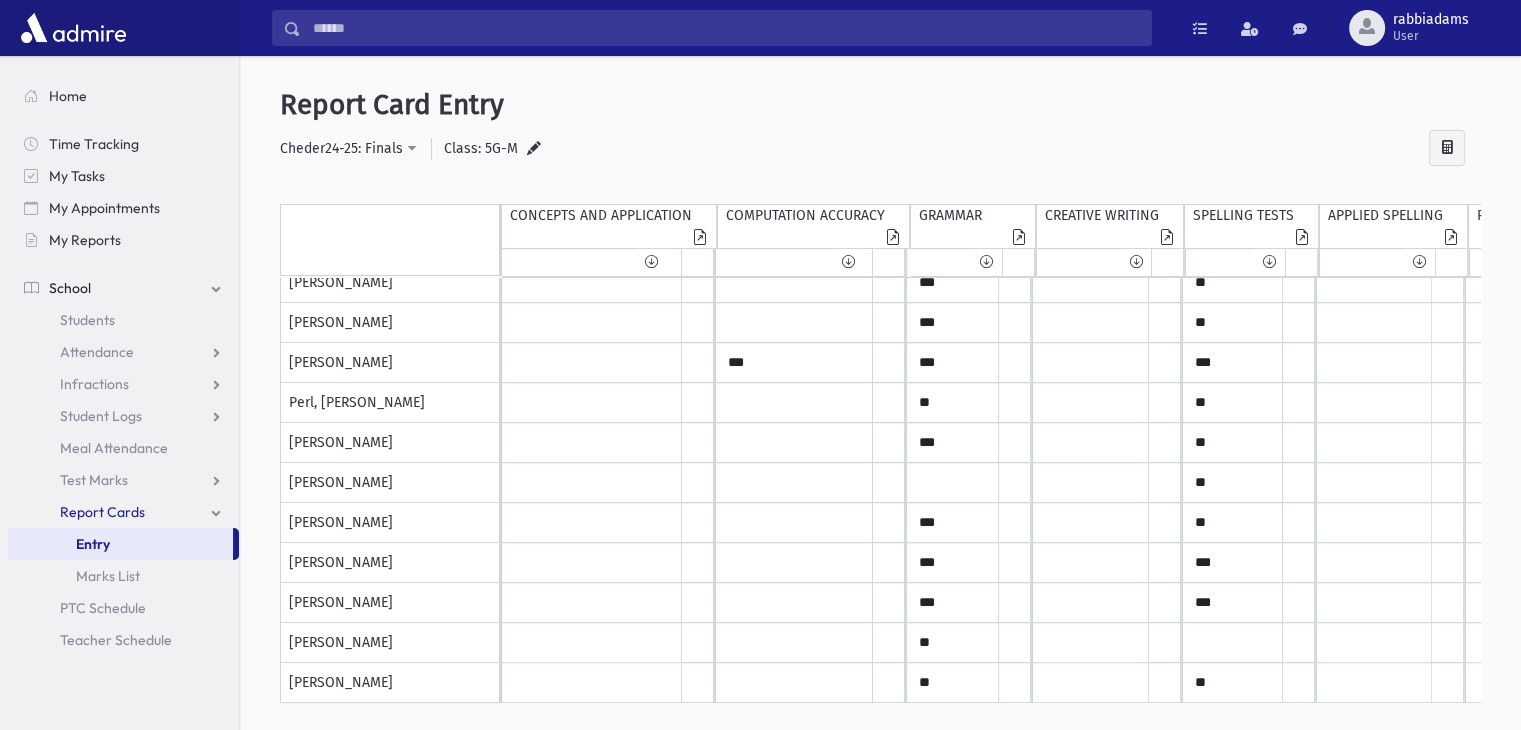 type on "***" 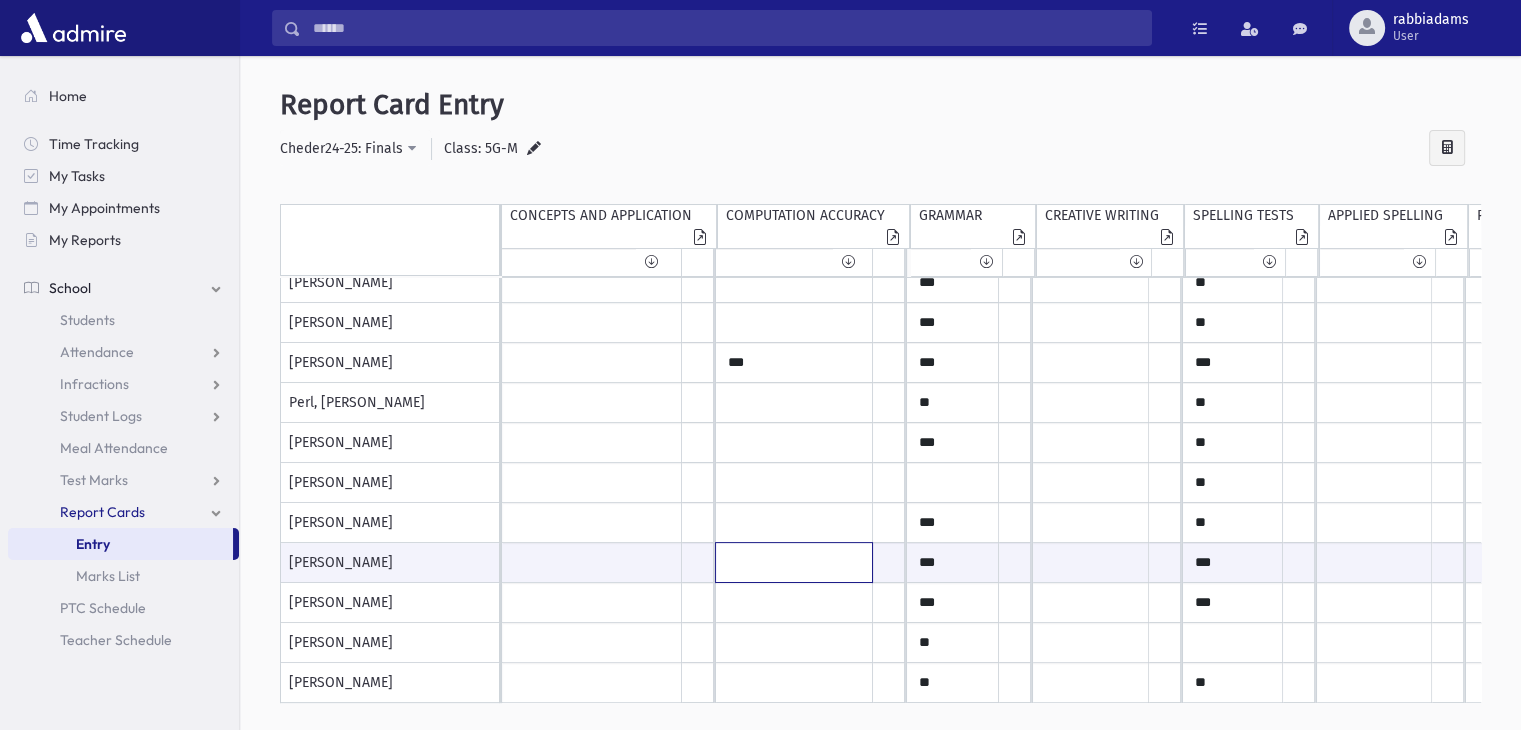click at bounding box center [592, 562] 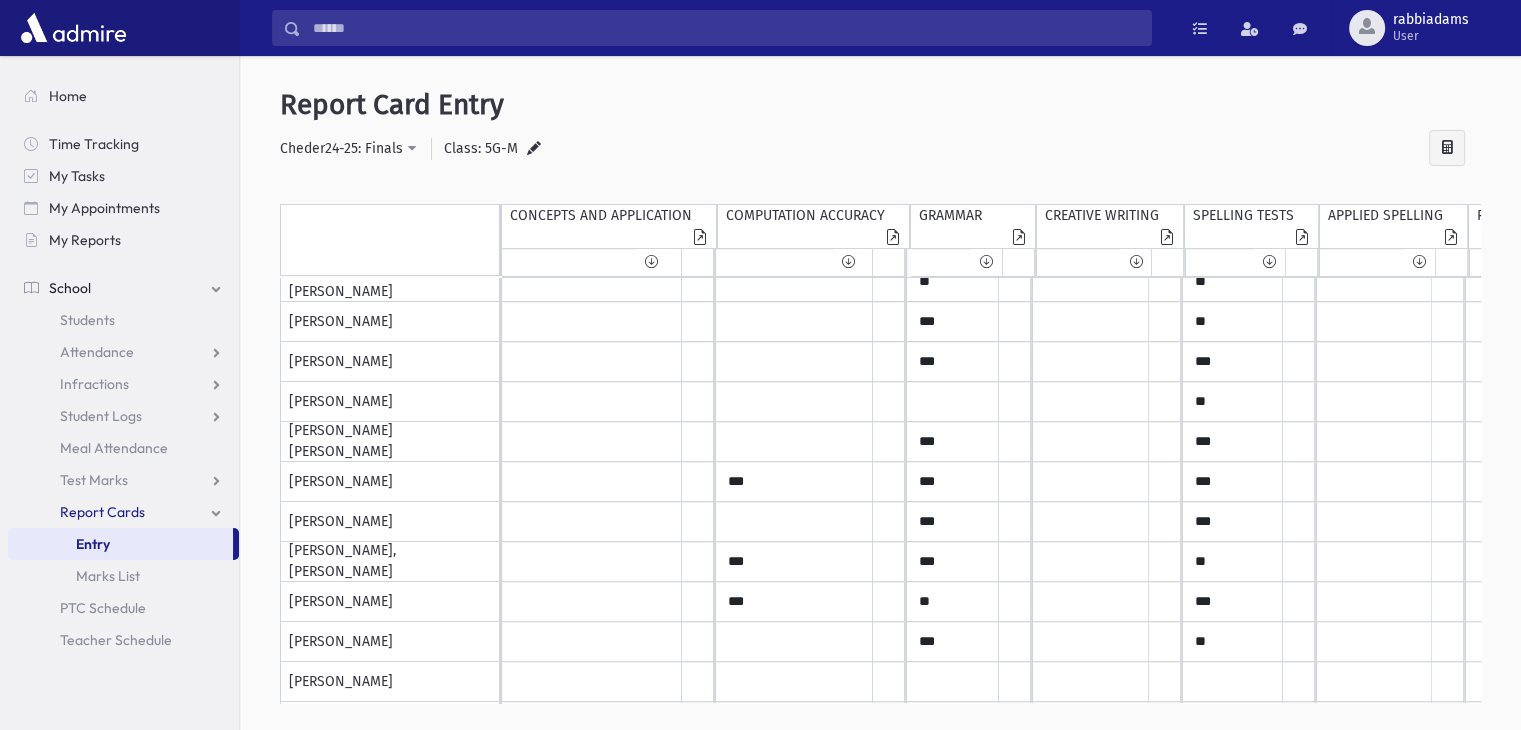 scroll, scrollTop: 0, scrollLeft: 0, axis: both 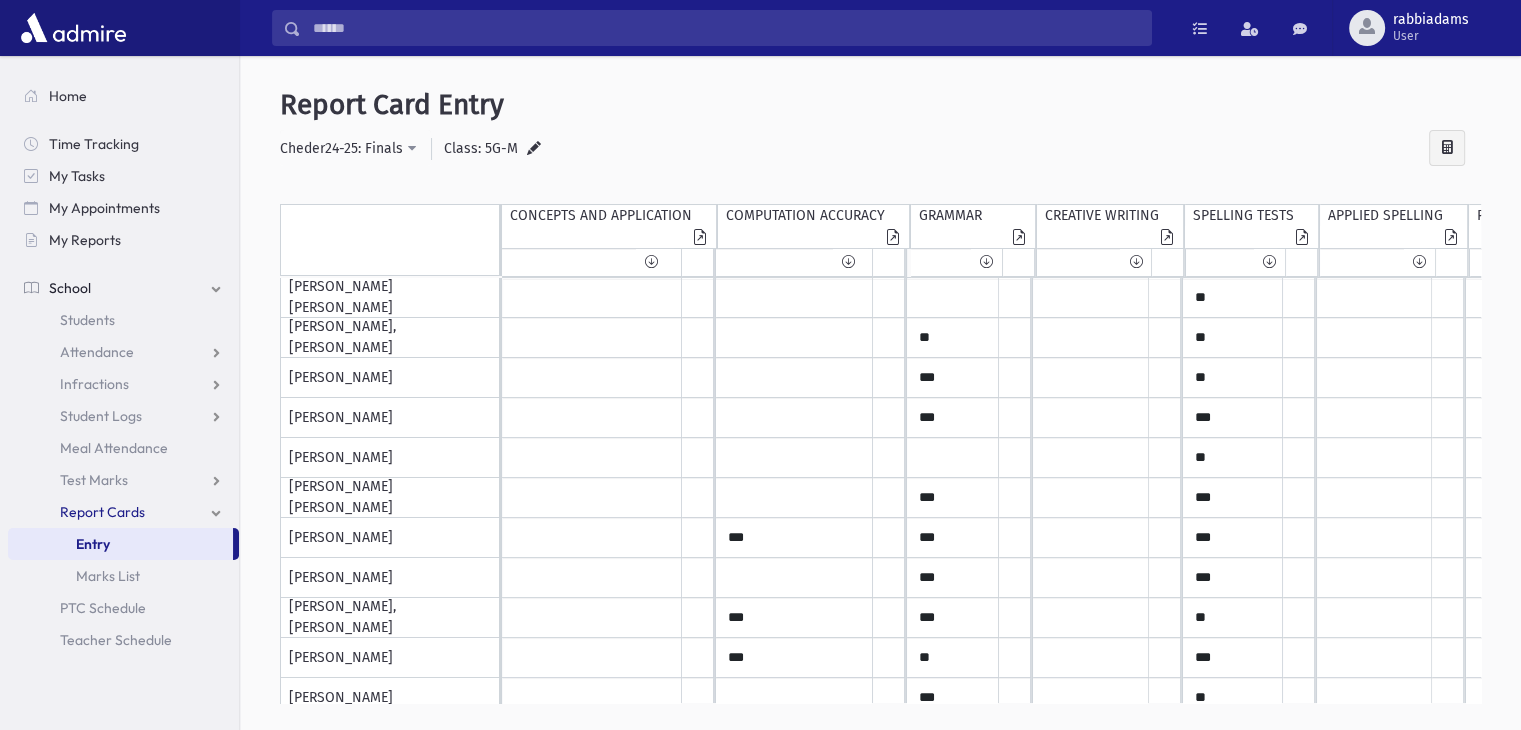 type on "***" 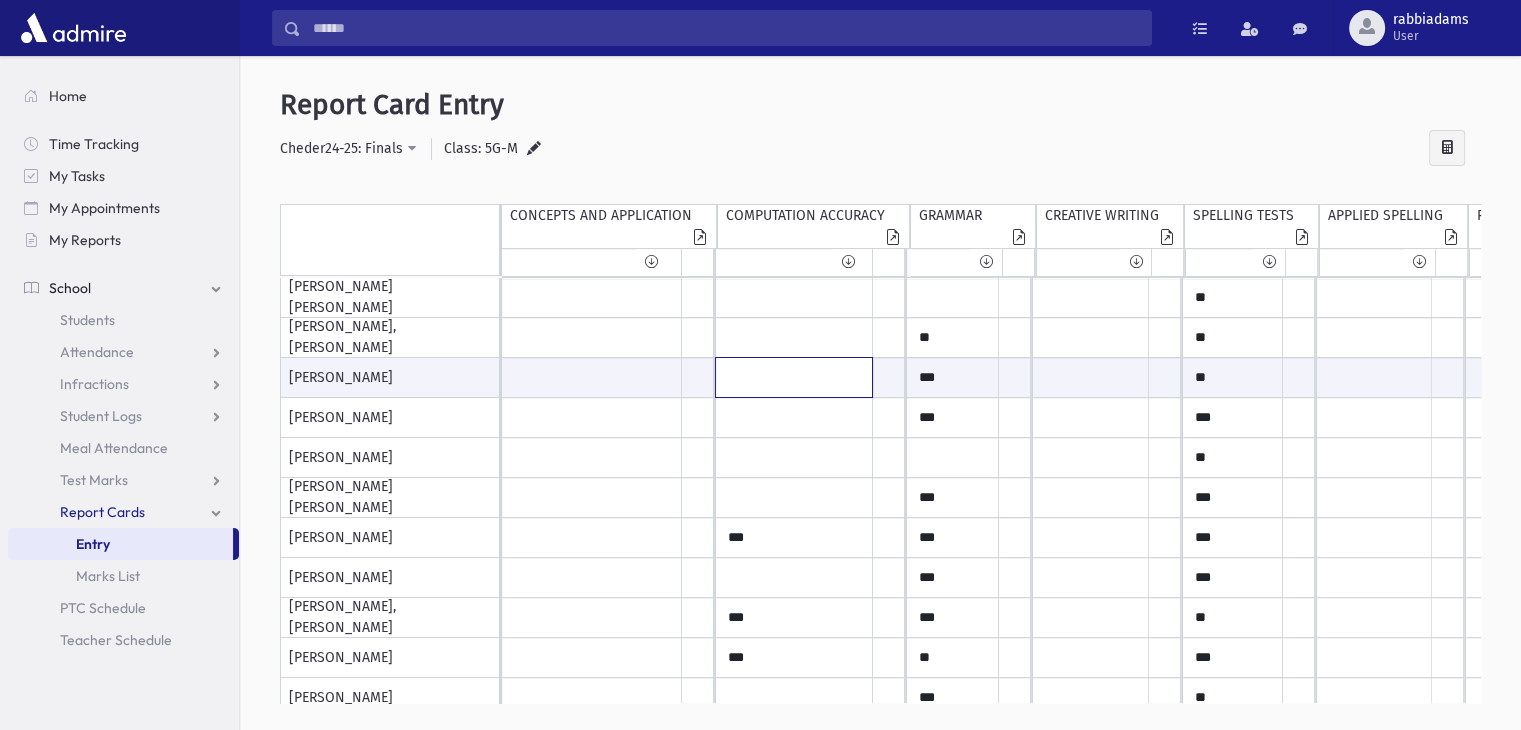 click at bounding box center [592, 377] 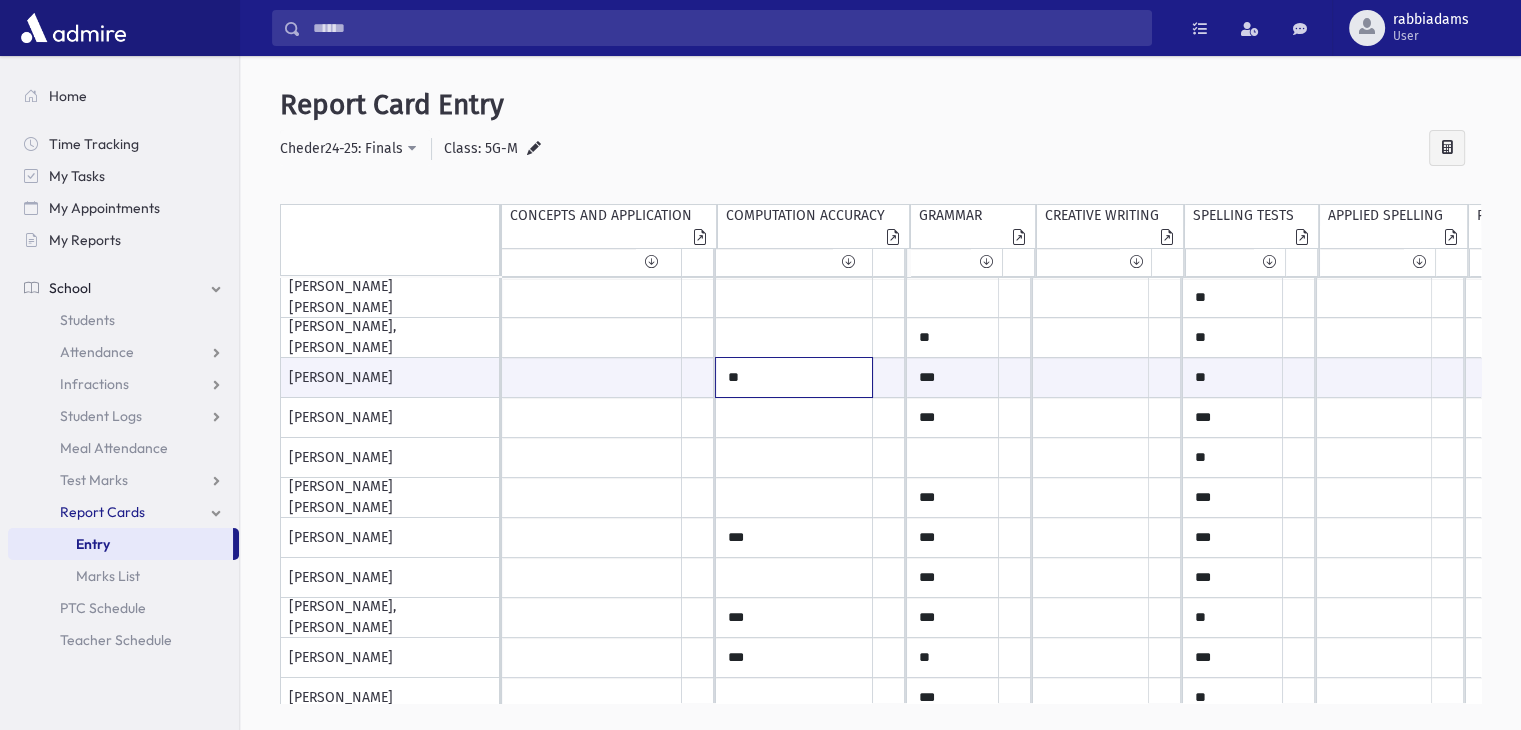 type on "**" 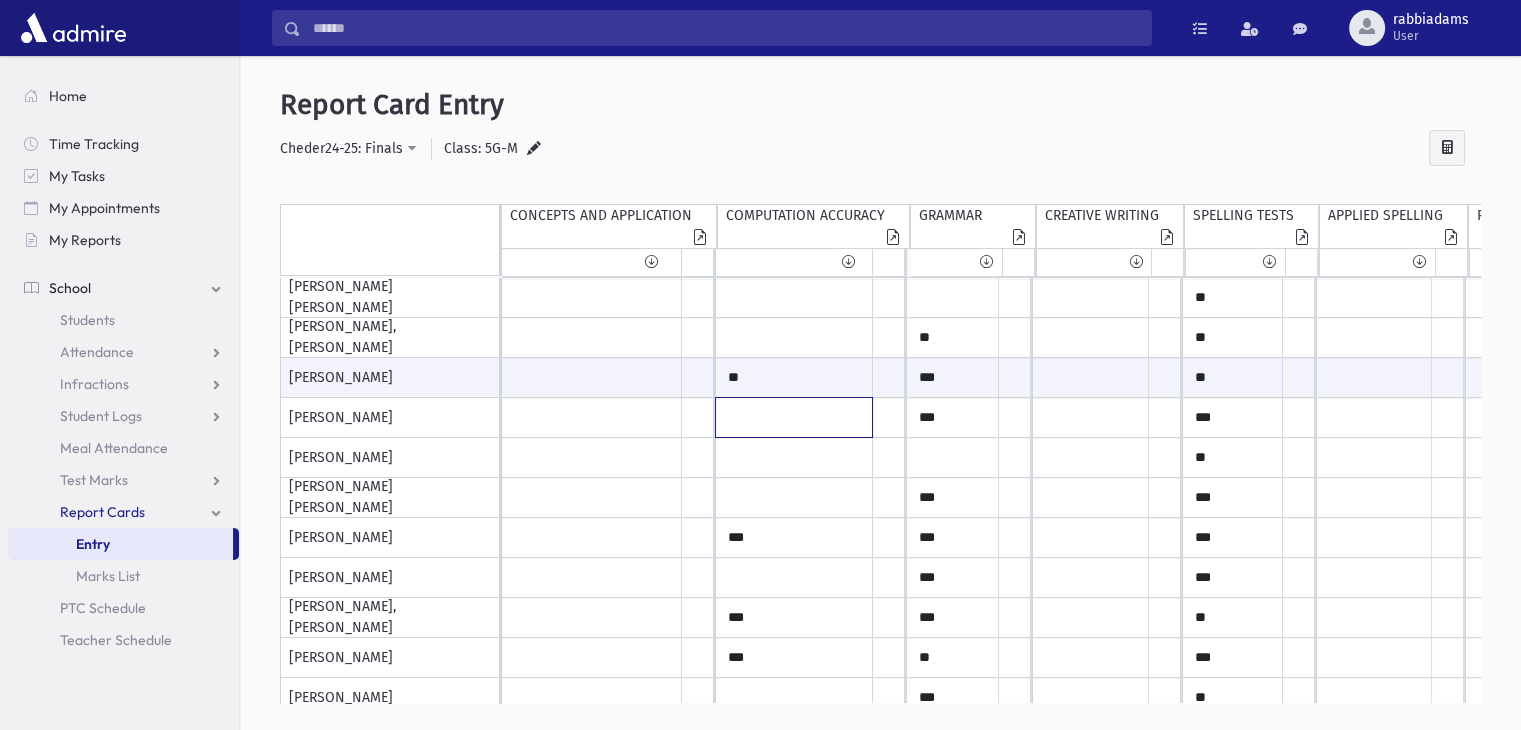 click at bounding box center [592, 298] 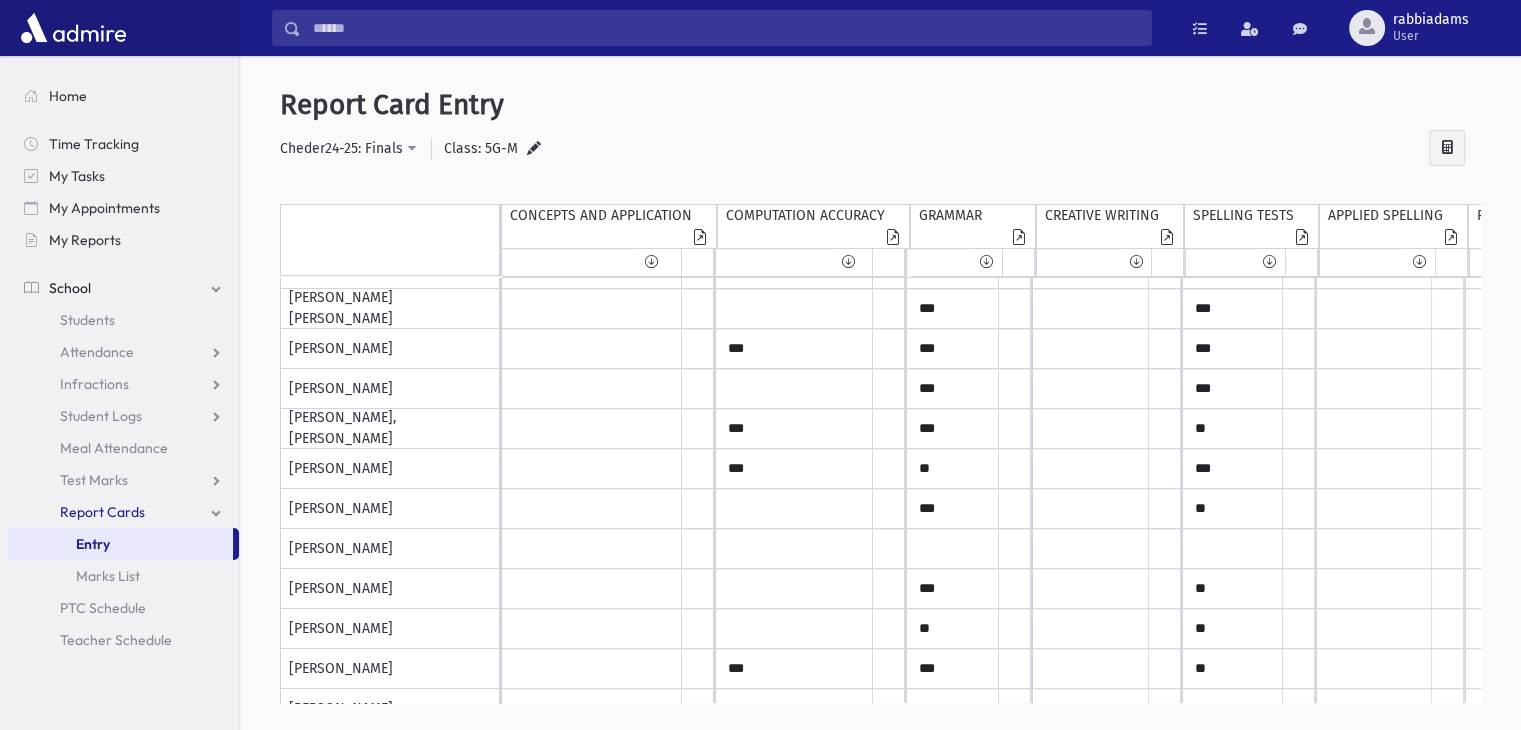 scroll, scrollTop: 255, scrollLeft: 0, axis: vertical 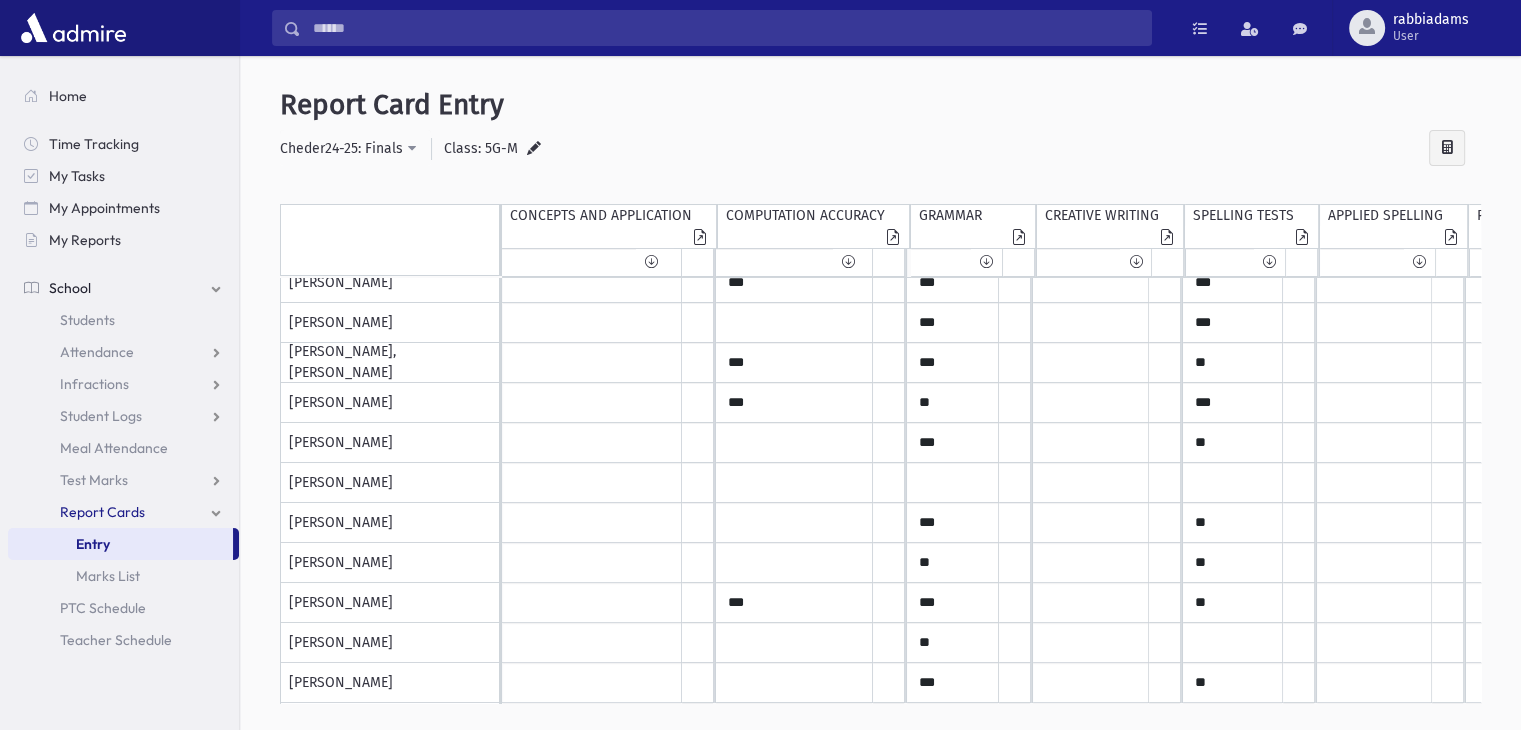type on "**" 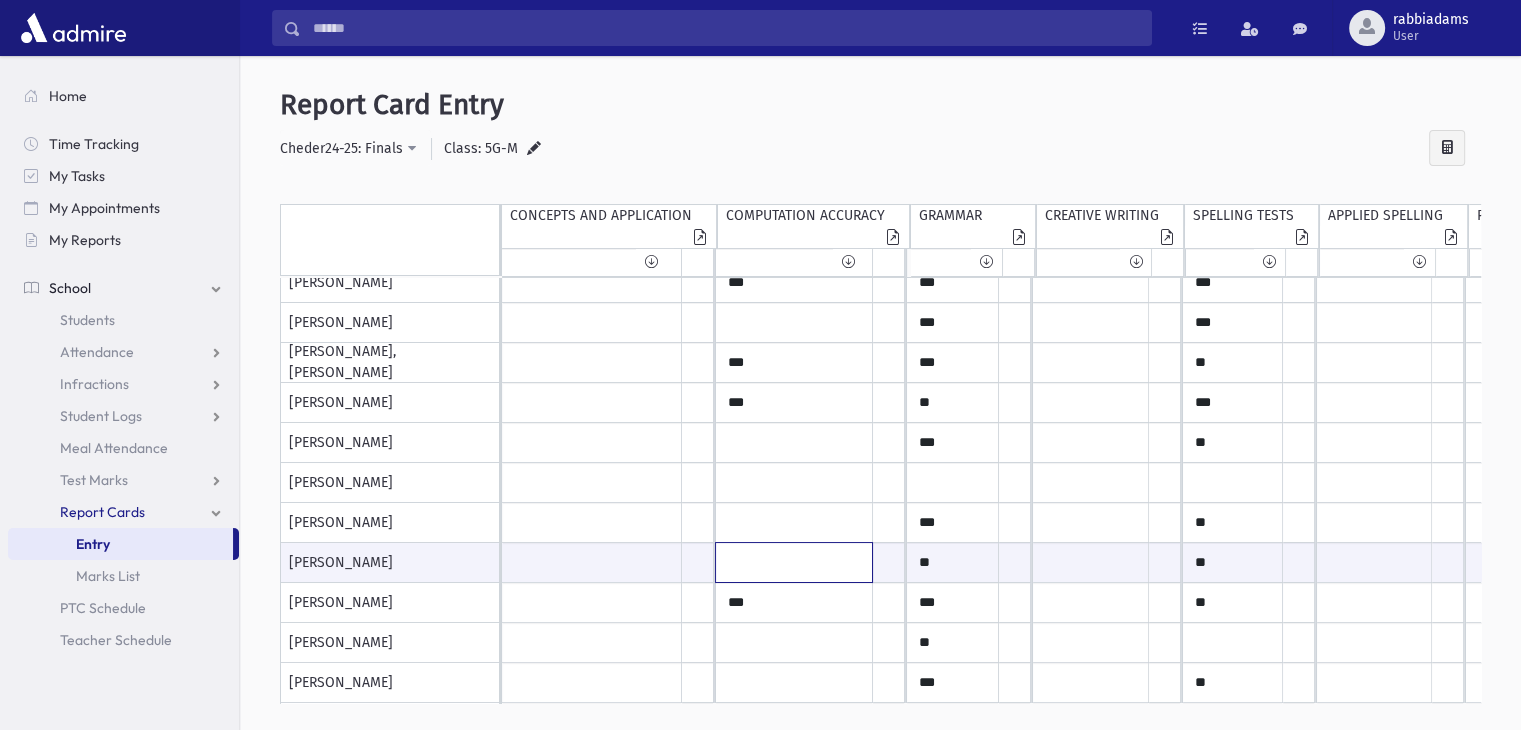 click at bounding box center [592, 562] 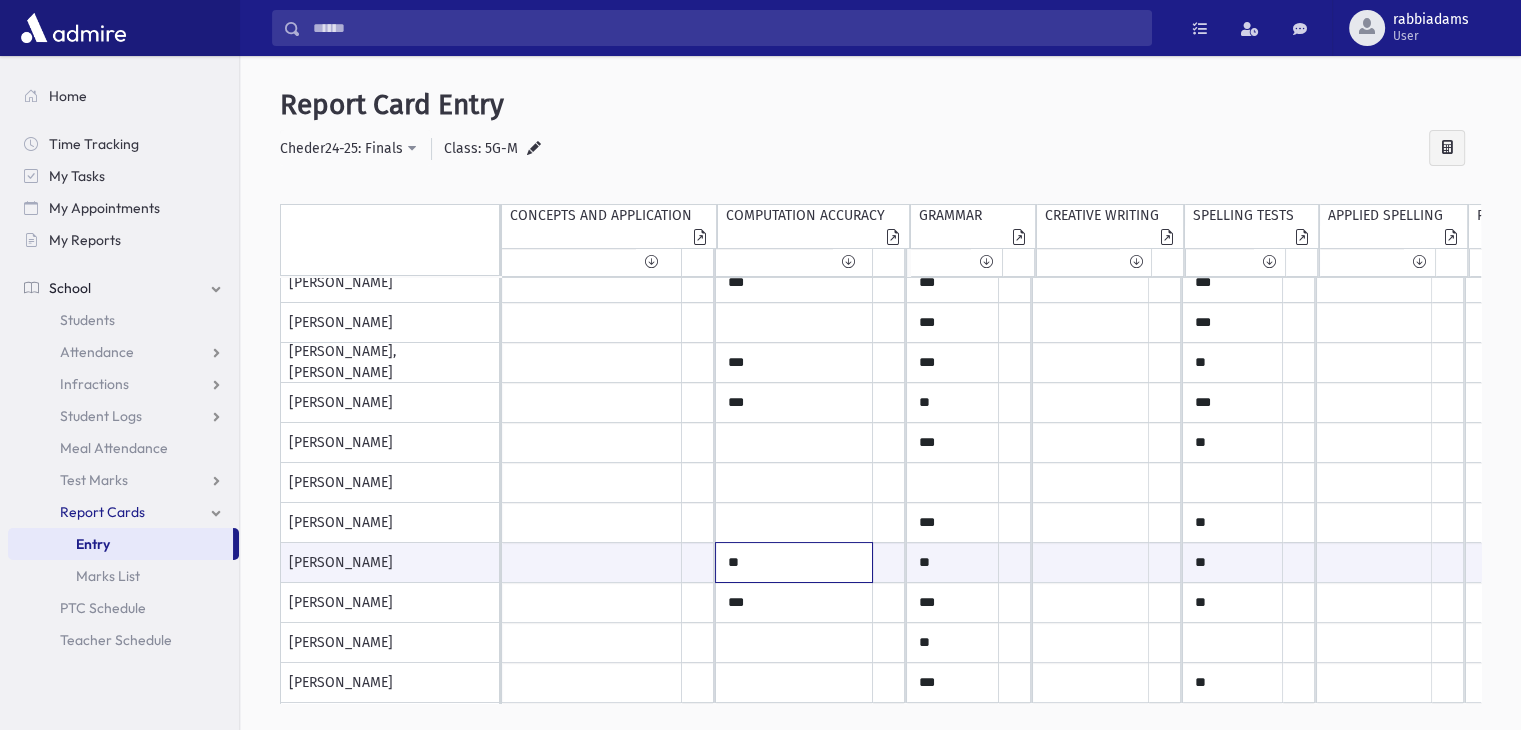 type on "**" 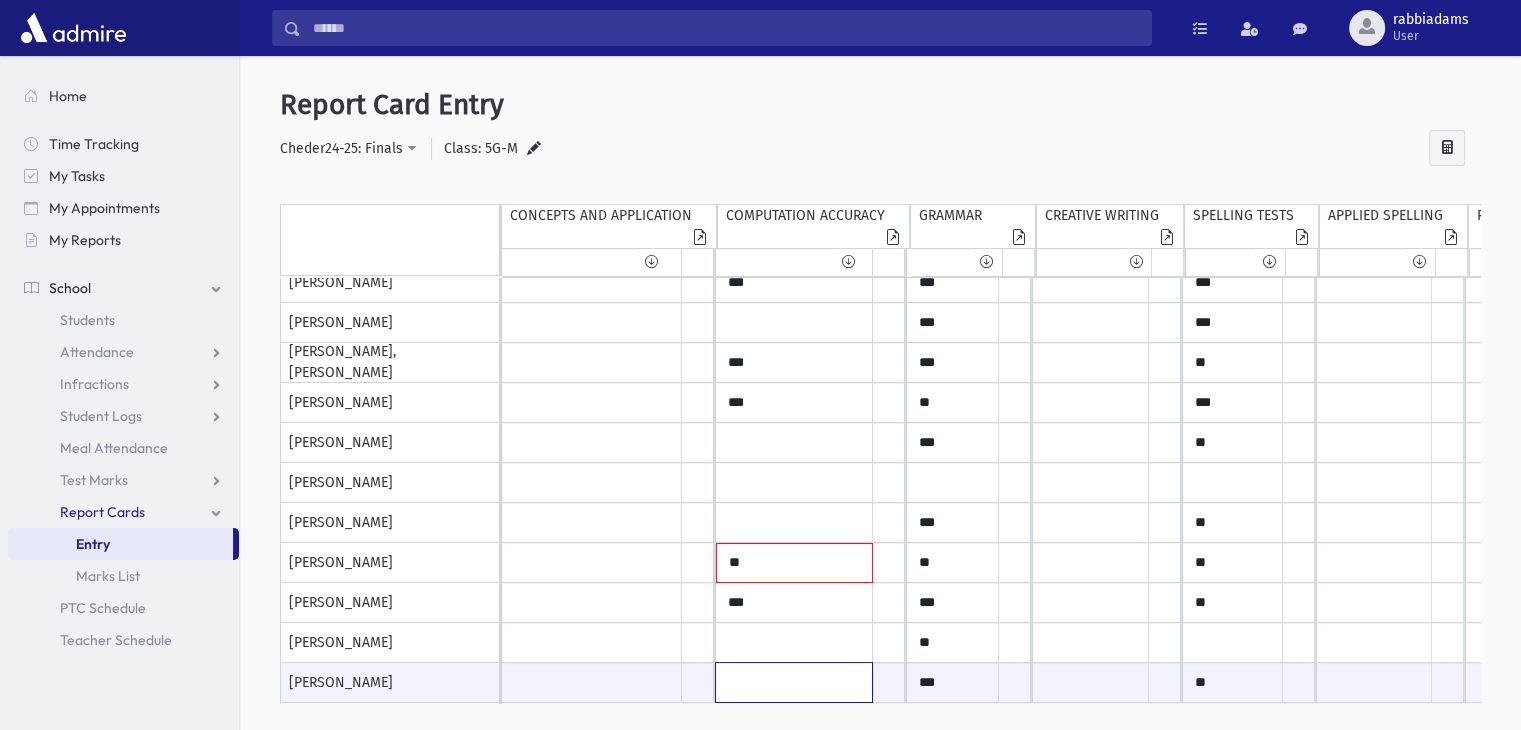 click at bounding box center (592, 682) 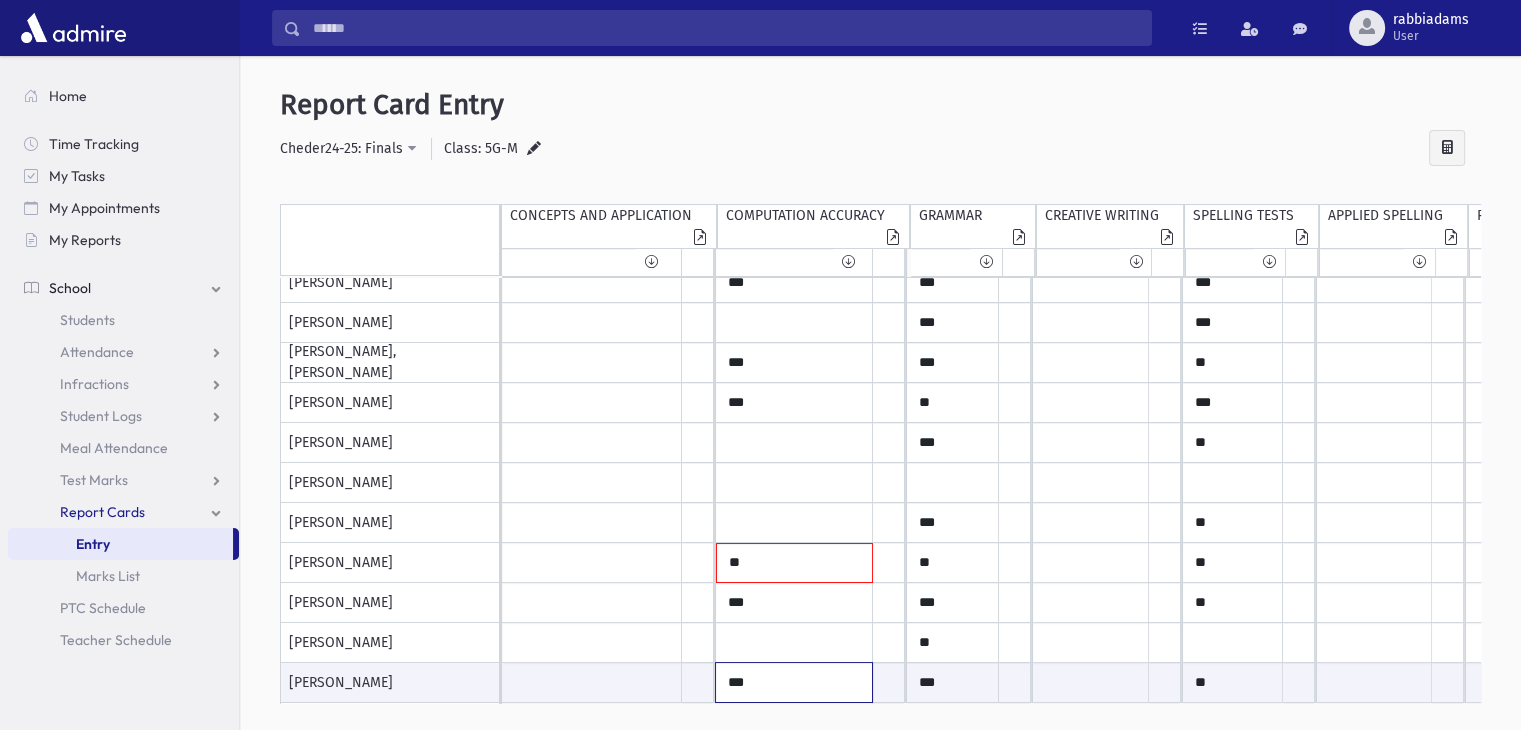 type on "***" 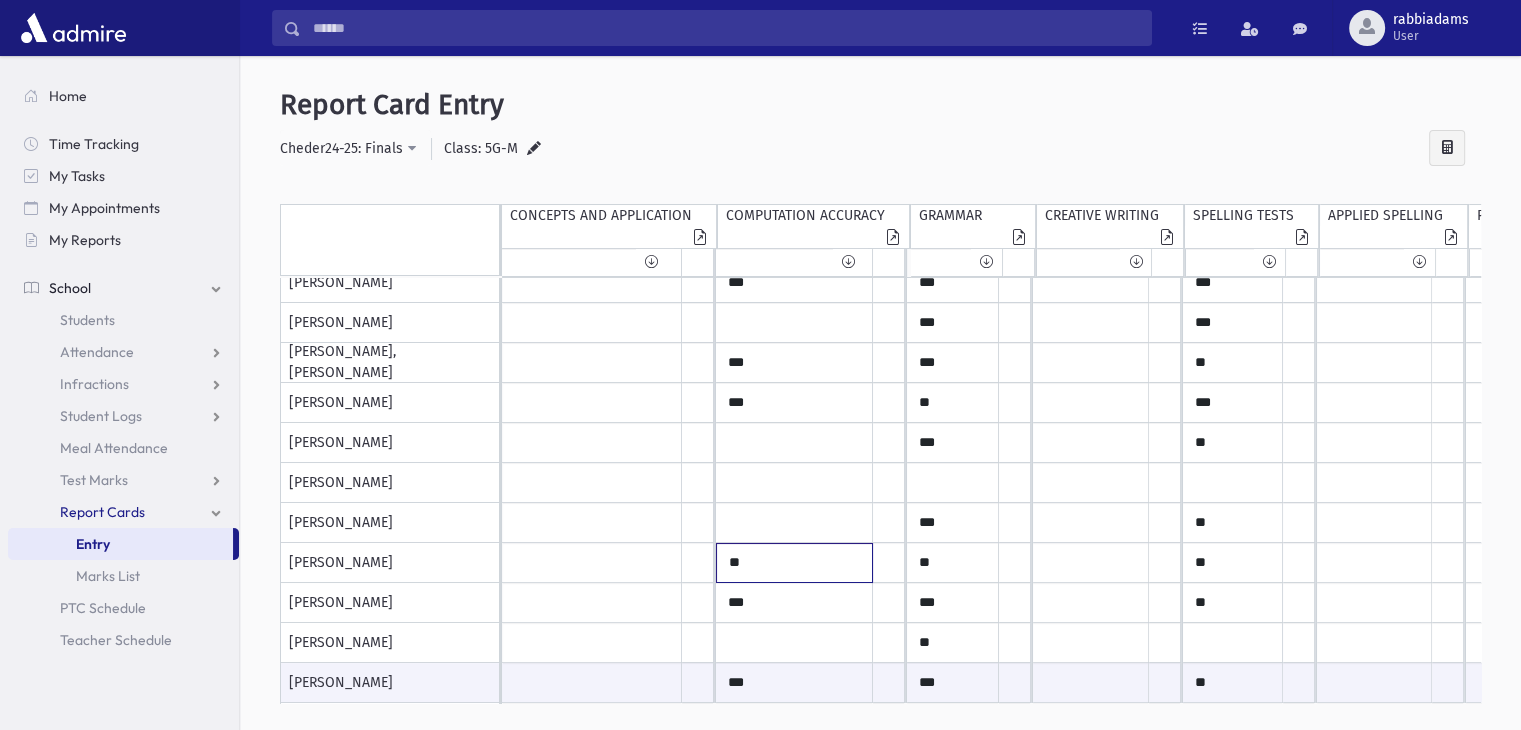 click on "**" at bounding box center [795, 563] 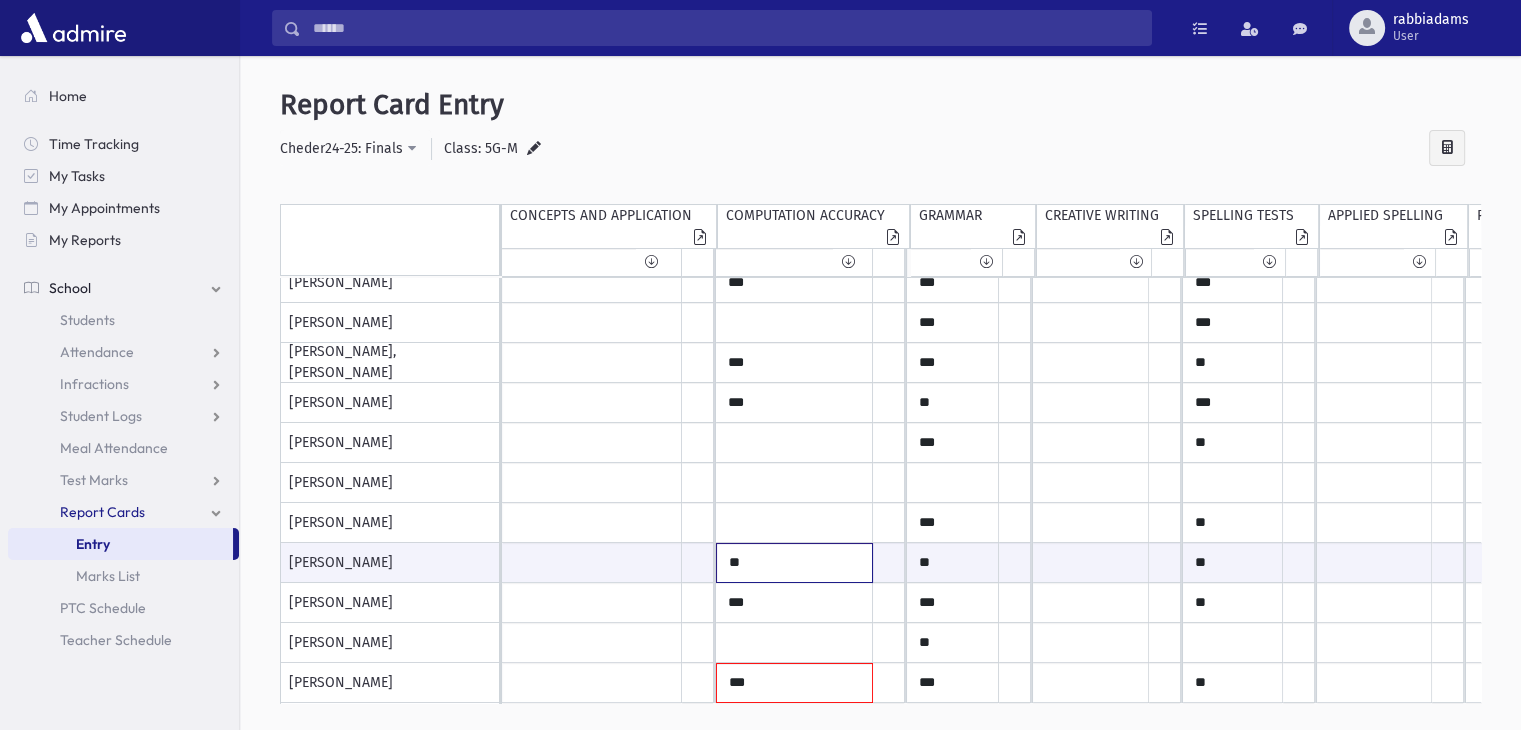 click on "**" at bounding box center (795, 563) 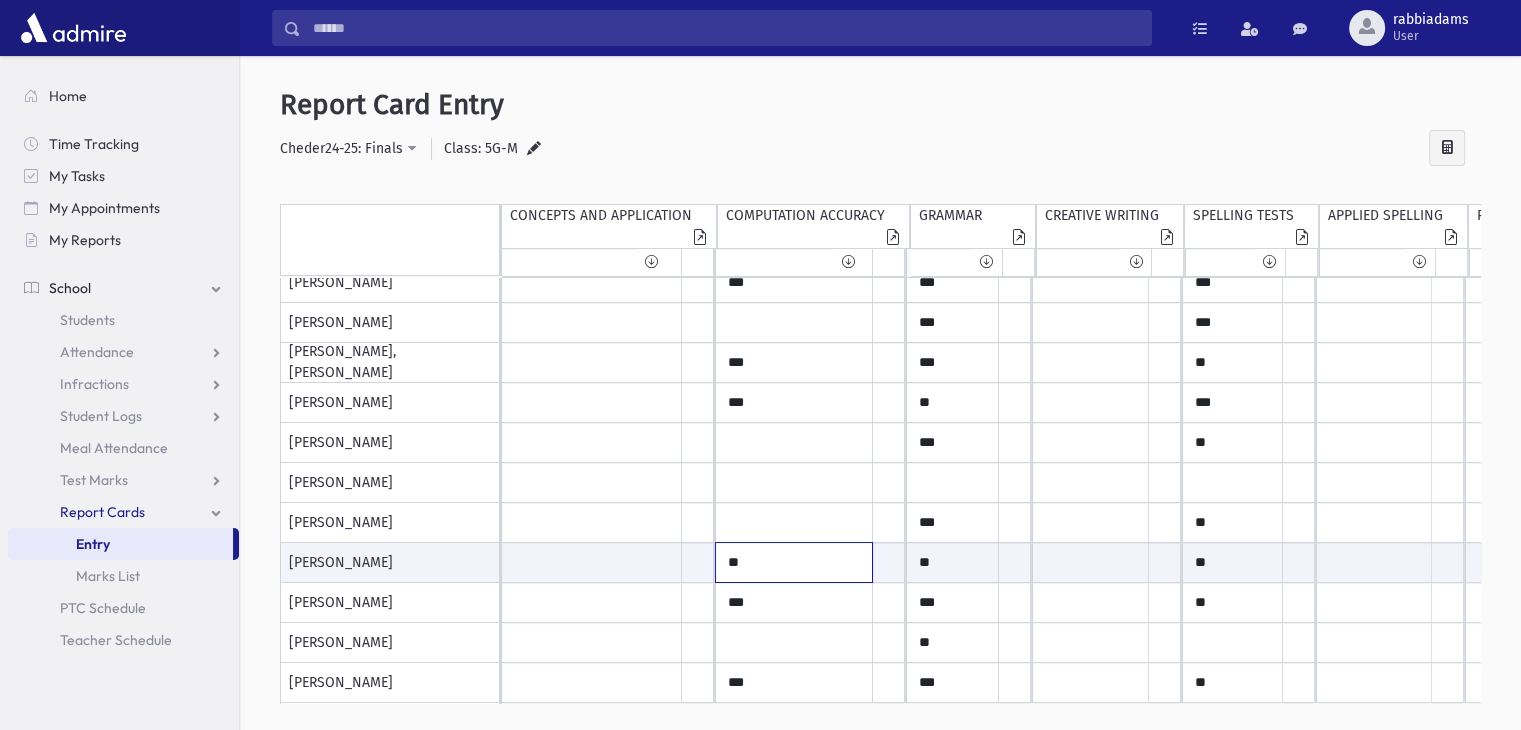 click on "**" at bounding box center [592, 562] 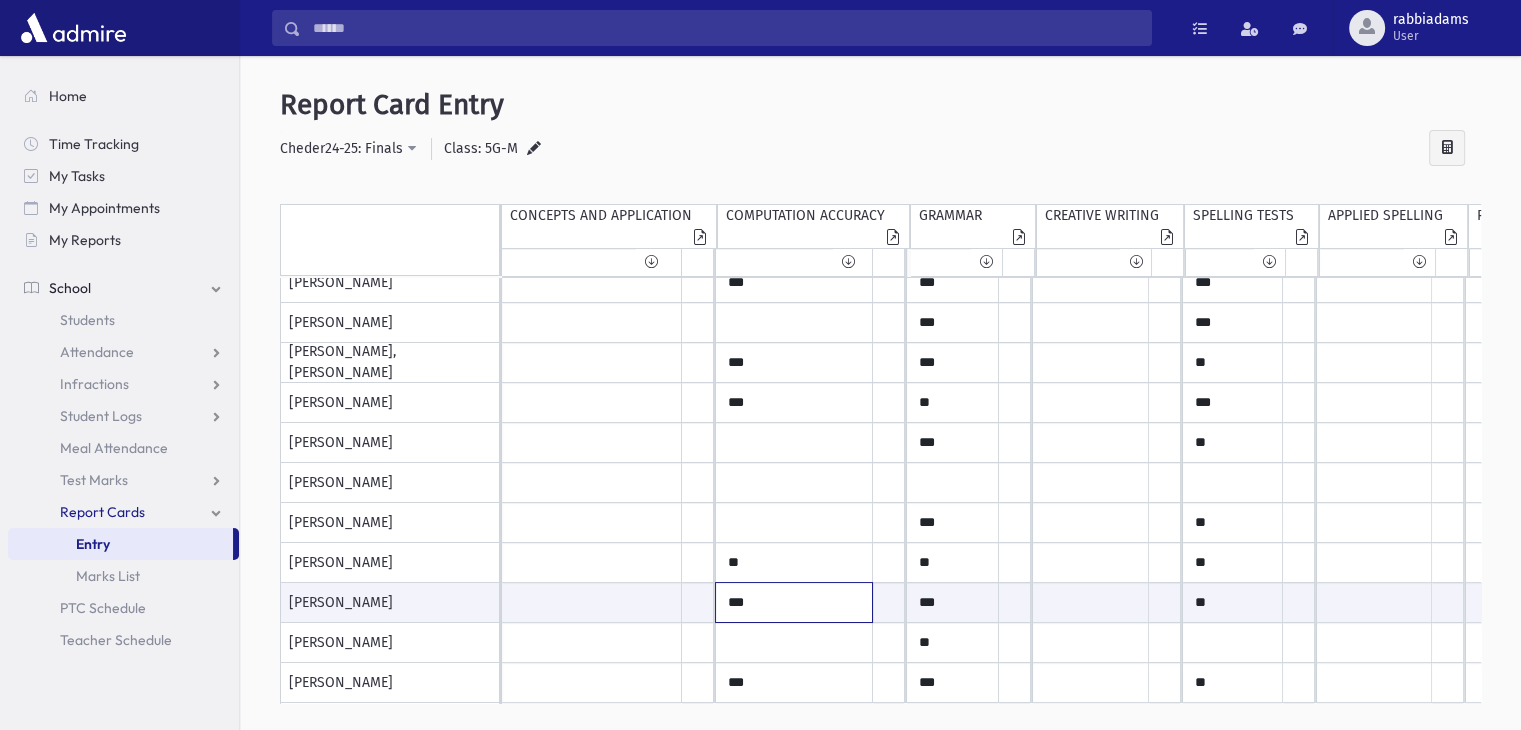 click on "***" at bounding box center (592, 602) 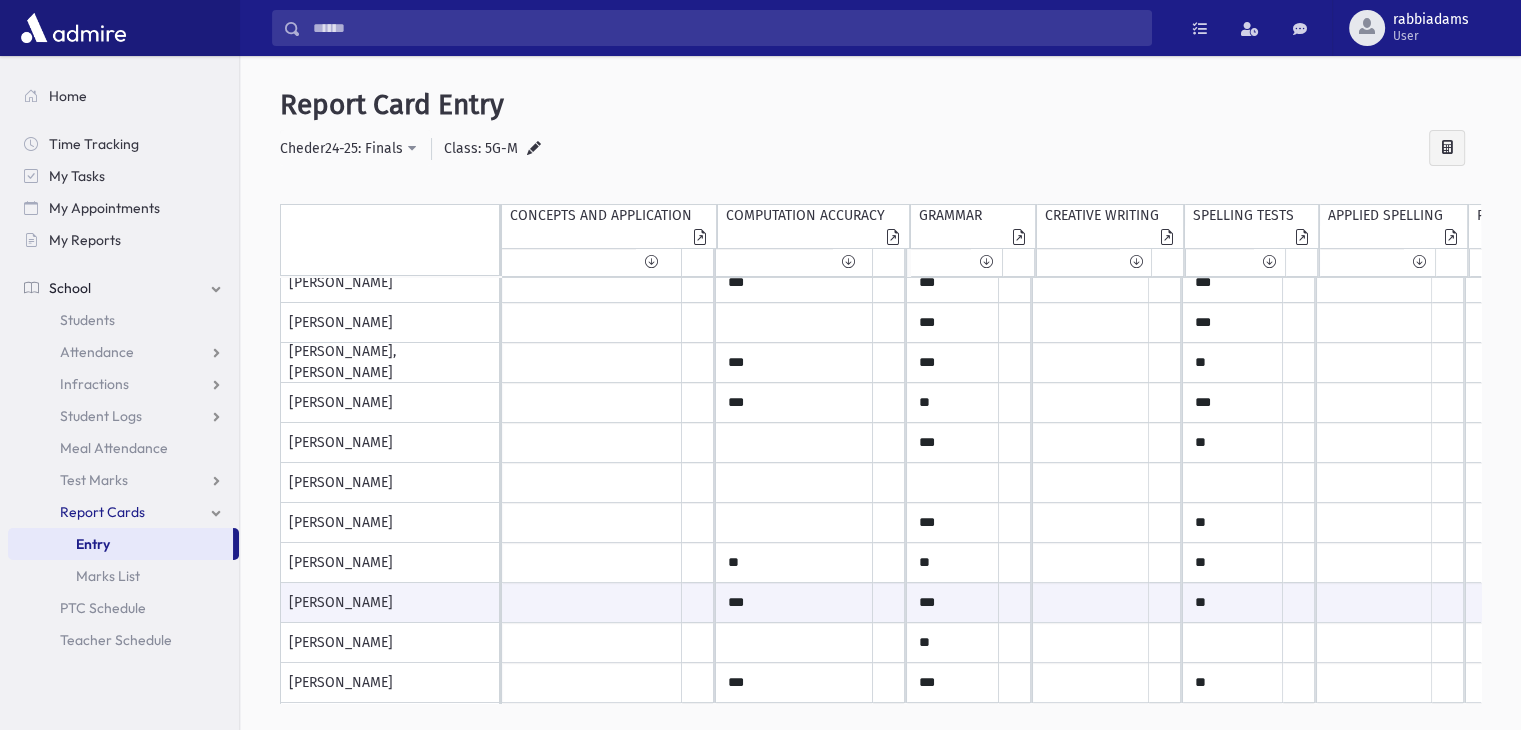 drag, startPoint x: 1481, startPoint y: 485, endPoint x: 1487, endPoint y: 577, distance: 92.19544 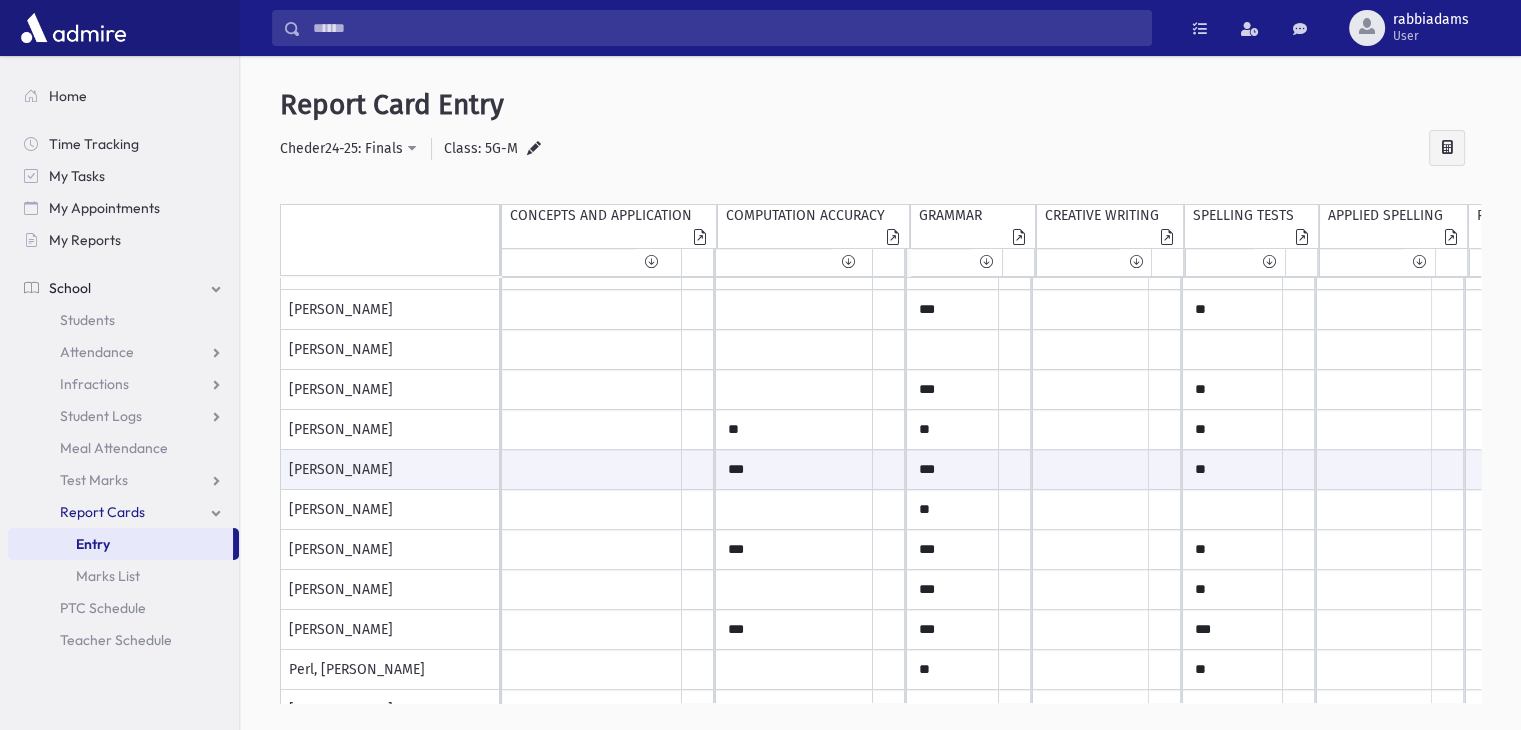 scroll, scrollTop: 0, scrollLeft: 0, axis: both 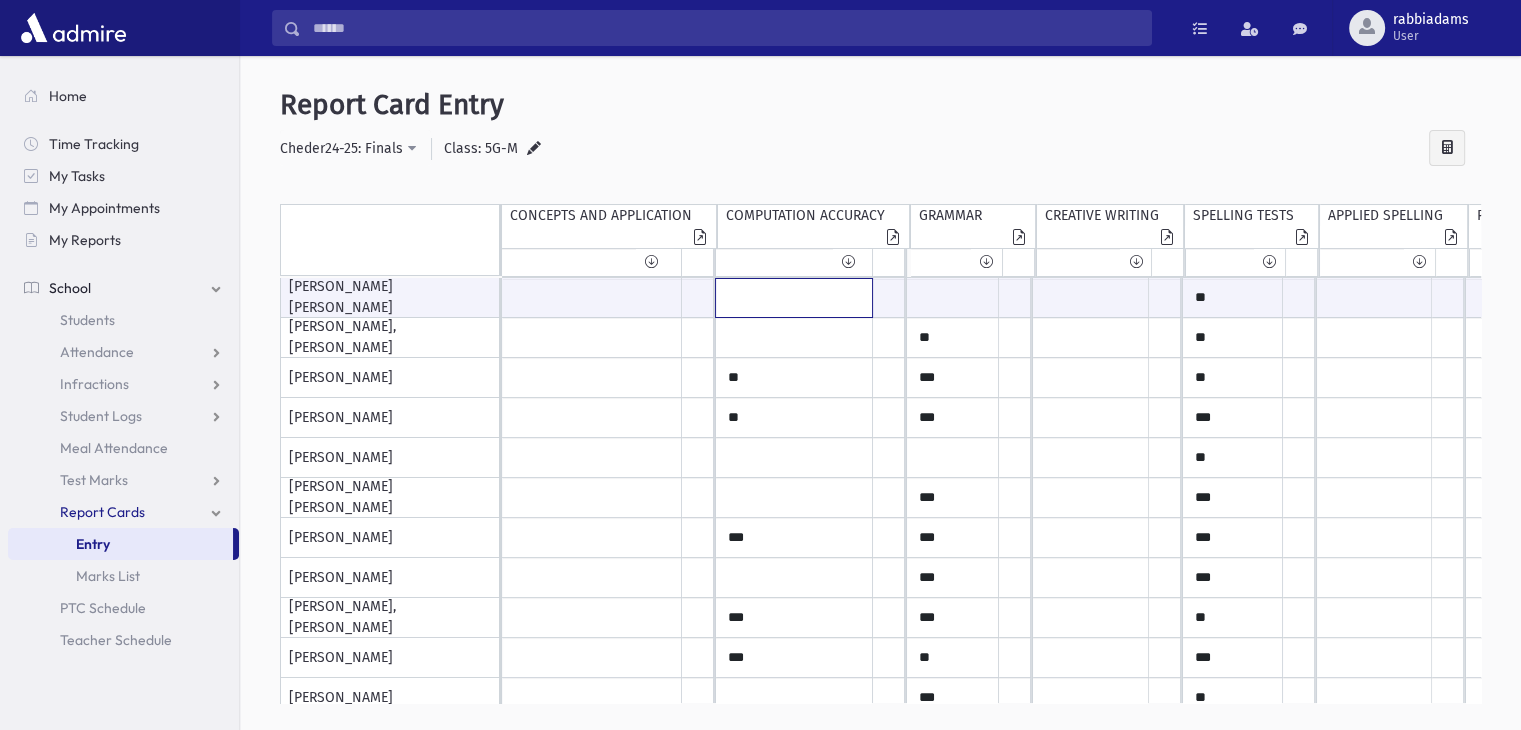 click at bounding box center [592, 298] 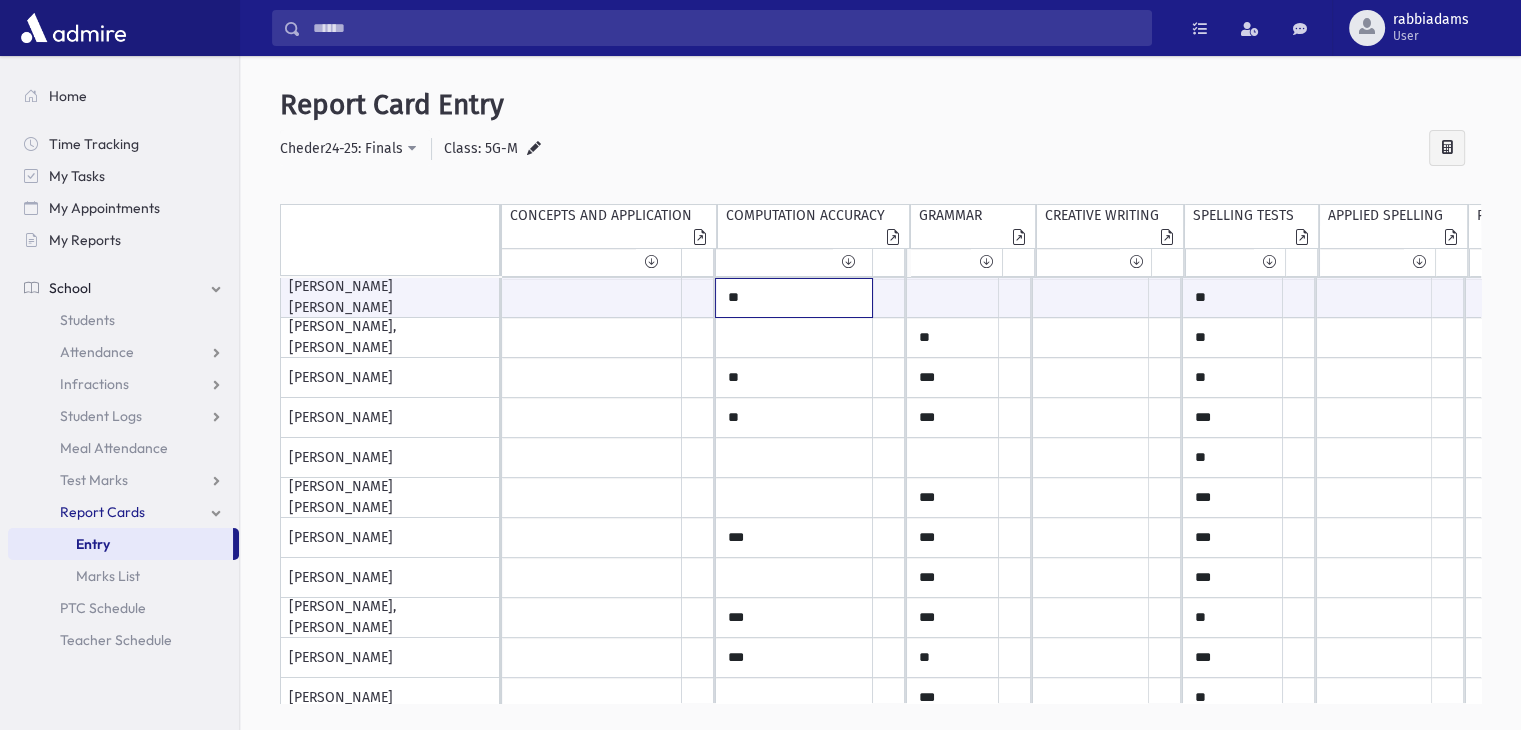 type on "**" 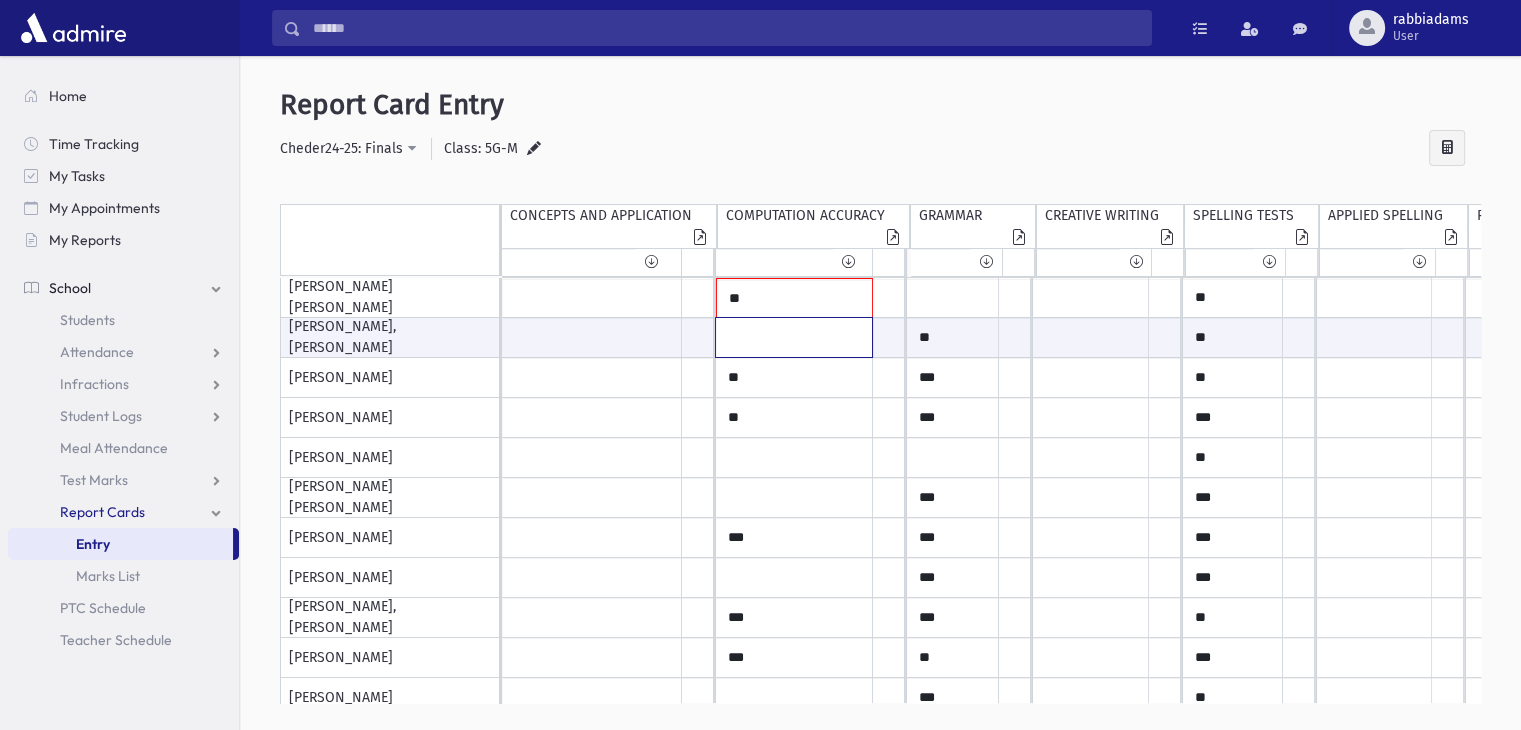 click at bounding box center [592, 337] 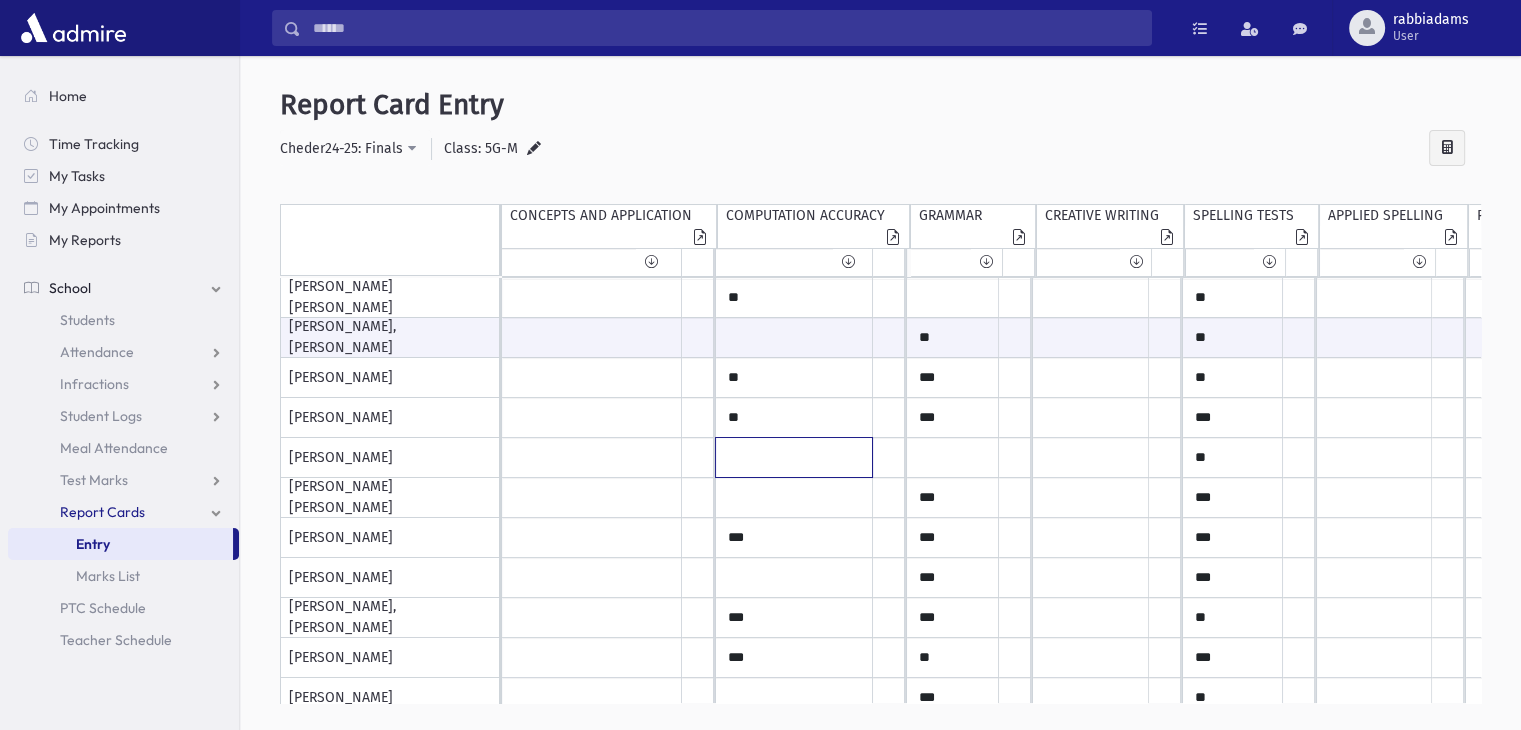 click at bounding box center (592, 298) 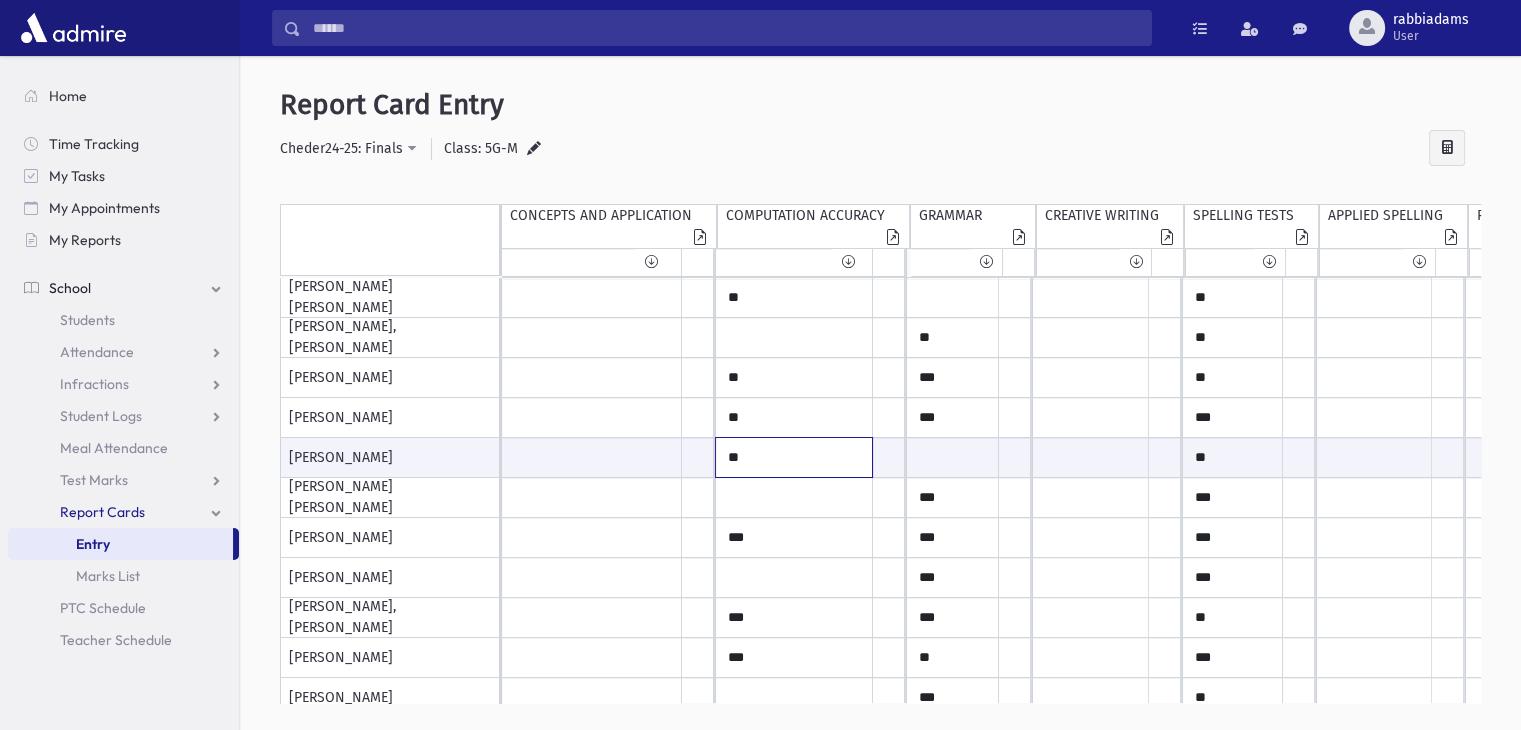 type on "**" 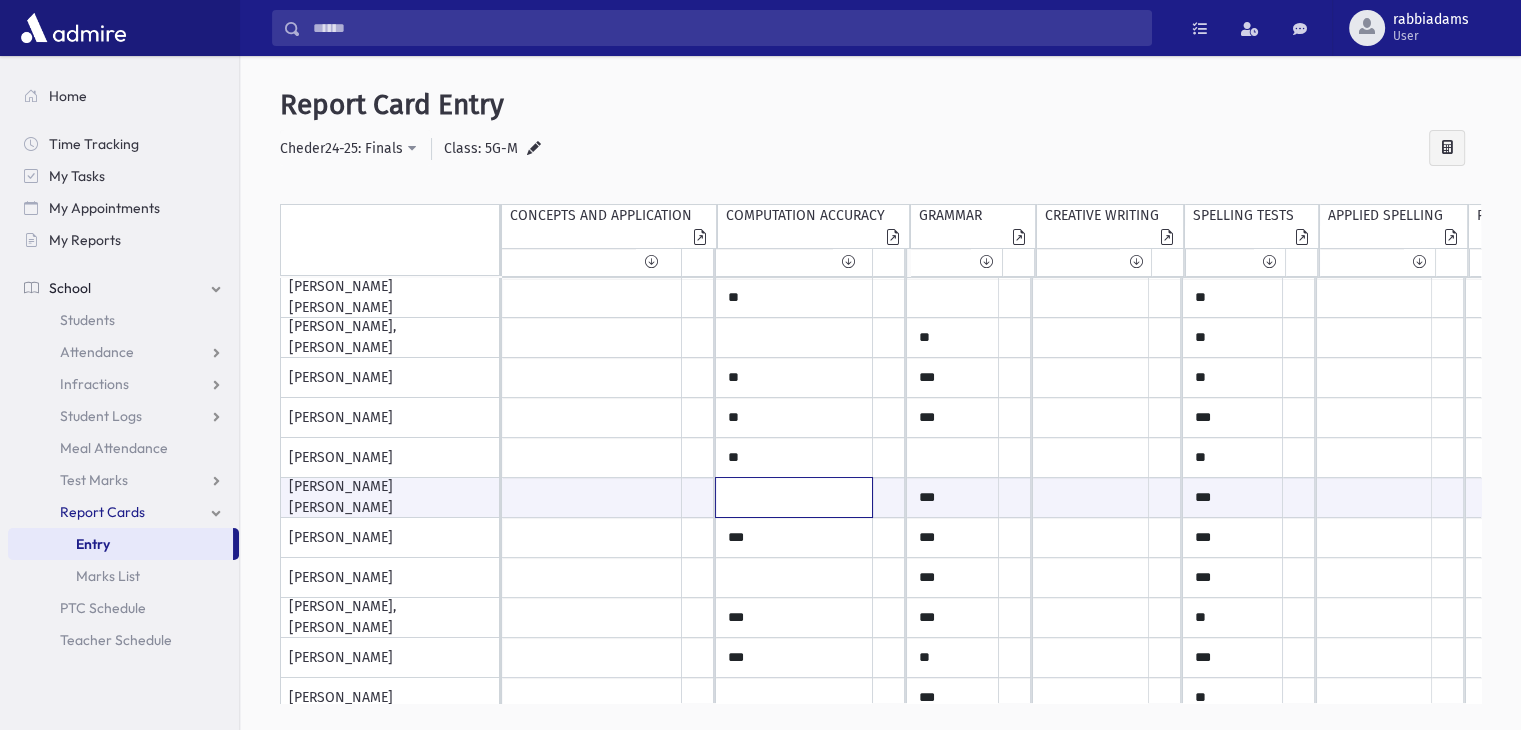 click at bounding box center (592, 497) 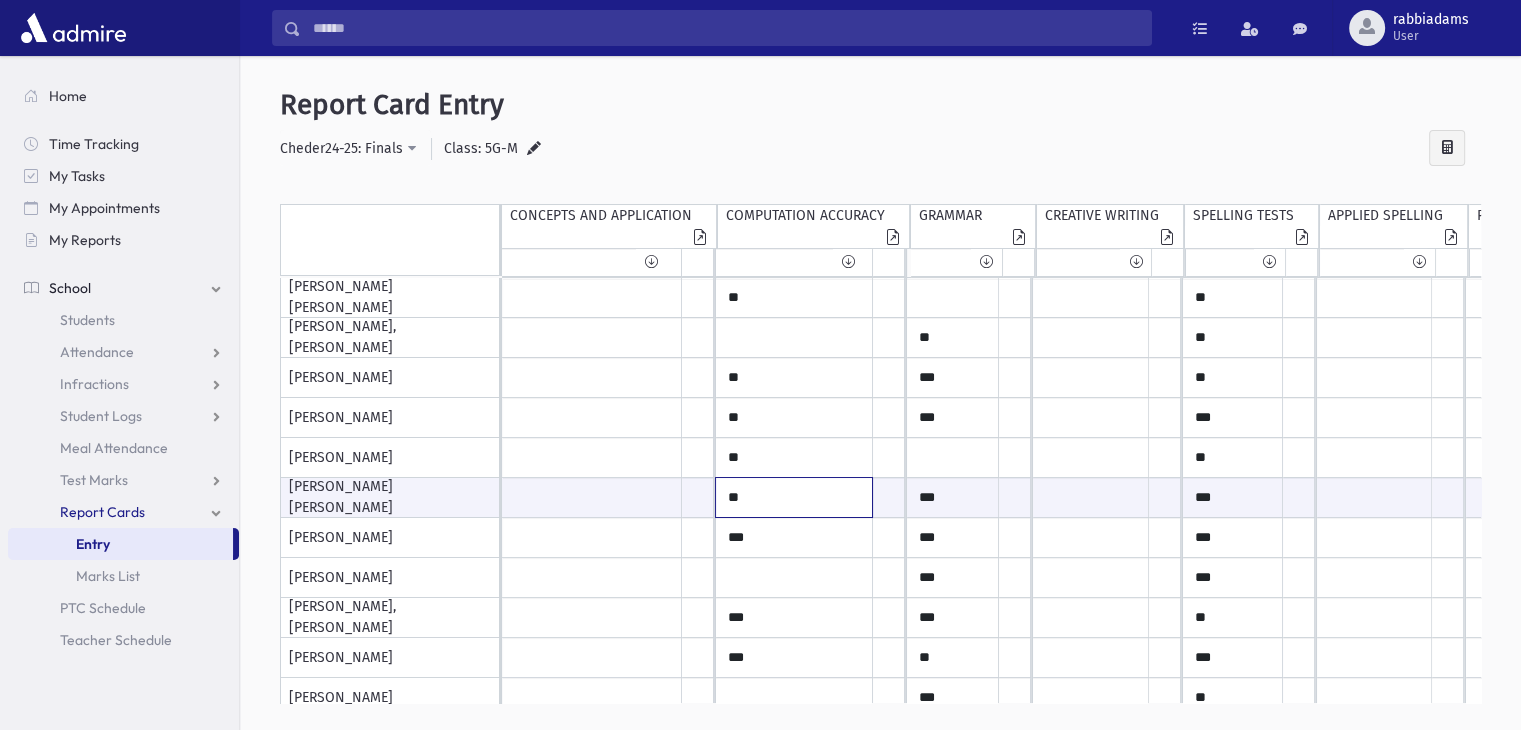 type on "**" 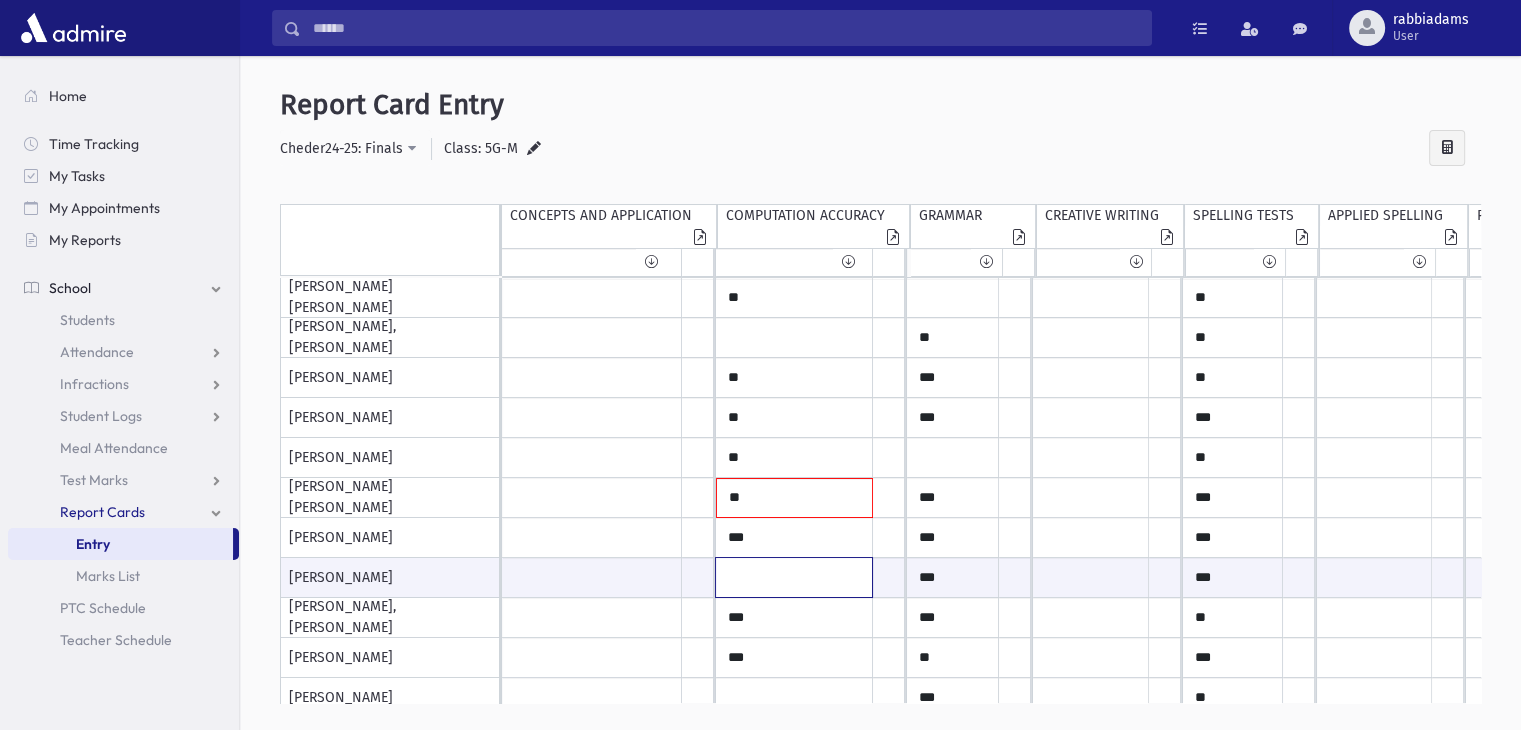 click at bounding box center (592, 577) 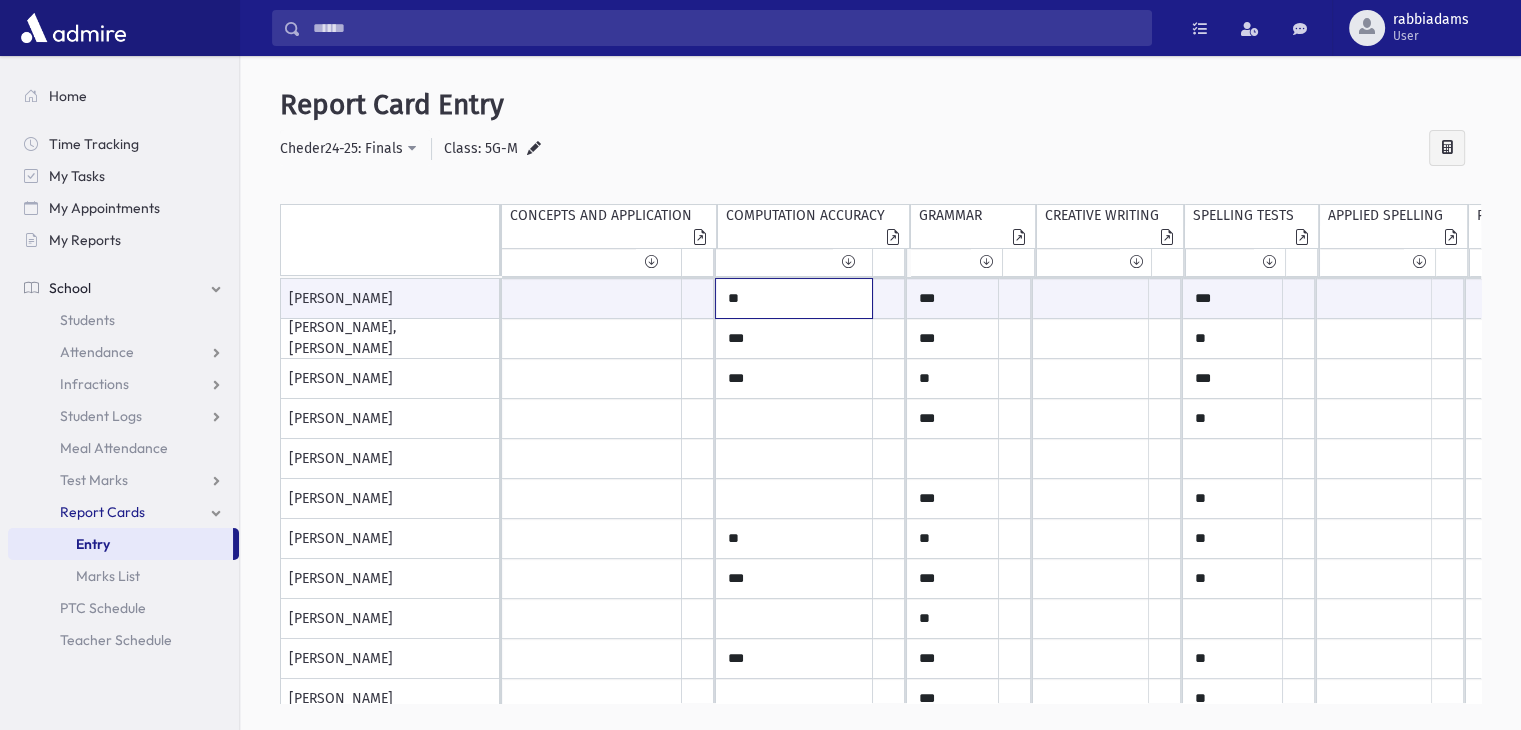scroll, scrollTop: 284, scrollLeft: 0, axis: vertical 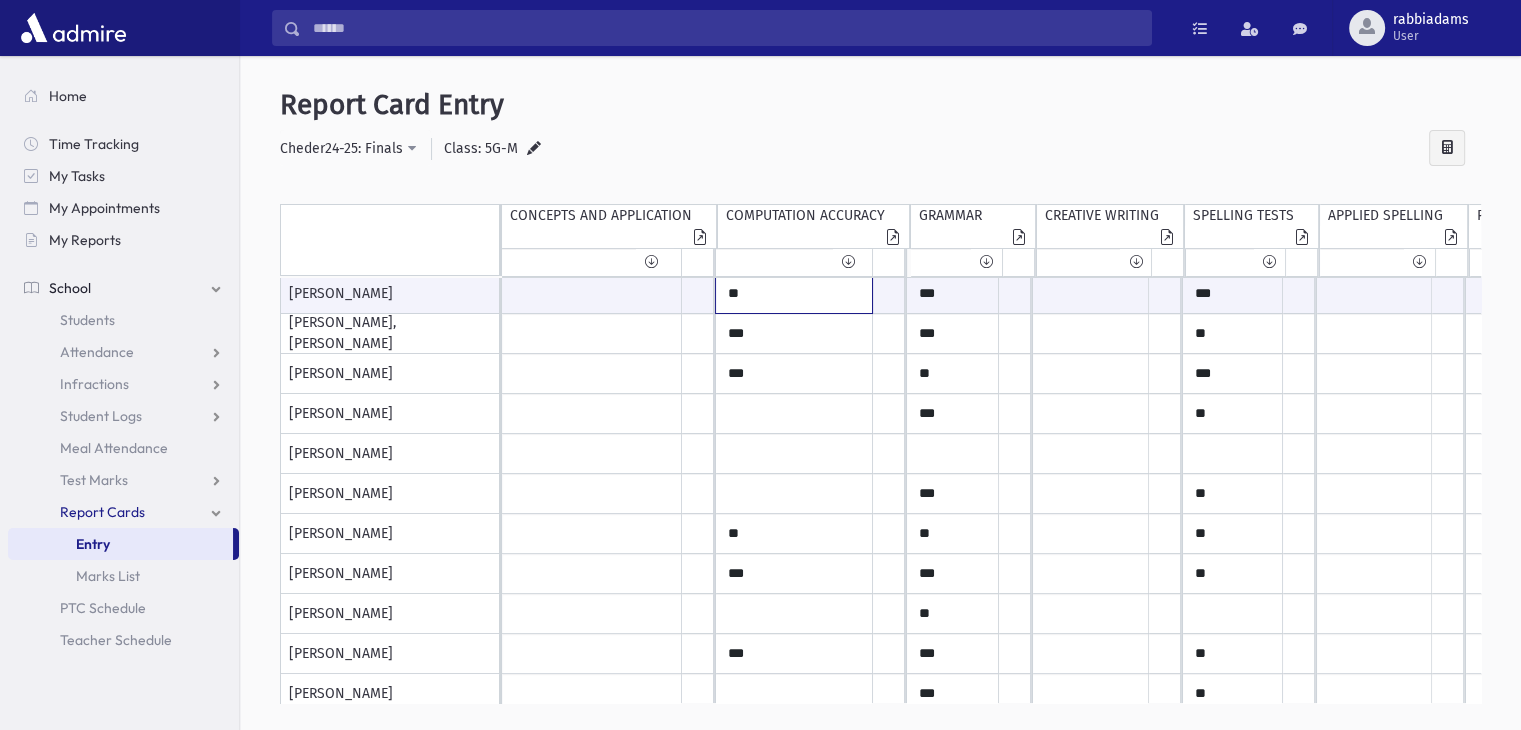 type on "**" 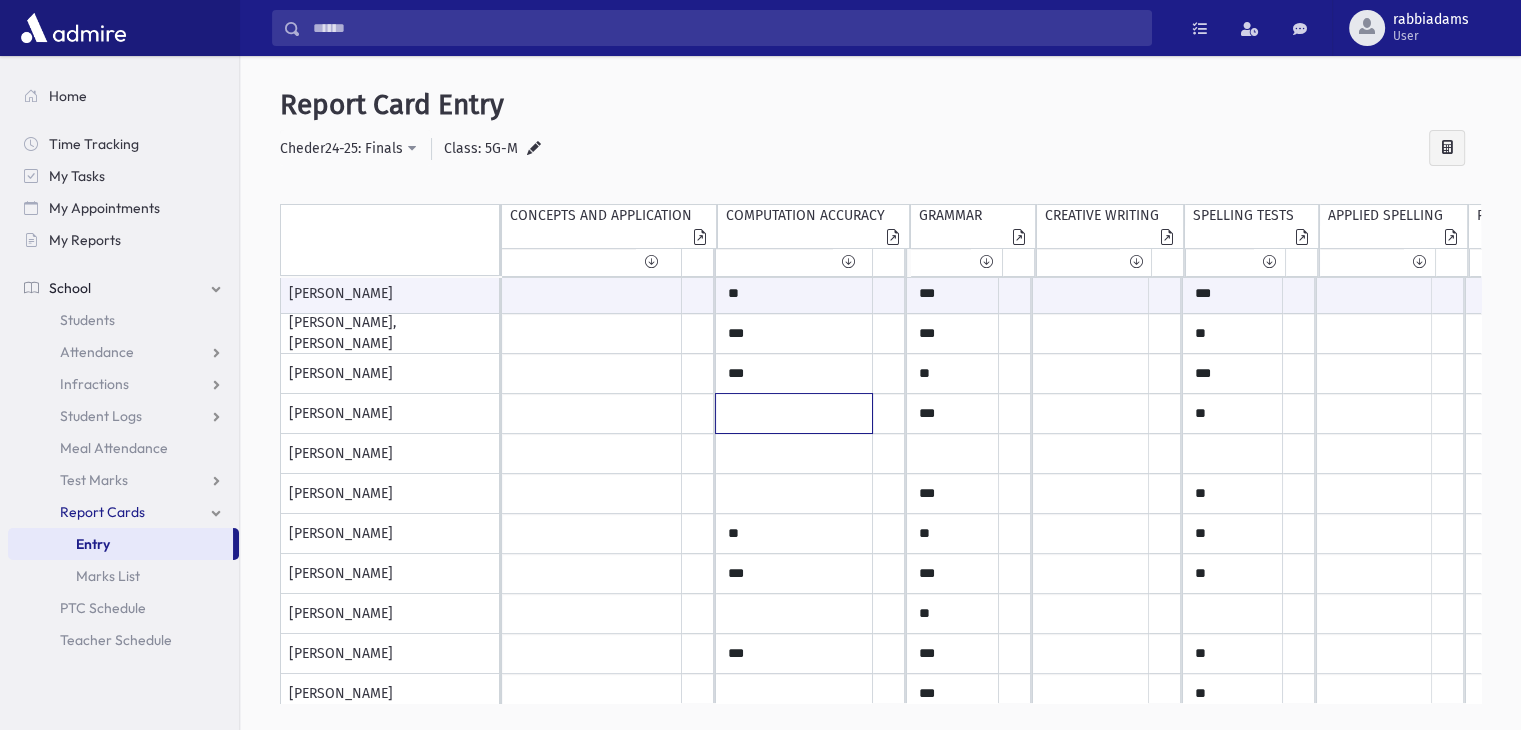 click at bounding box center [592, 14] 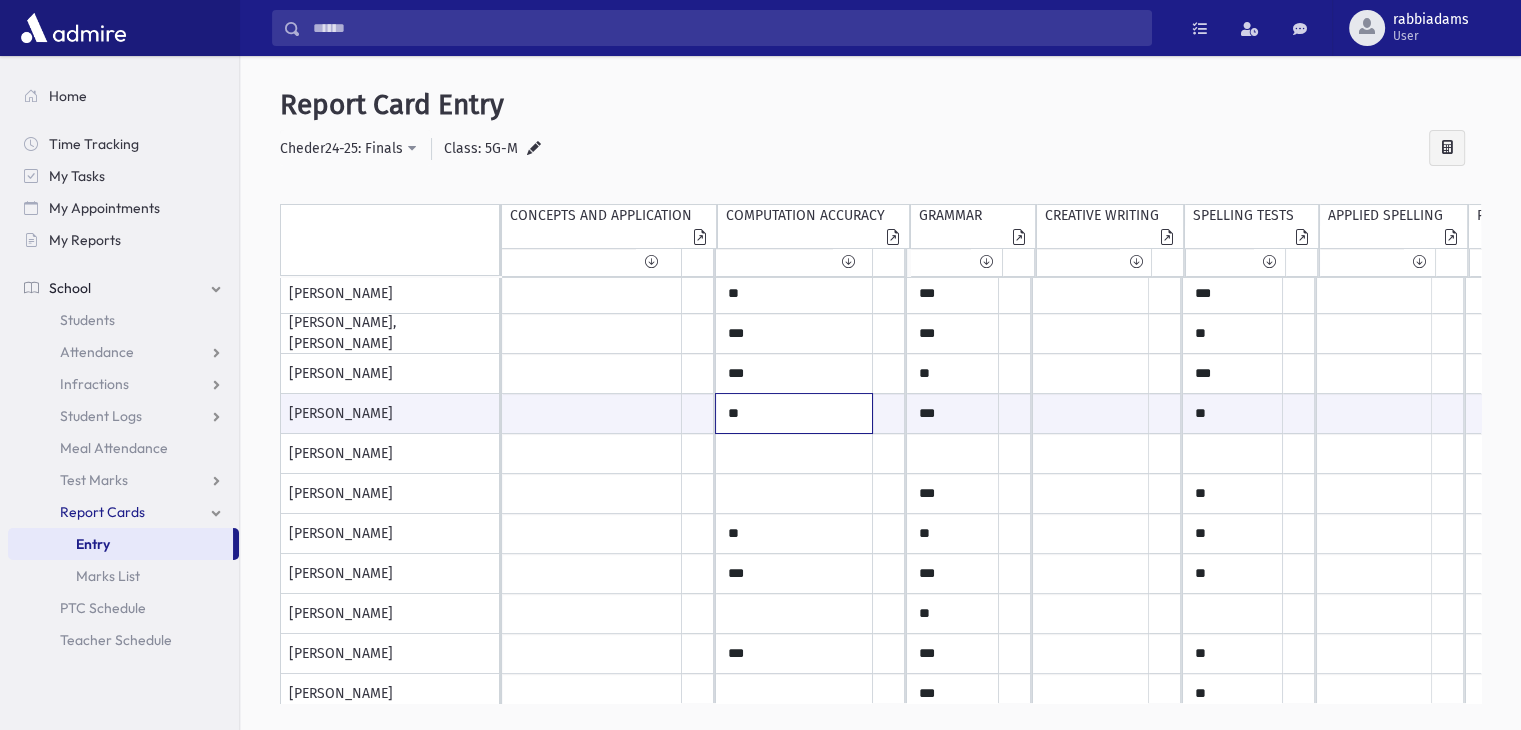 type on "**" 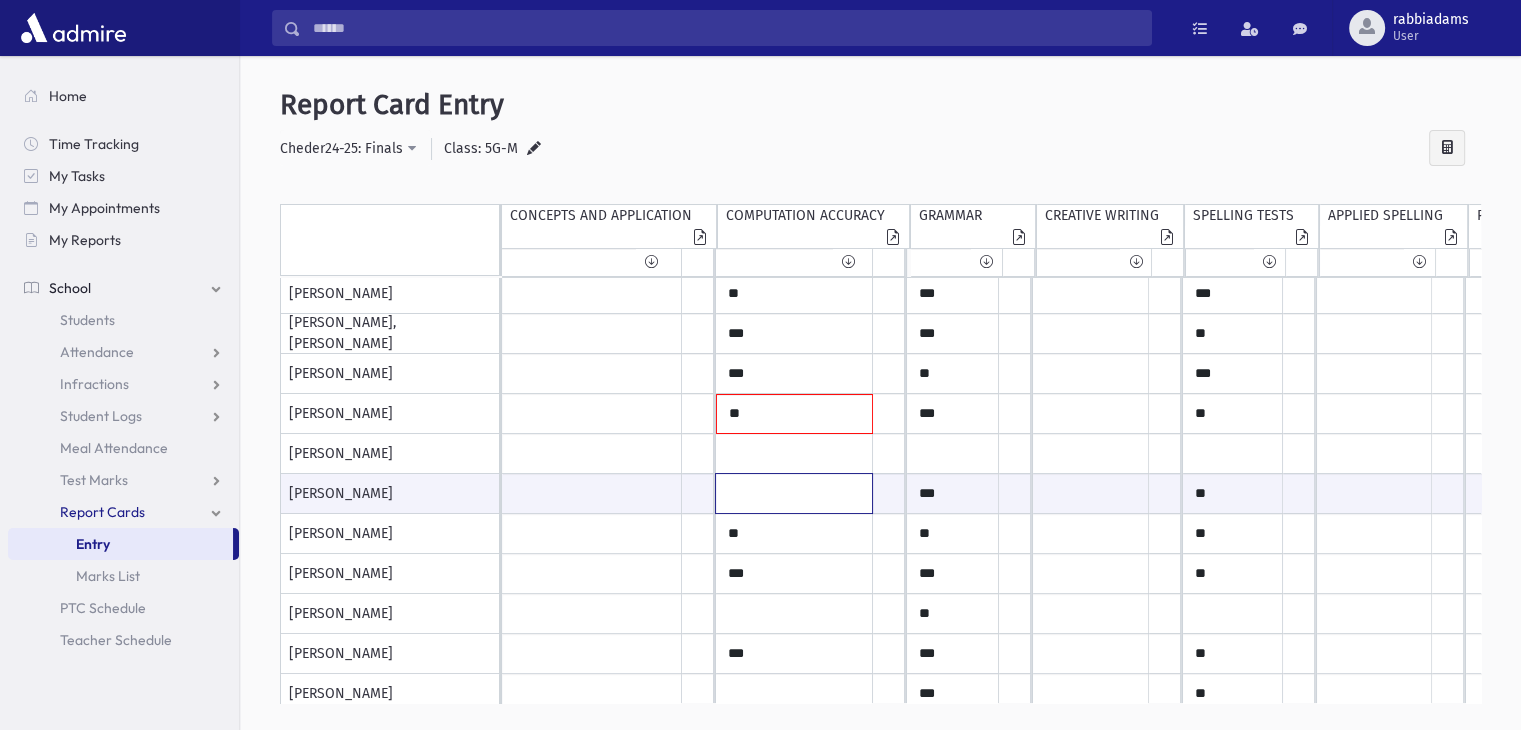 click at bounding box center [592, 493] 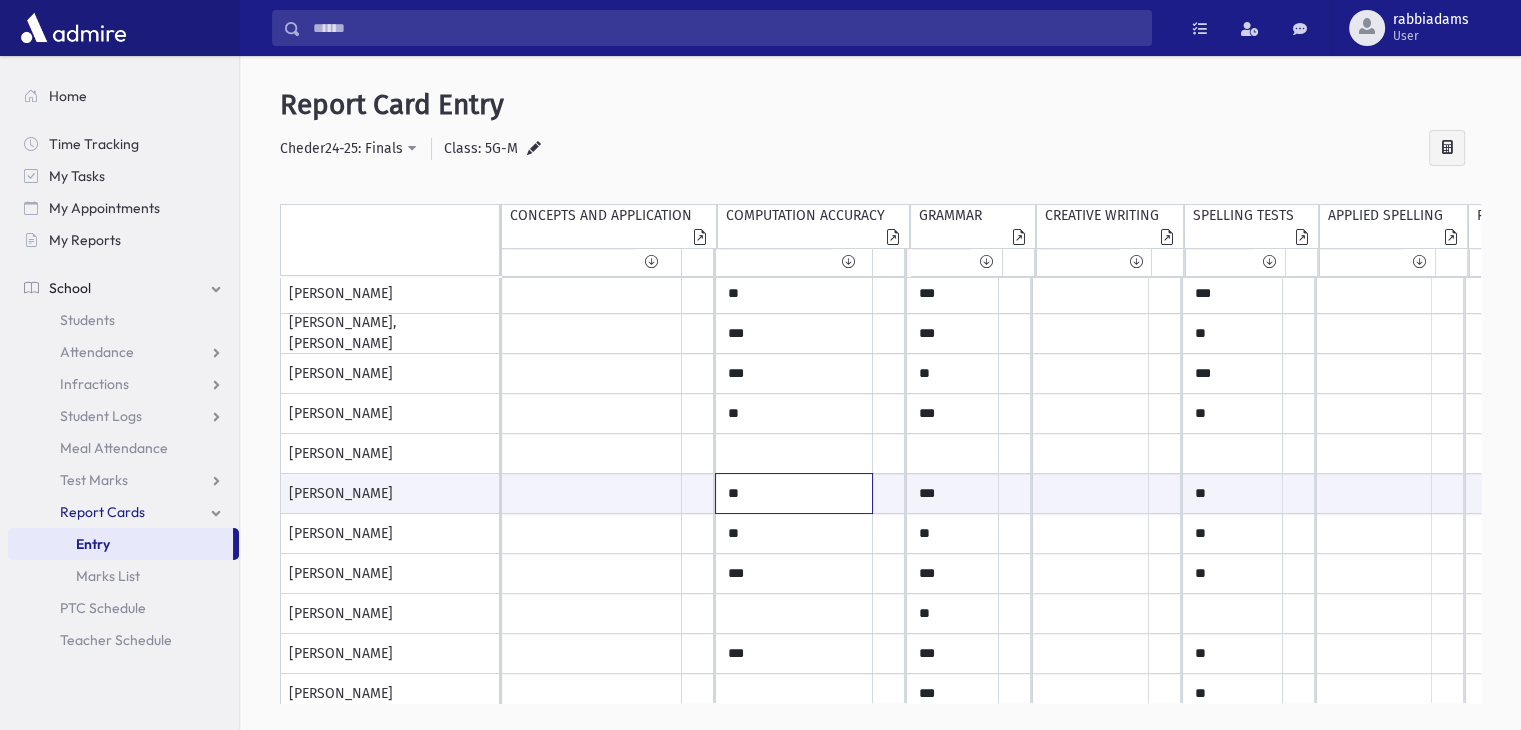 type on "**" 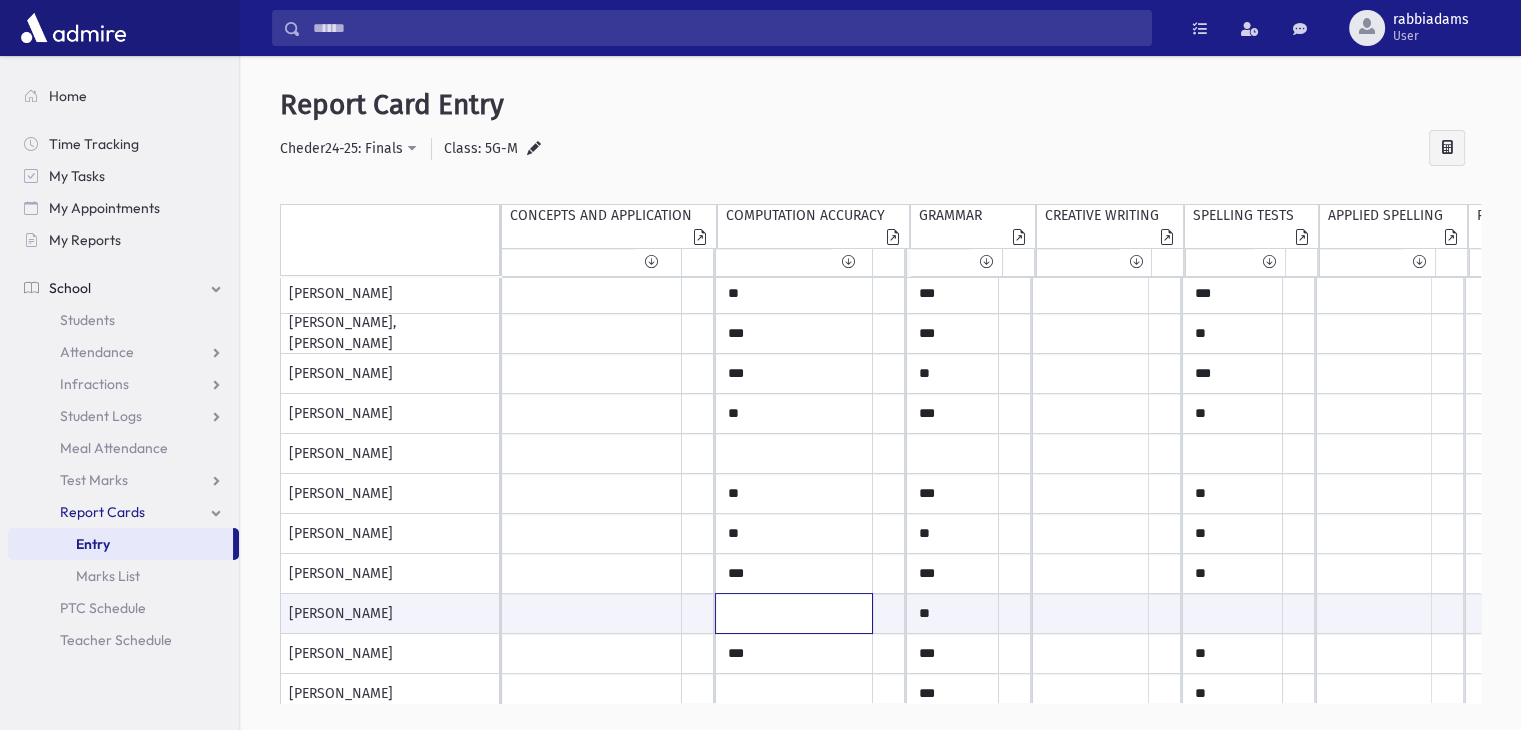 click at bounding box center (592, 613) 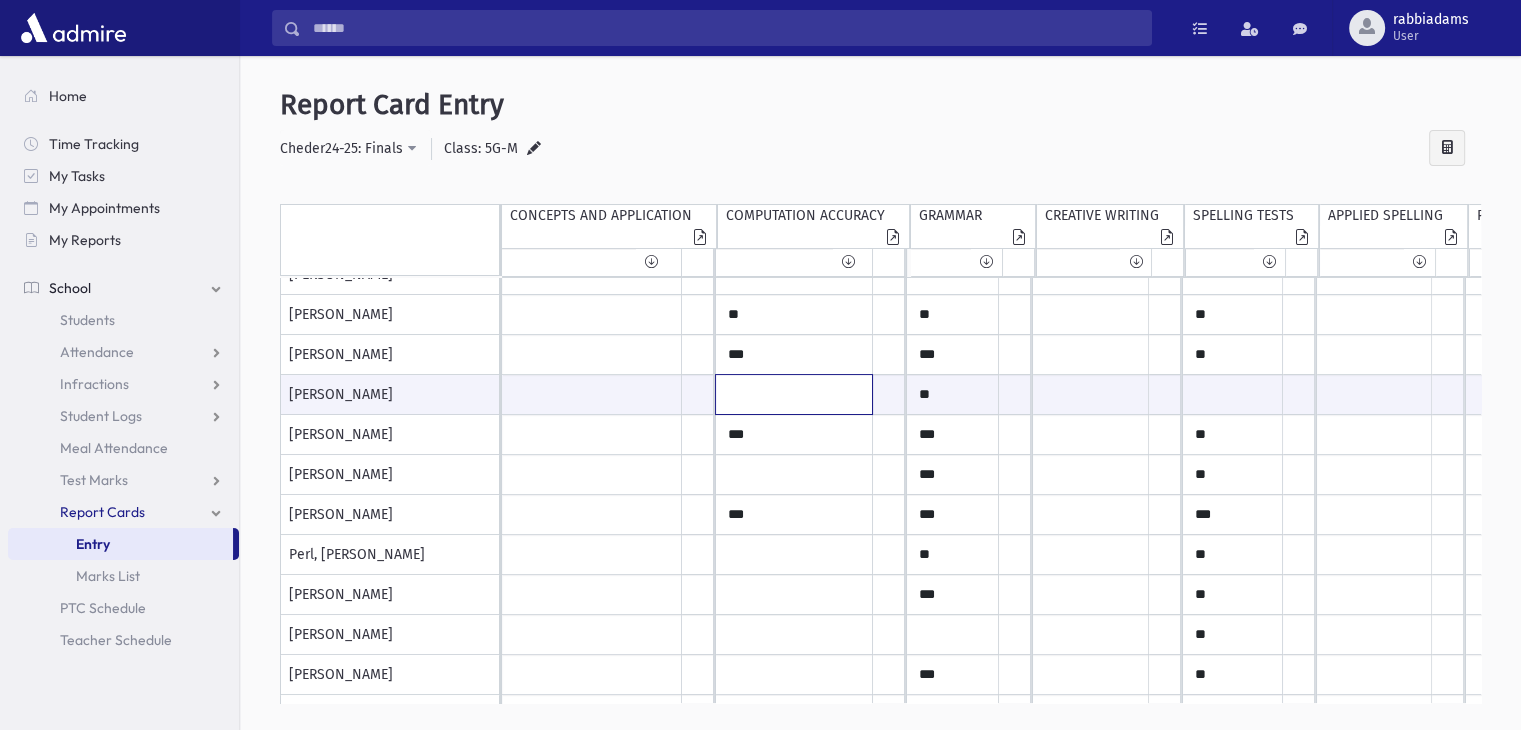 scroll, scrollTop: 513, scrollLeft: 0, axis: vertical 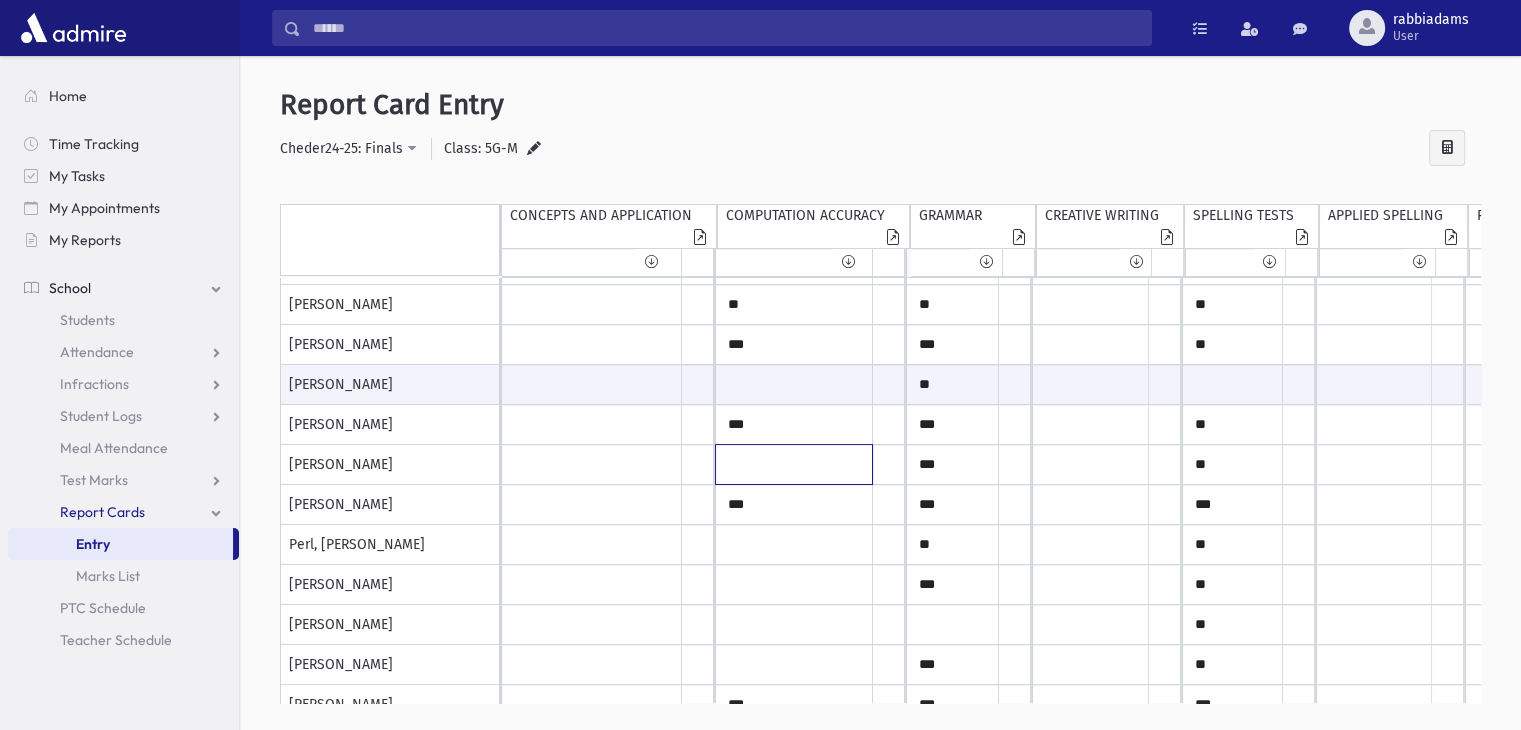 click at bounding box center [592, -215] 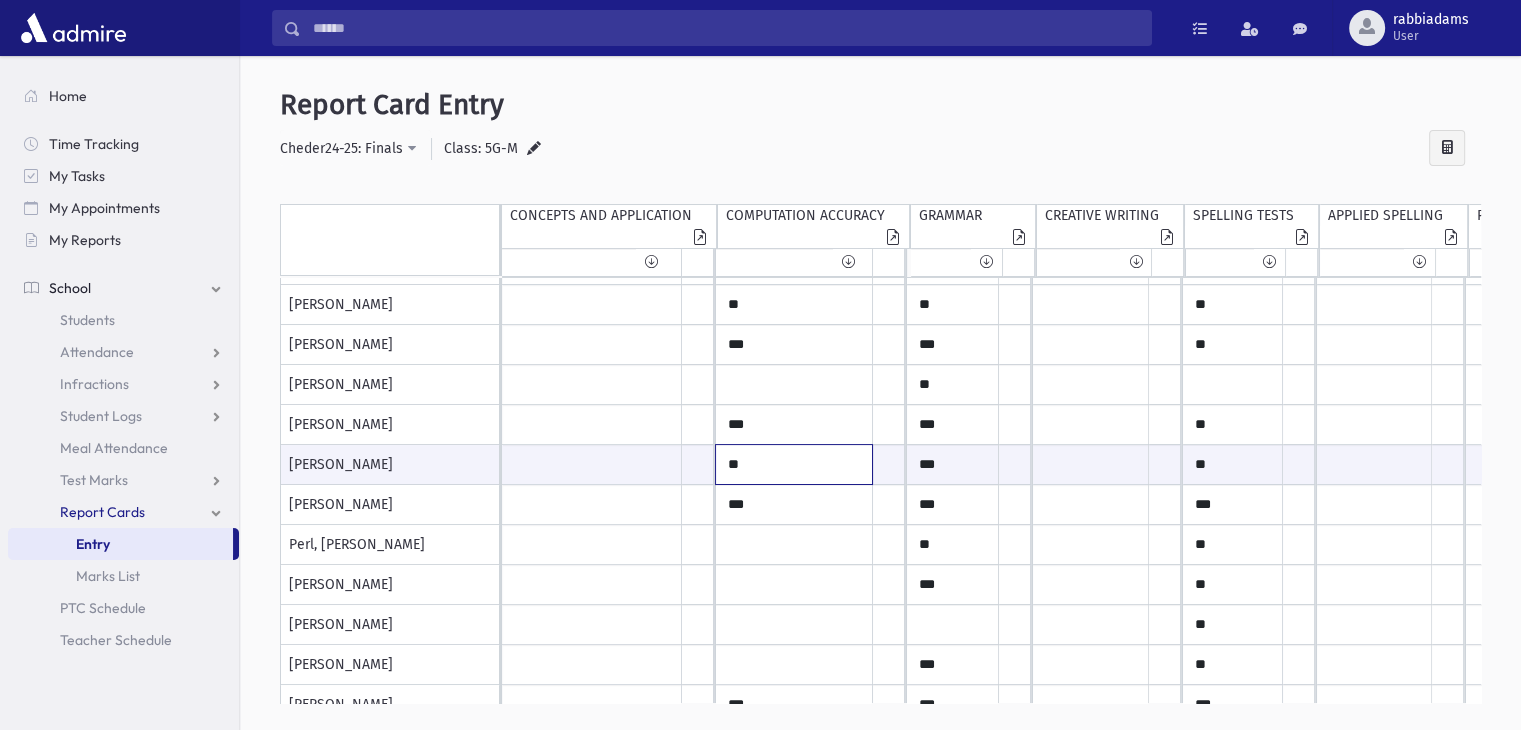 type on "**" 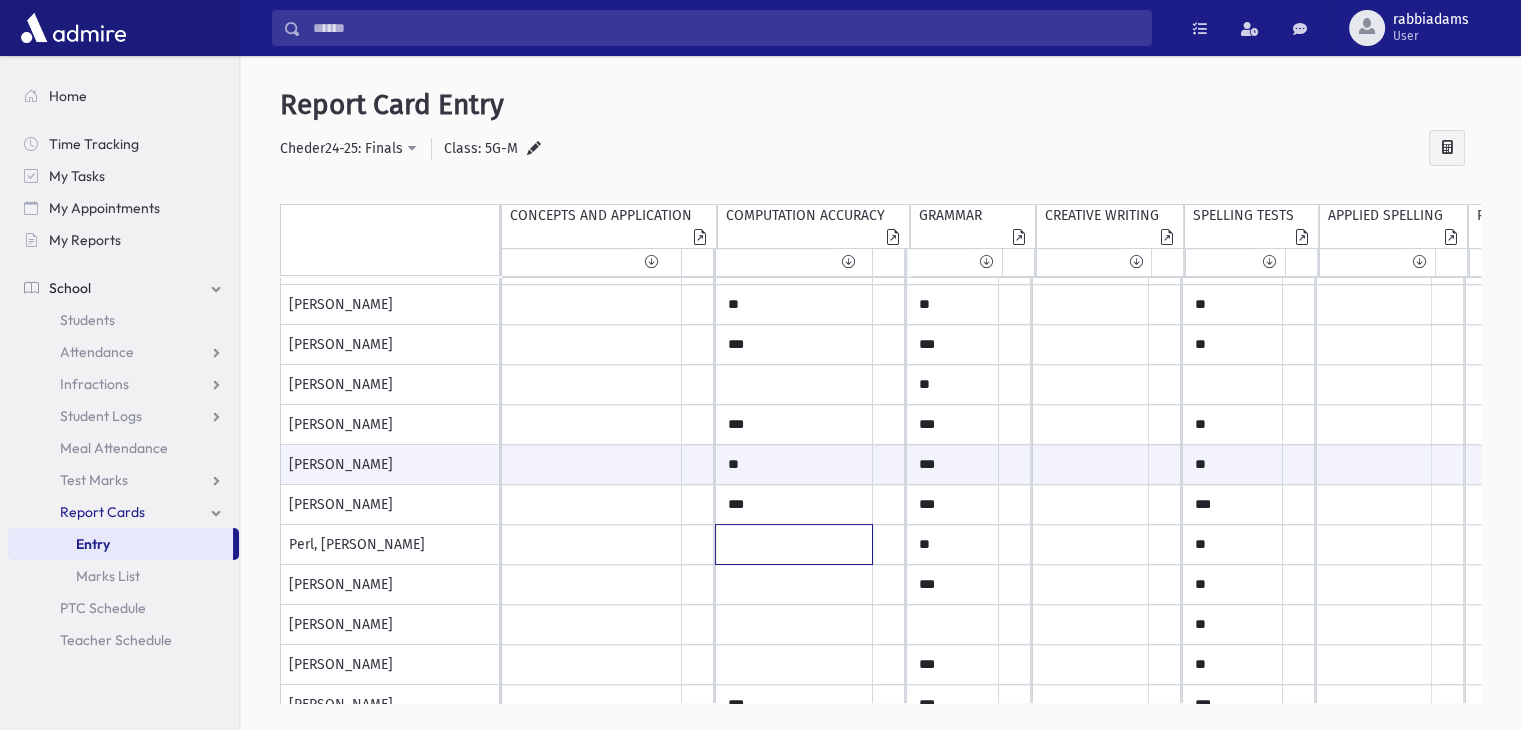 click at bounding box center (592, -215) 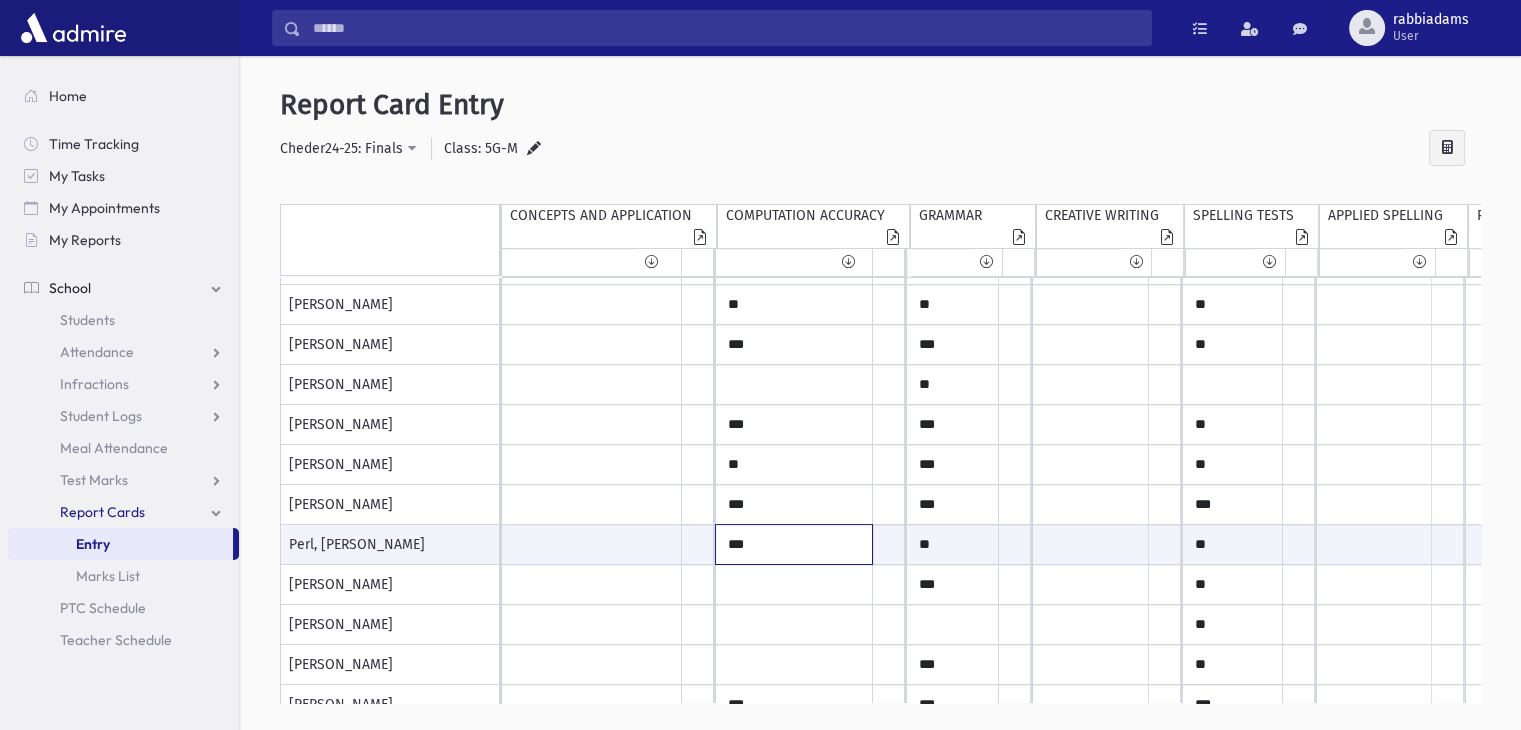 type on "***" 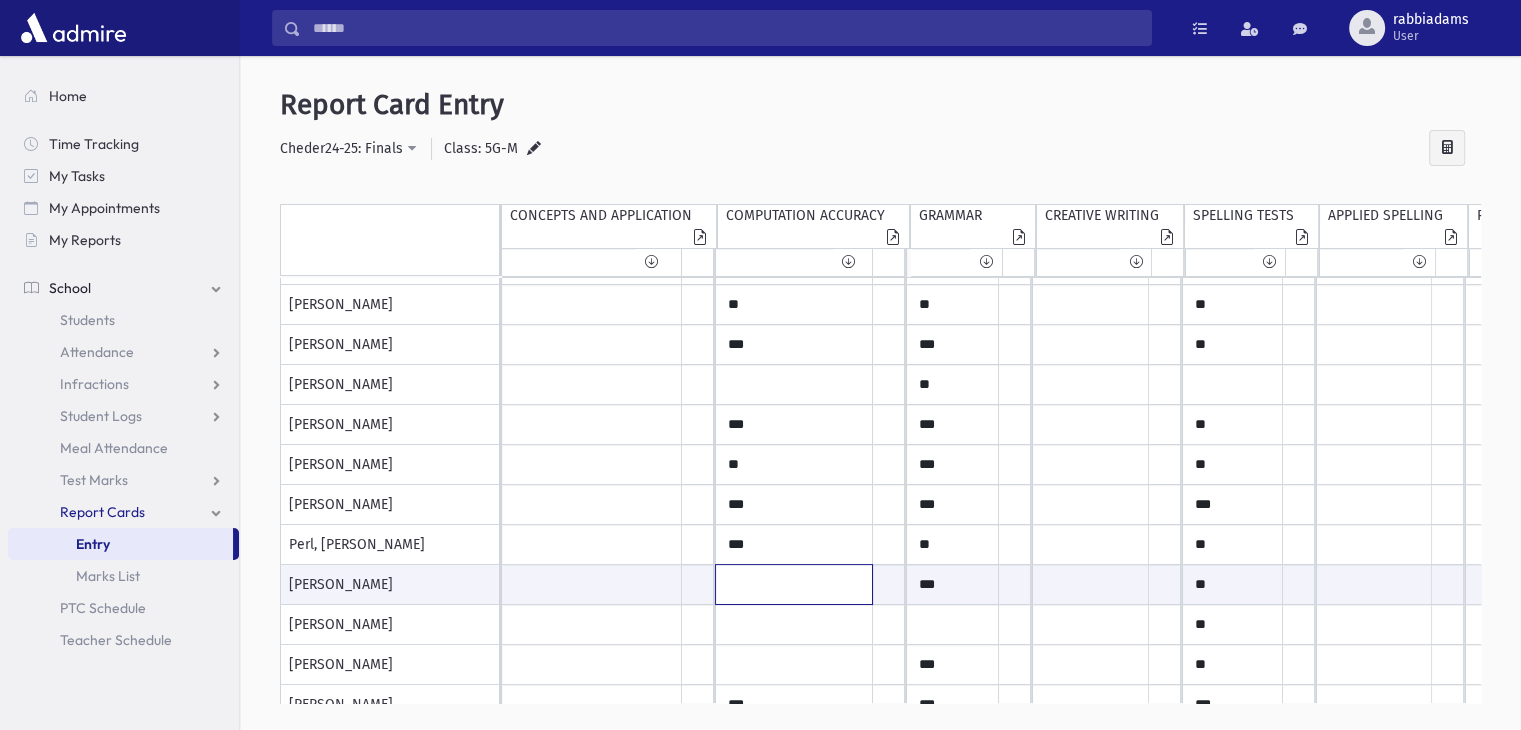 click at bounding box center [592, 584] 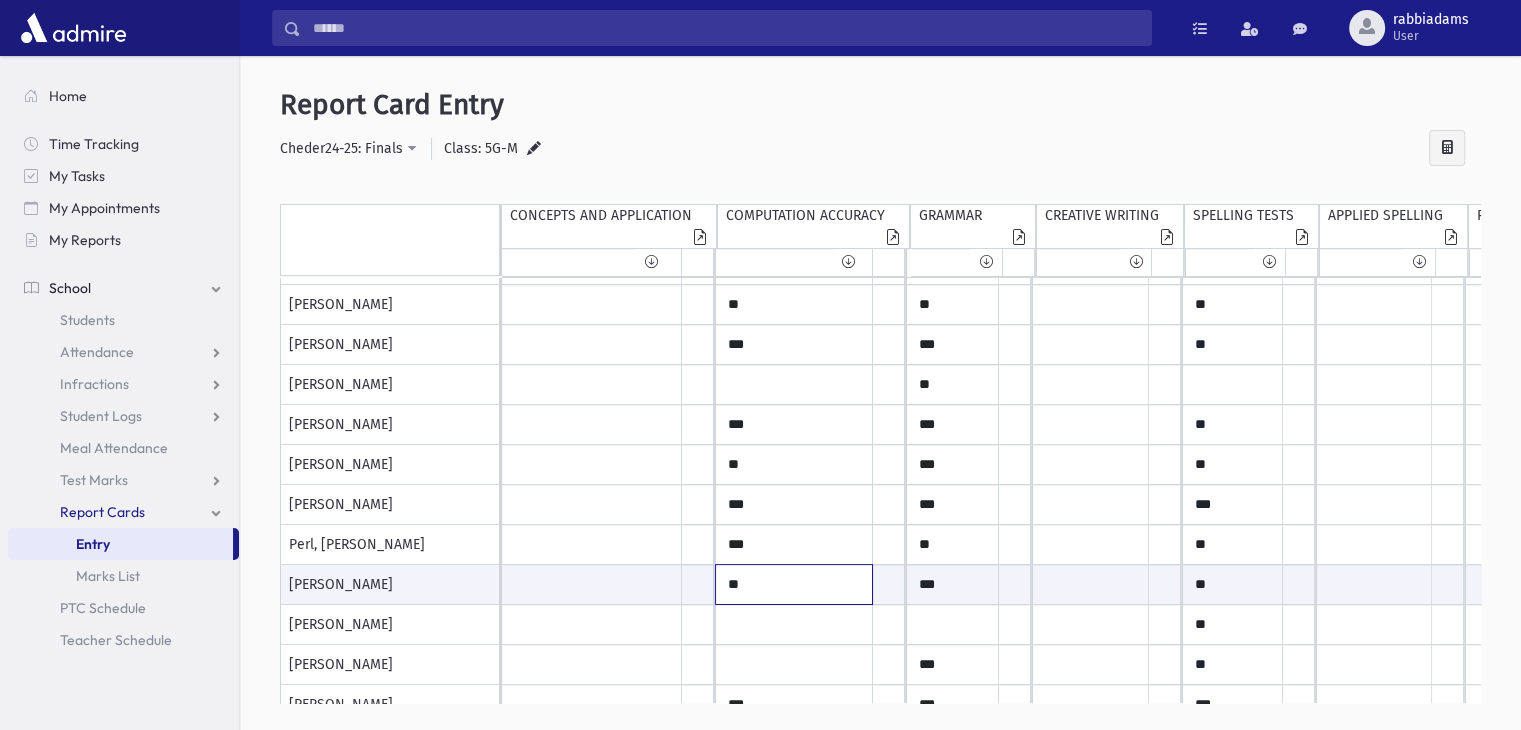 type on "**" 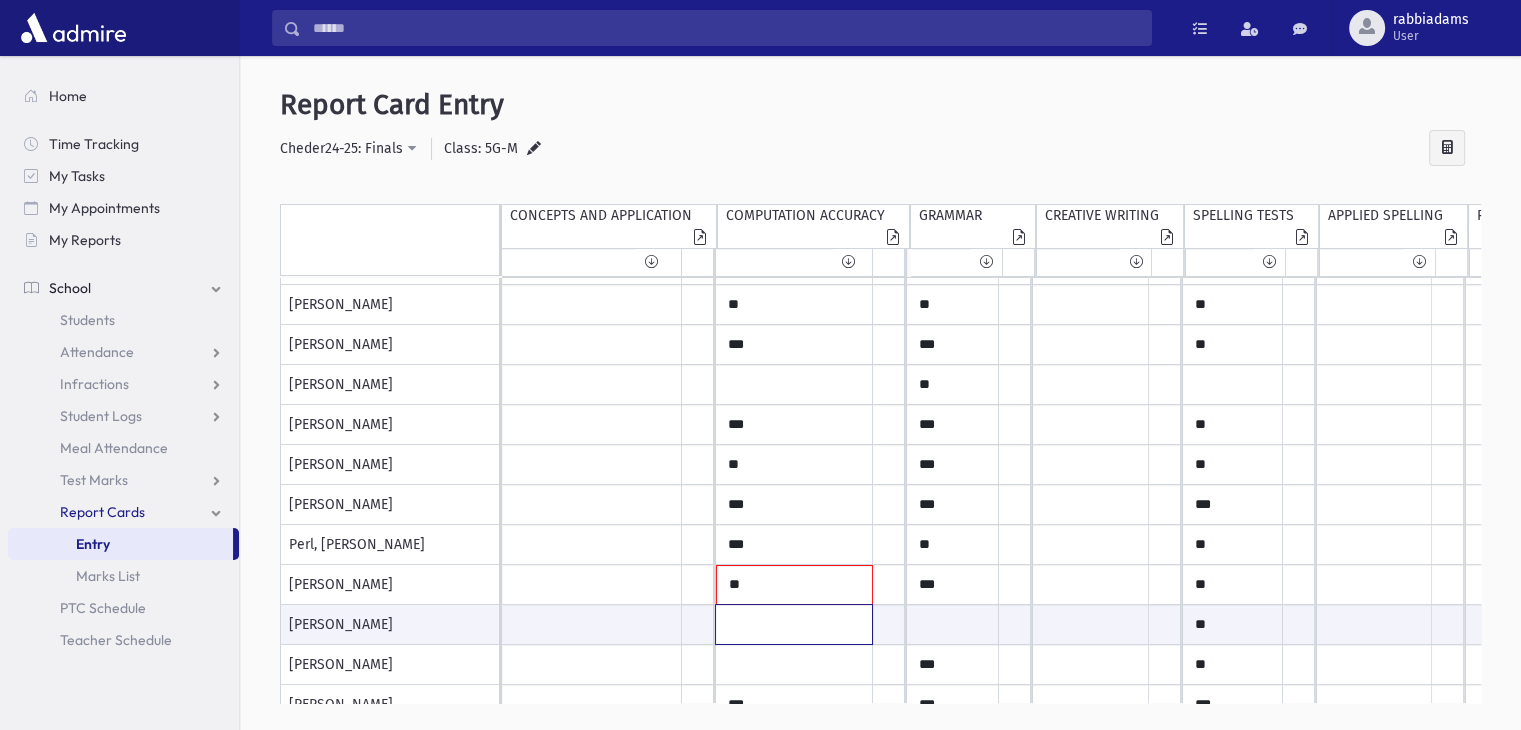 click at bounding box center [592, 624] 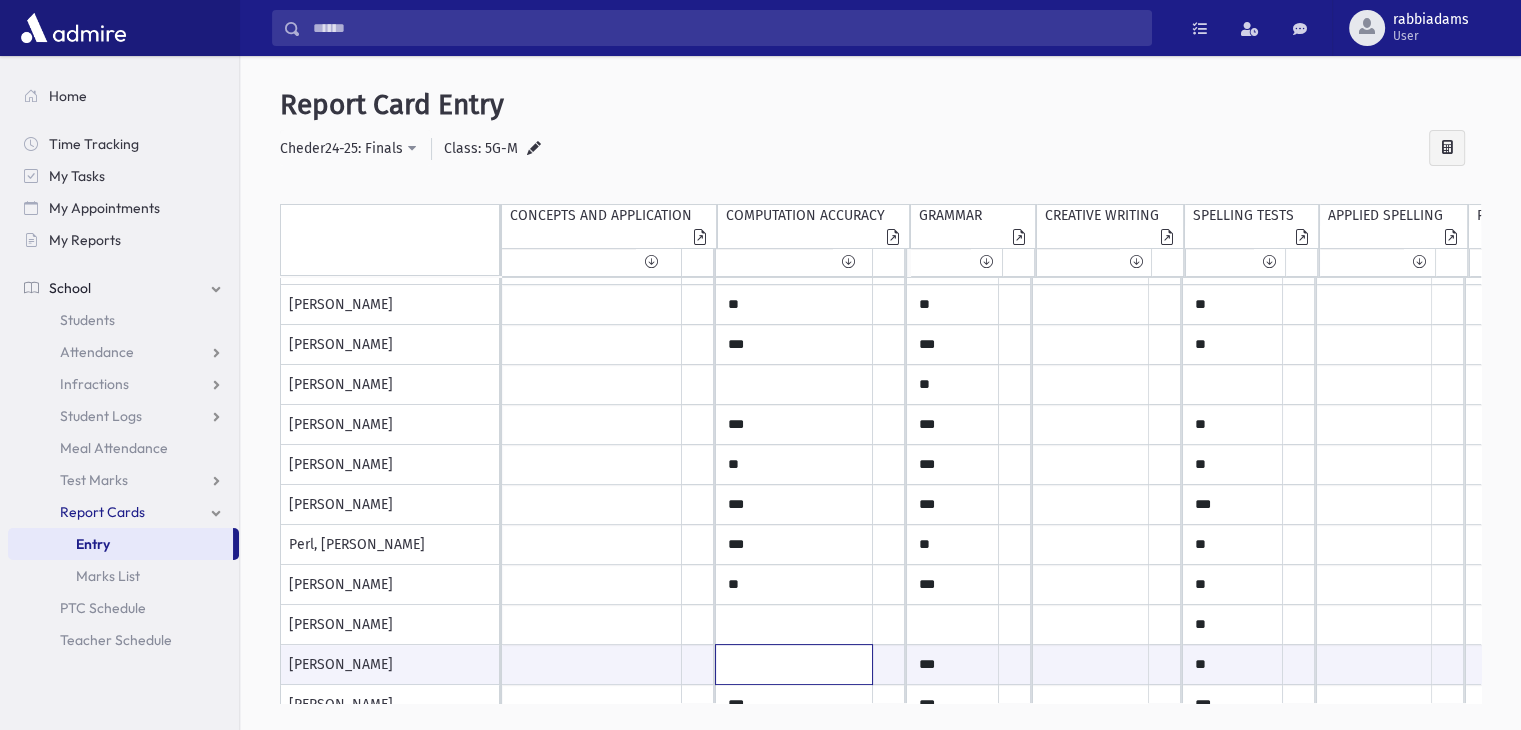 click at bounding box center [592, 664] 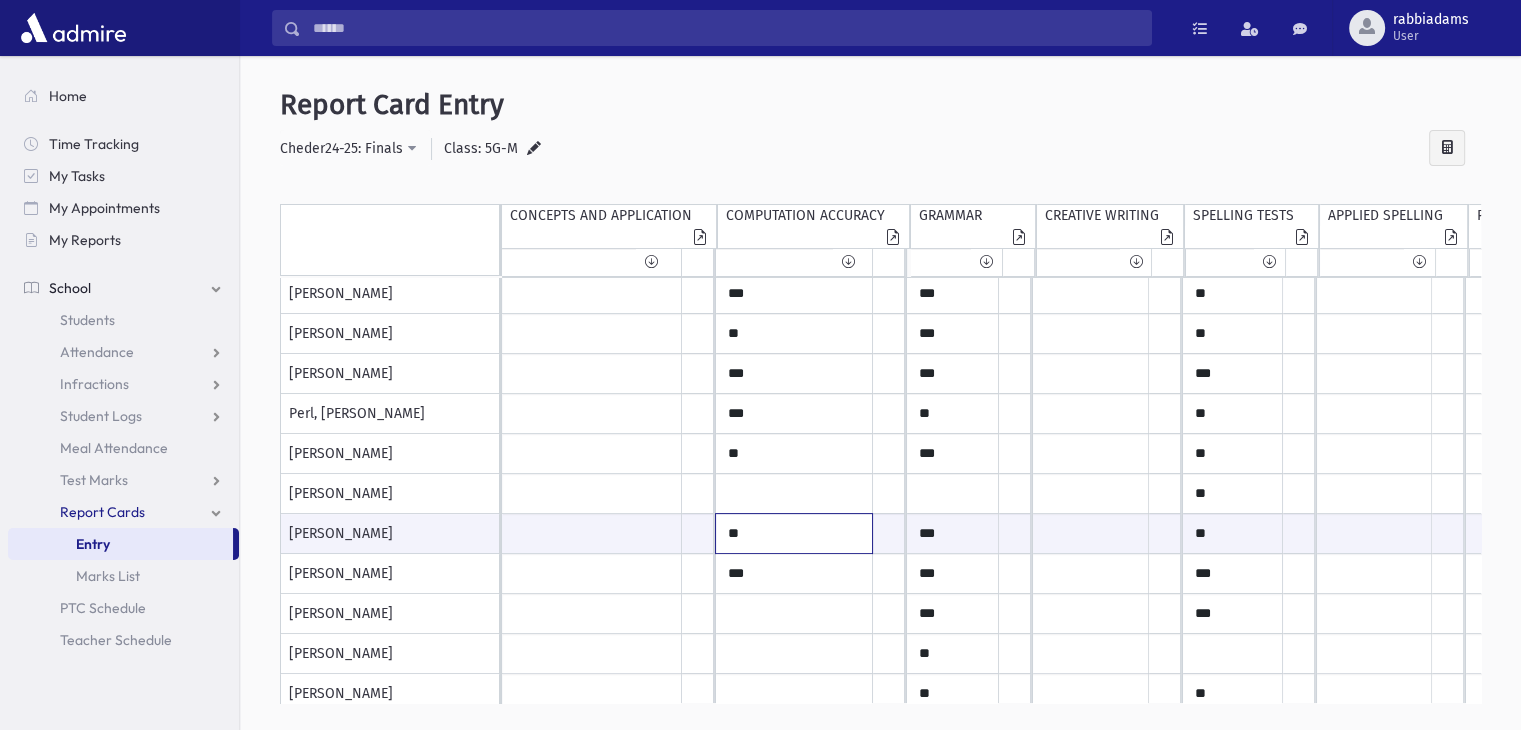 scroll, scrollTop: 663, scrollLeft: 0, axis: vertical 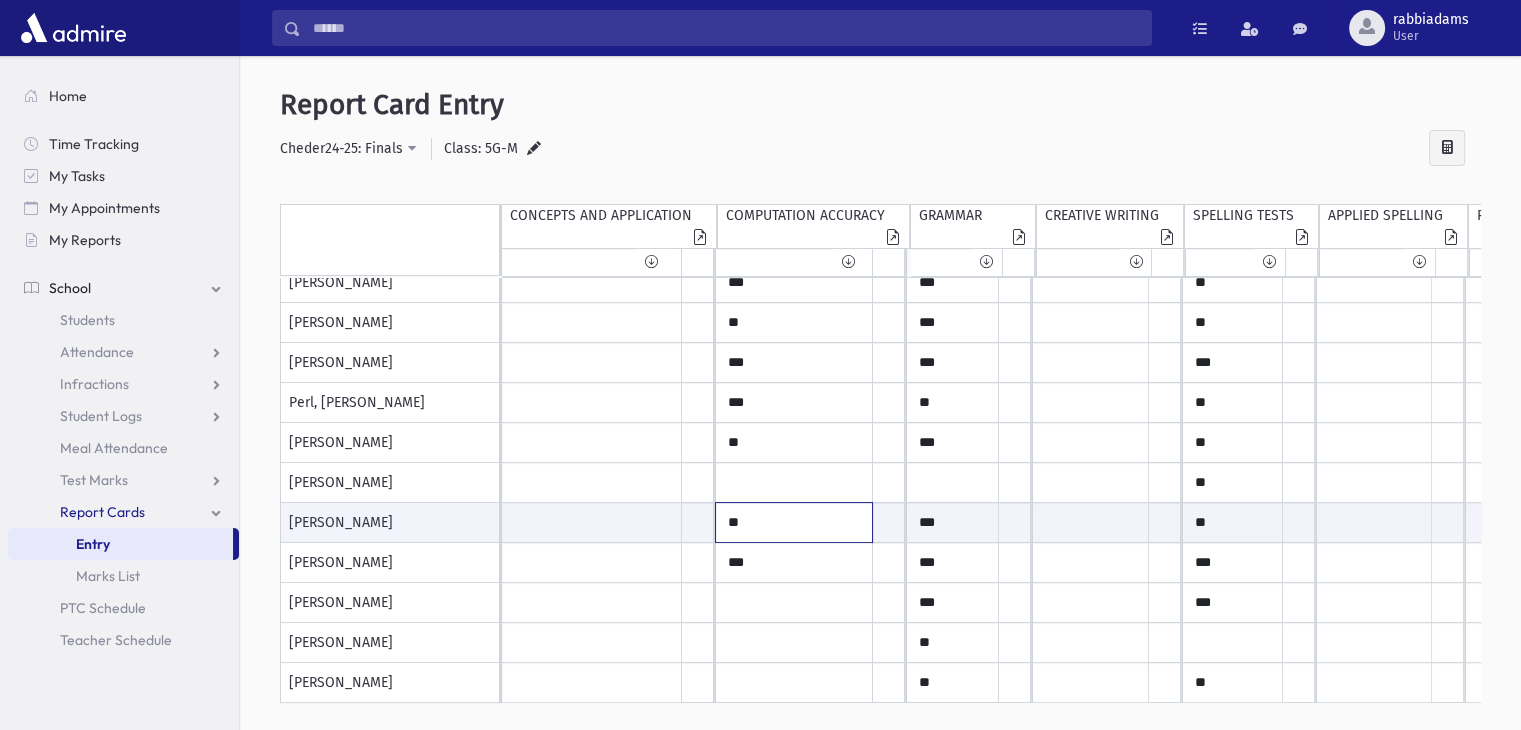 type on "**" 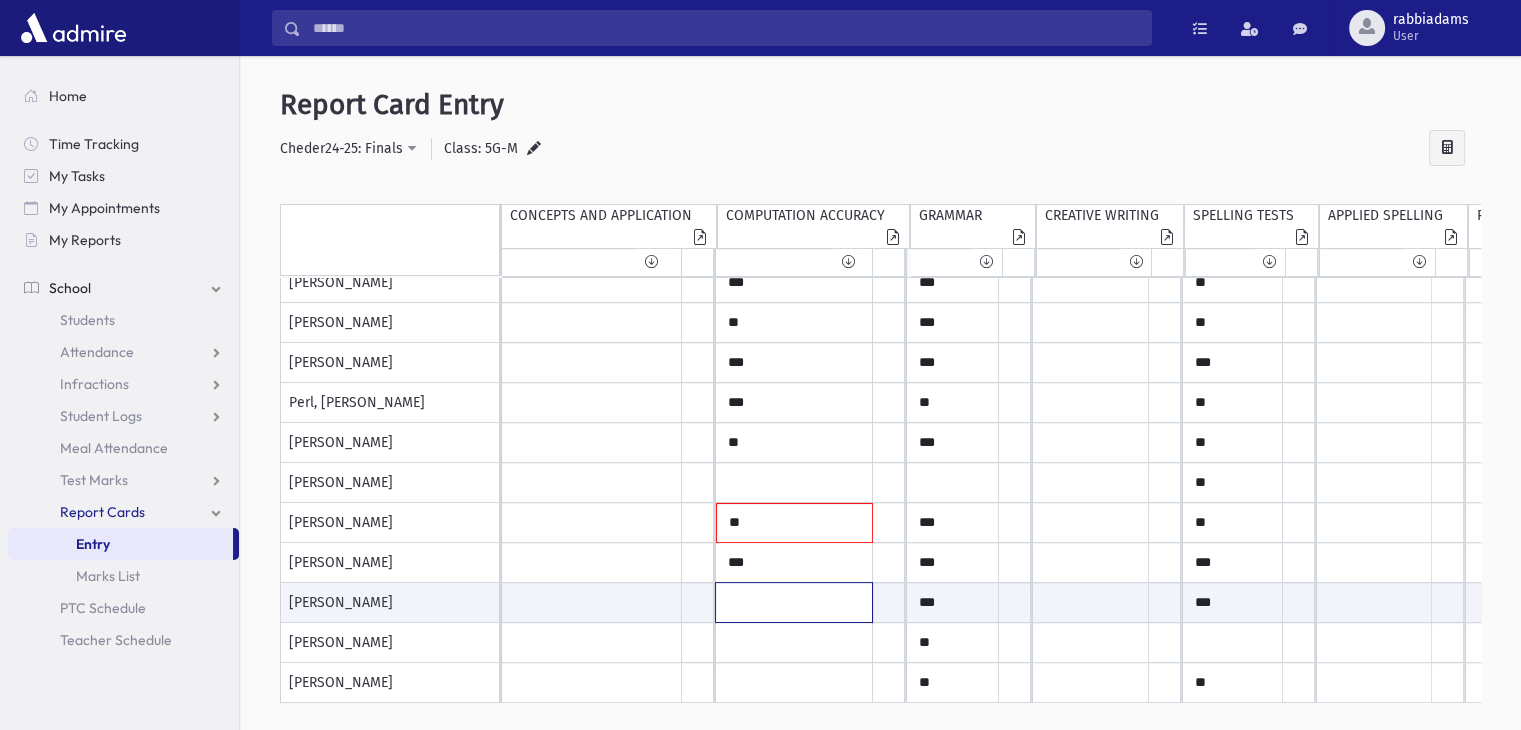 click at bounding box center (592, 602) 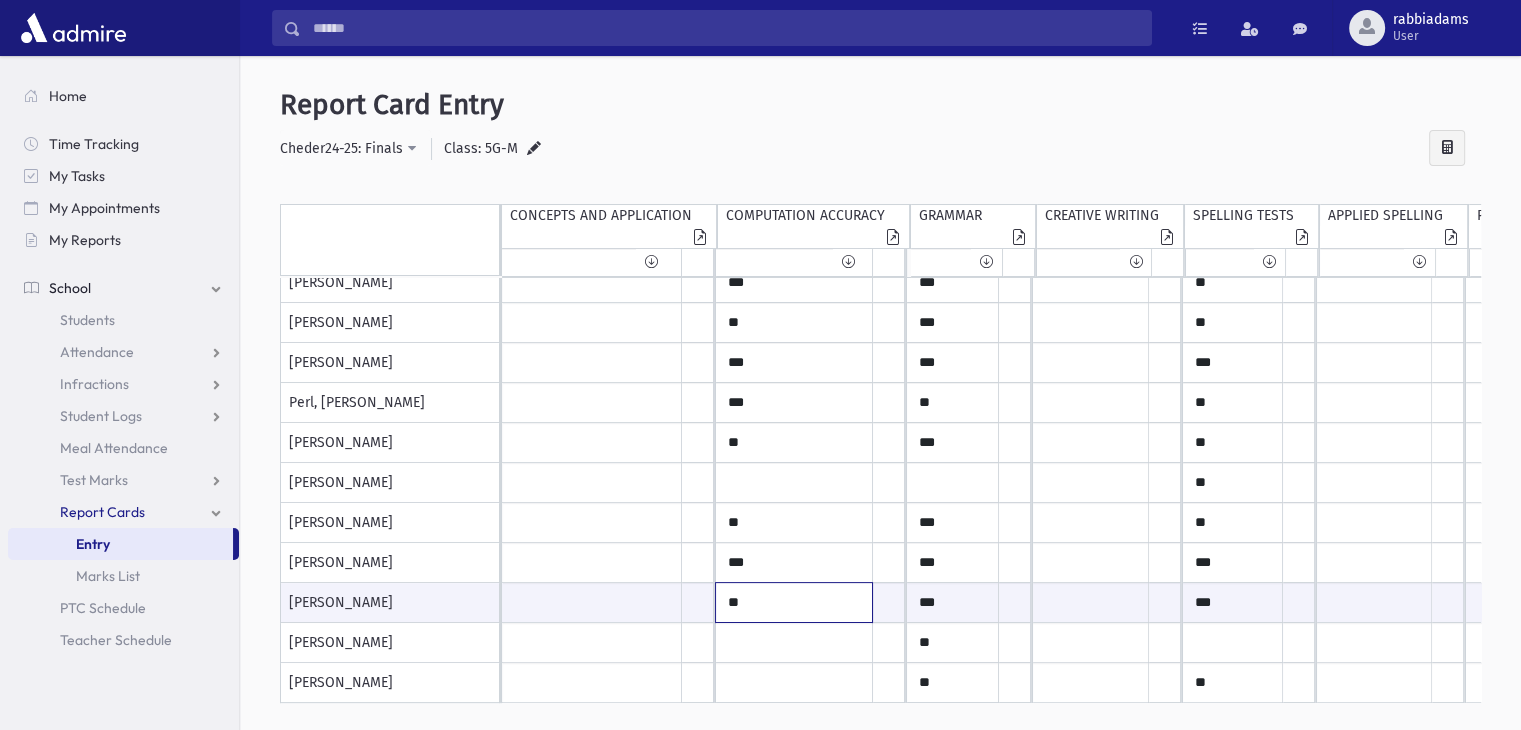 type on "**" 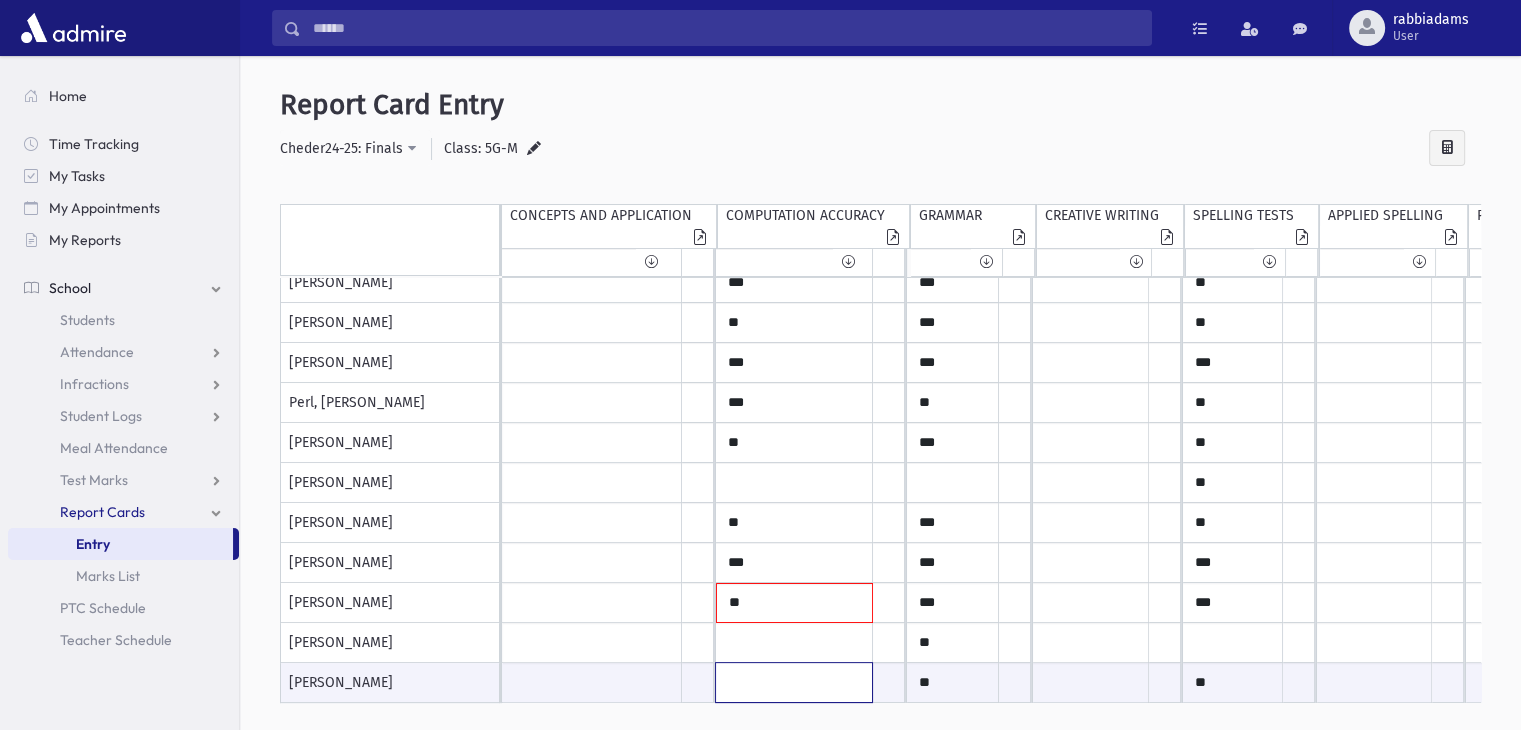click at bounding box center [592, 682] 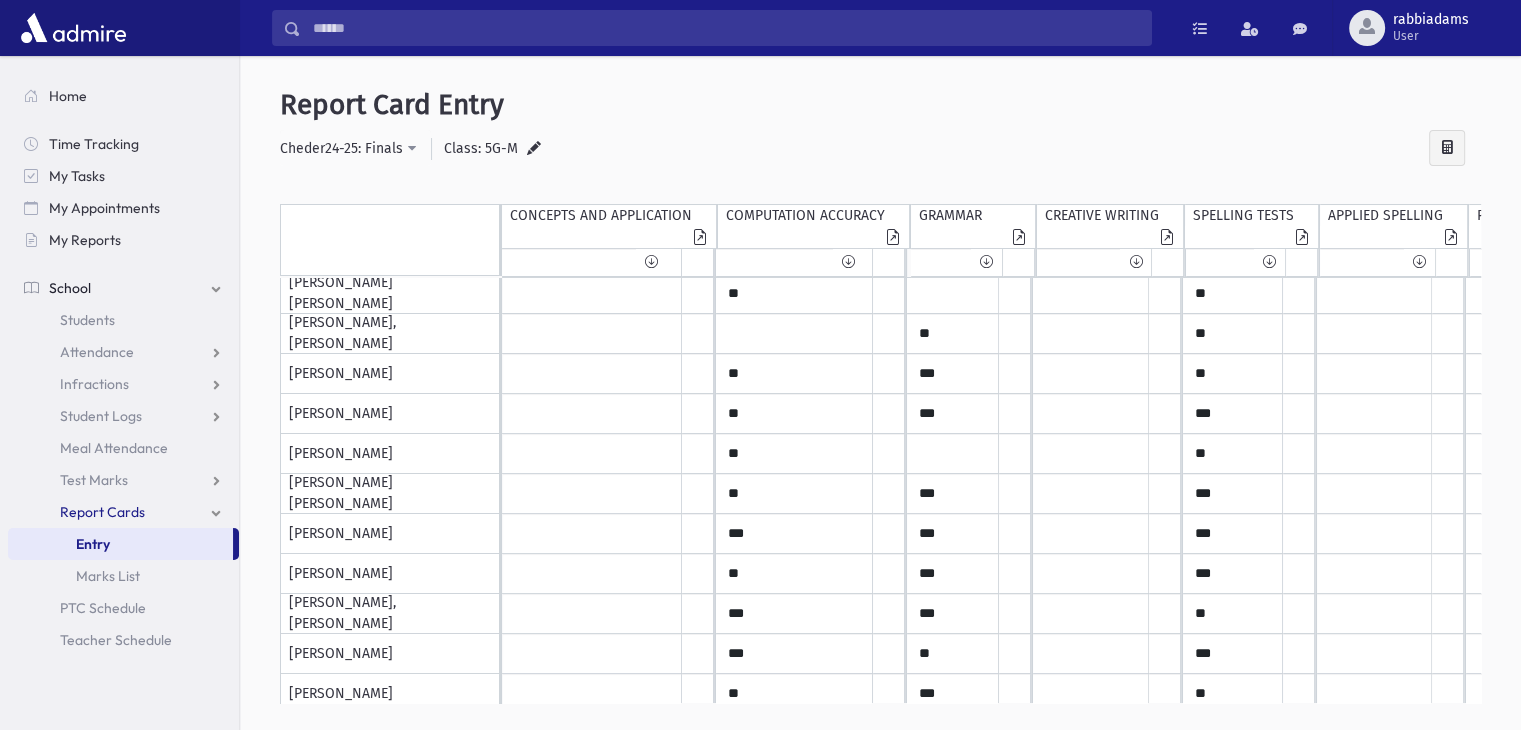 scroll, scrollTop: 0, scrollLeft: 0, axis: both 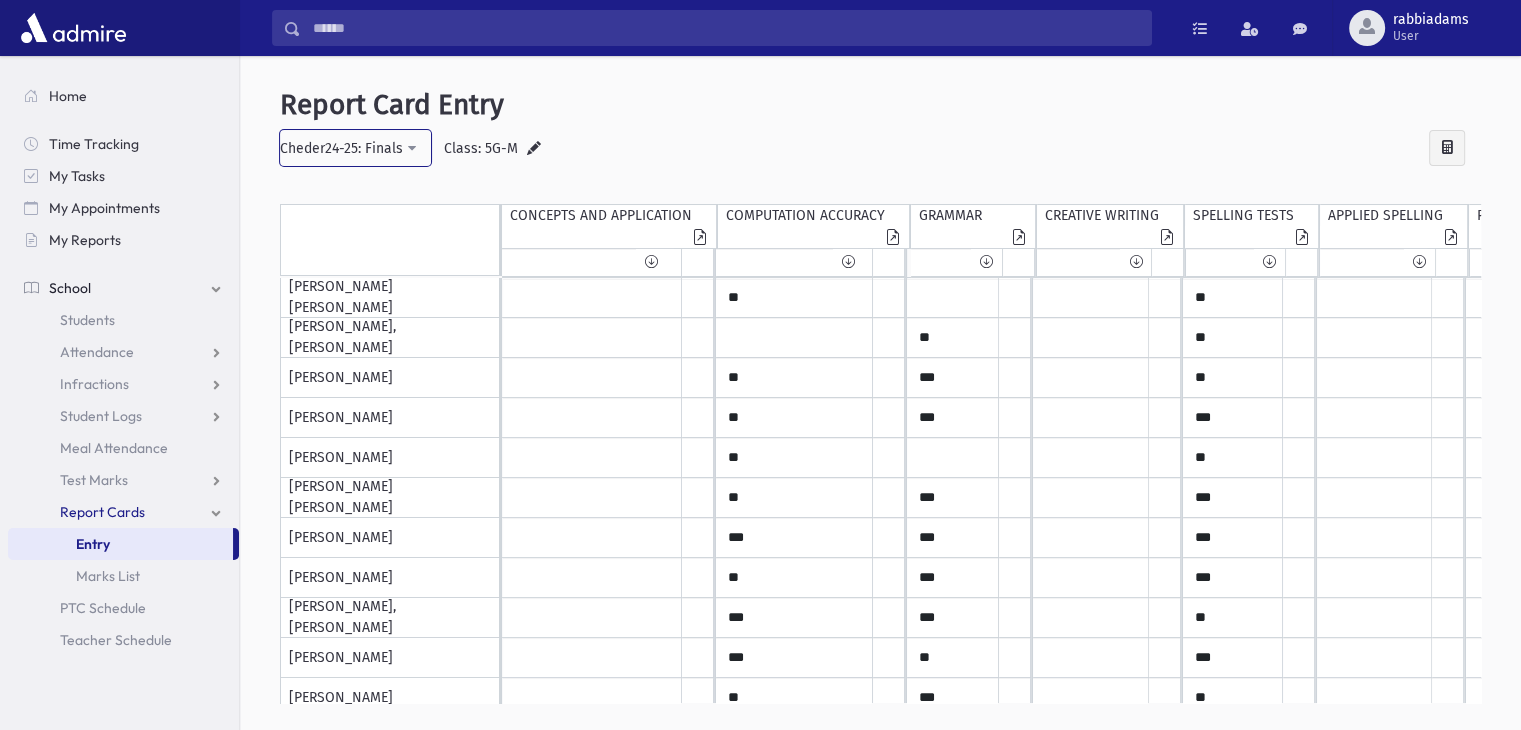 click on "Cheder24-25: Finals" at bounding box center [355, 148] 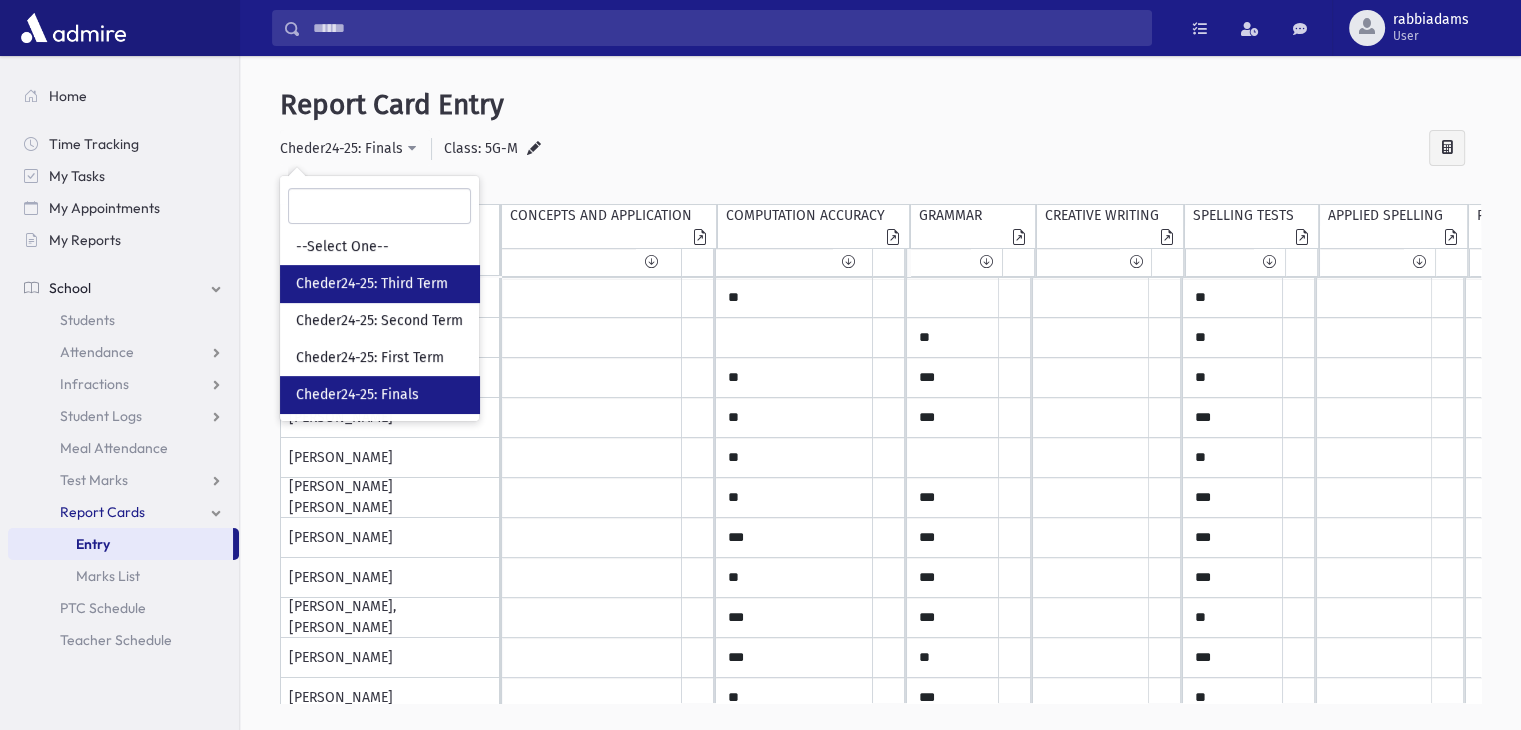 click on "Cheder24-25: Third Term" at bounding box center [372, 284] 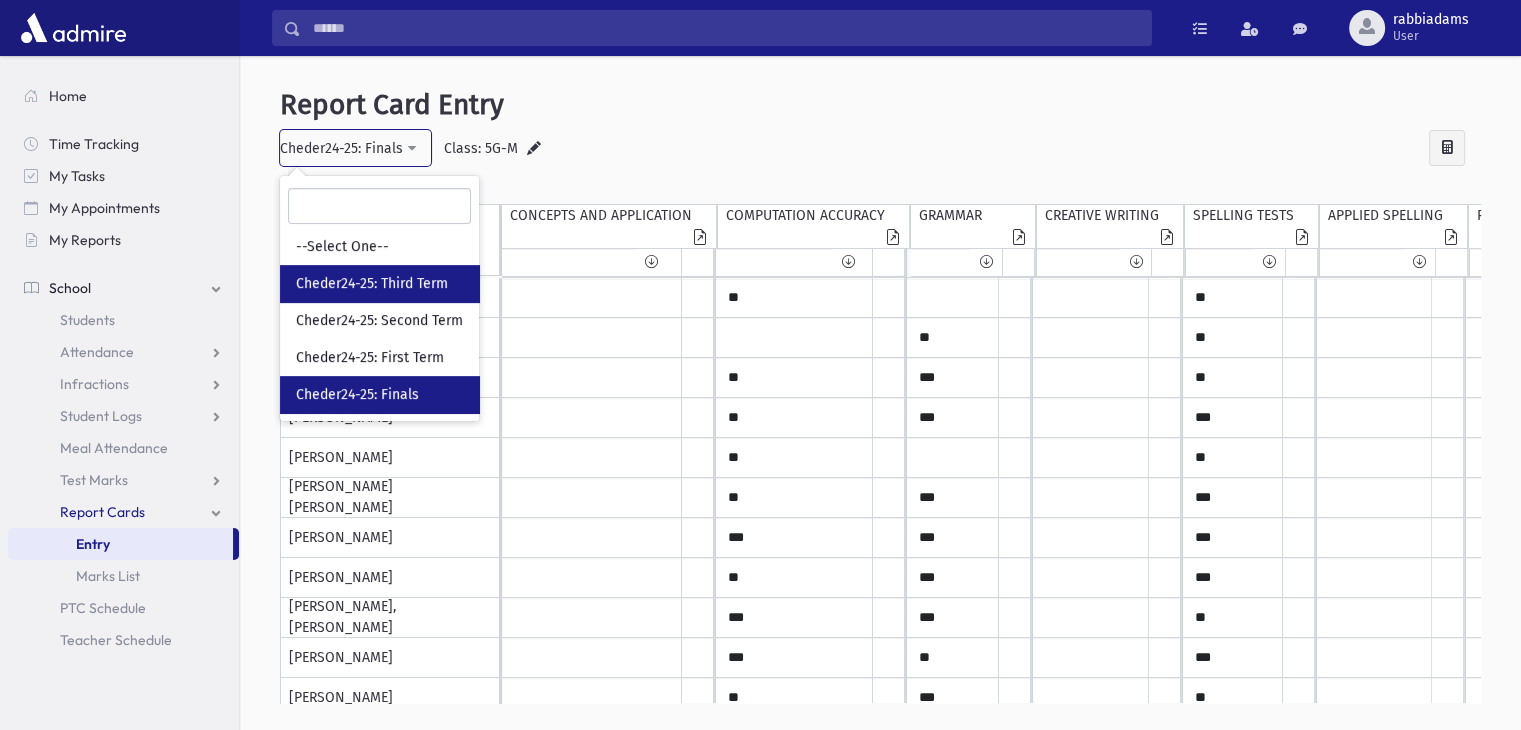 select on "**" 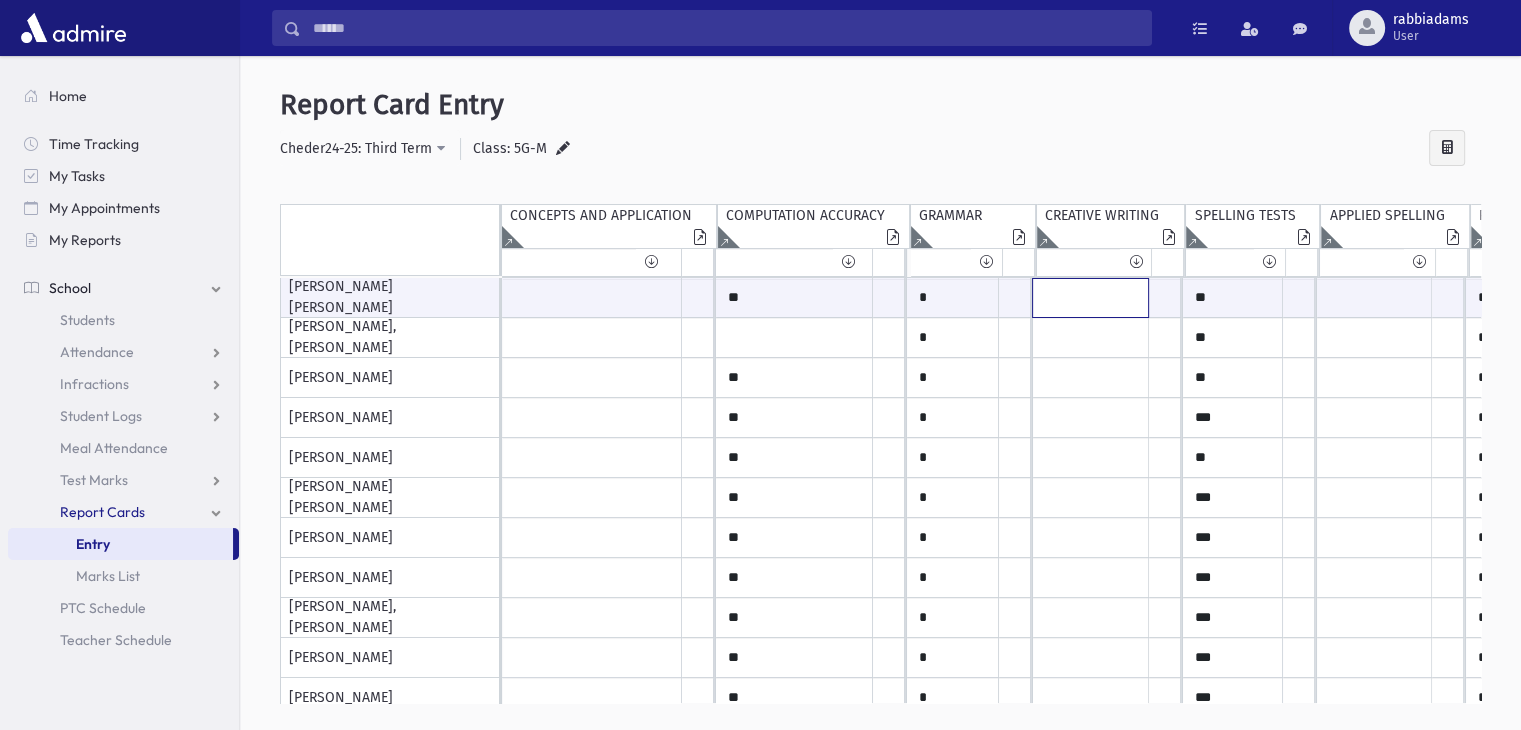 click at bounding box center [592, 298] 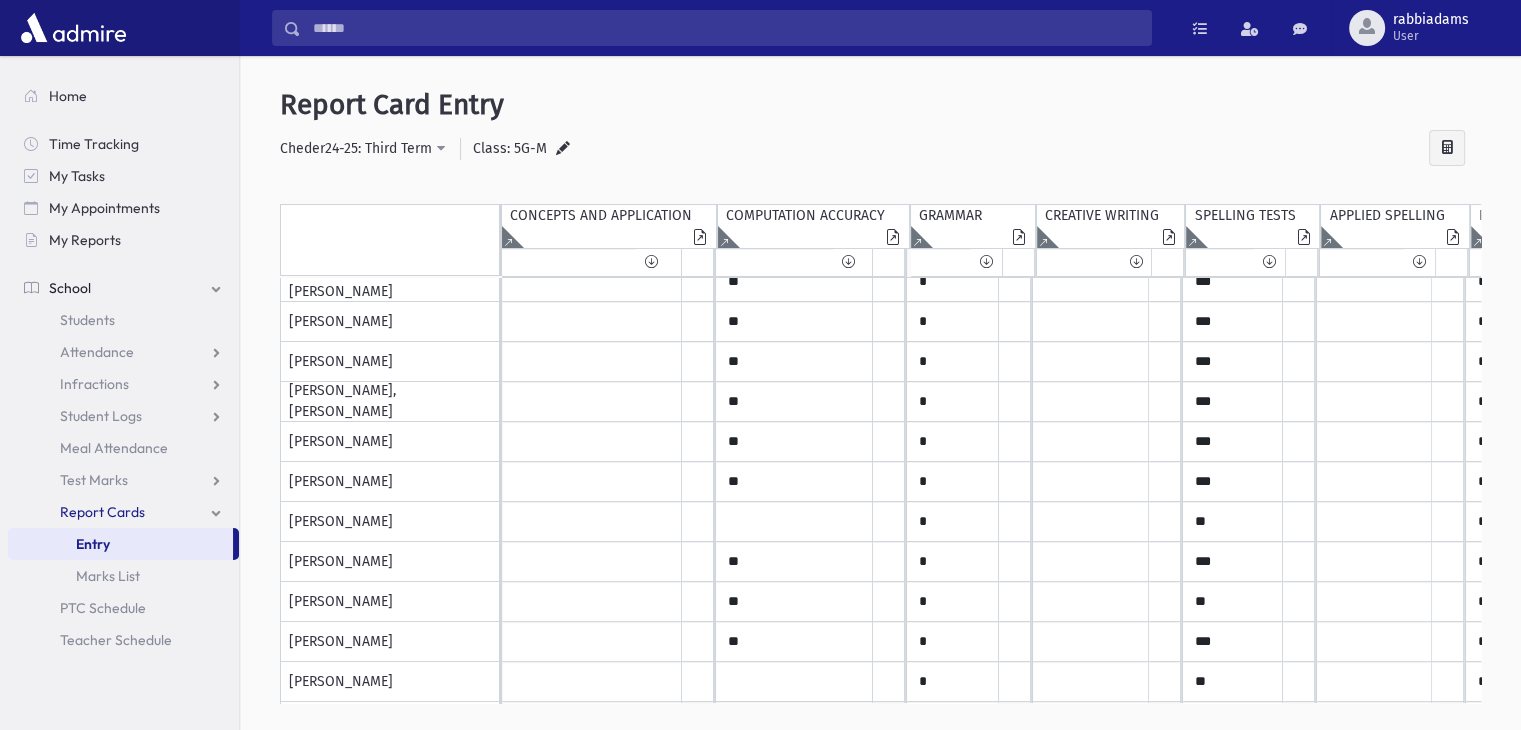 scroll, scrollTop: 292, scrollLeft: 0, axis: vertical 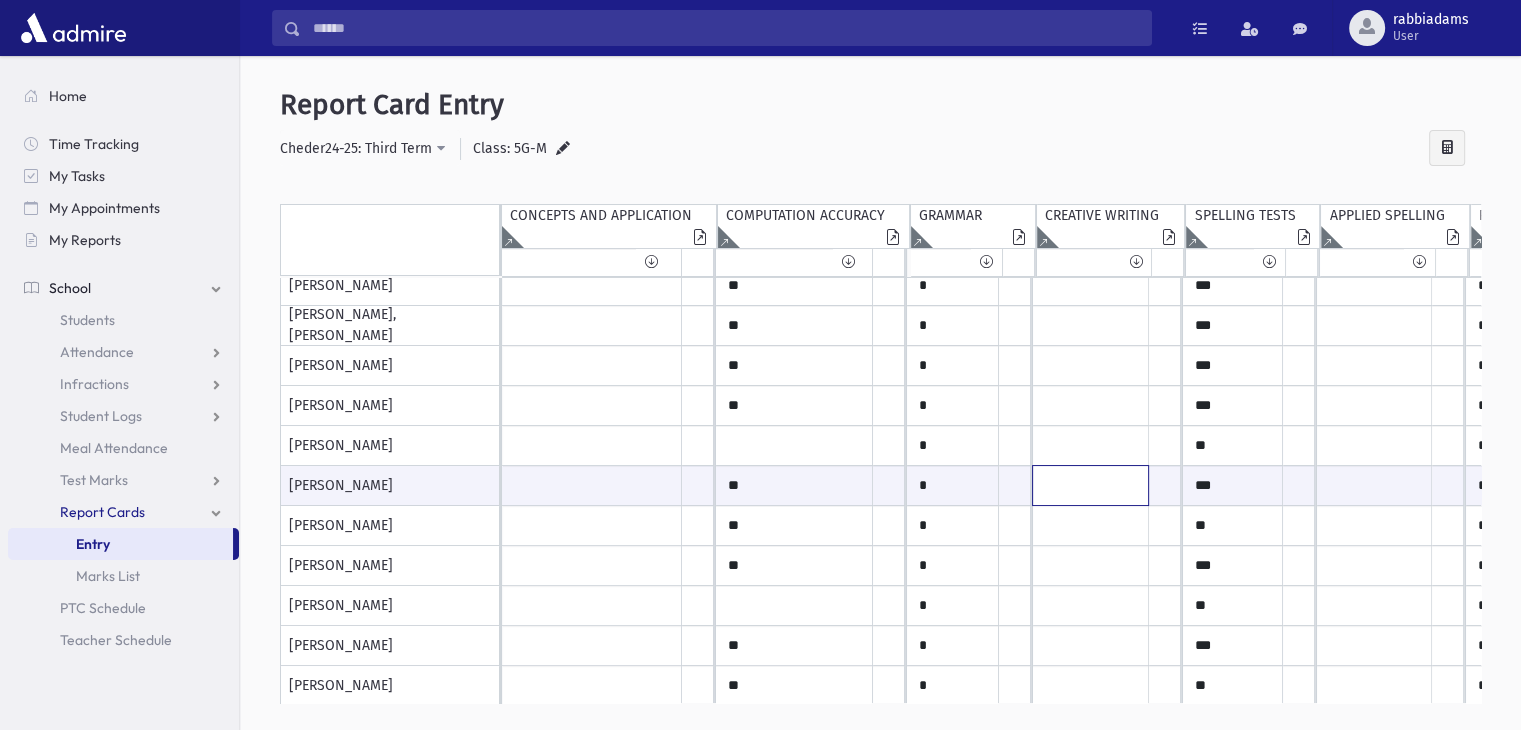 click at bounding box center (592, 485) 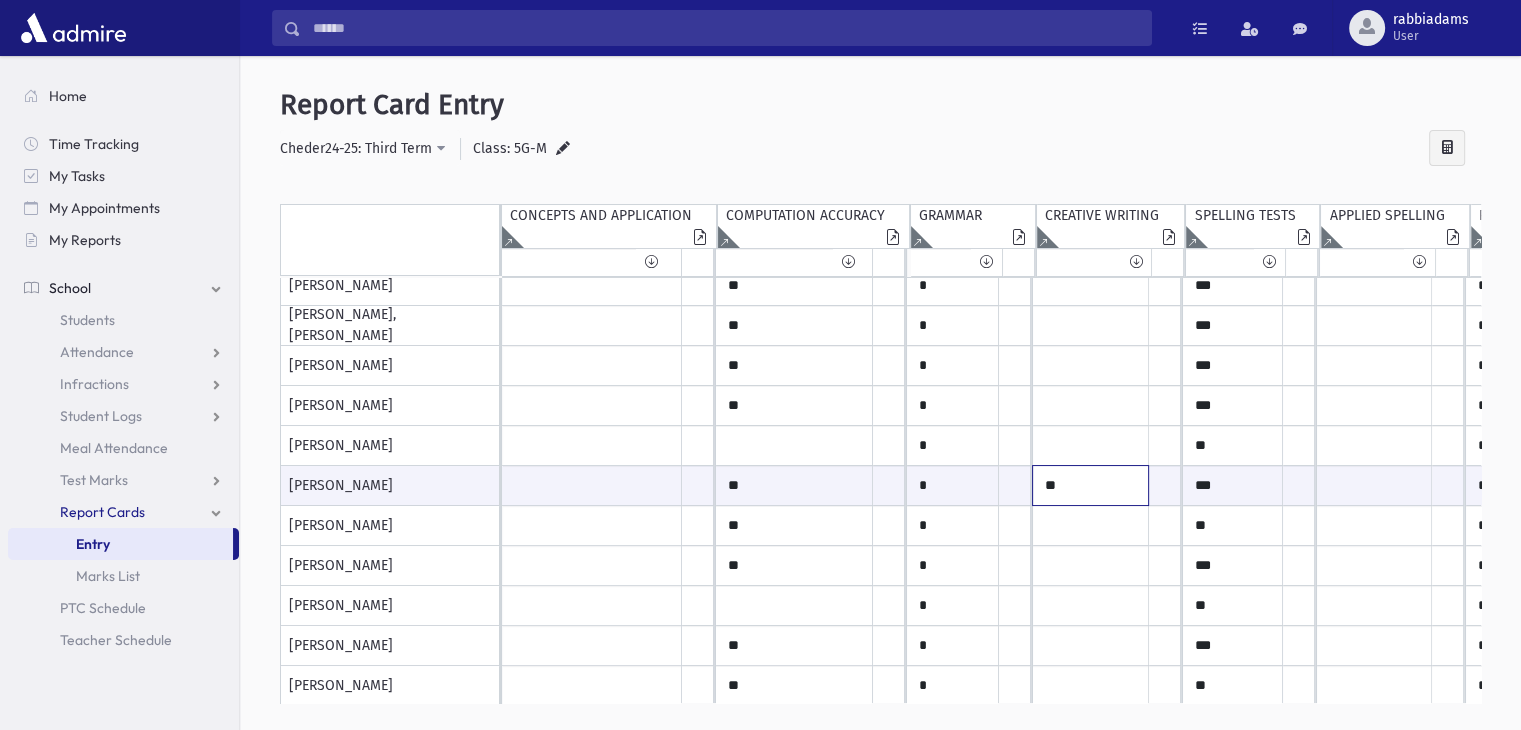 type on "**" 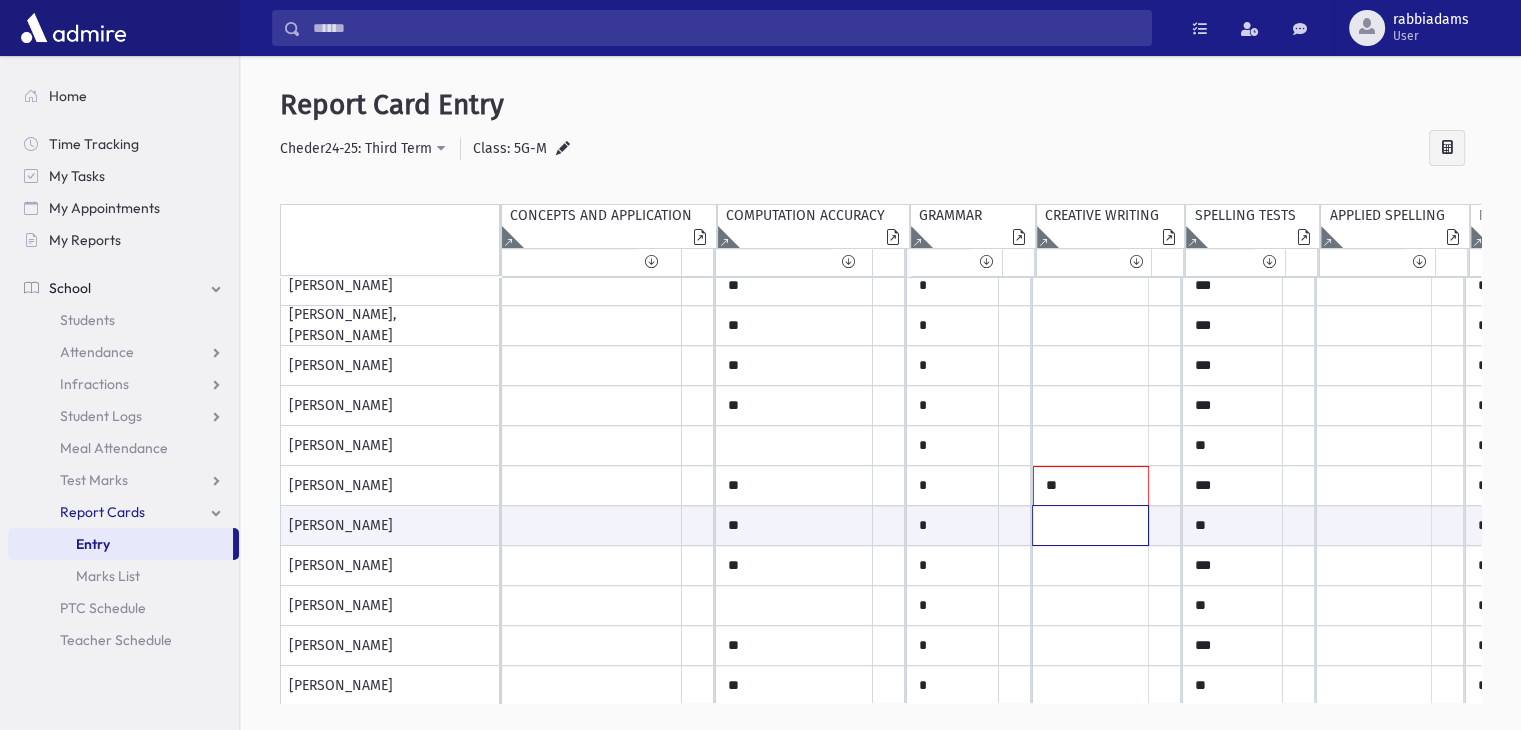 click at bounding box center [592, 525] 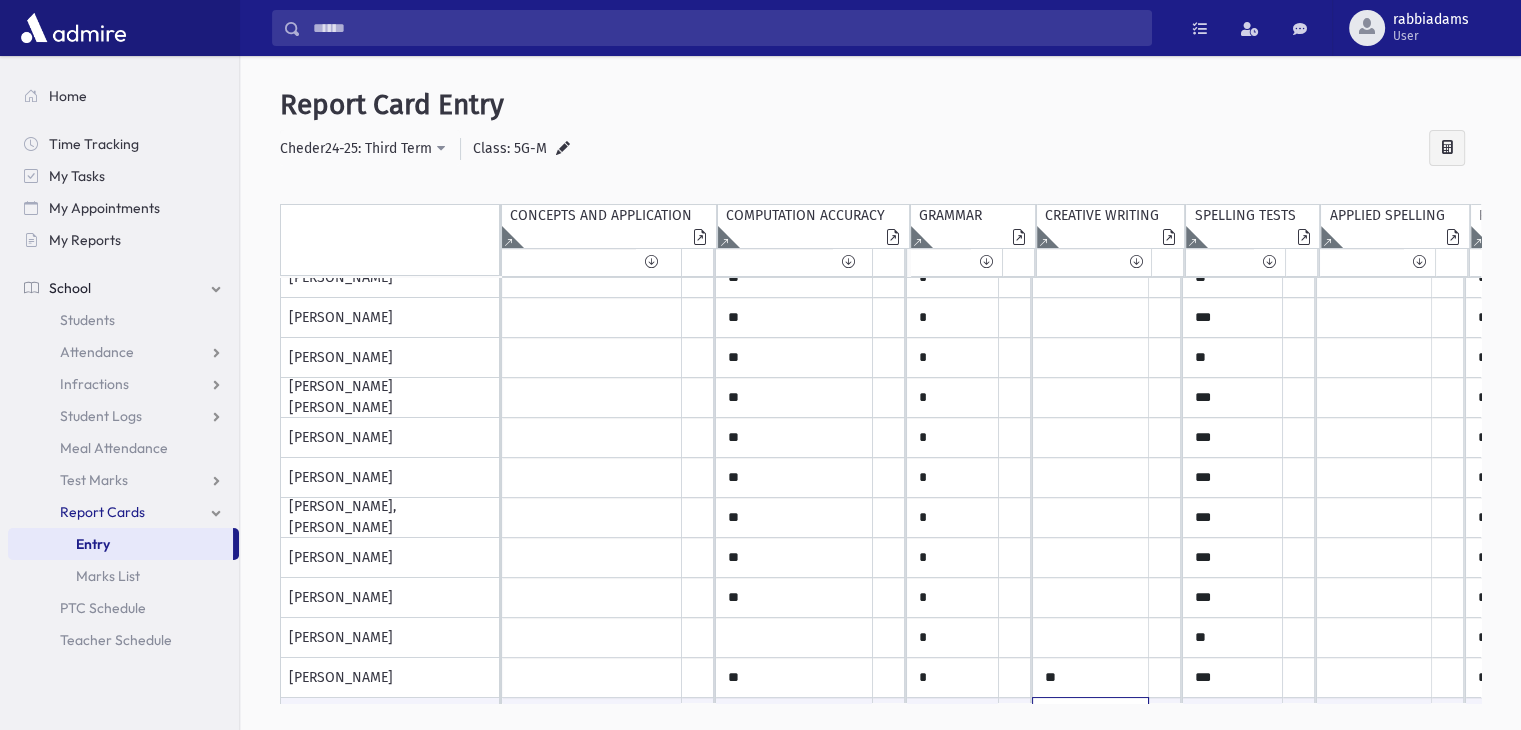 scroll, scrollTop: 87, scrollLeft: 0, axis: vertical 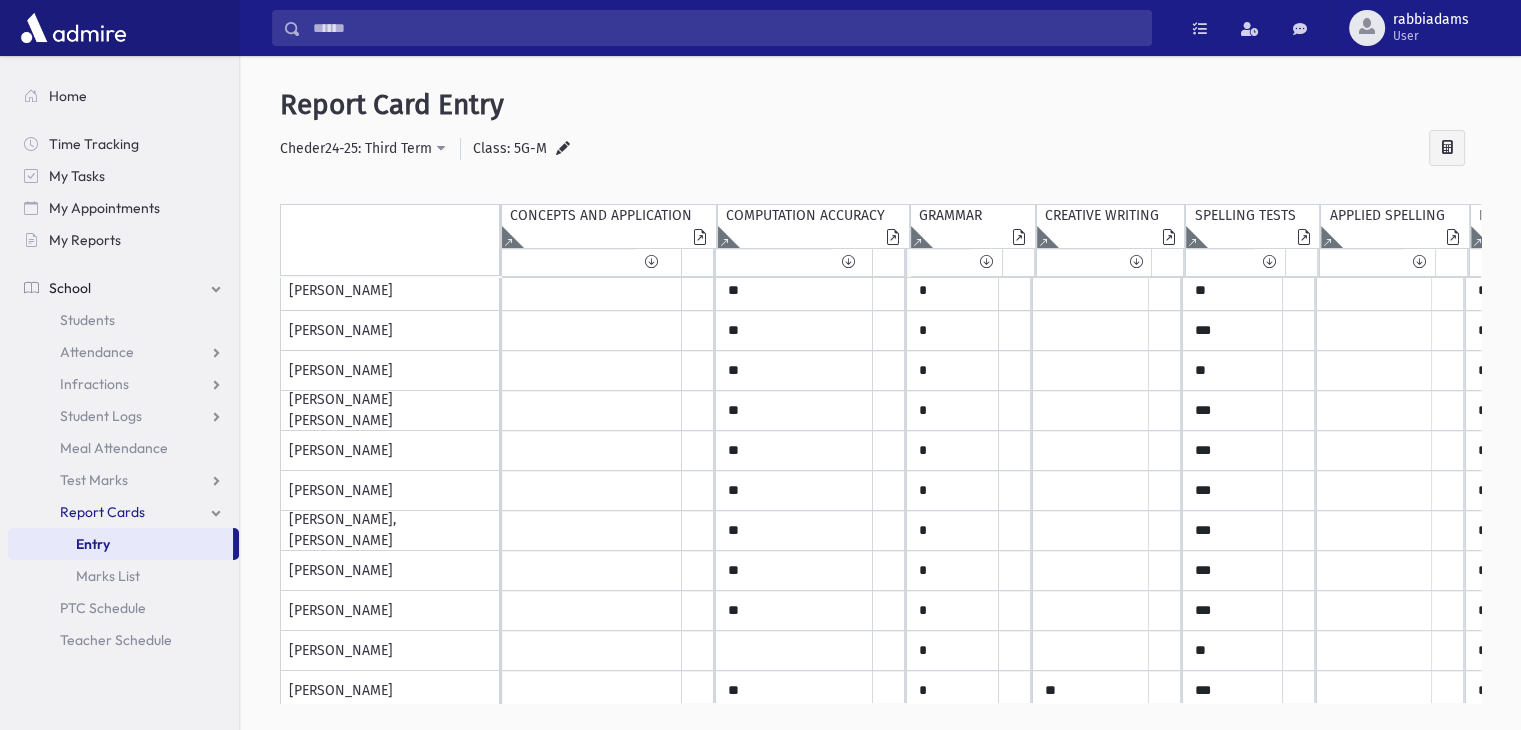 type on "**" 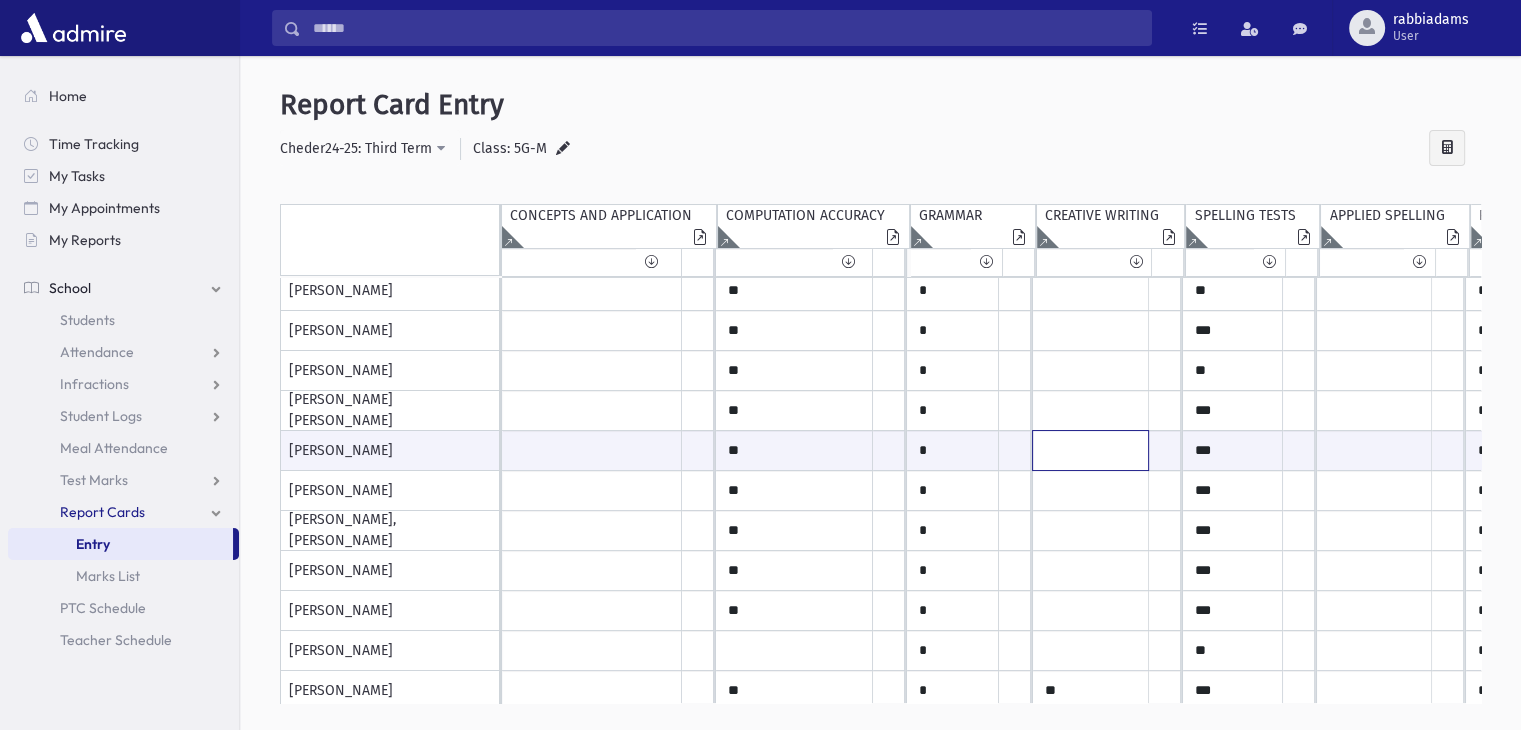 click at bounding box center (592, 450) 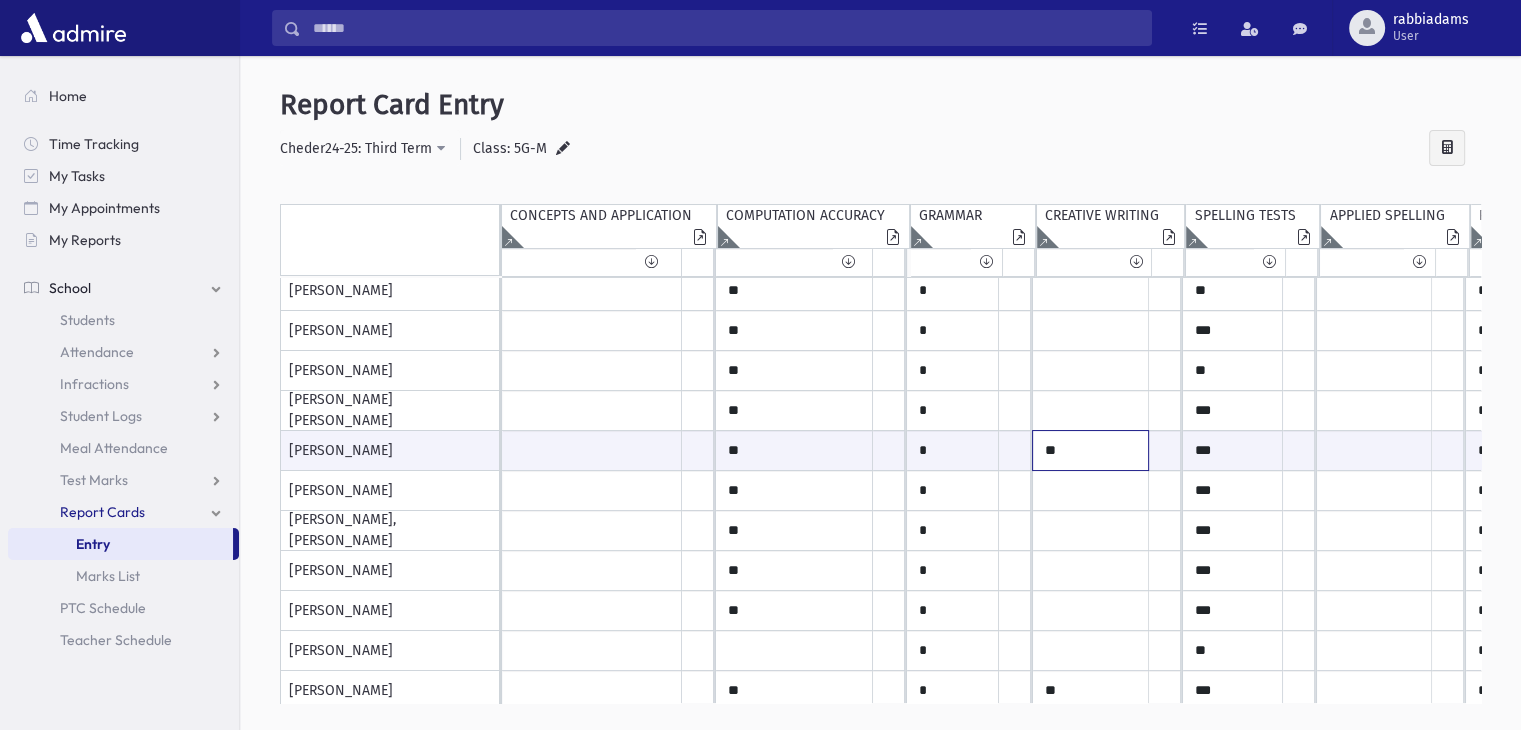 type on "**" 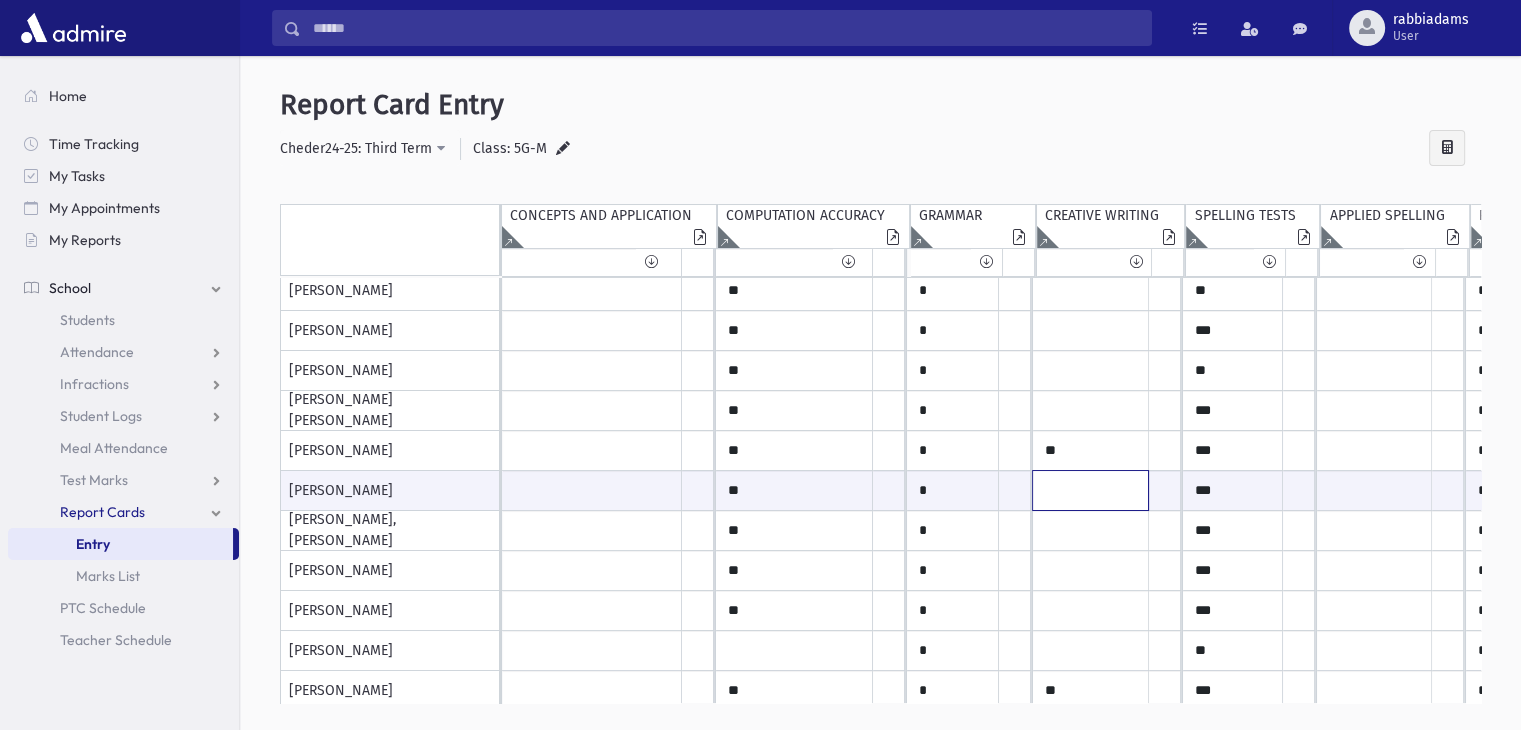 click at bounding box center [592, 490] 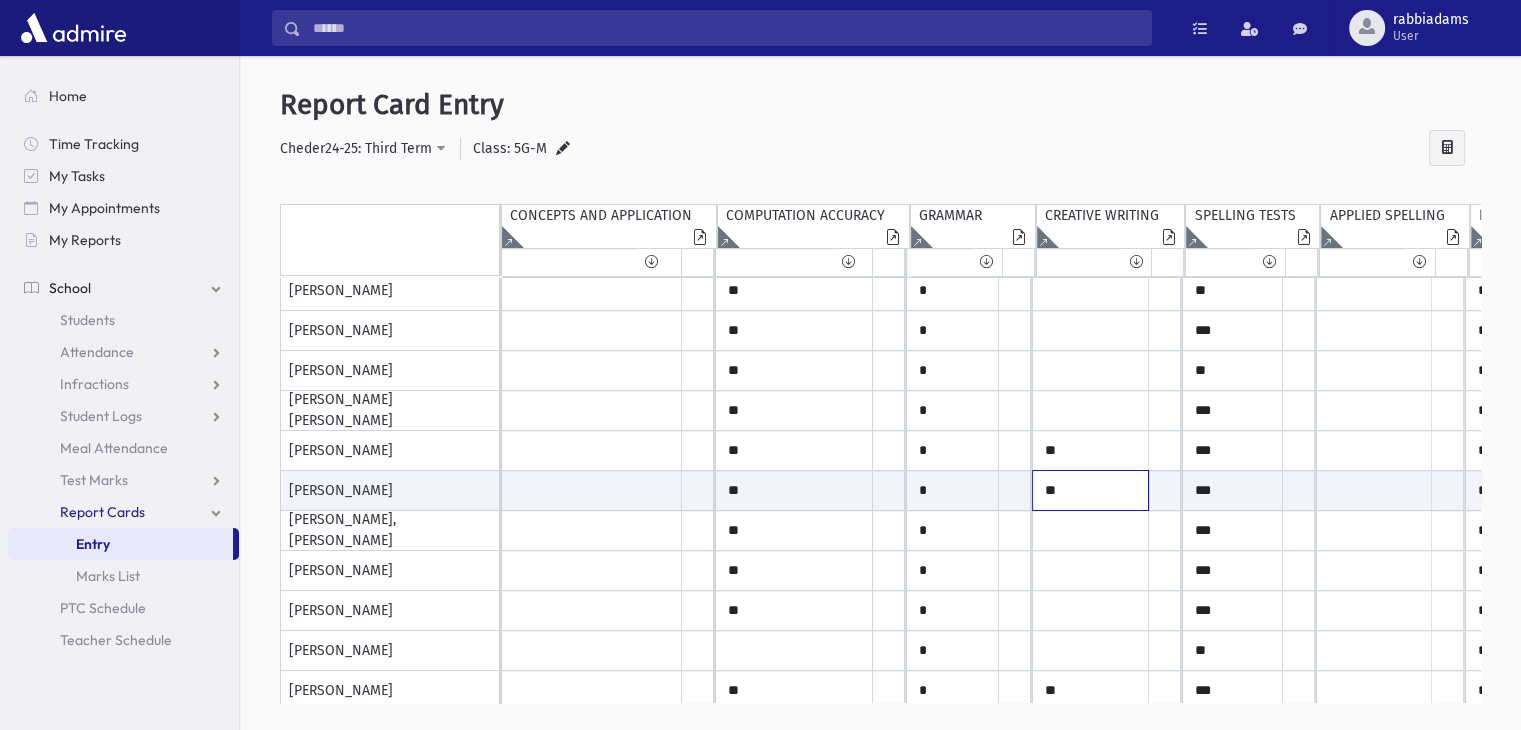 type on "**" 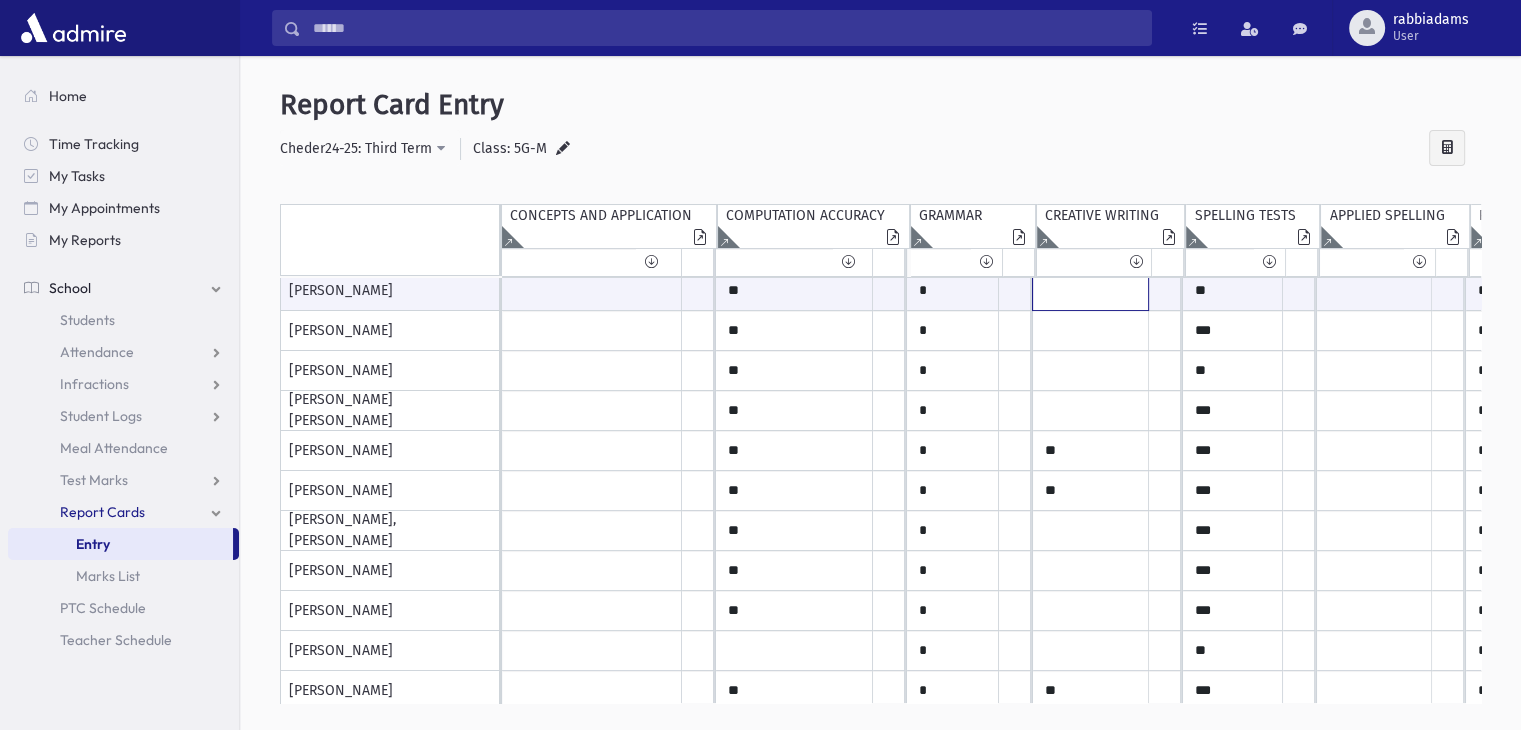 click at bounding box center [592, 290] 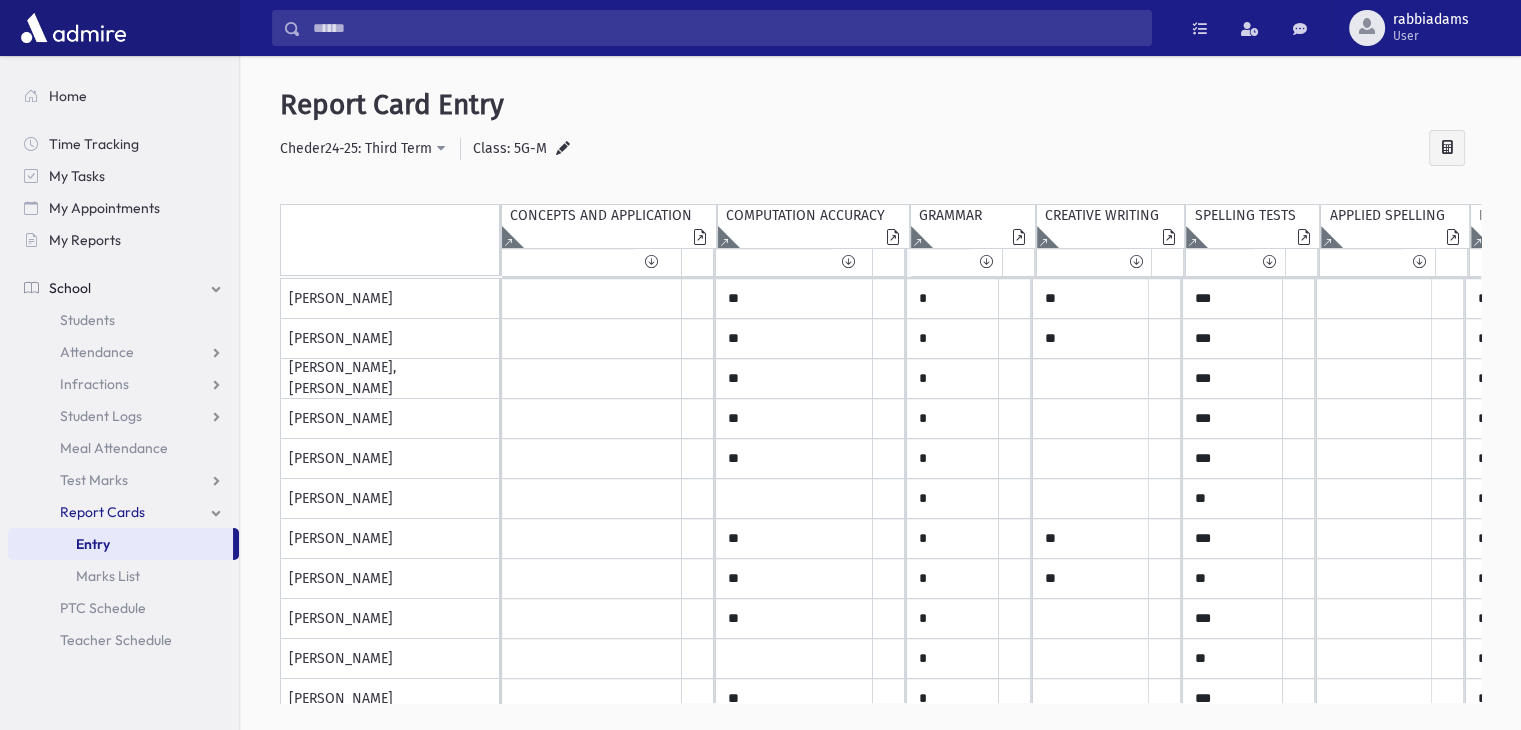 scroll, scrollTop: 240, scrollLeft: 0, axis: vertical 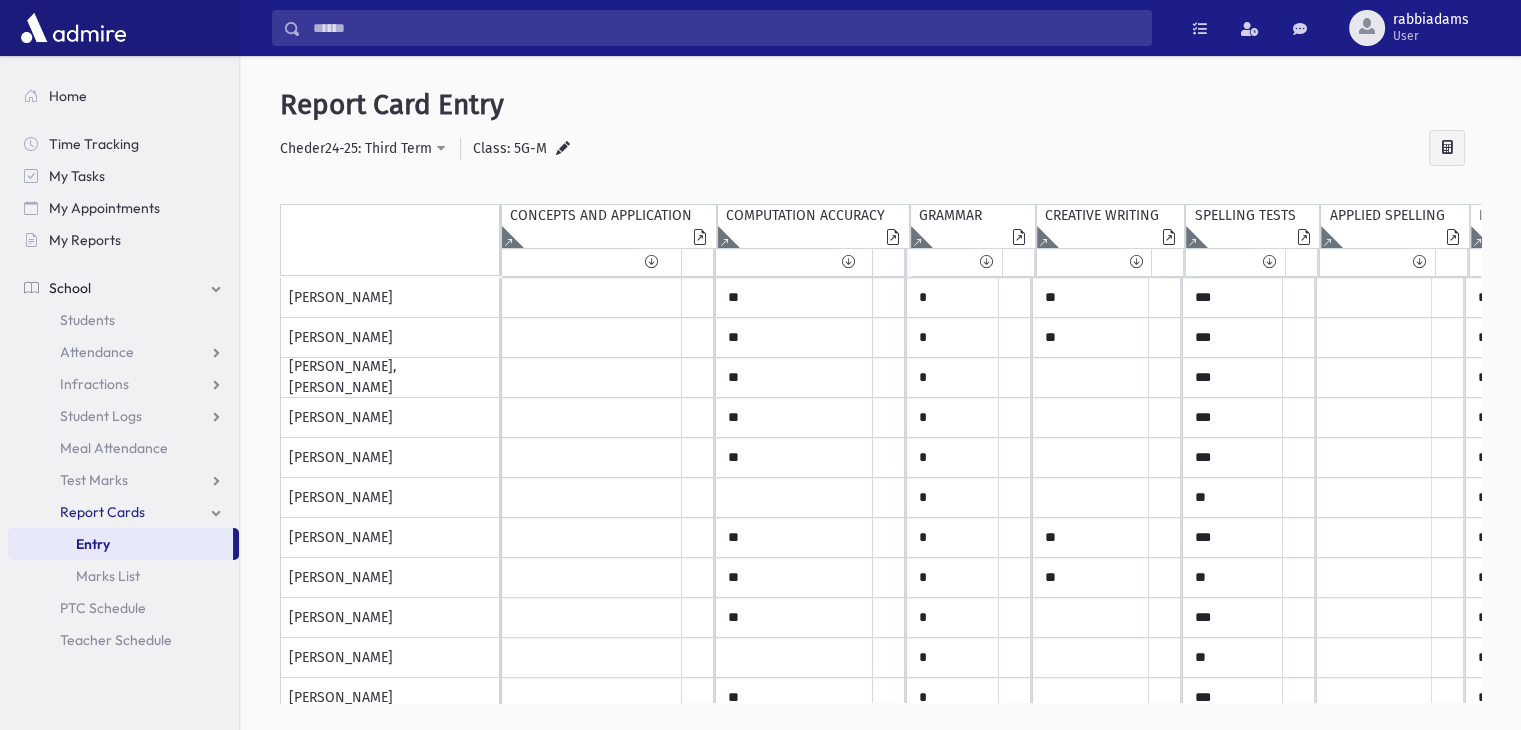 type on "**" 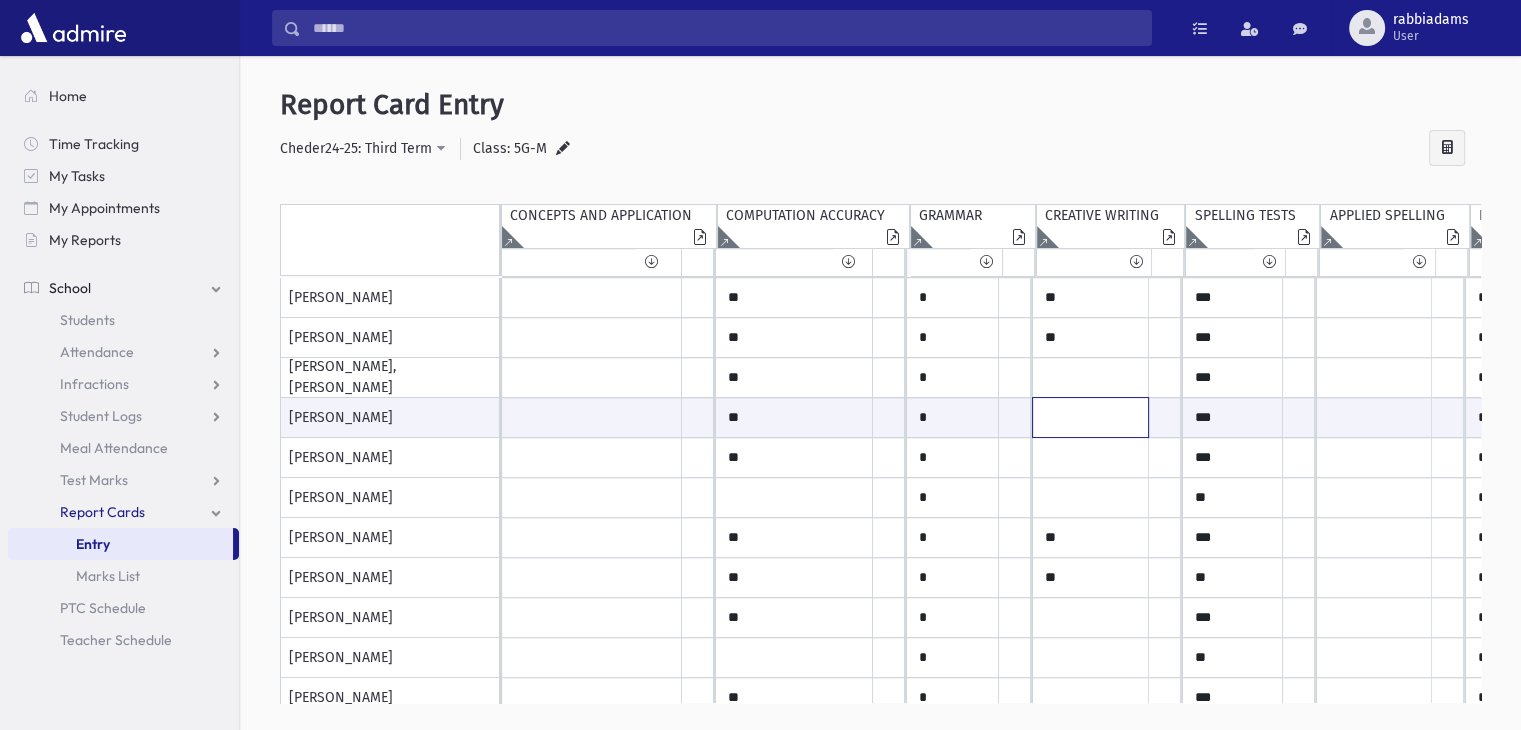 click at bounding box center [592, 417] 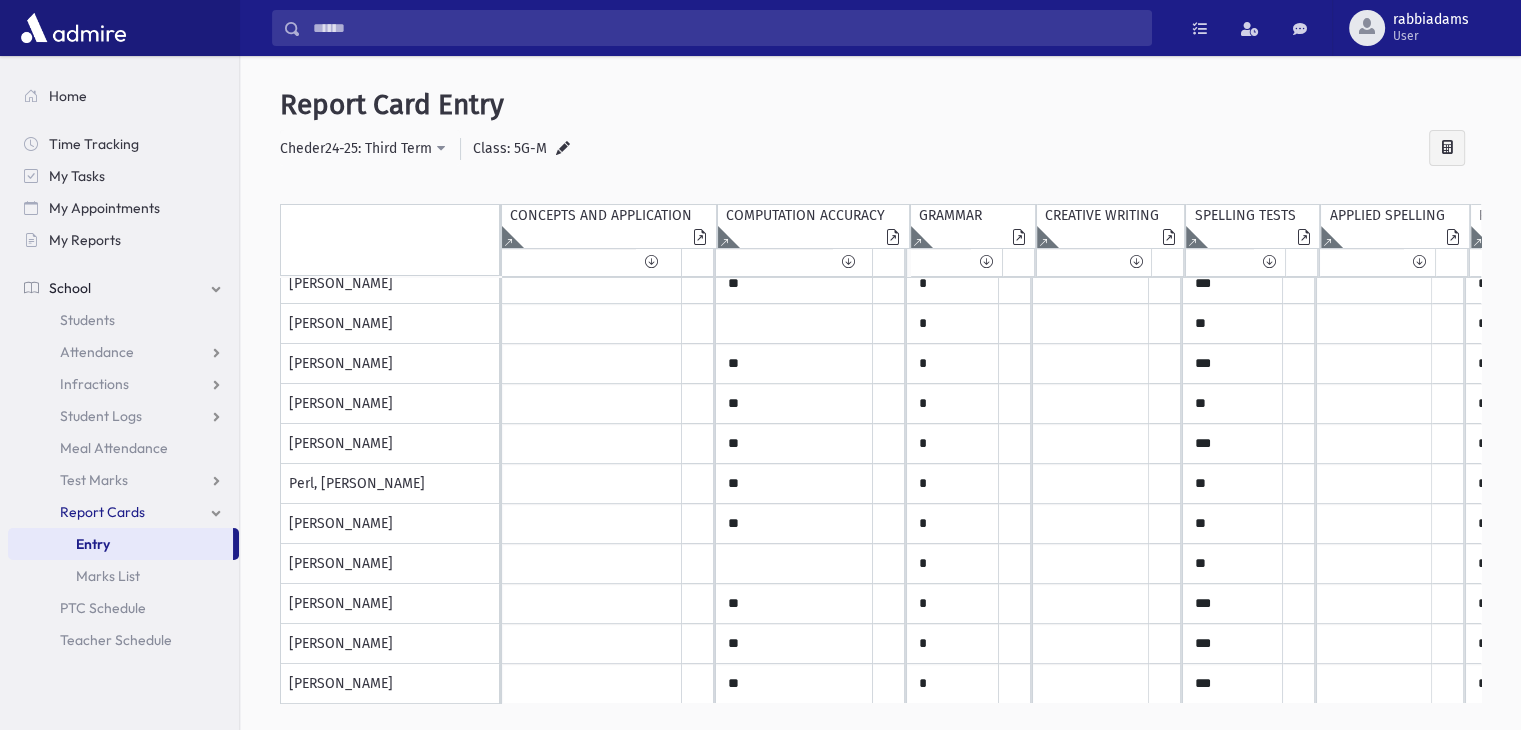 scroll, scrollTop: 654, scrollLeft: 0, axis: vertical 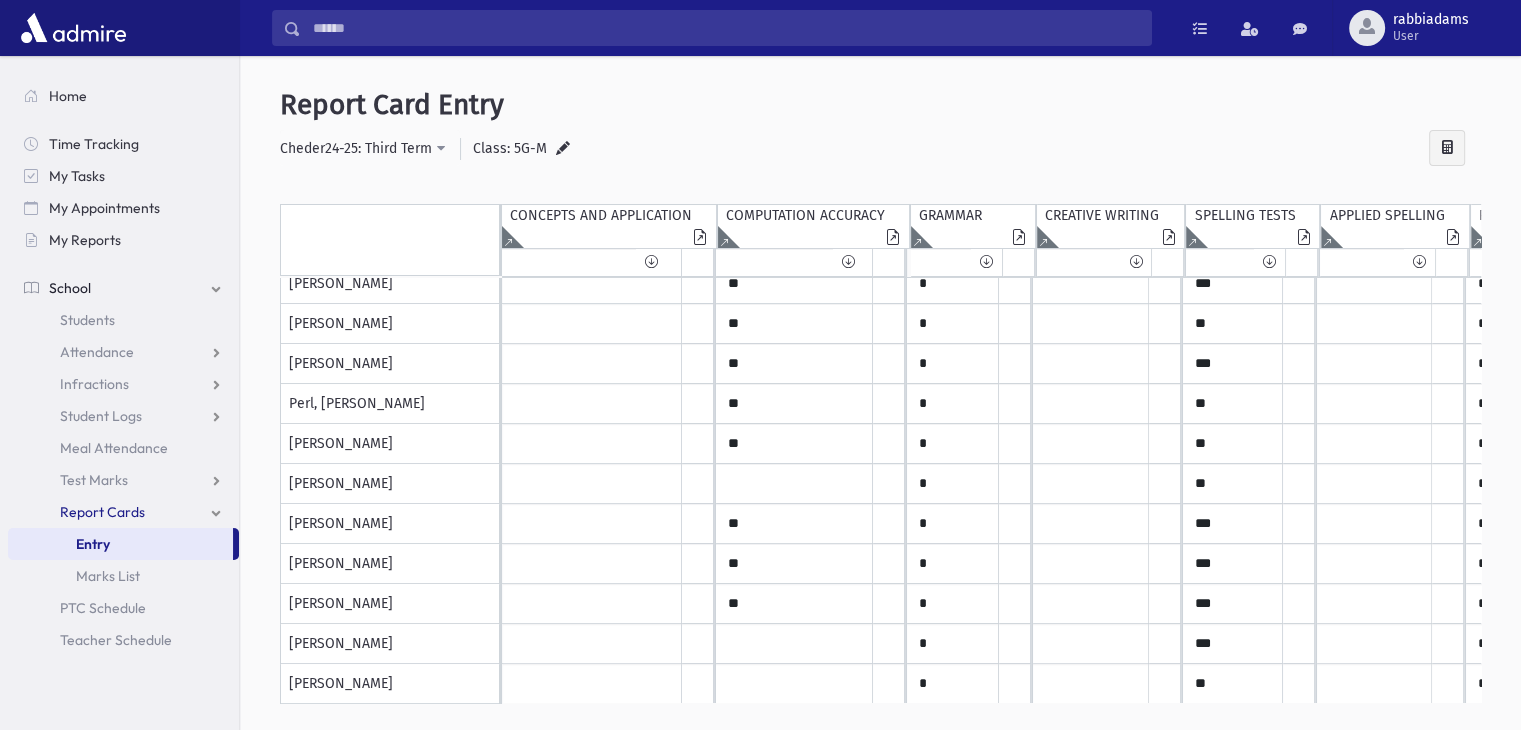 type on "*" 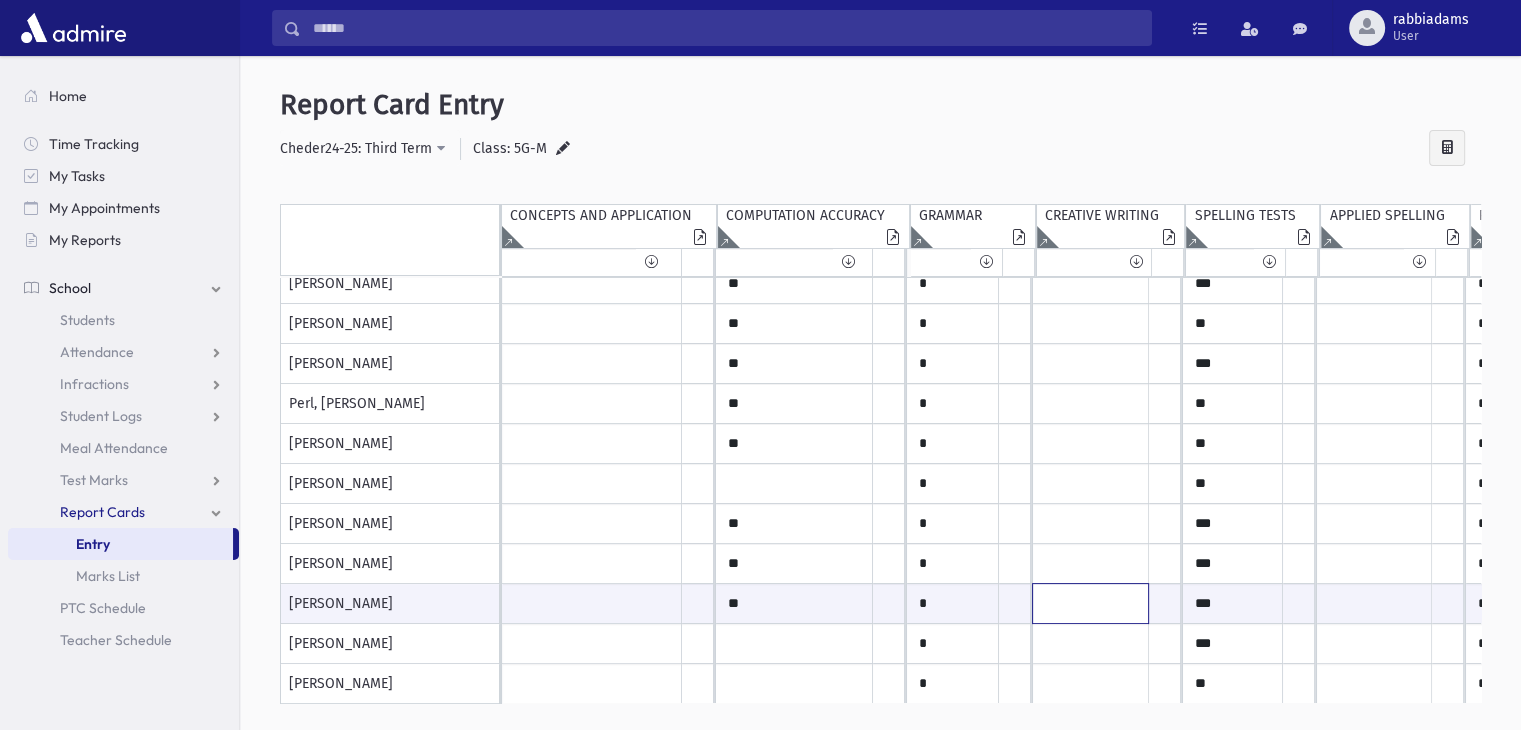 click at bounding box center (592, 603) 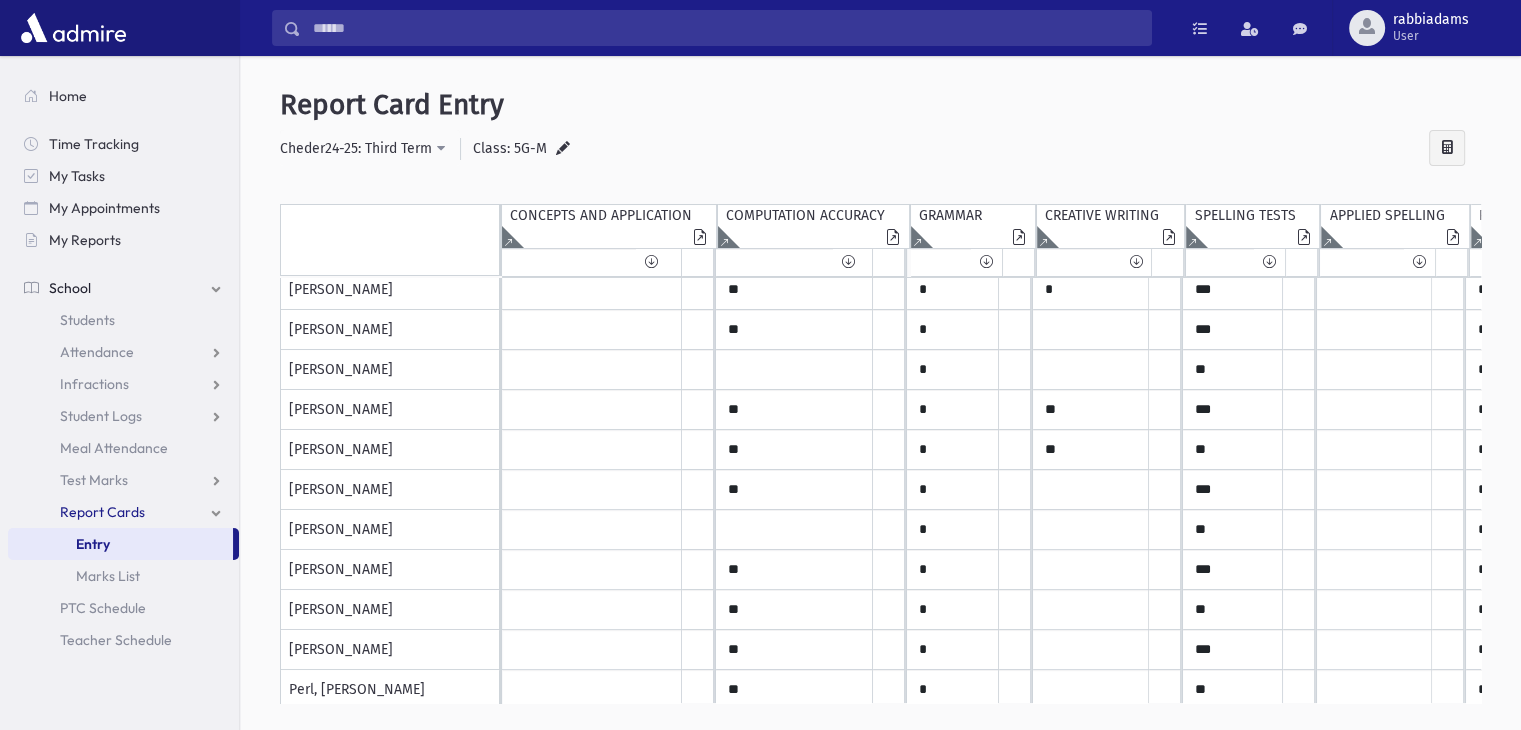 scroll, scrollTop: 317, scrollLeft: 0, axis: vertical 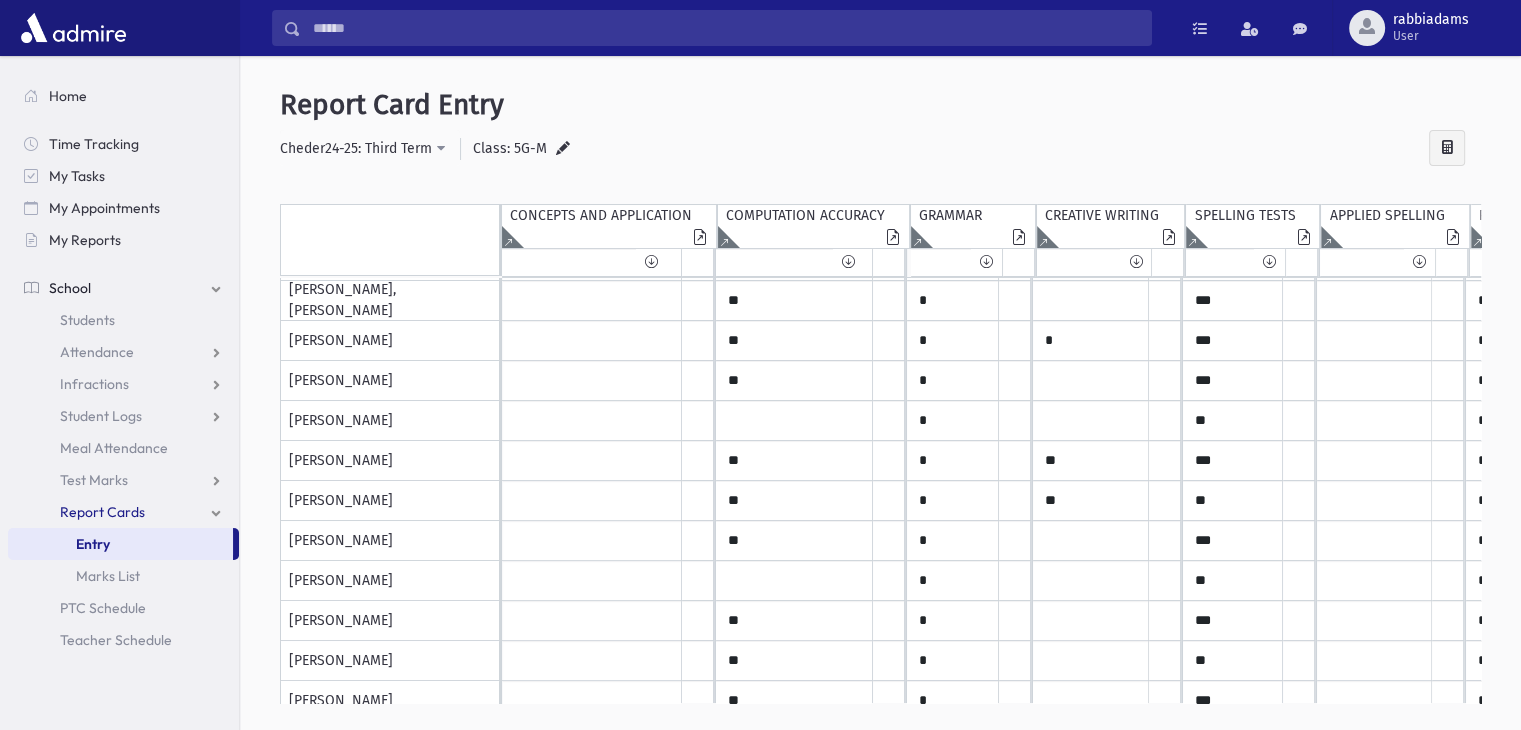 type on "*" 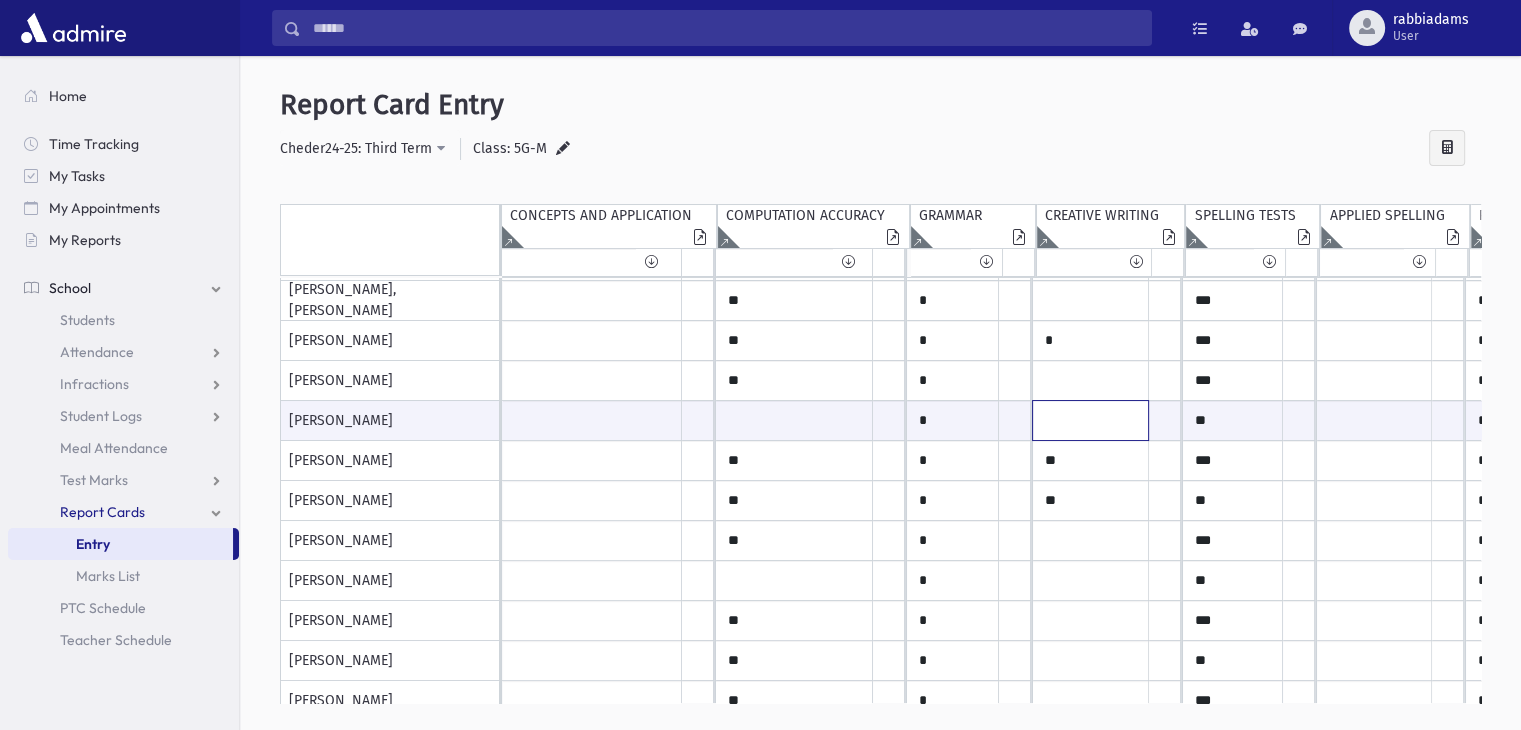 click at bounding box center [592, 420] 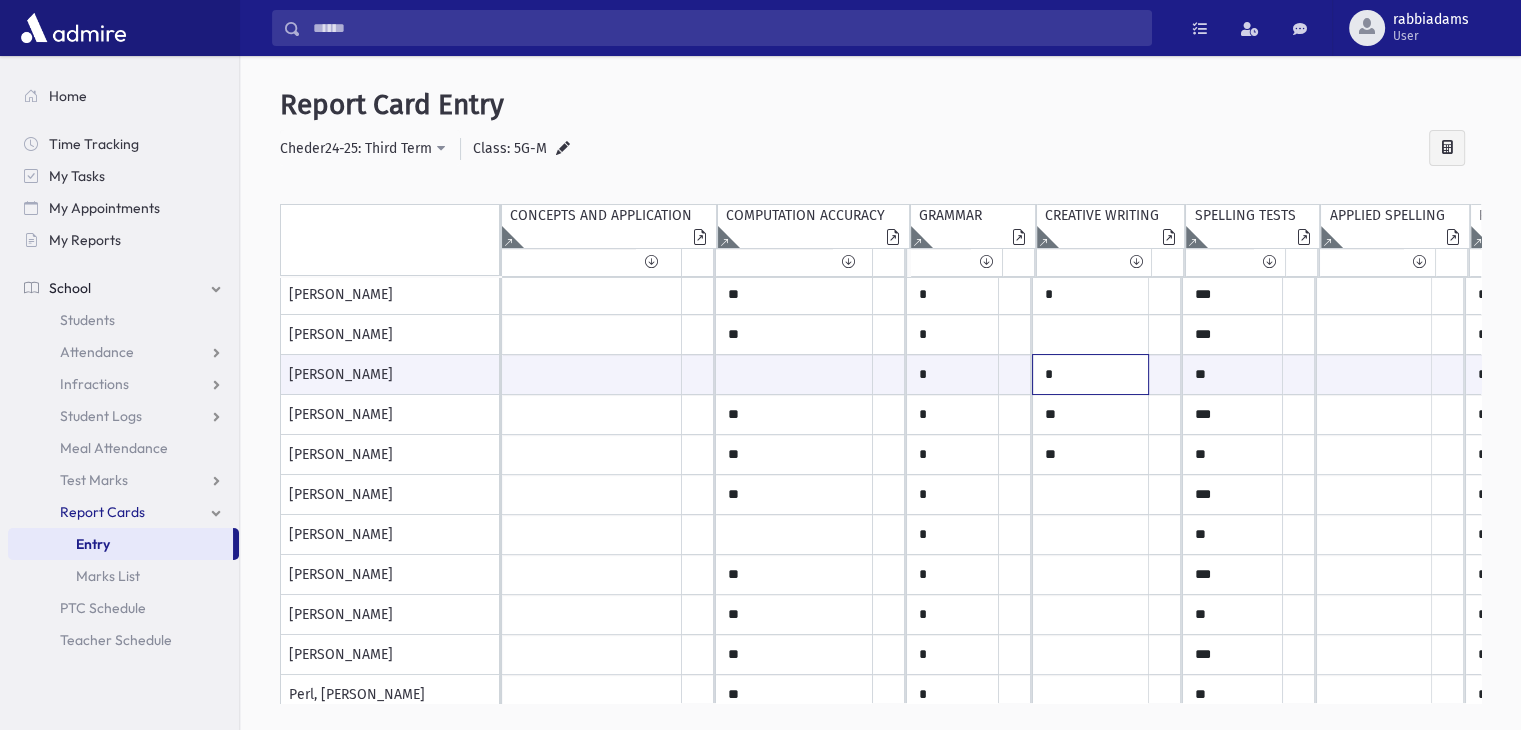 scroll, scrollTop: 388, scrollLeft: 0, axis: vertical 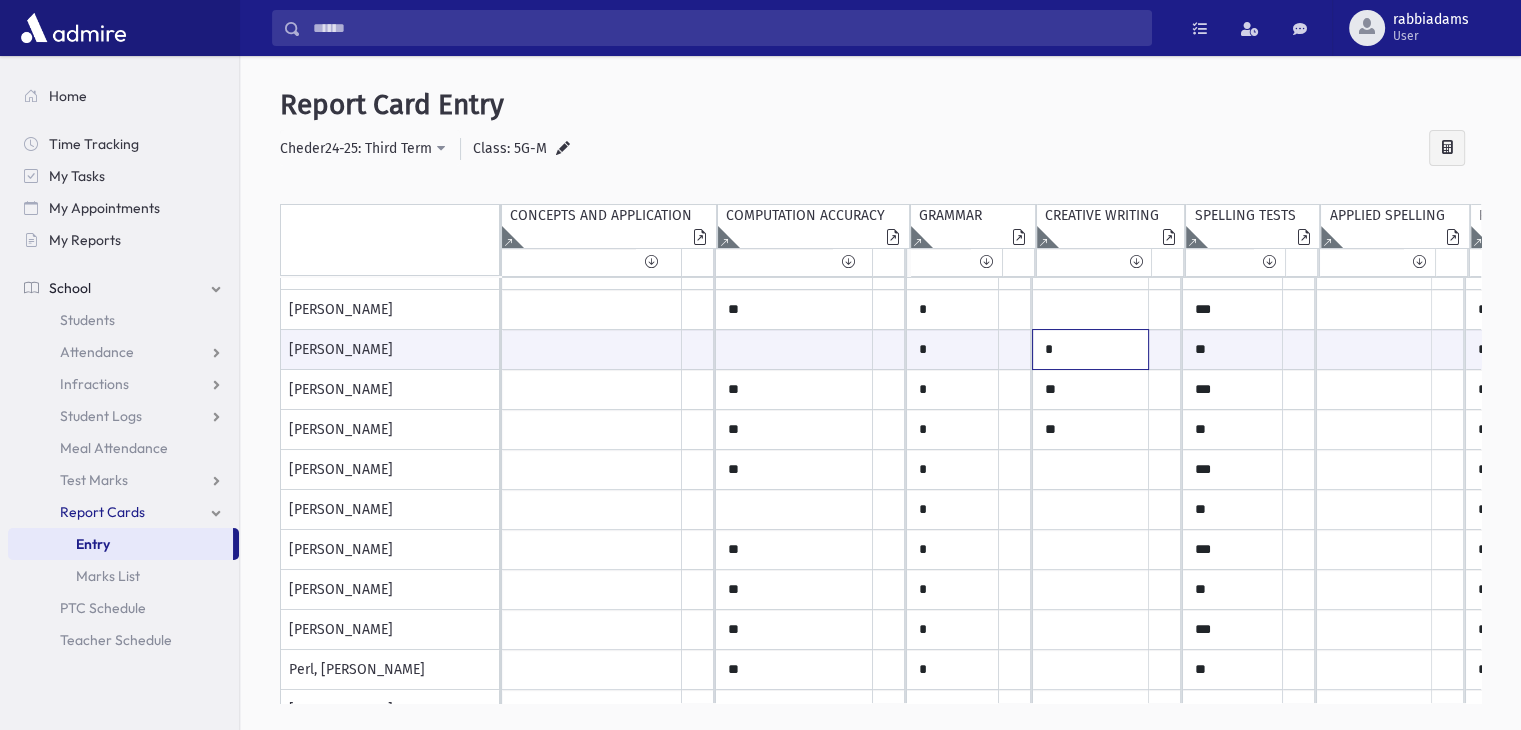 type on "*" 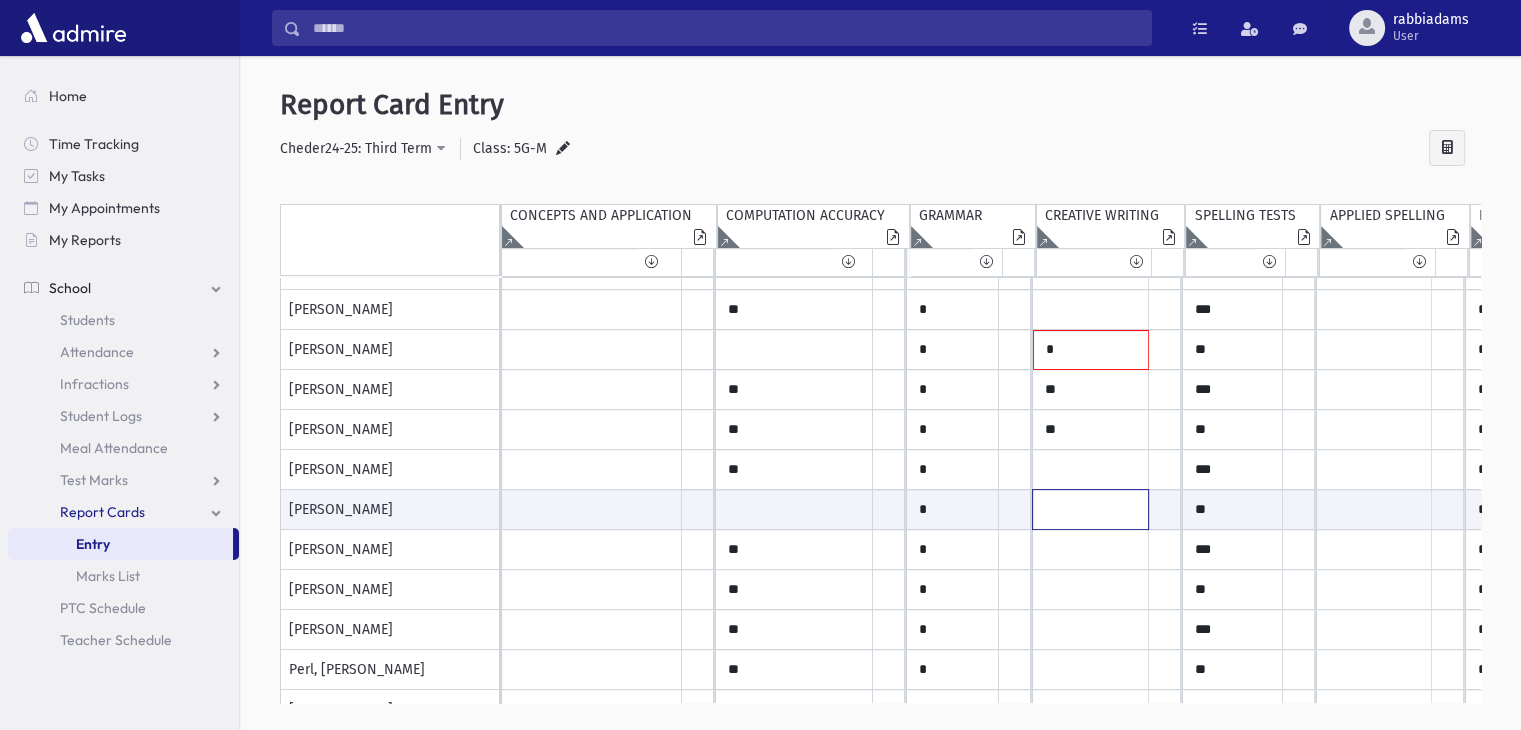 click at bounding box center [592, 509] 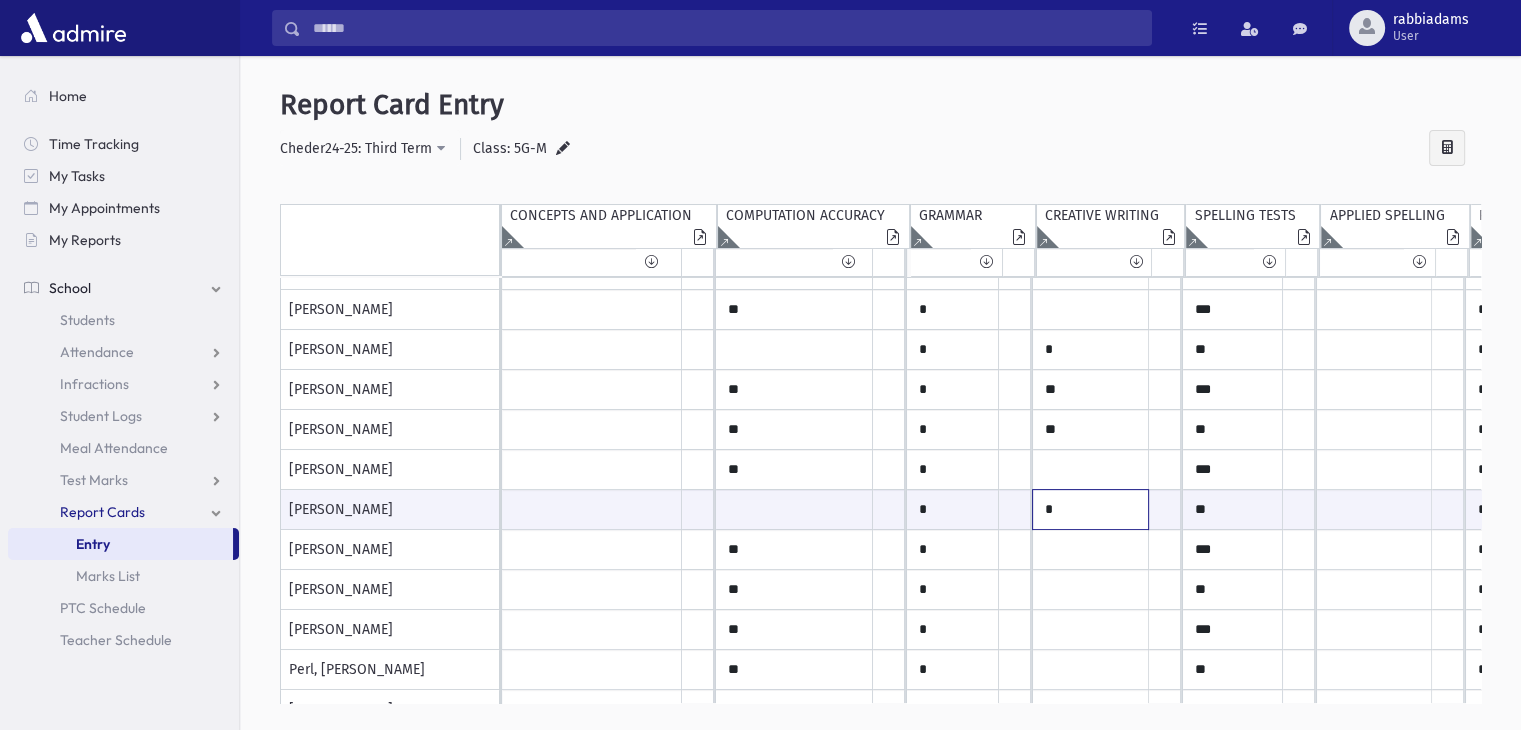 type on "*" 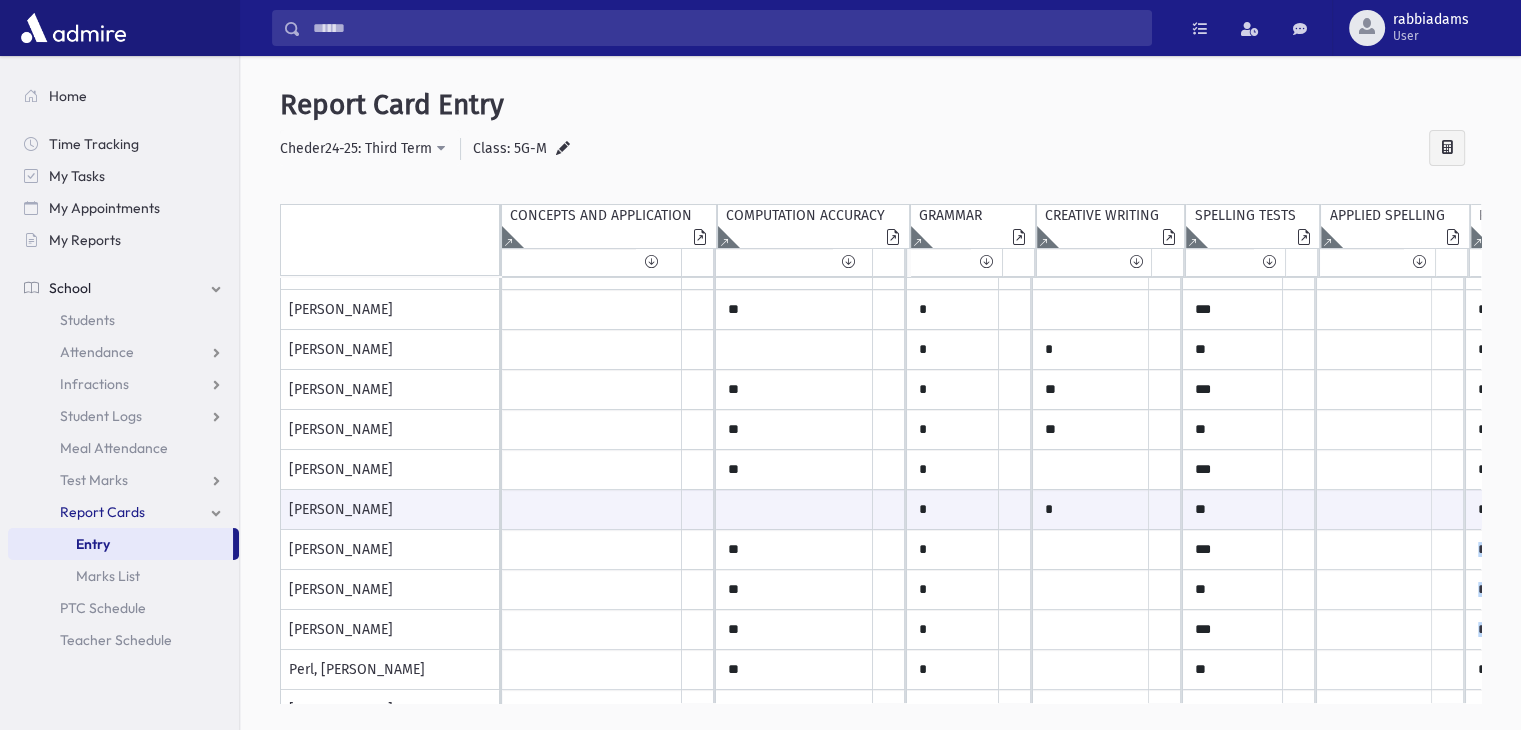 drag, startPoint x: 1480, startPoint y: 557, endPoint x: 1513, endPoint y: 688, distance: 135.09256 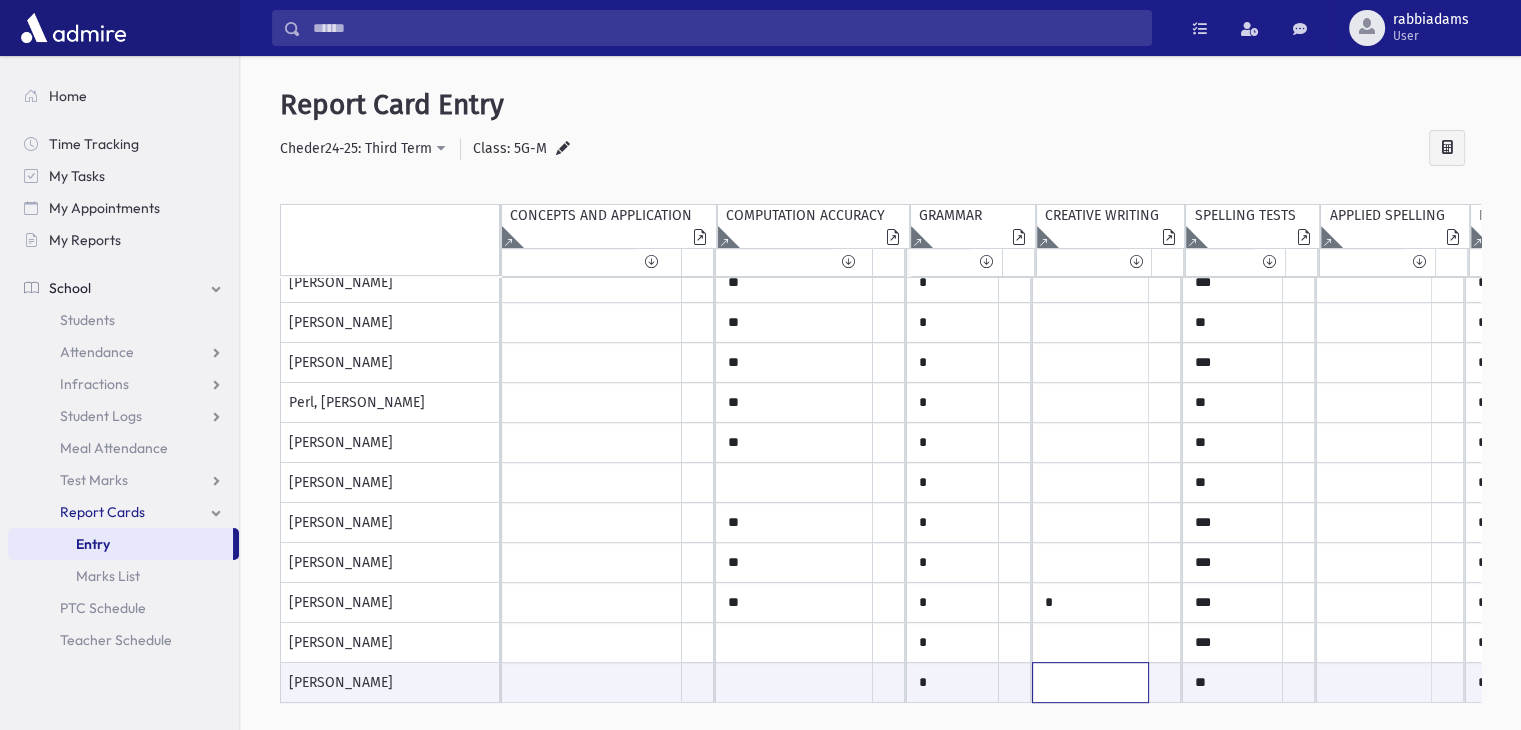 click at bounding box center [592, 682] 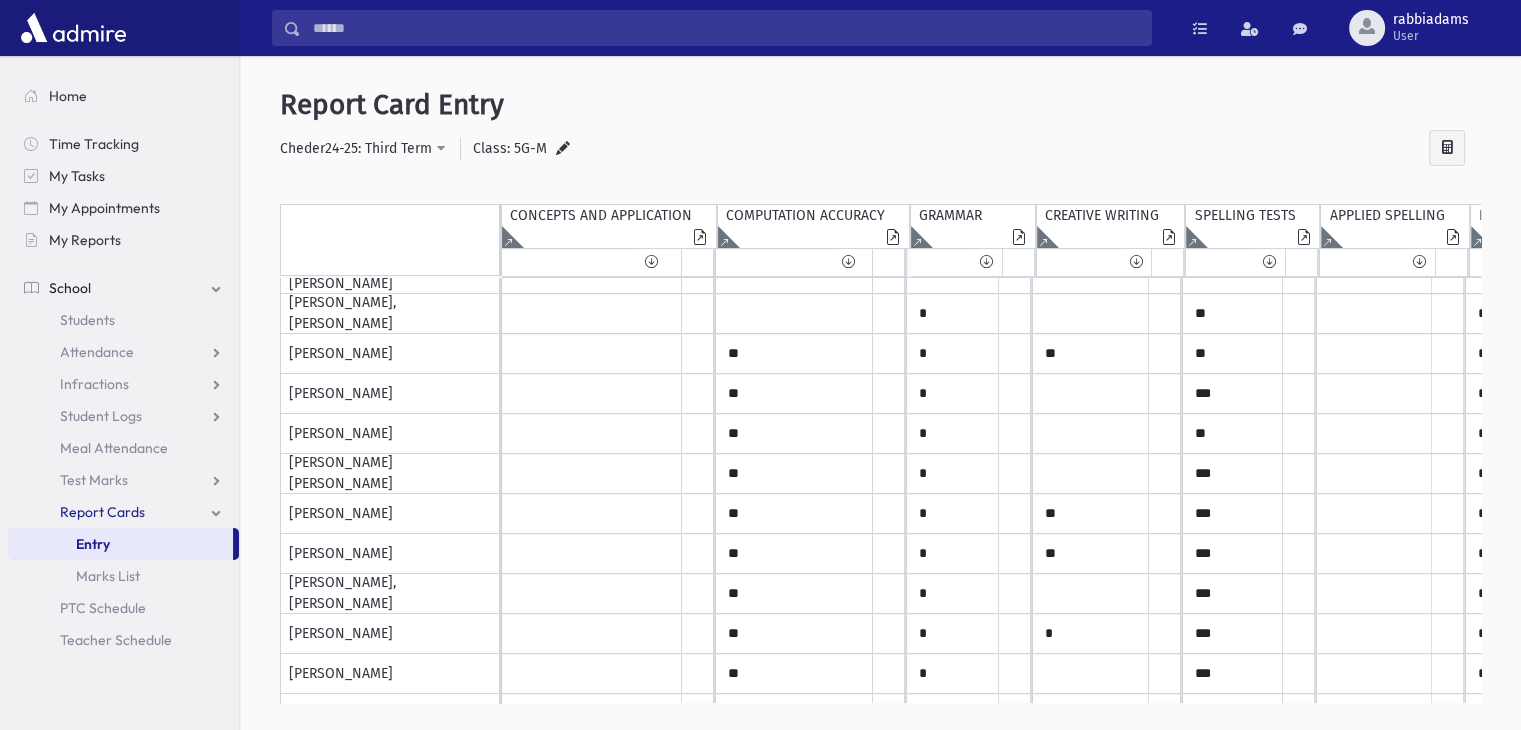 scroll, scrollTop: 0, scrollLeft: 0, axis: both 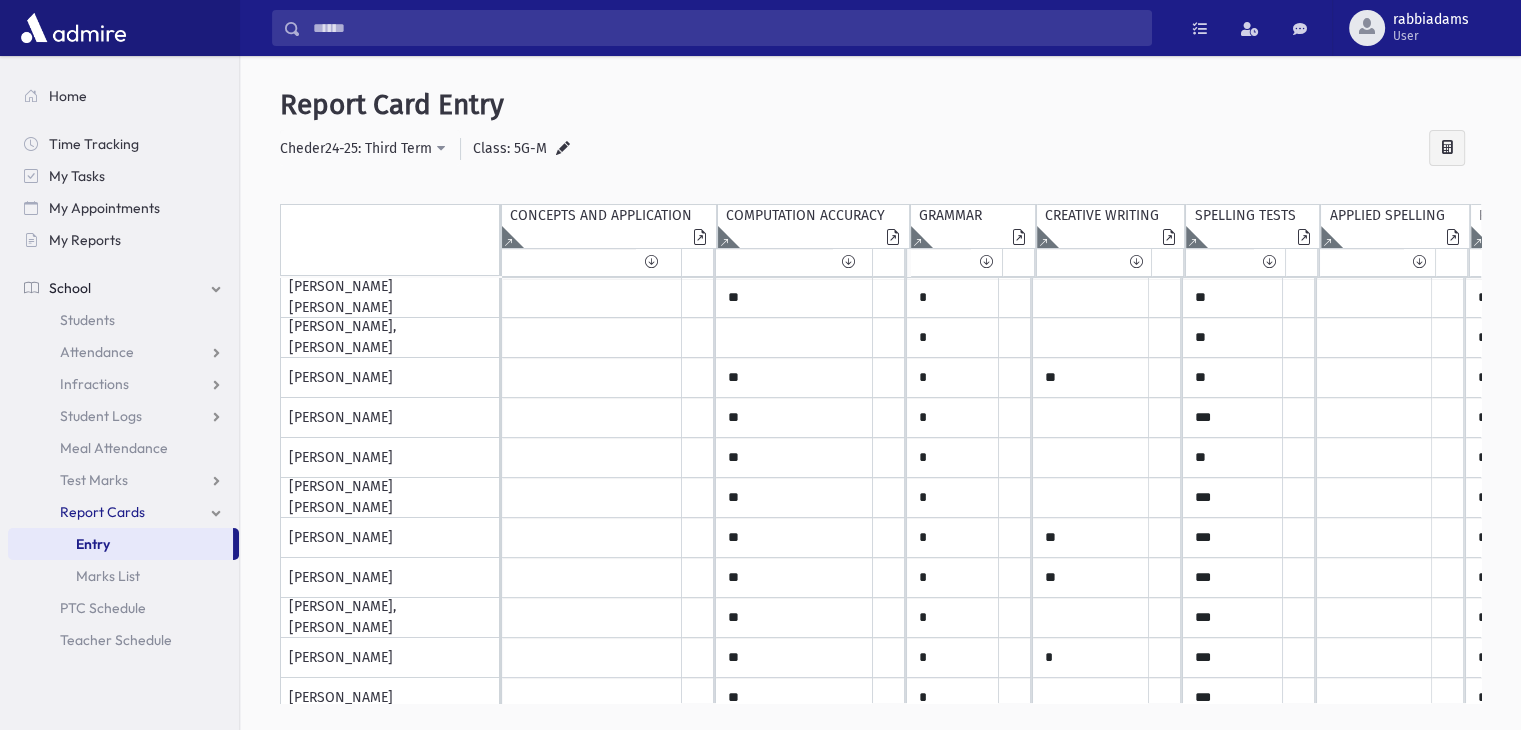 type on "**" 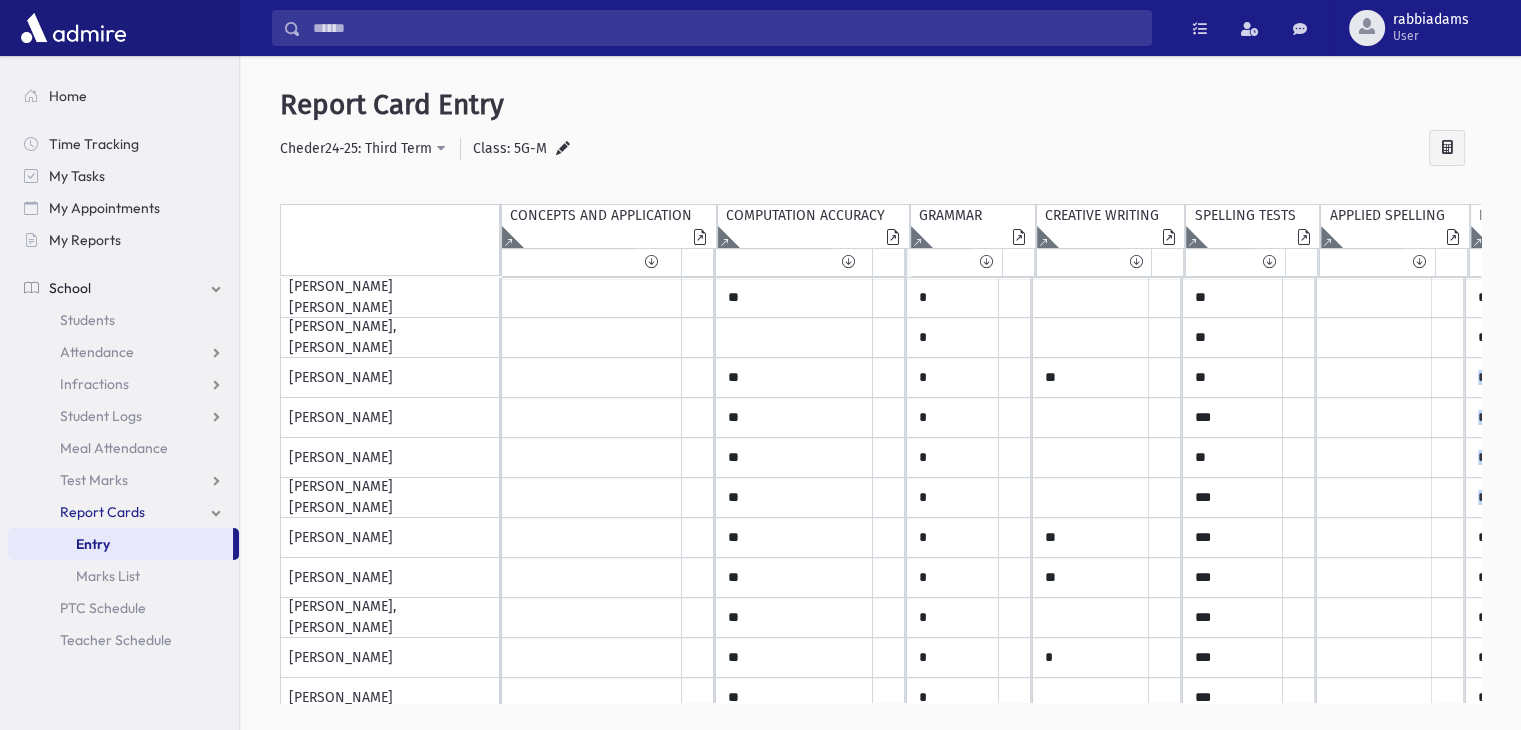 drag, startPoint x: 1481, startPoint y: 395, endPoint x: 1500, endPoint y: 534, distance: 140.29256 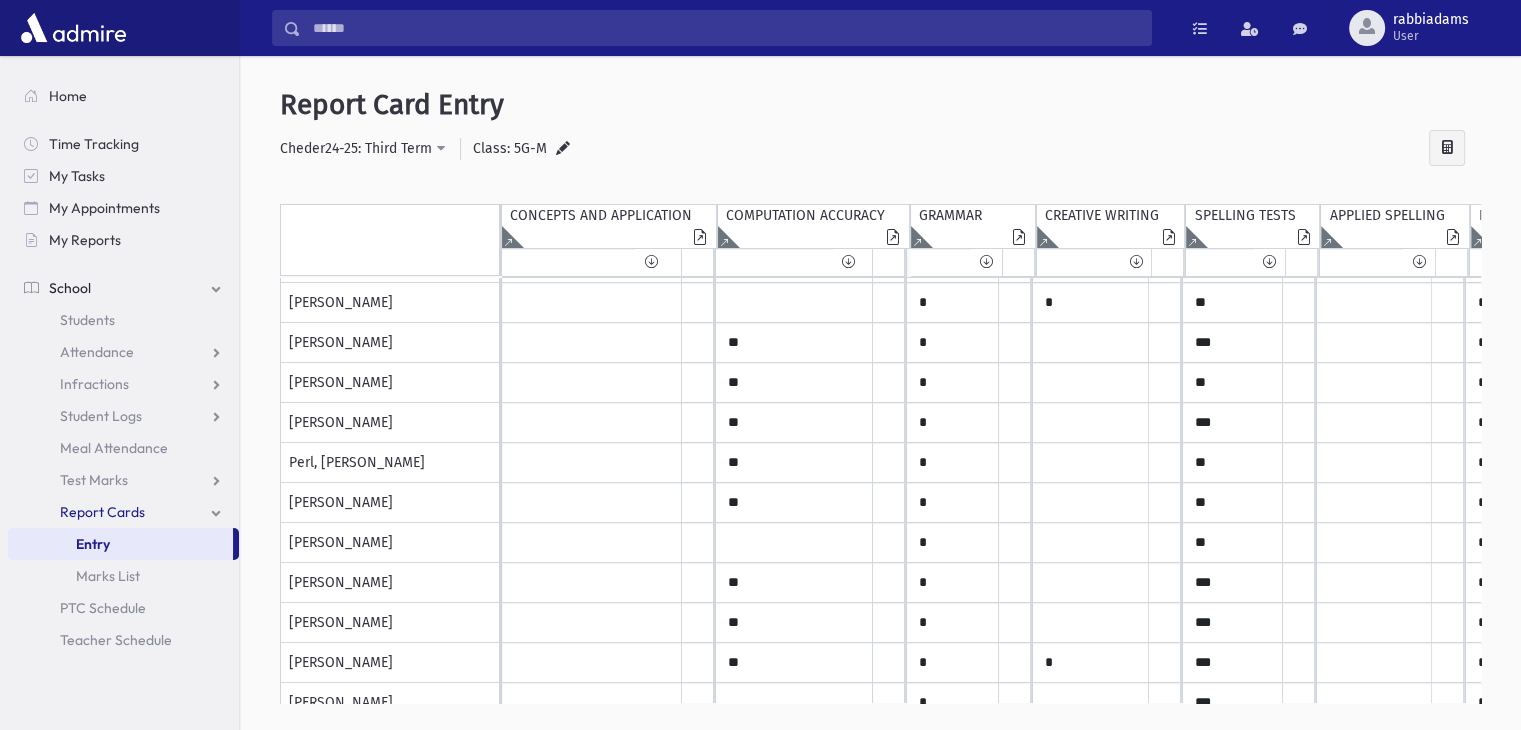 scroll, scrollTop: 663, scrollLeft: 0, axis: vertical 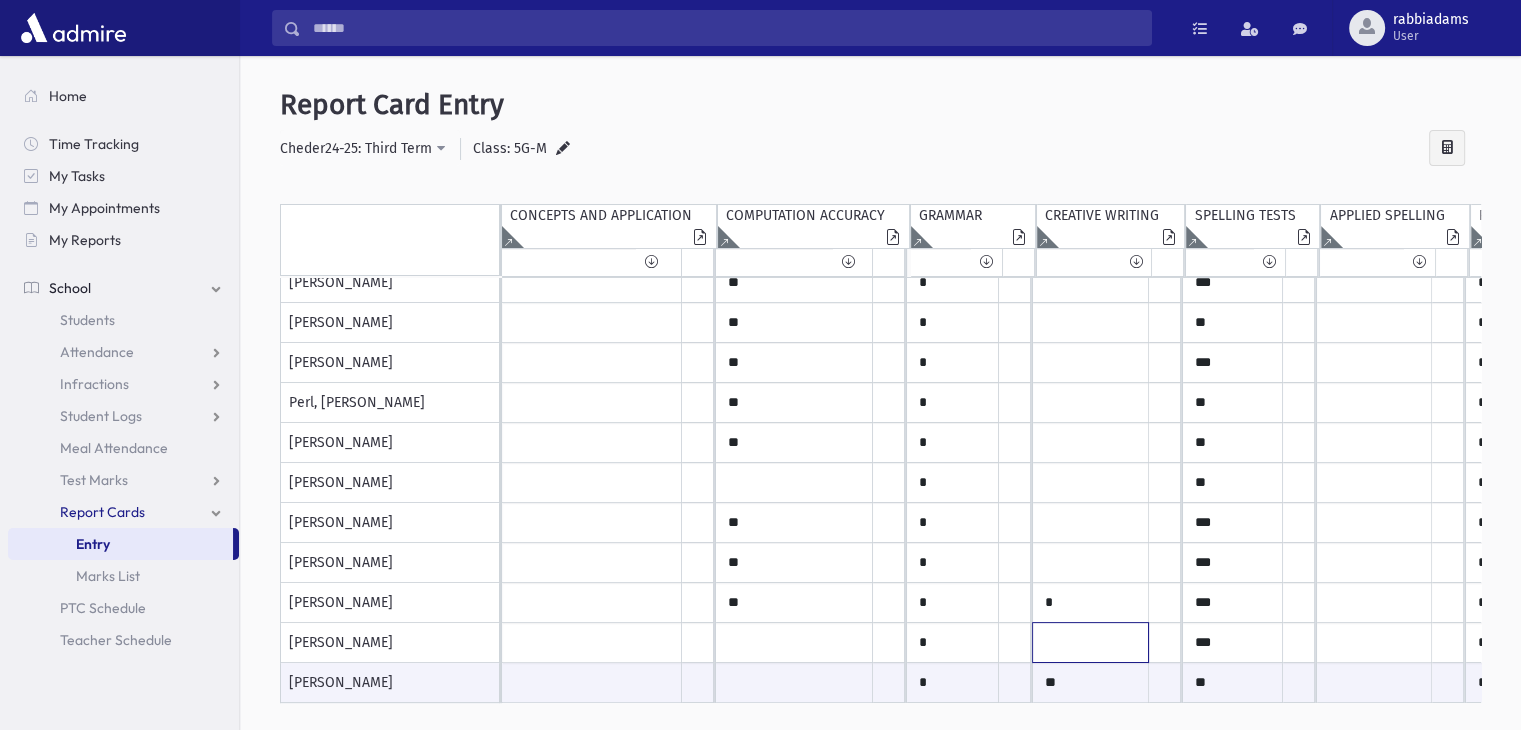 click at bounding box center [592, -357] 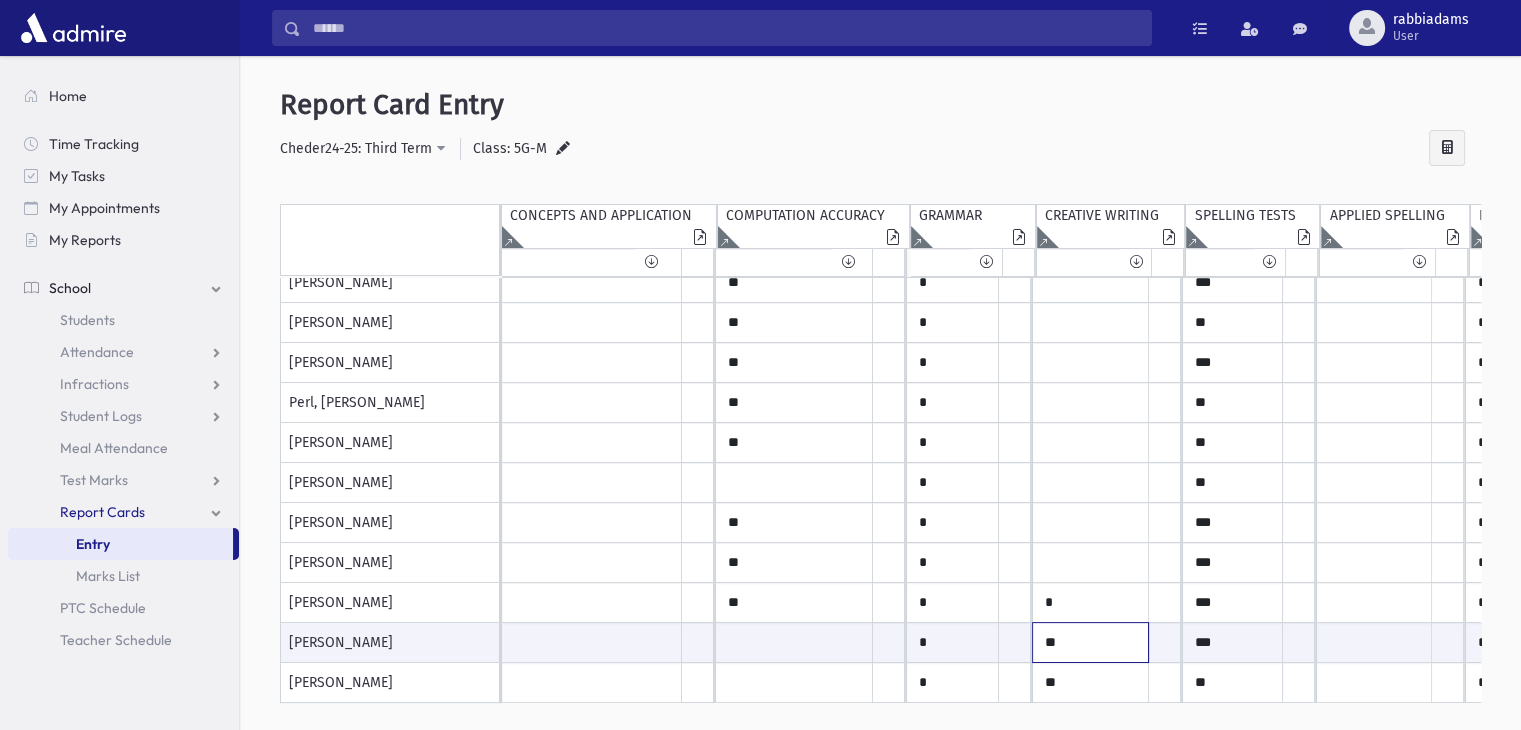 type on "**" 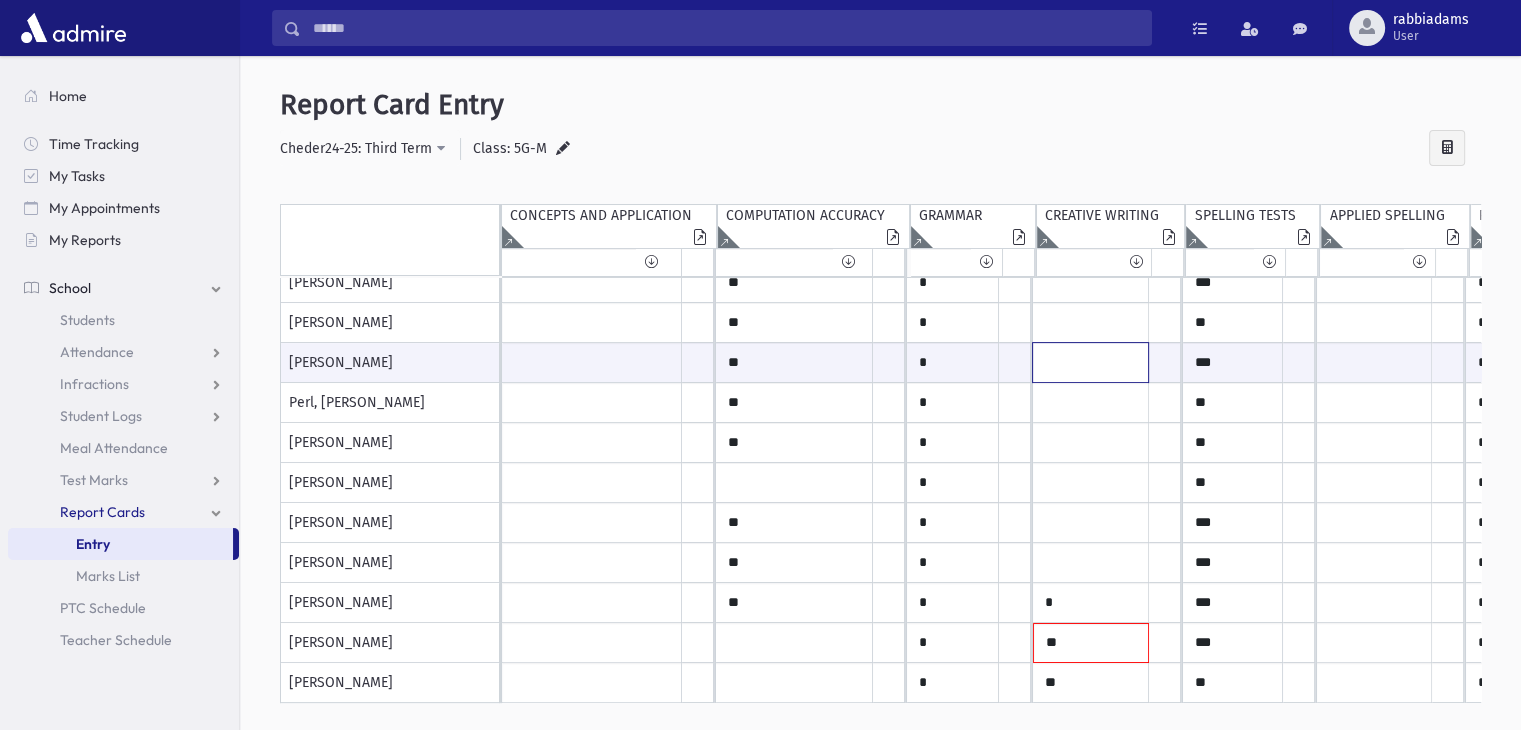 click at bounding box center (592, 362) 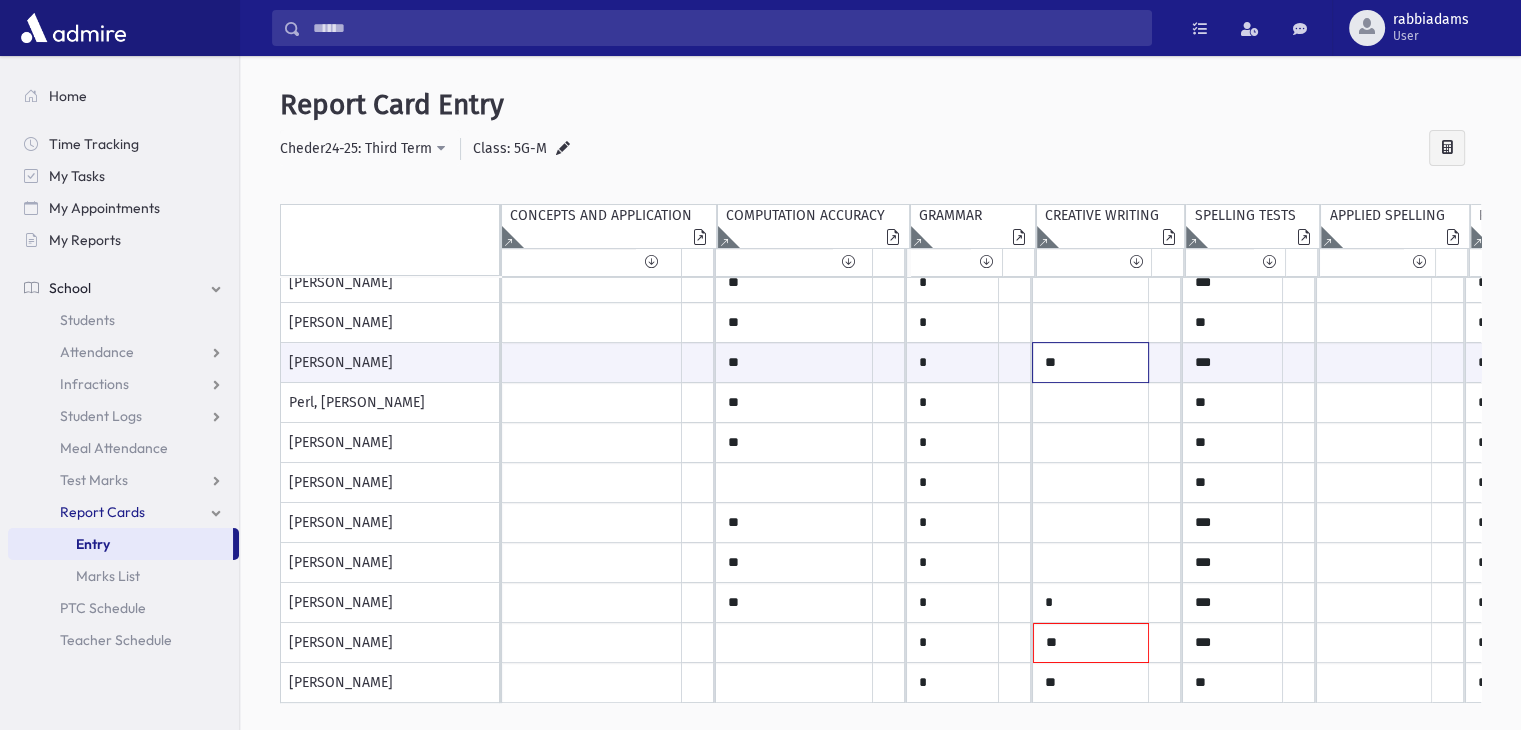 type on "**" 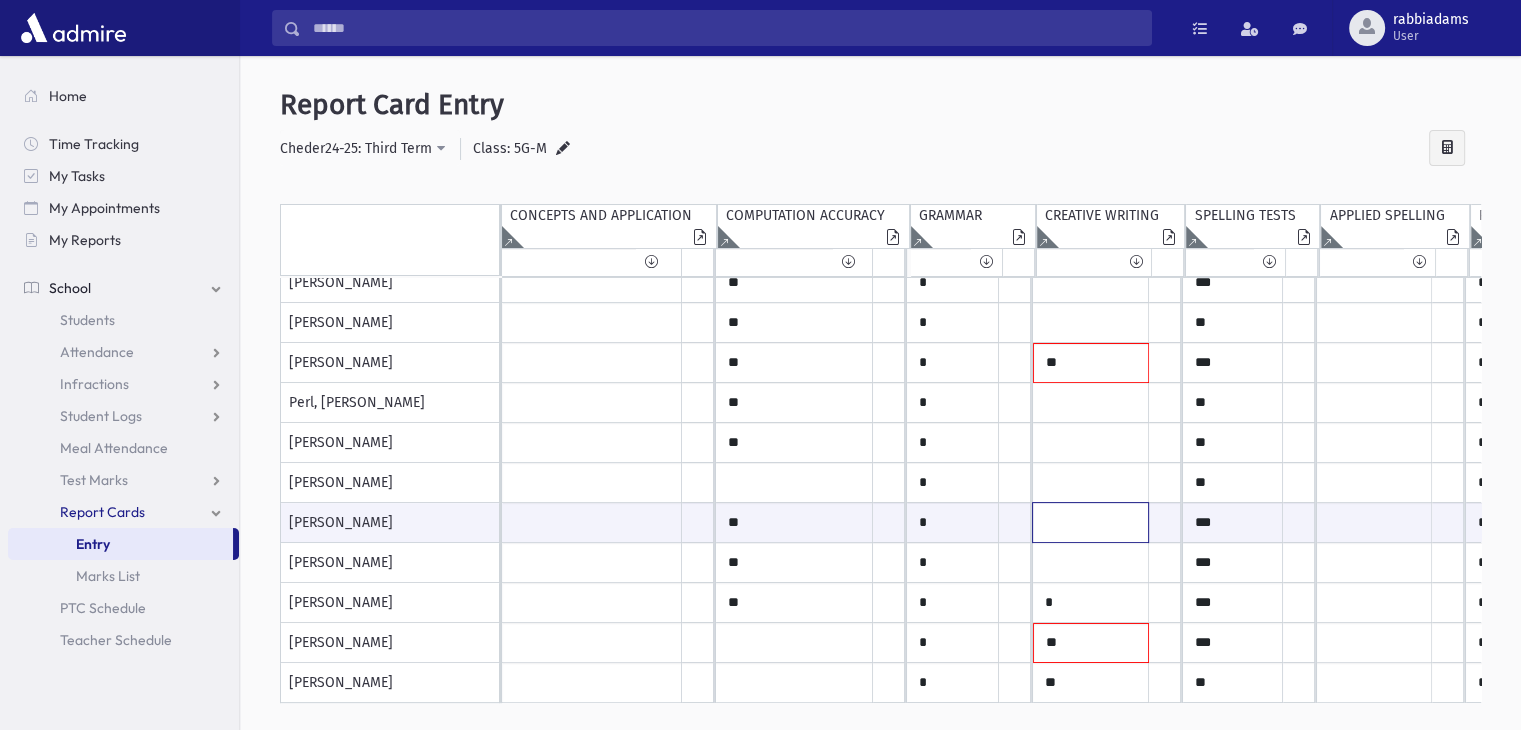 click at bounding box center (592, 522) 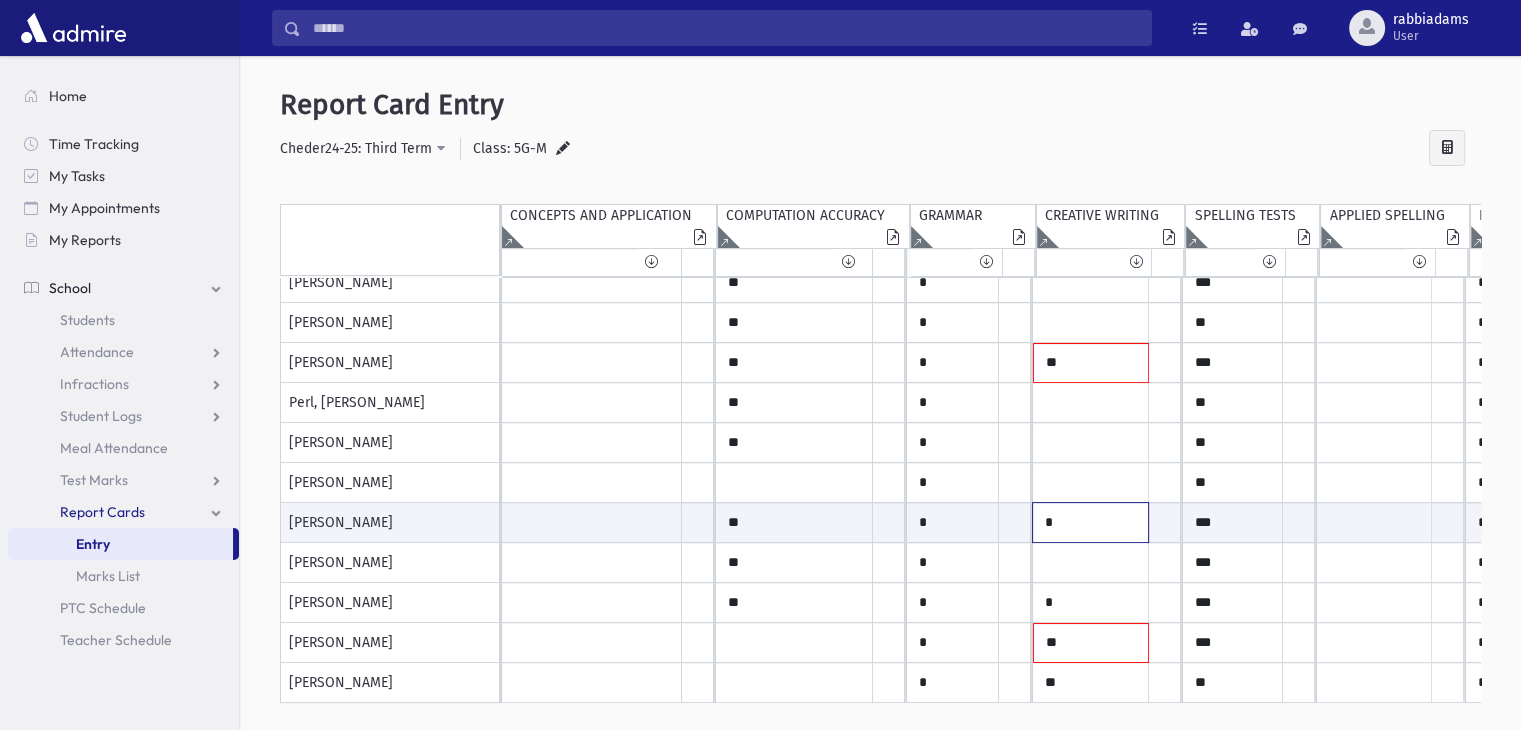 type on "*" 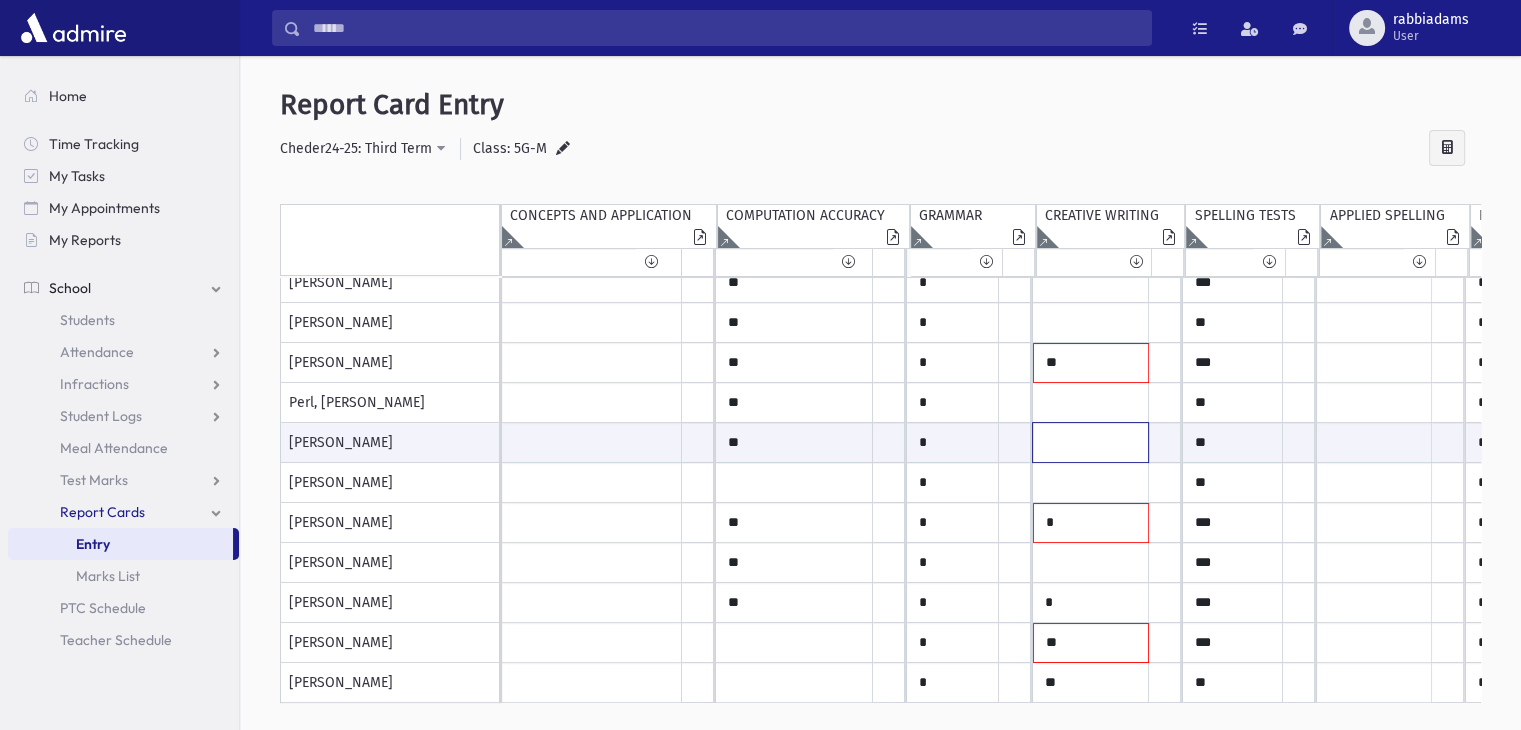 click at bounding box center (592, 442) 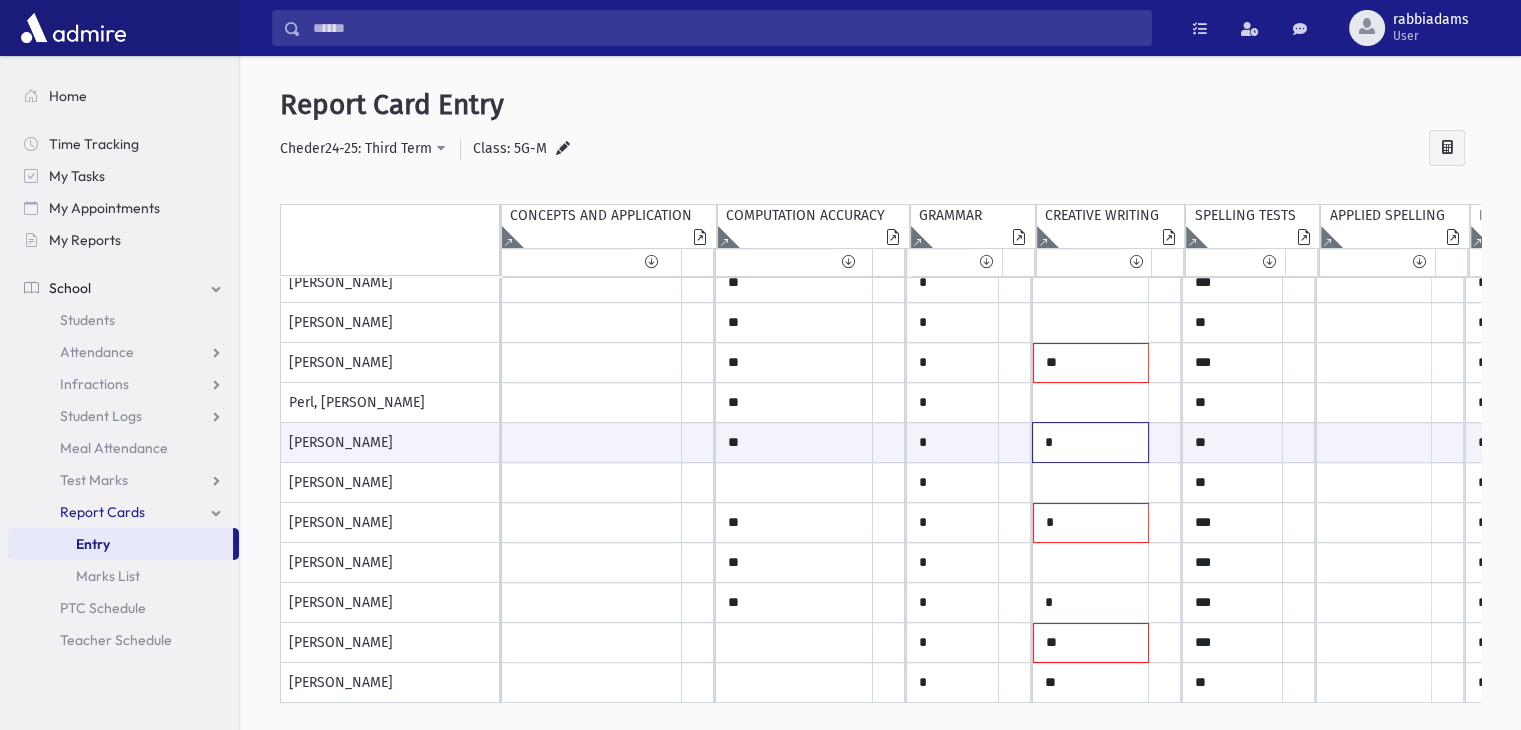 type on "*" 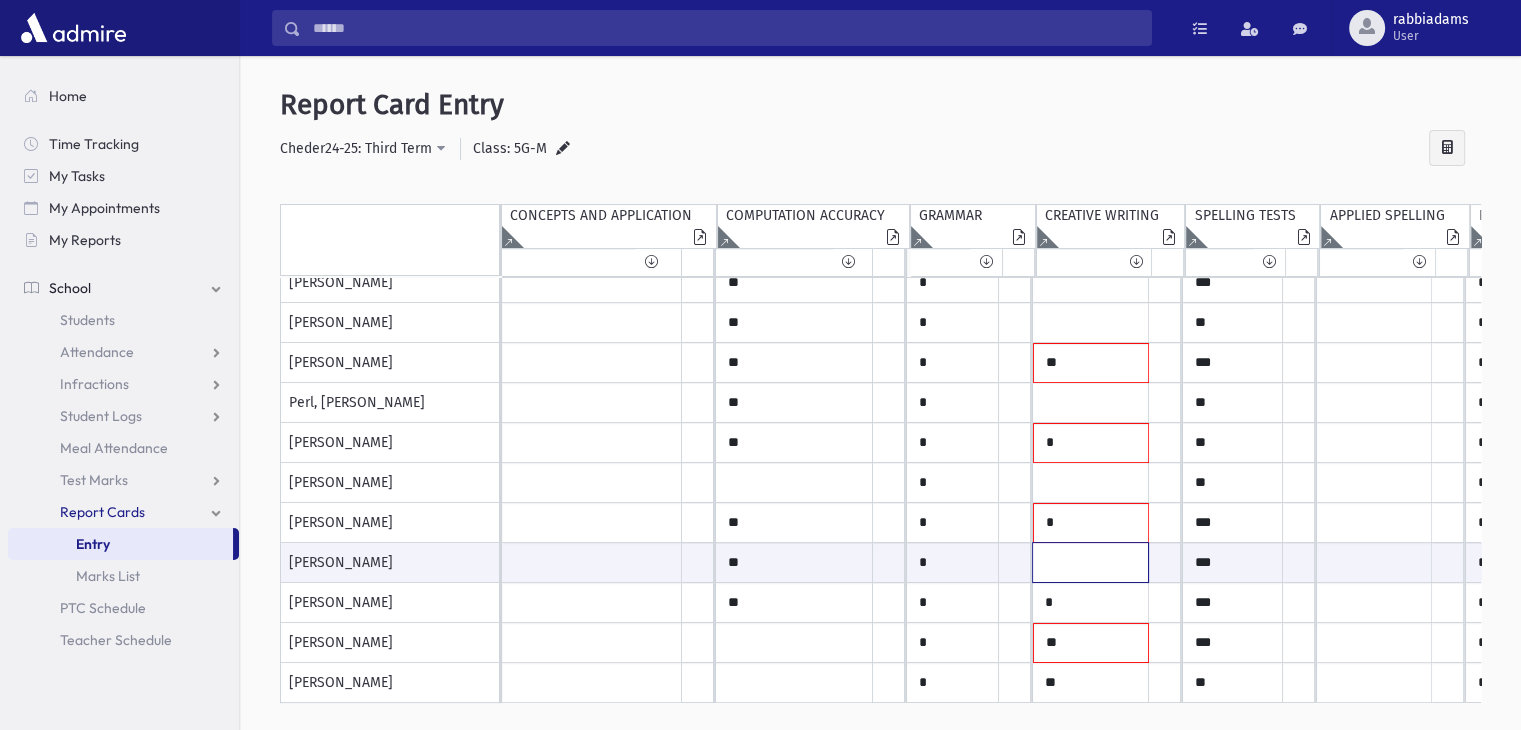 click at bounding box center [592, 562] 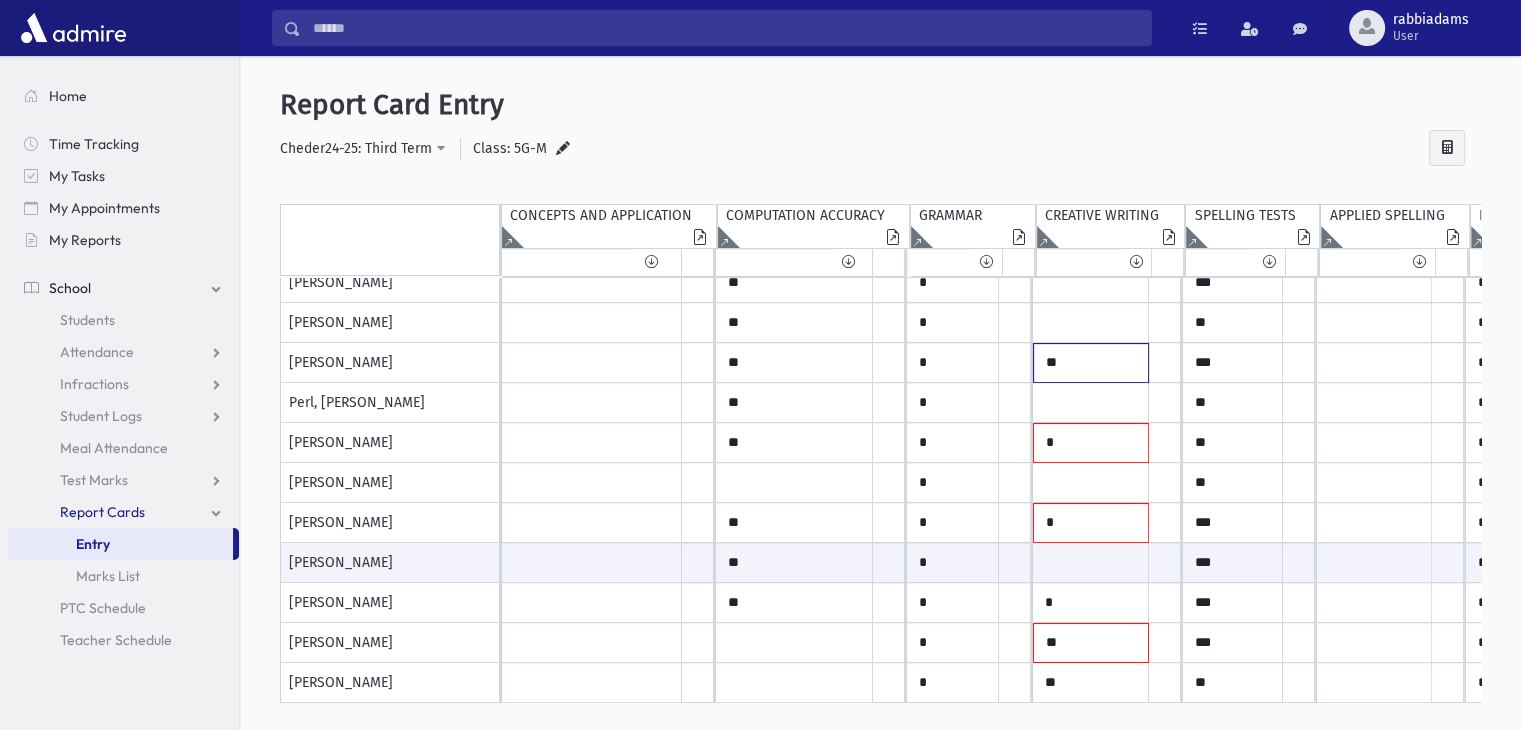 click on "**" at bounding box center [1090, 363] 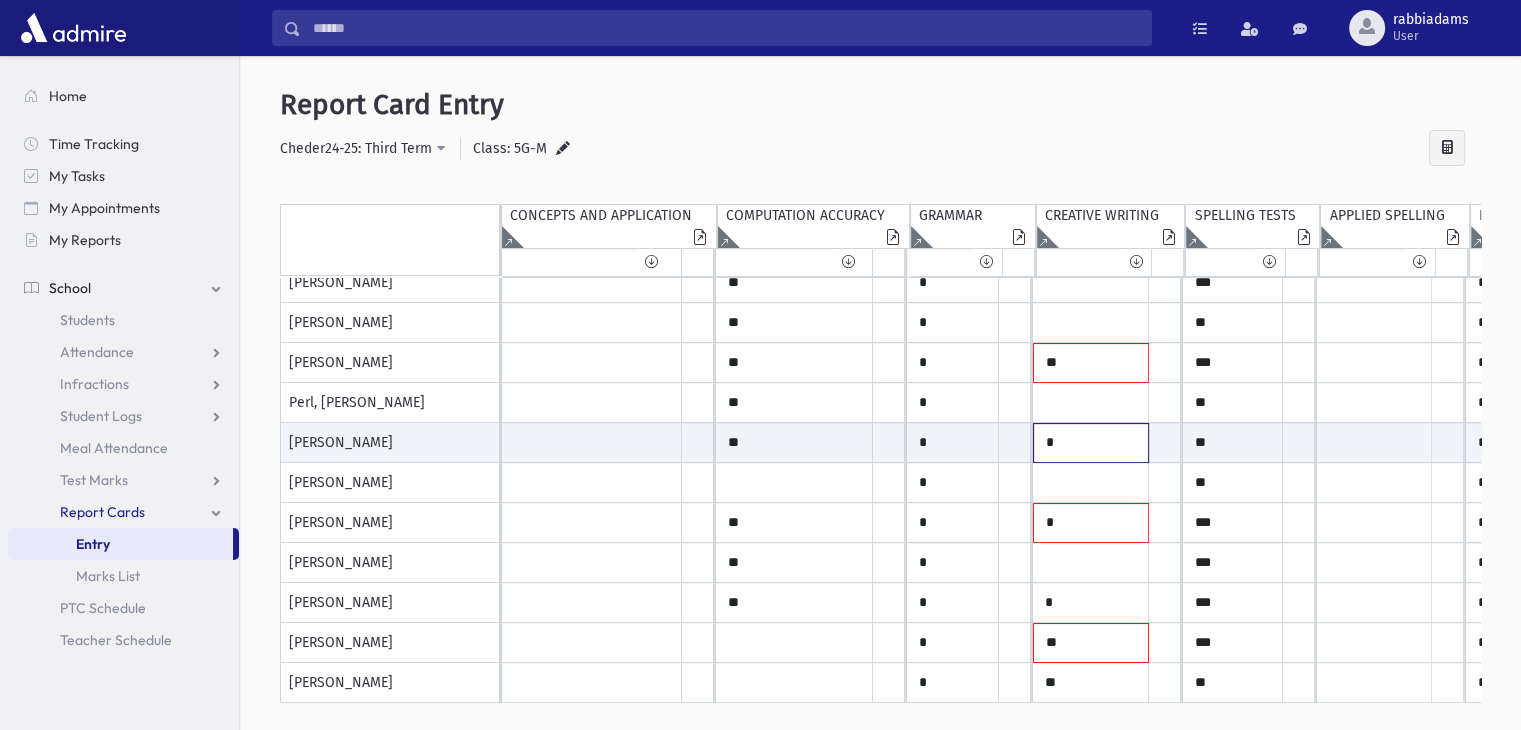 click on "*" at bounding box center [1090, 443] 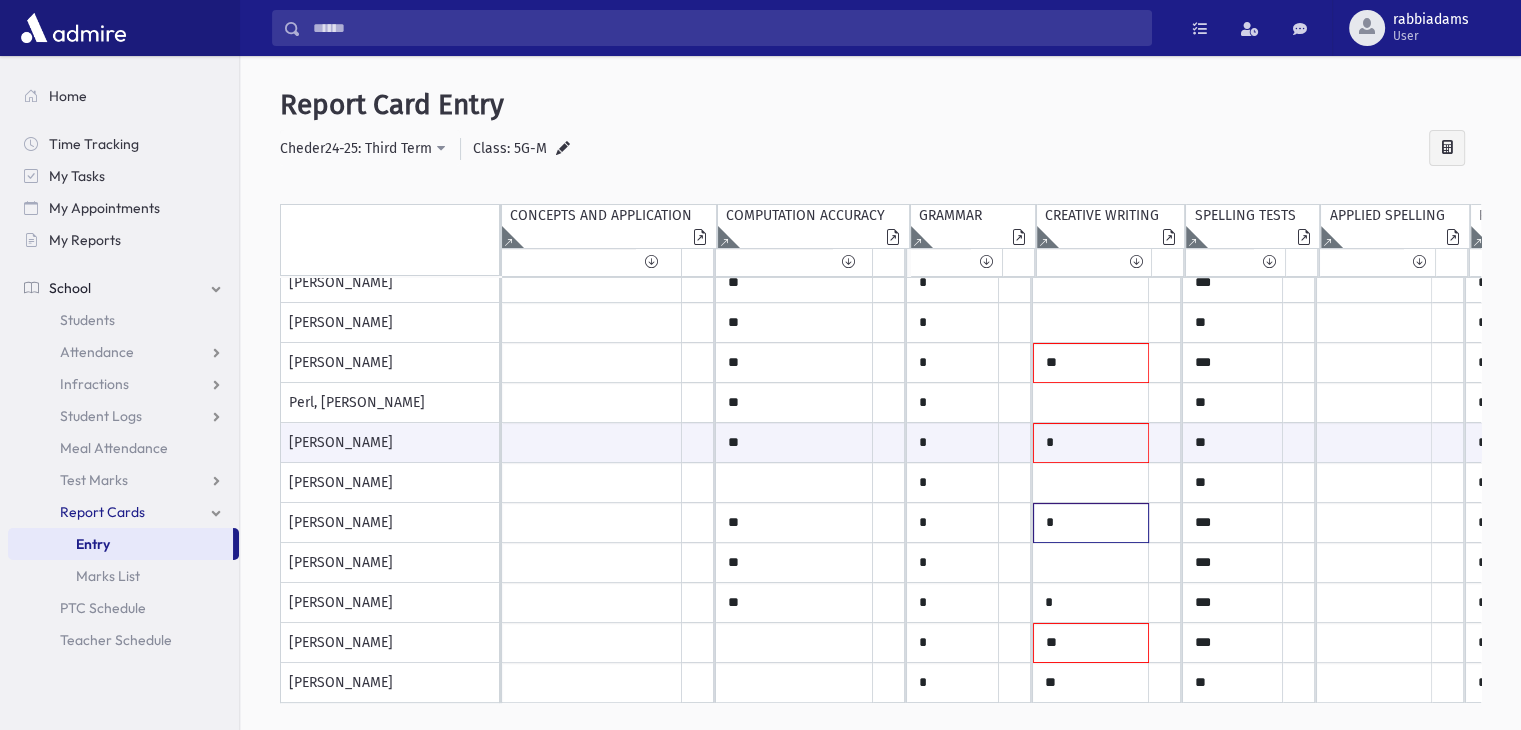 click on "*" at bounding box center [1090, 363] 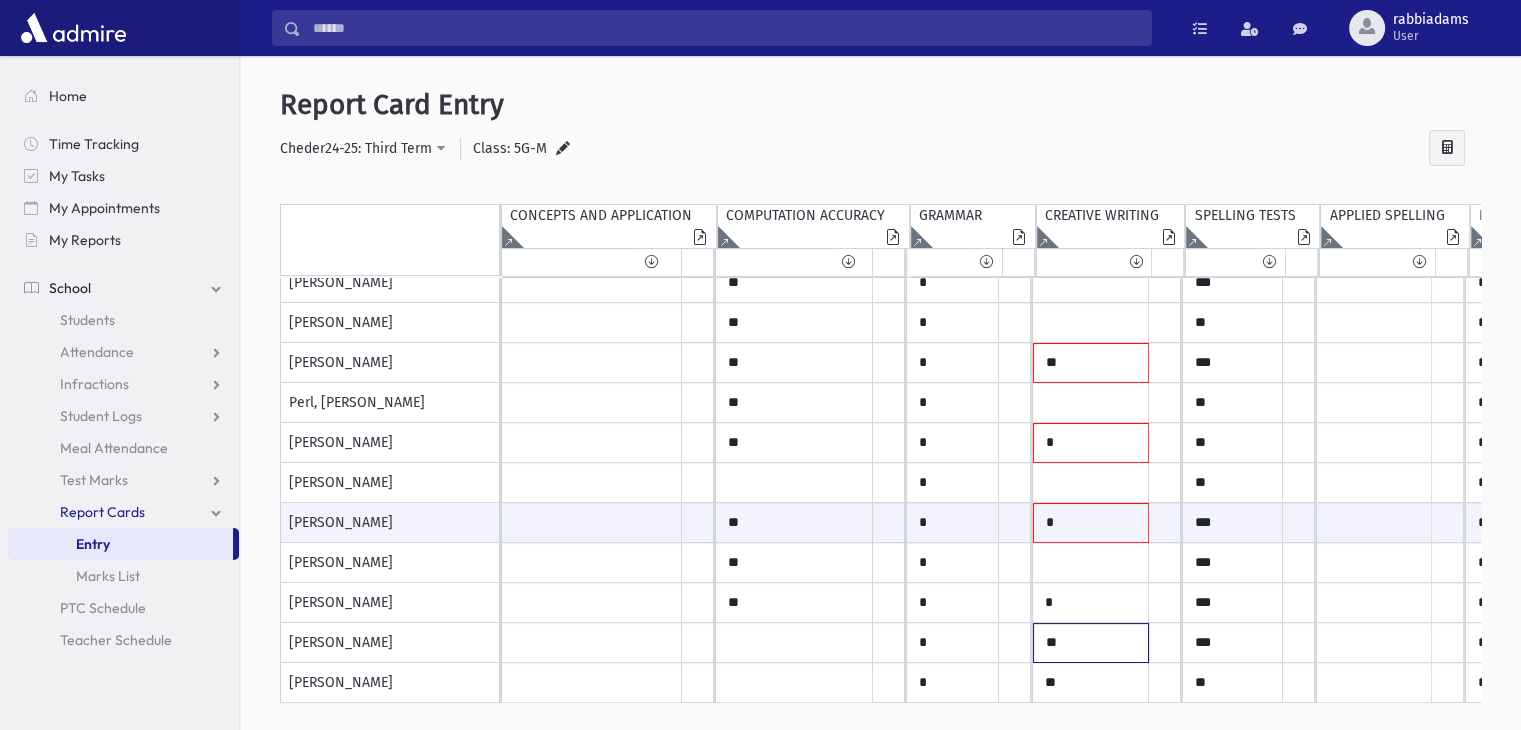 click on "**" at bounding box center [1090, 363] 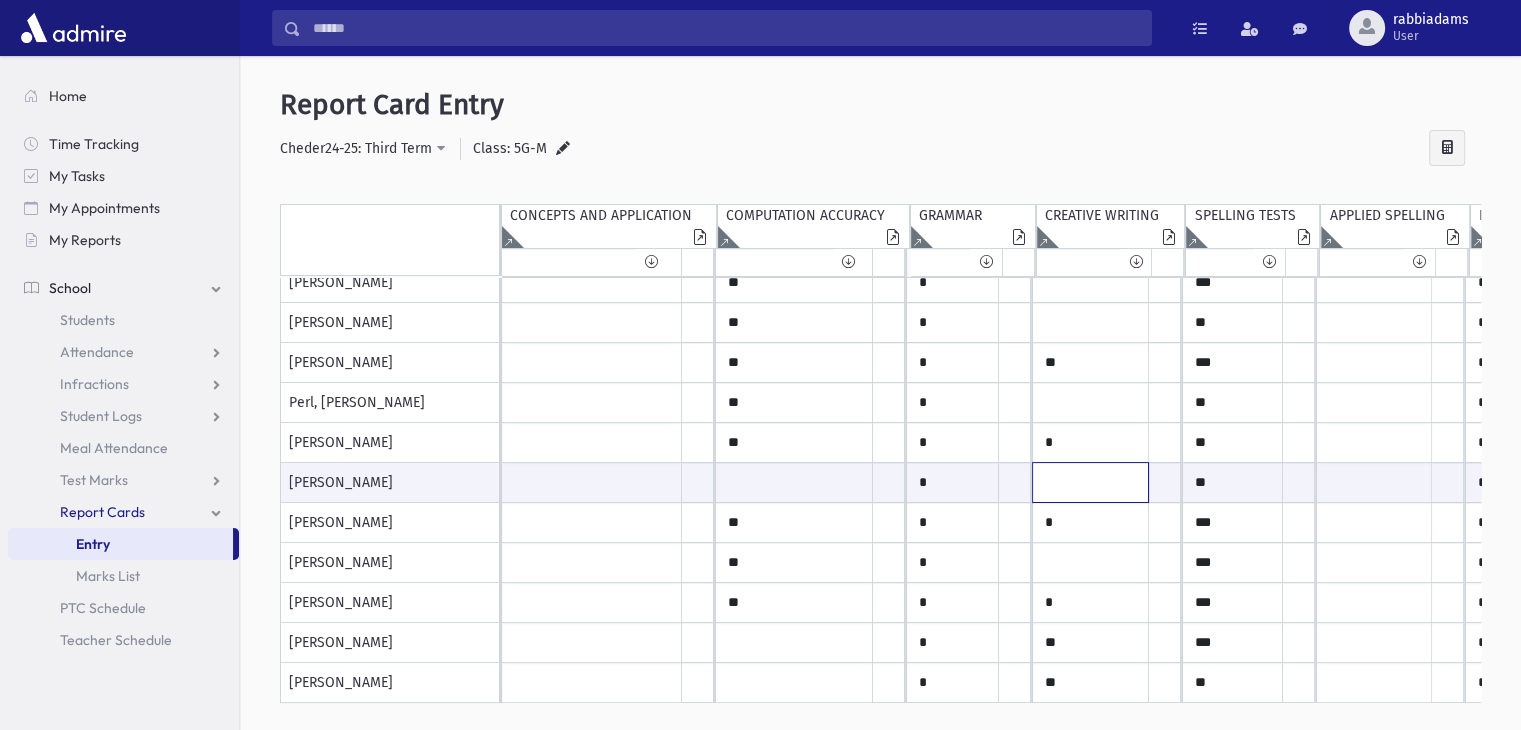 click at bounding box center (592, 482) 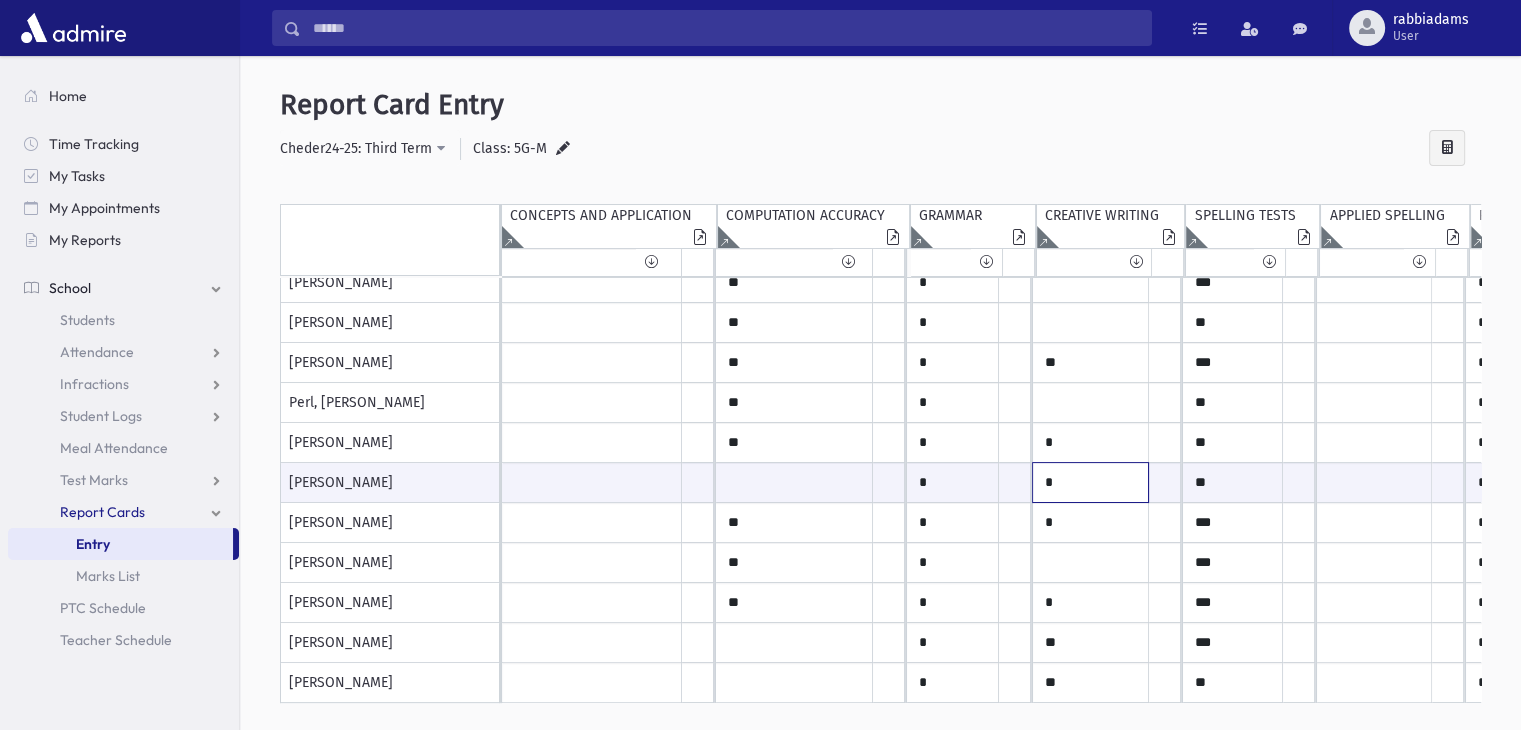 type on "*" 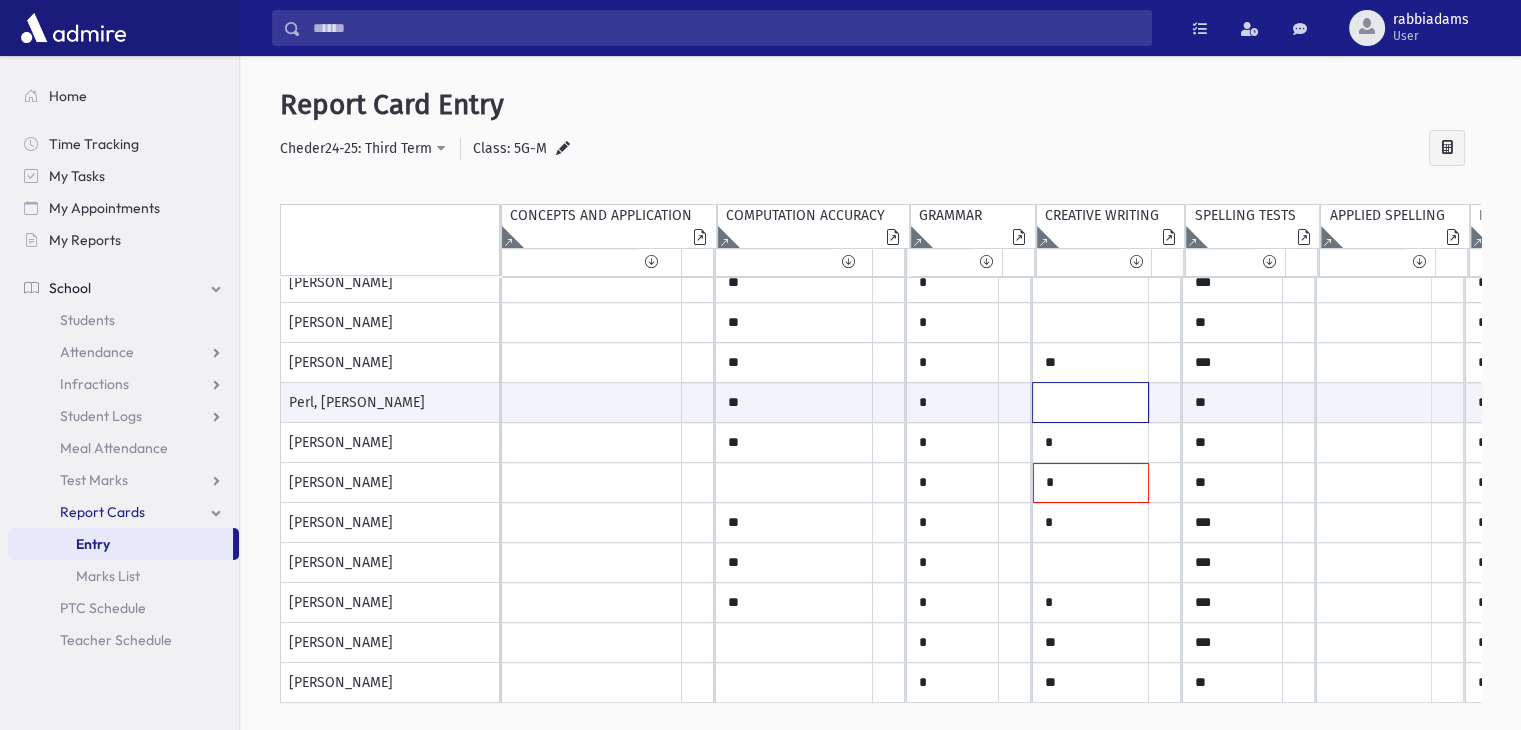 click at bounding box center [592, 402] 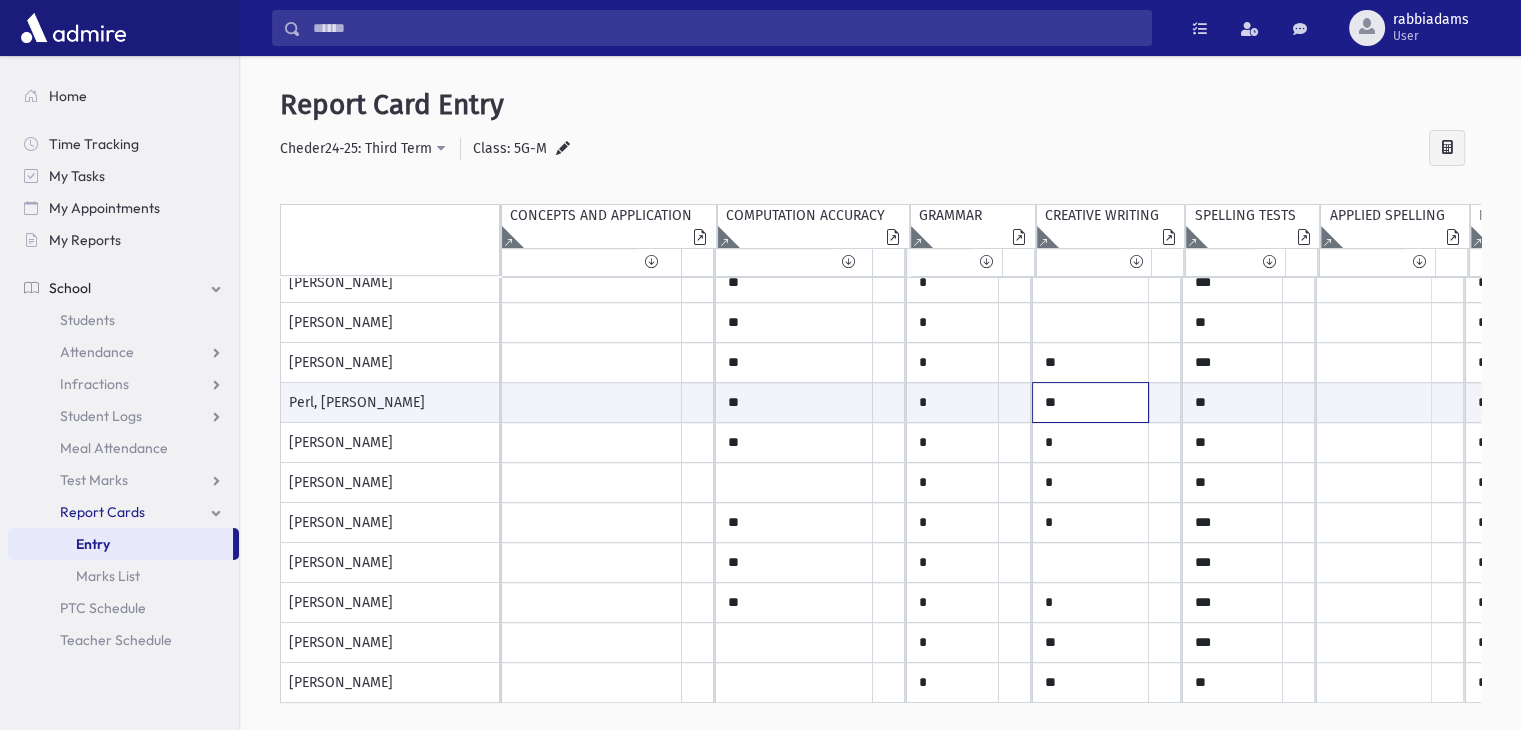 scroll, scrollTop: 299, scrollLeft: 0, axis: vertical 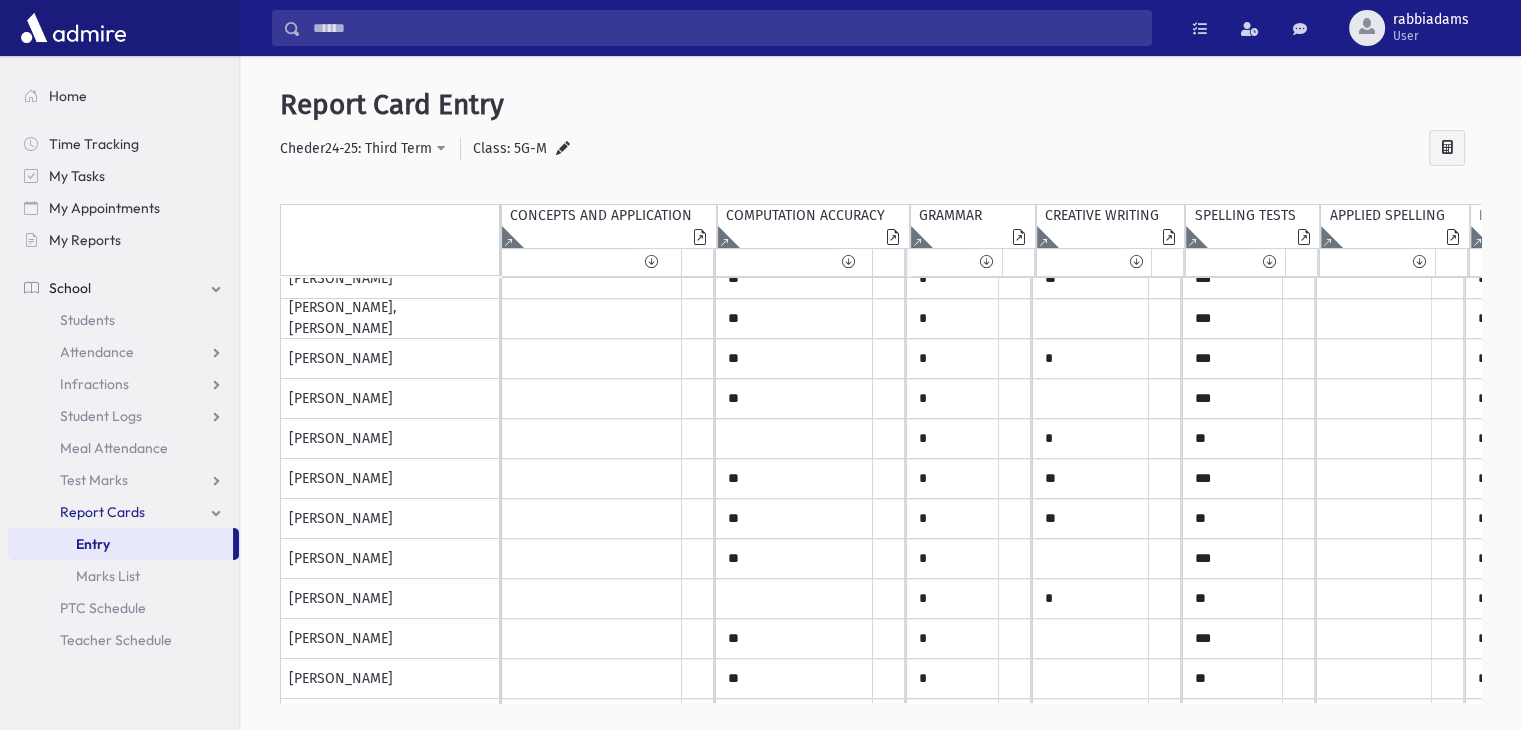 type on "**" 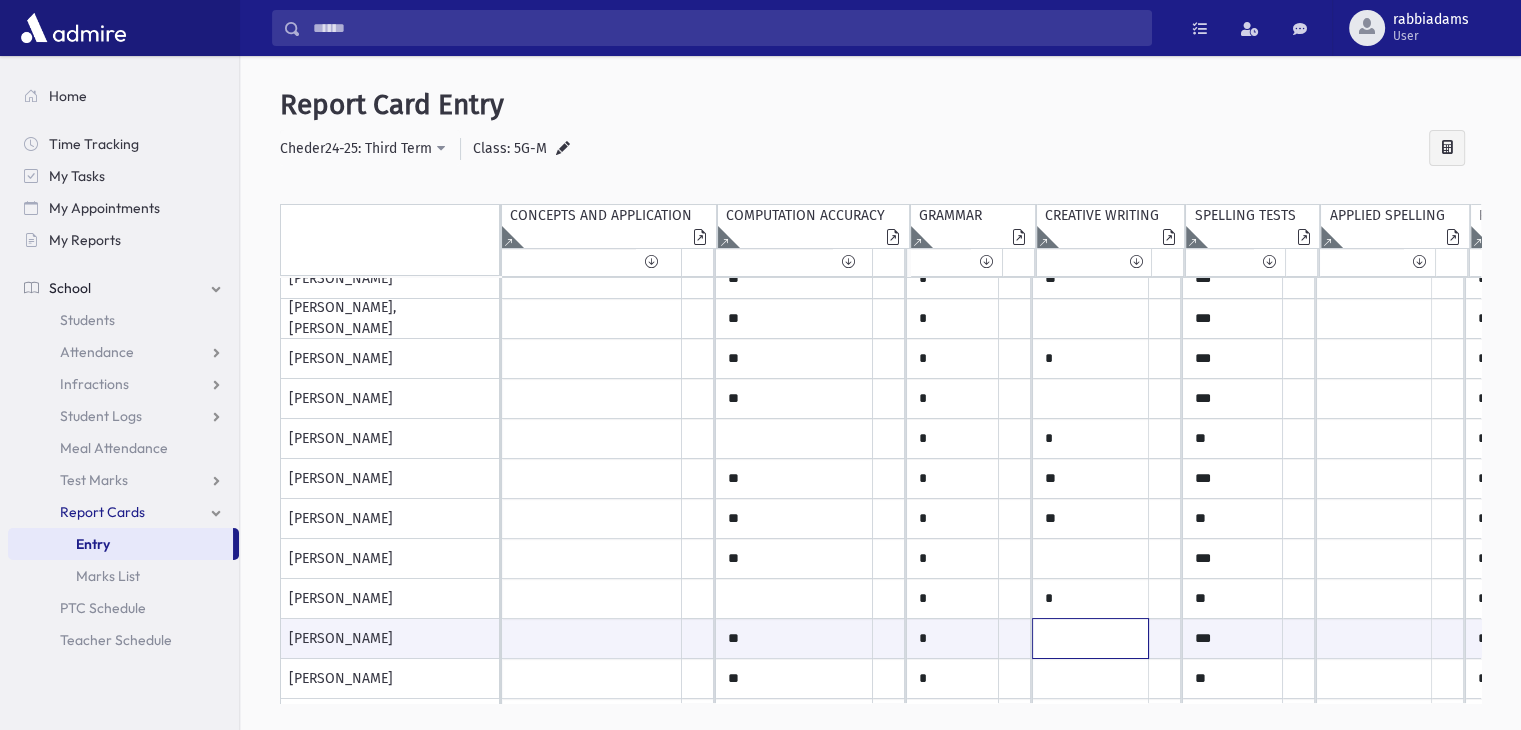 click at bounding box center [592, 638] 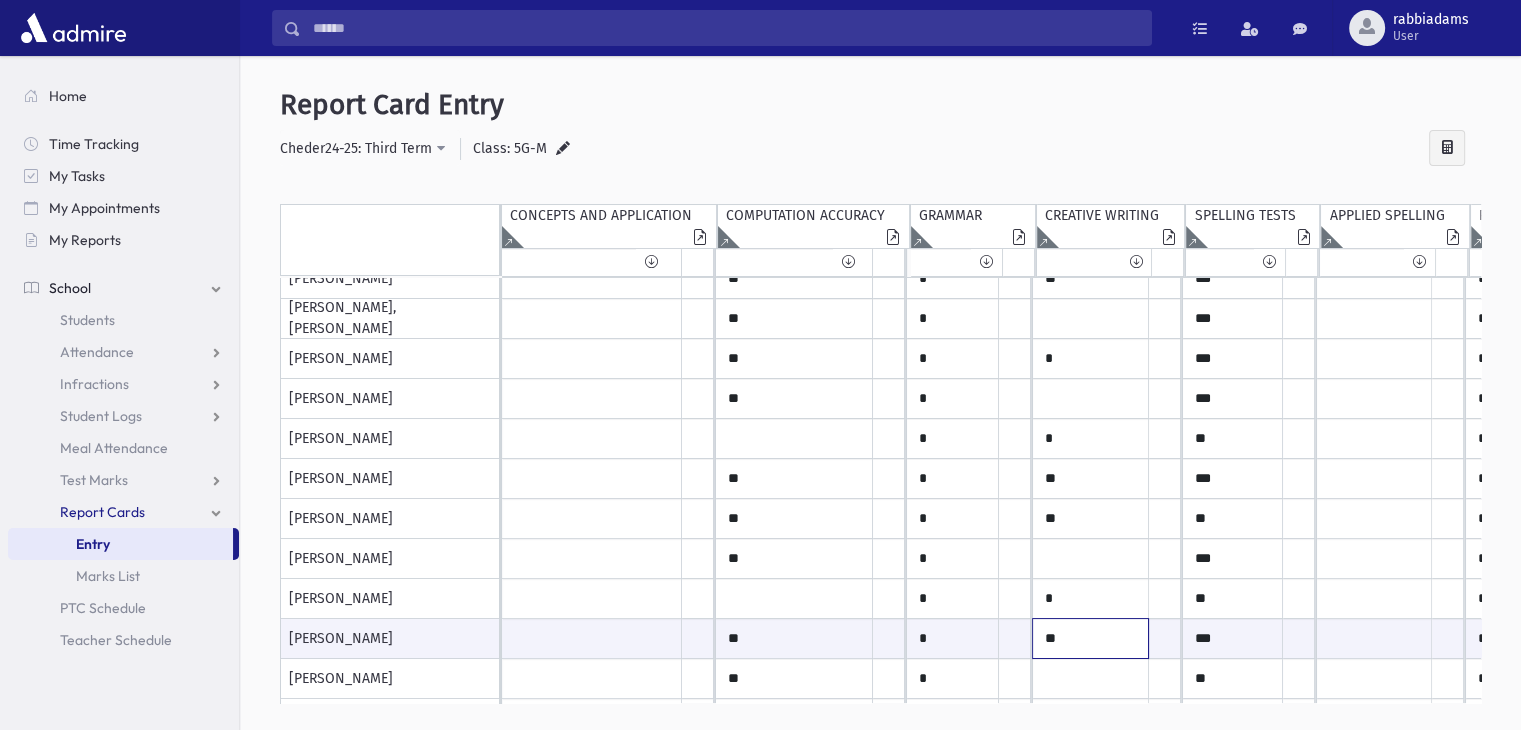 type on "**" 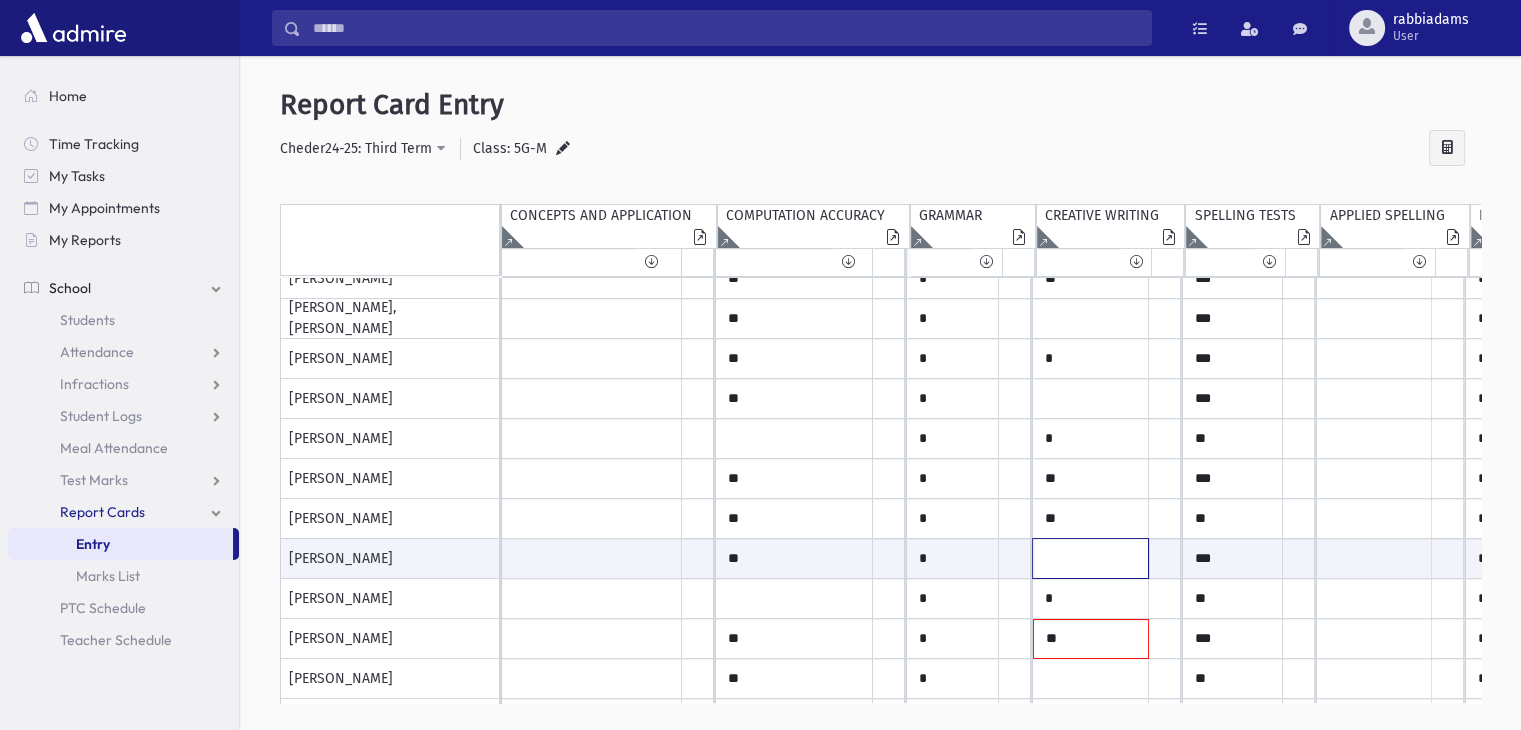 click at bounding box center (592, 558) 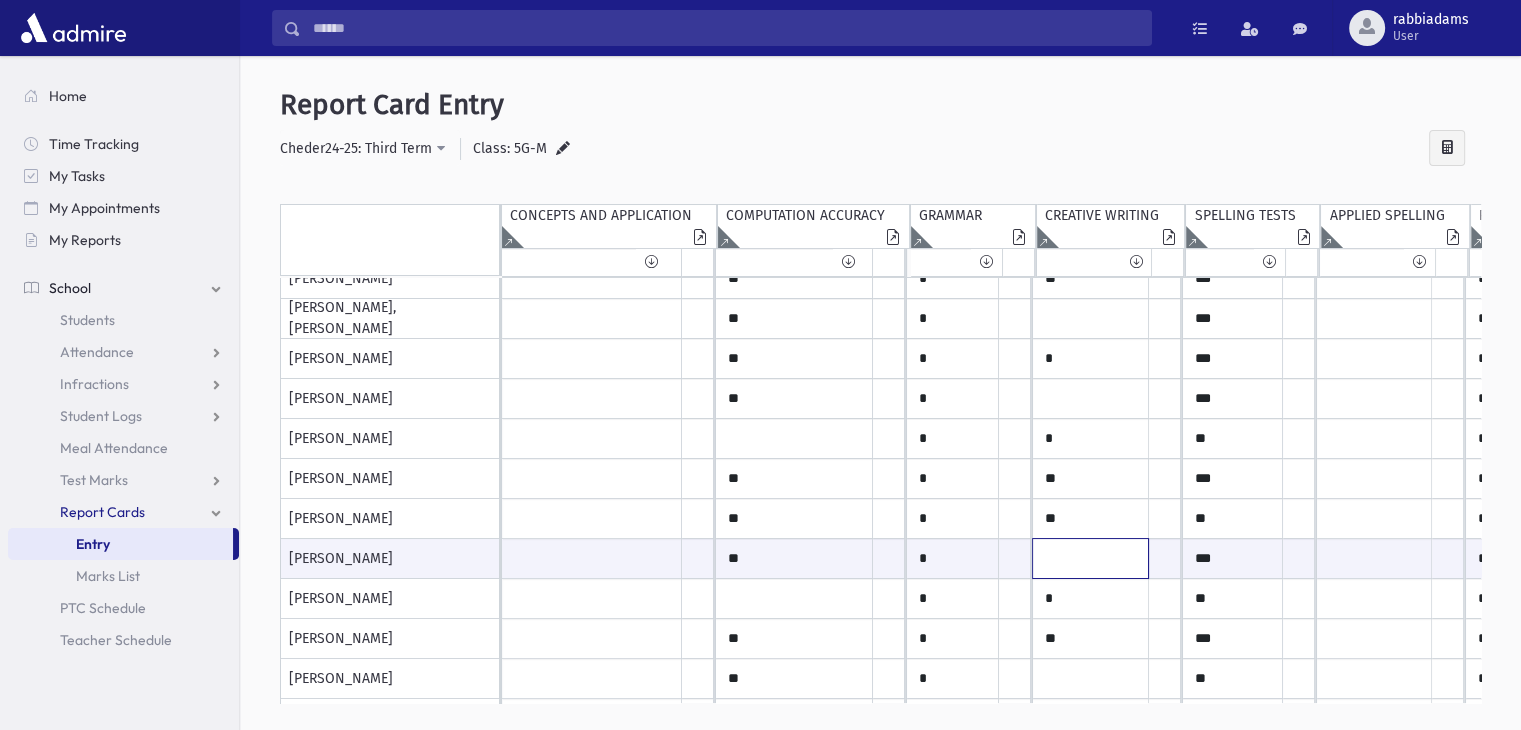 type on "*" 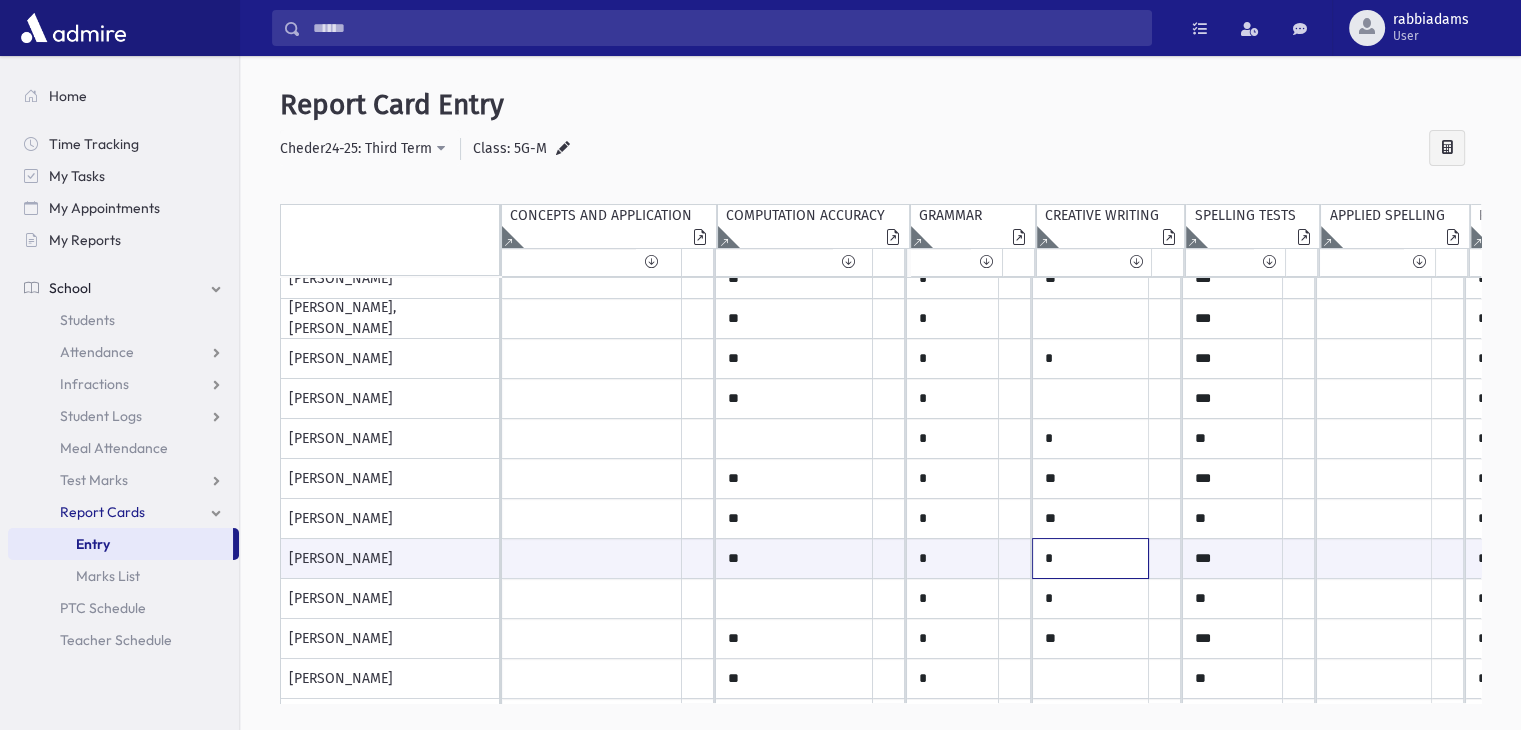 type on "*" 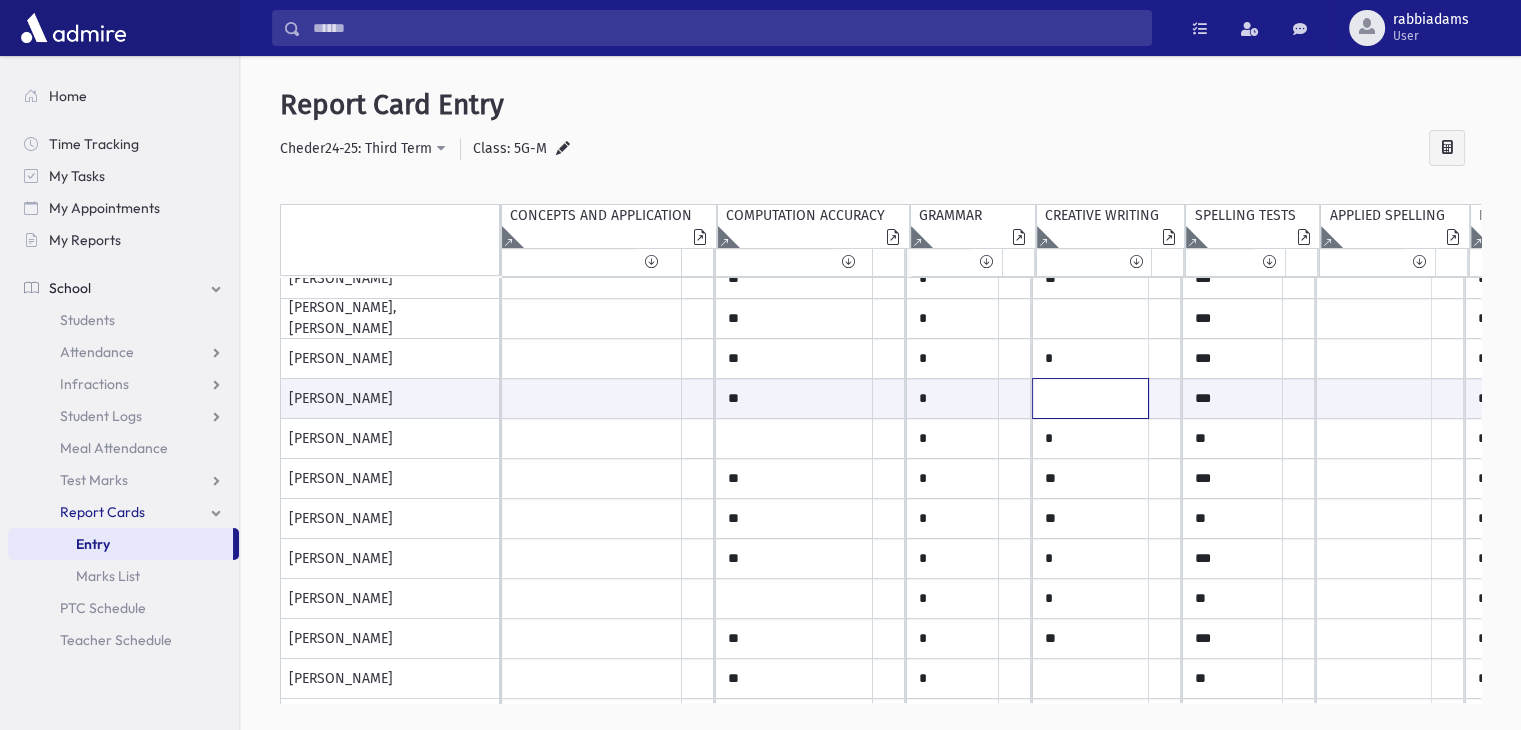 click at bounding box center (592, 398) 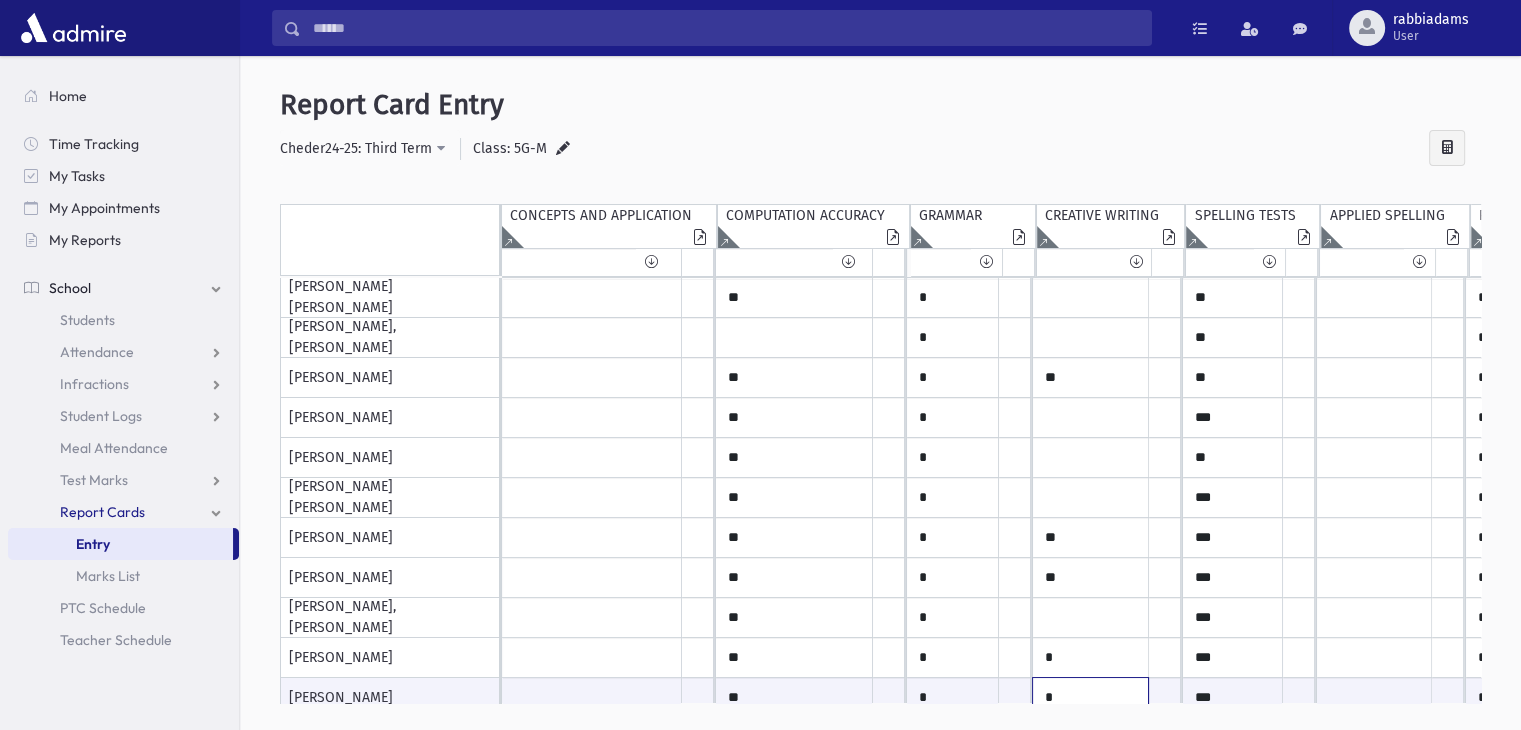 scroll, scrollTop: 126, scrollLeft: 0, axis: vertical 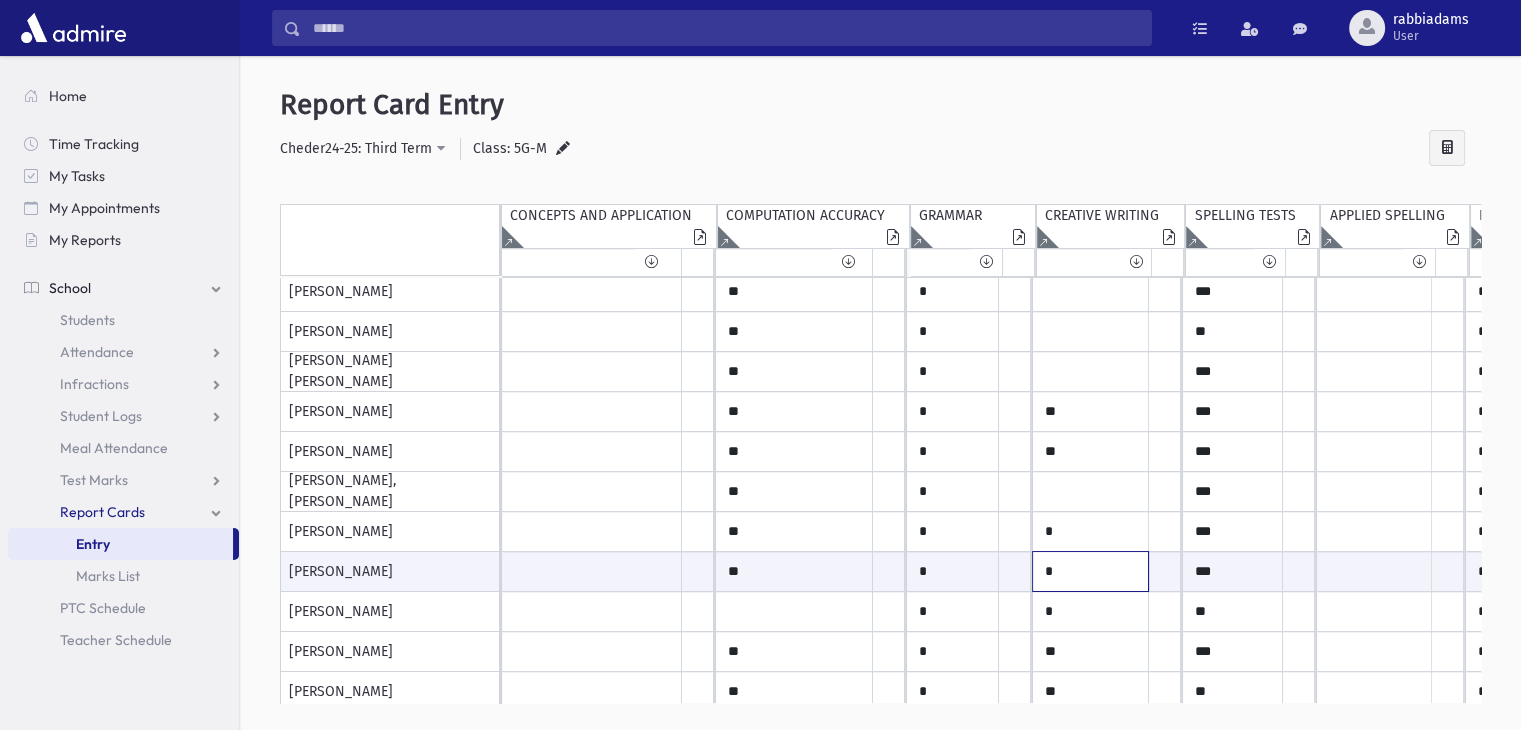 type on "*" 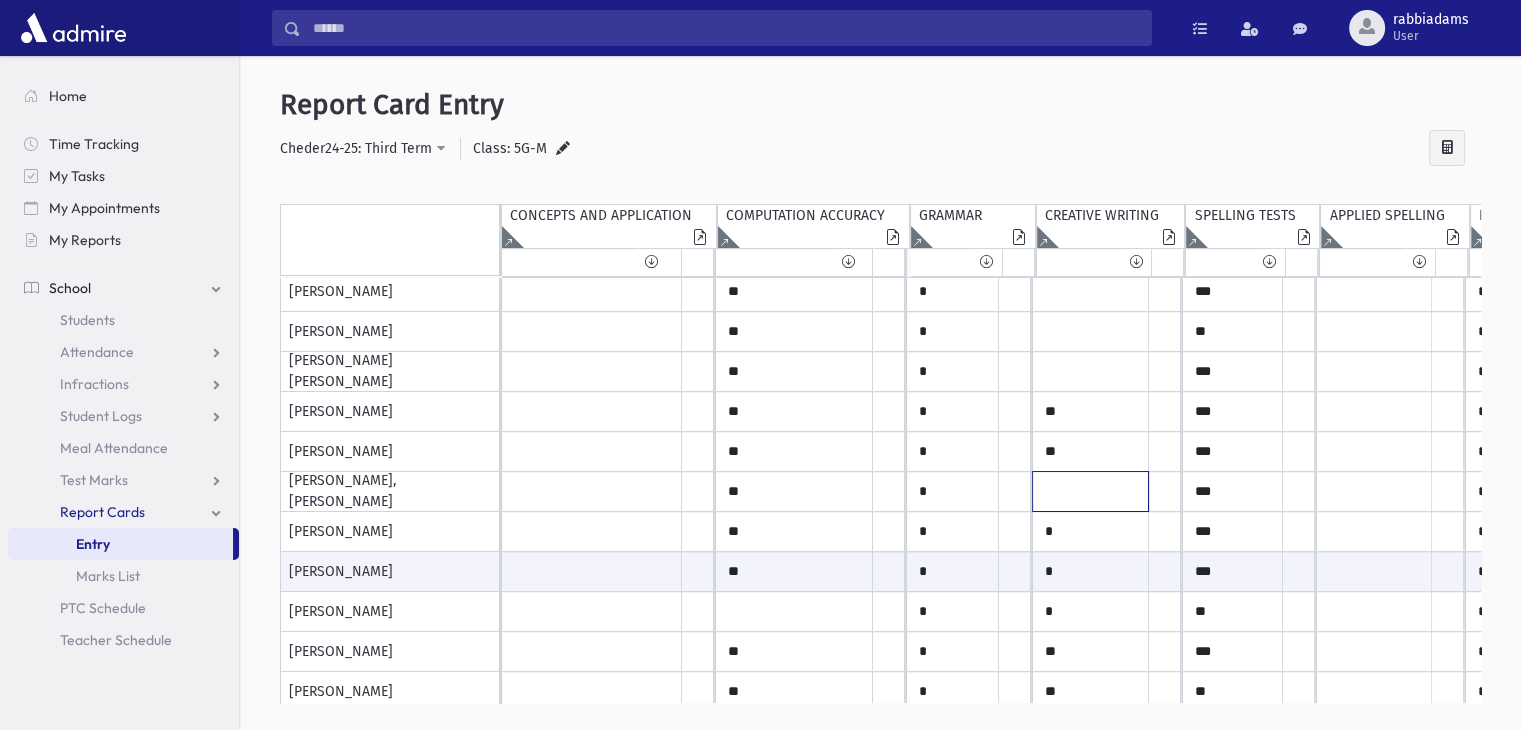 click at bounding box center (592, 172) 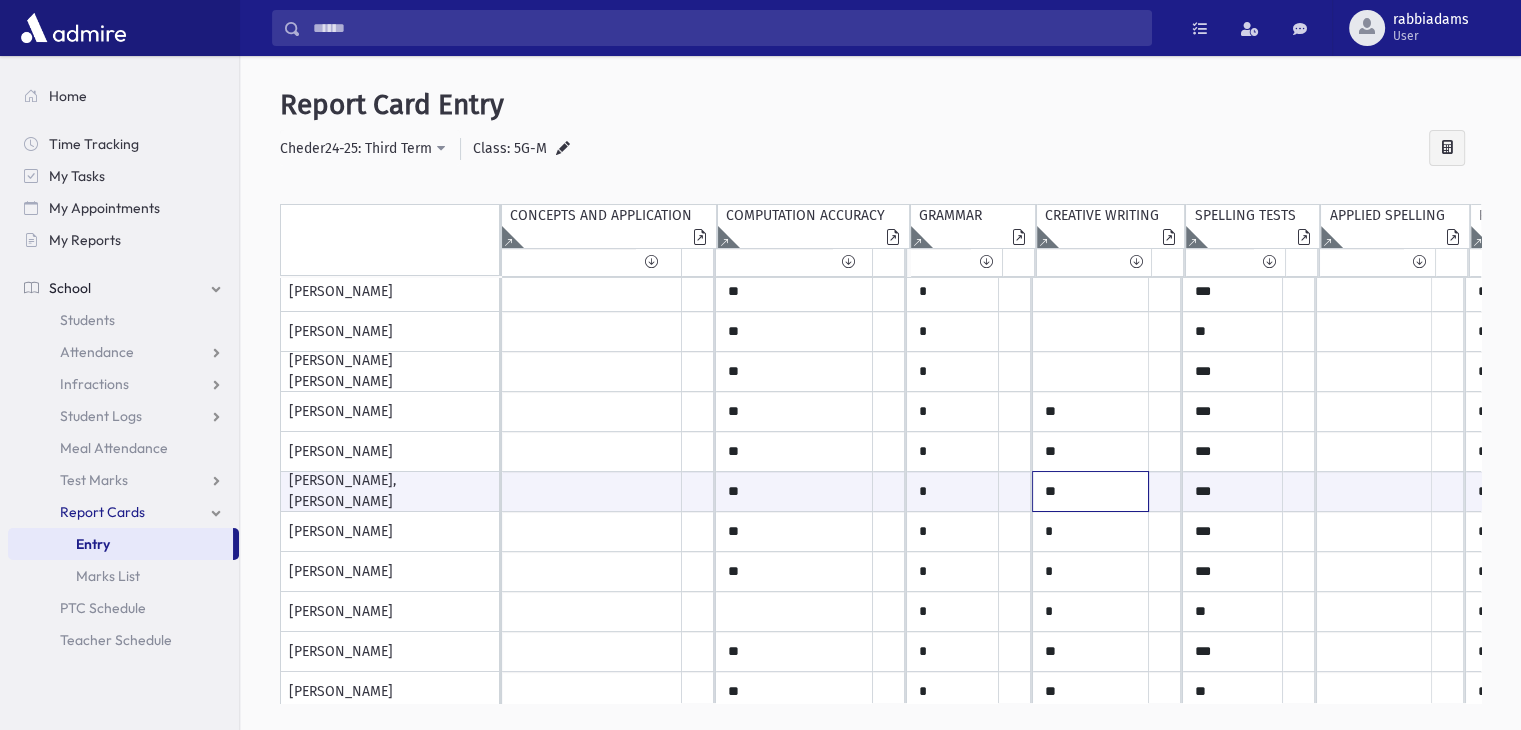 scroll, scrollTop: 0, scrollLeft: 0, axis: both 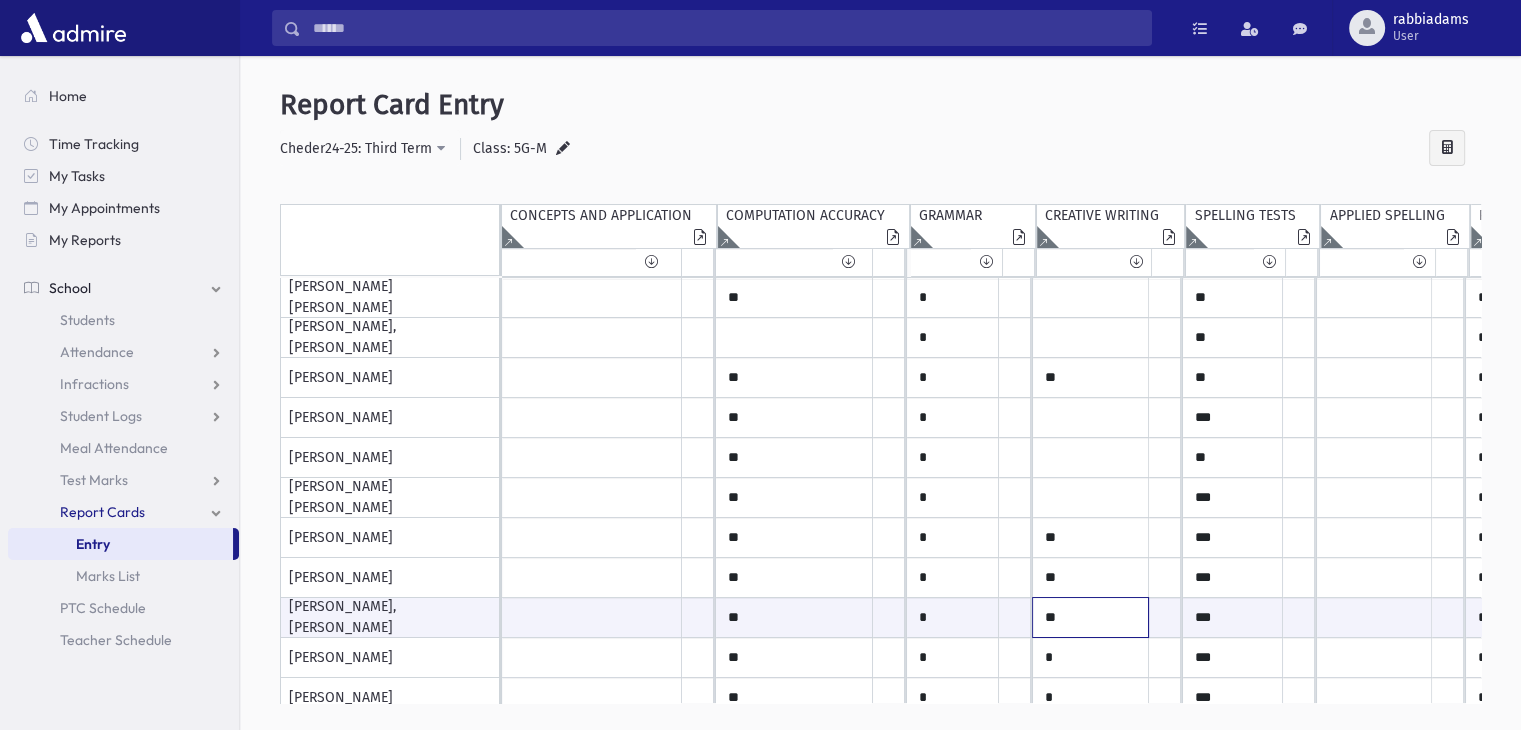 type on "**" 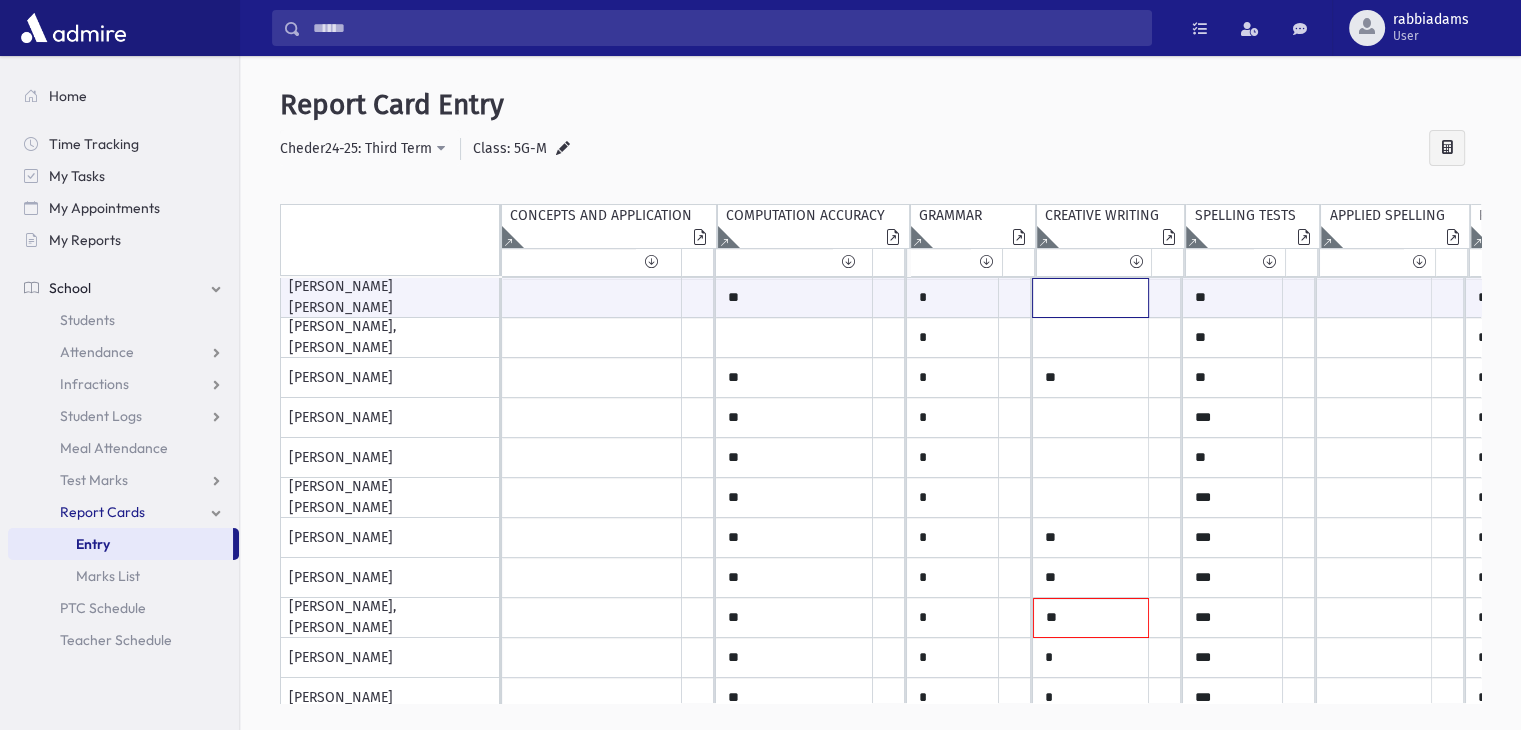click at bounding box center (592, 298) 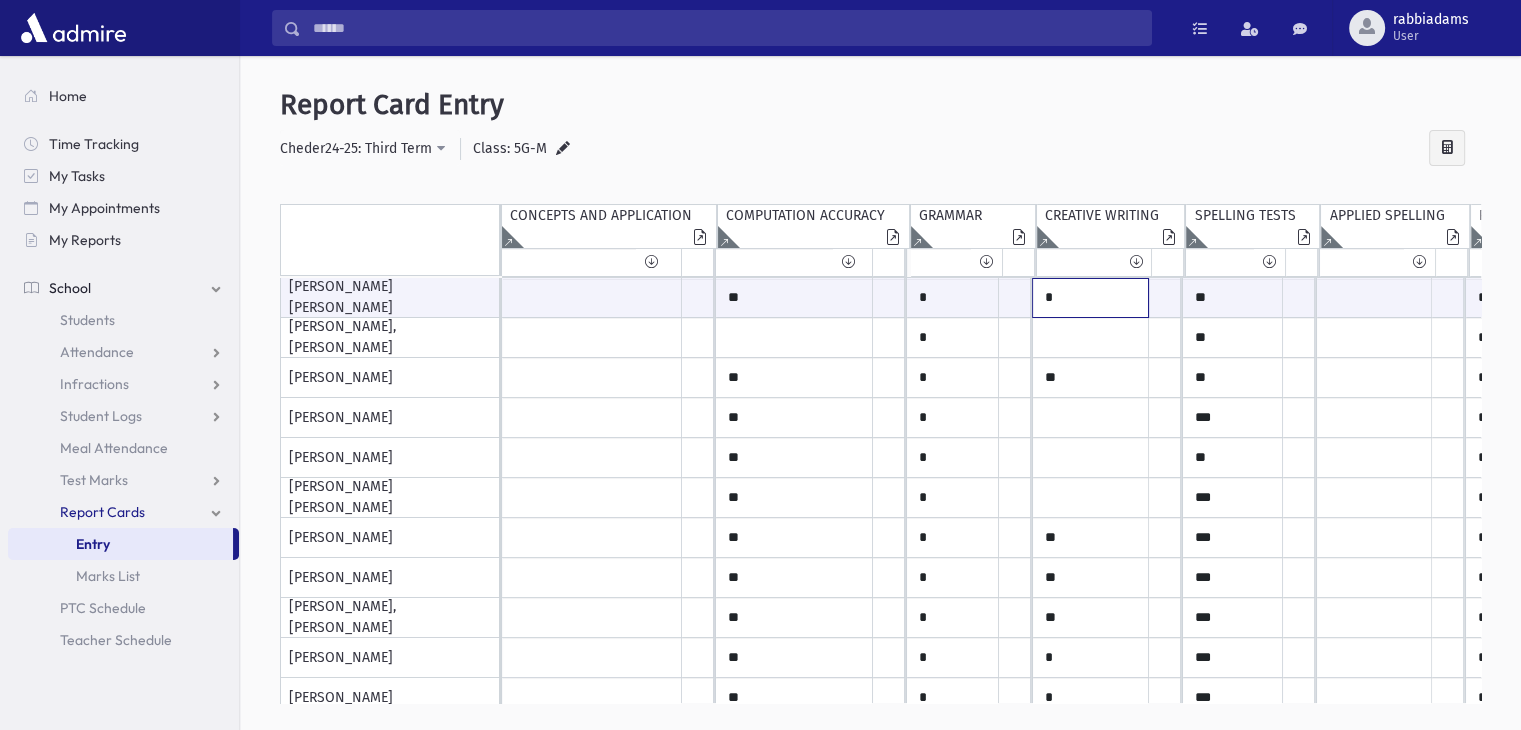 type on "*" 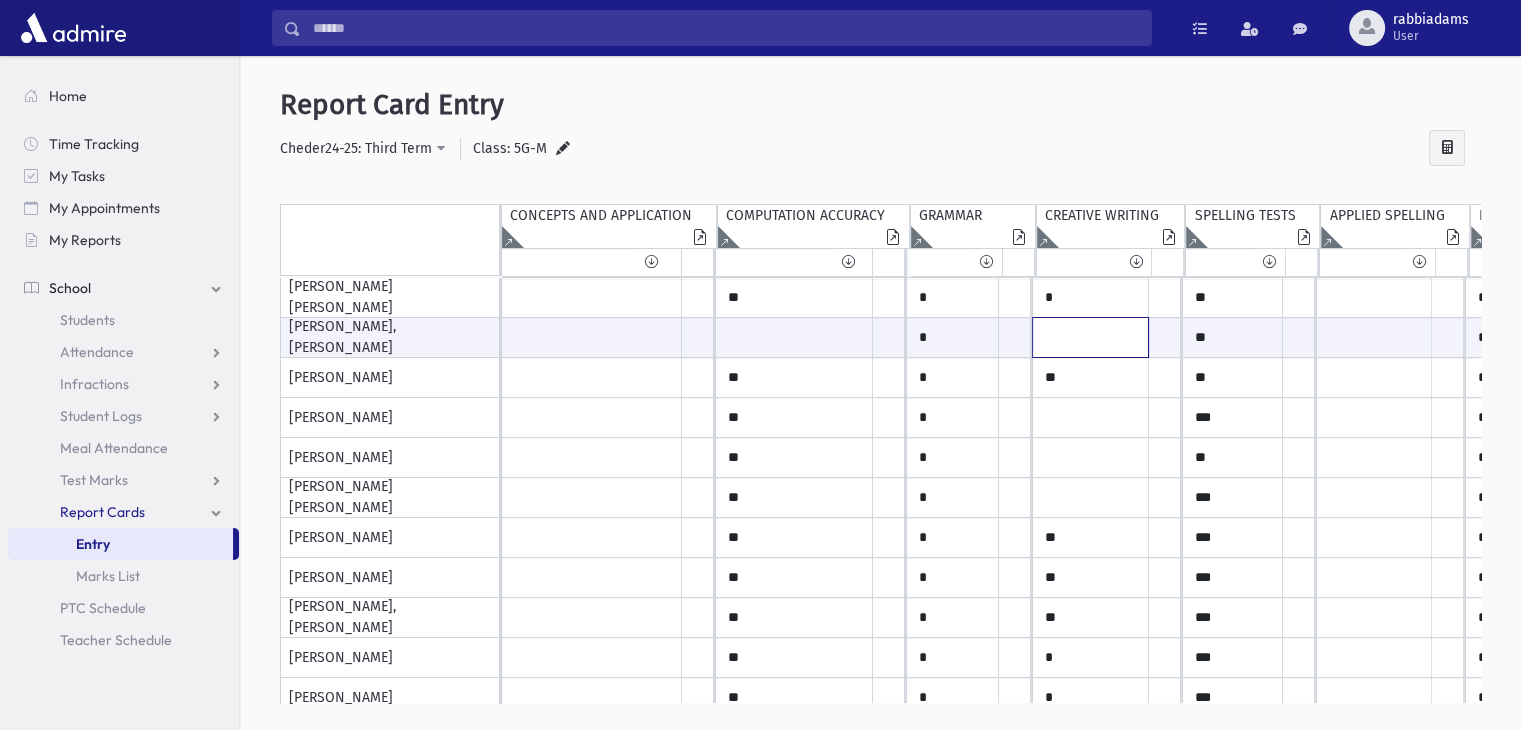 click at bounding box center (592, 337) 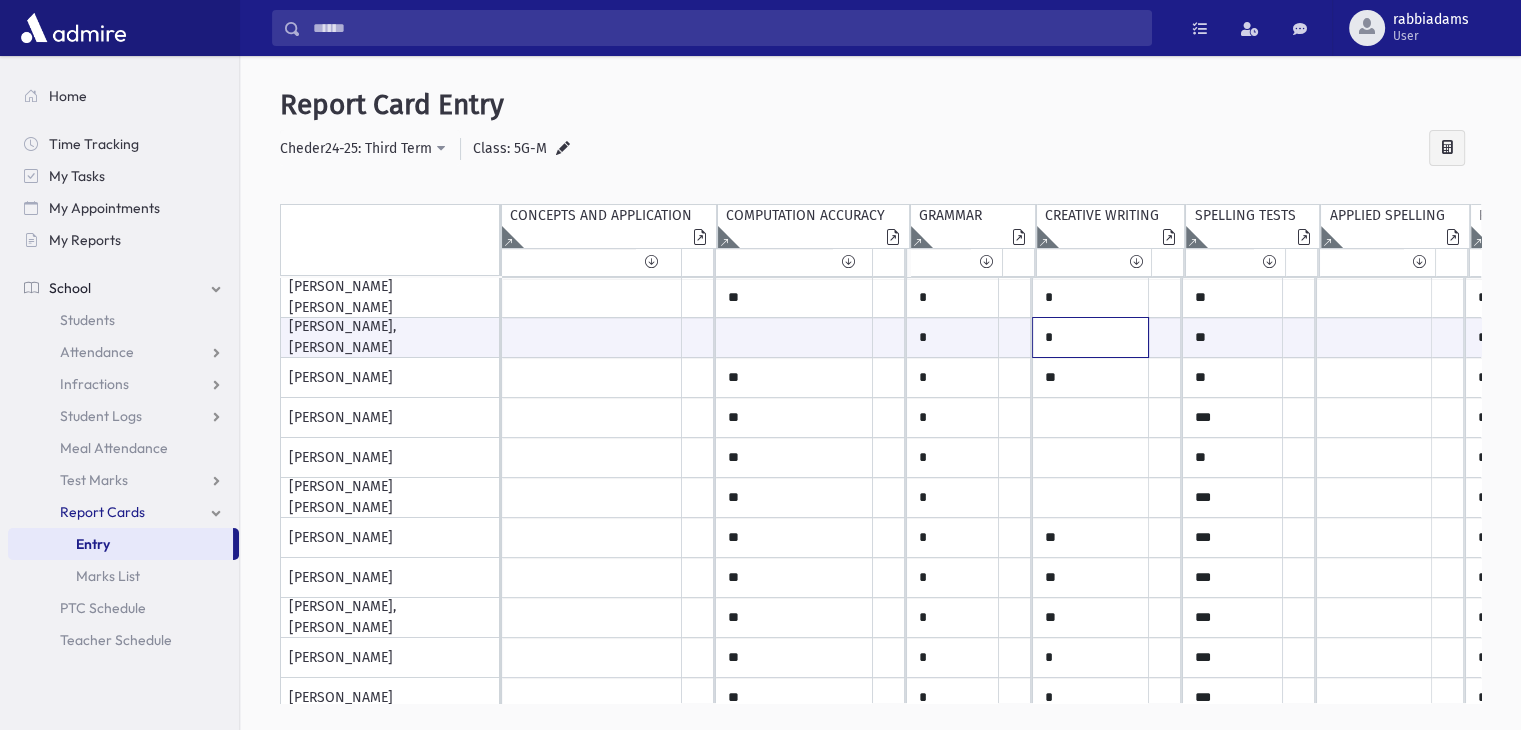 type on "*" 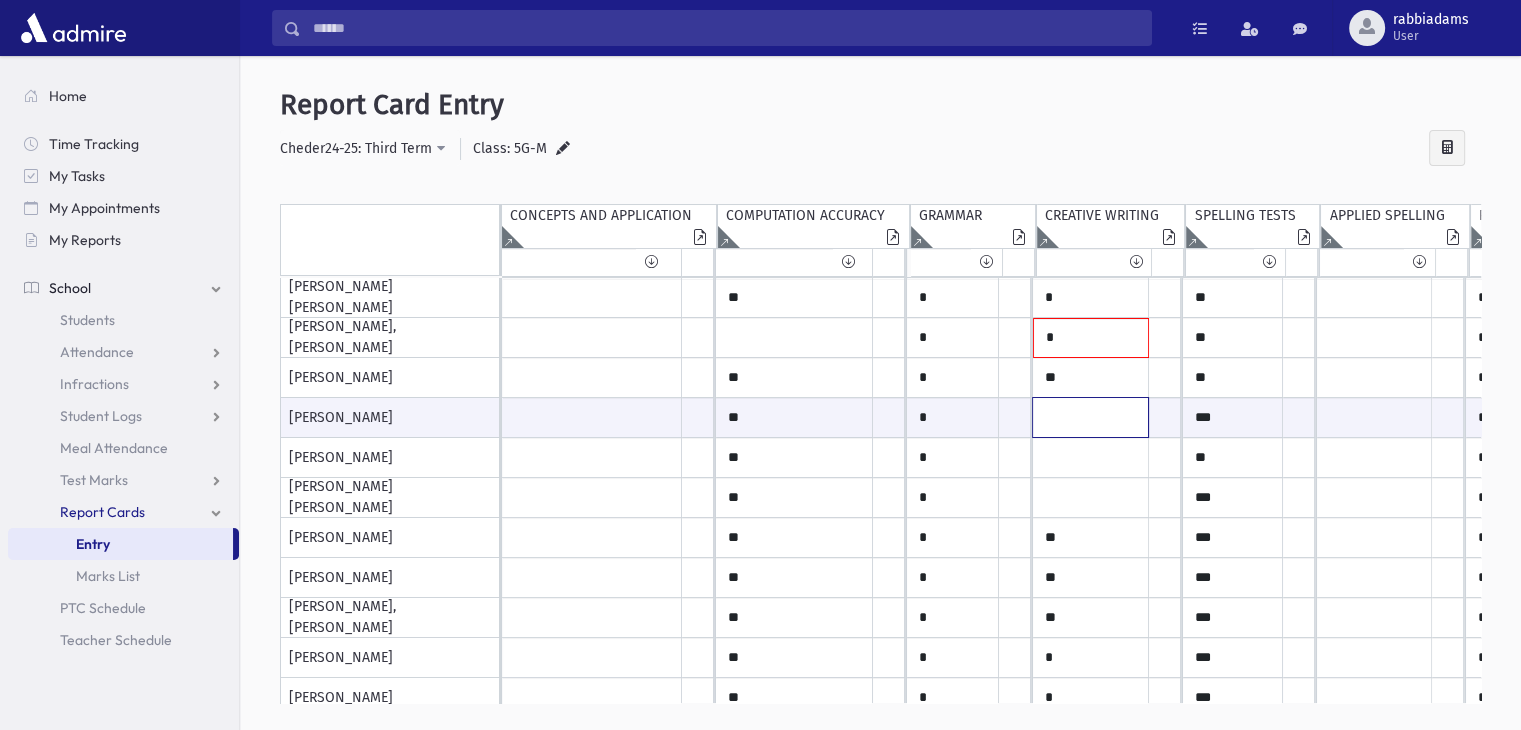 click at bounding box center [592, 417] 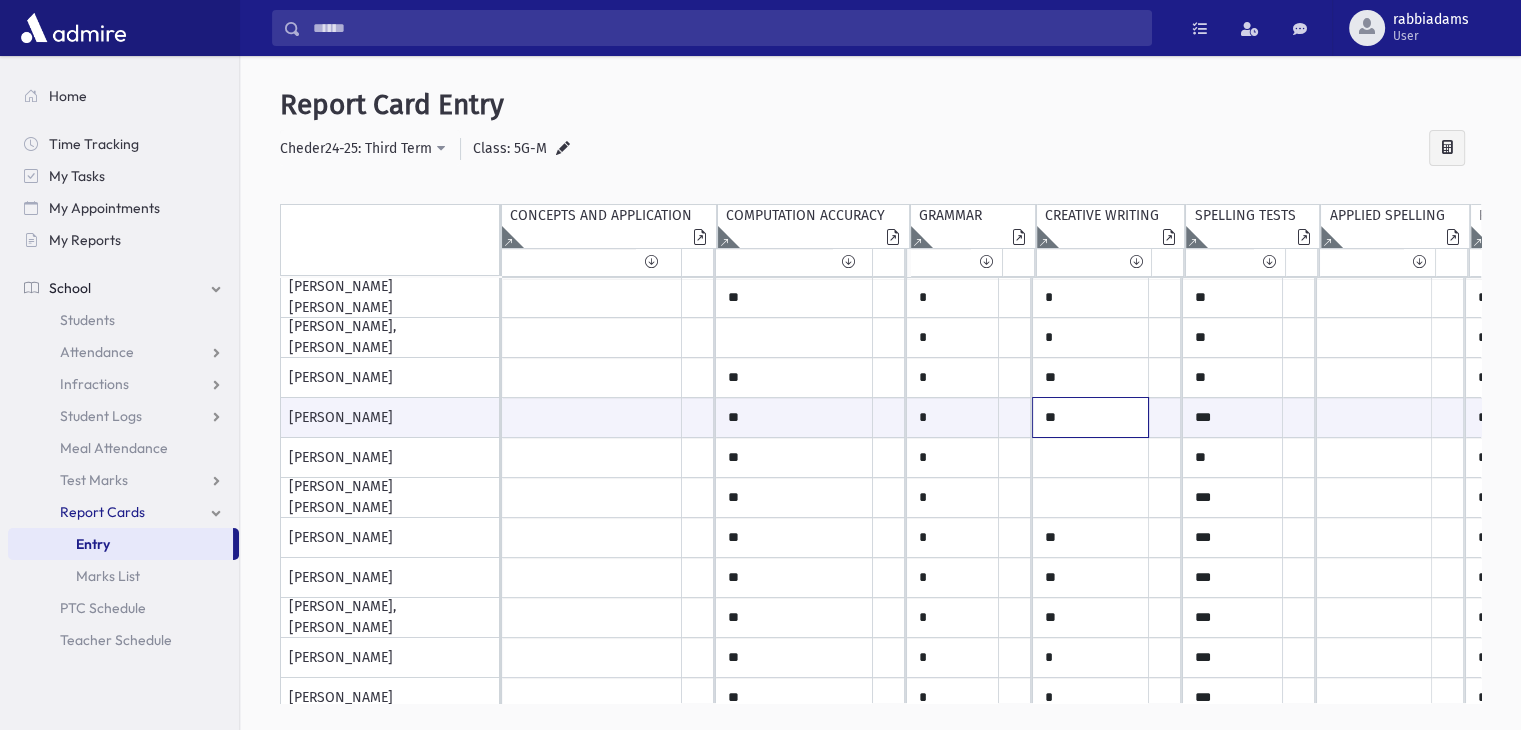 type on "**" 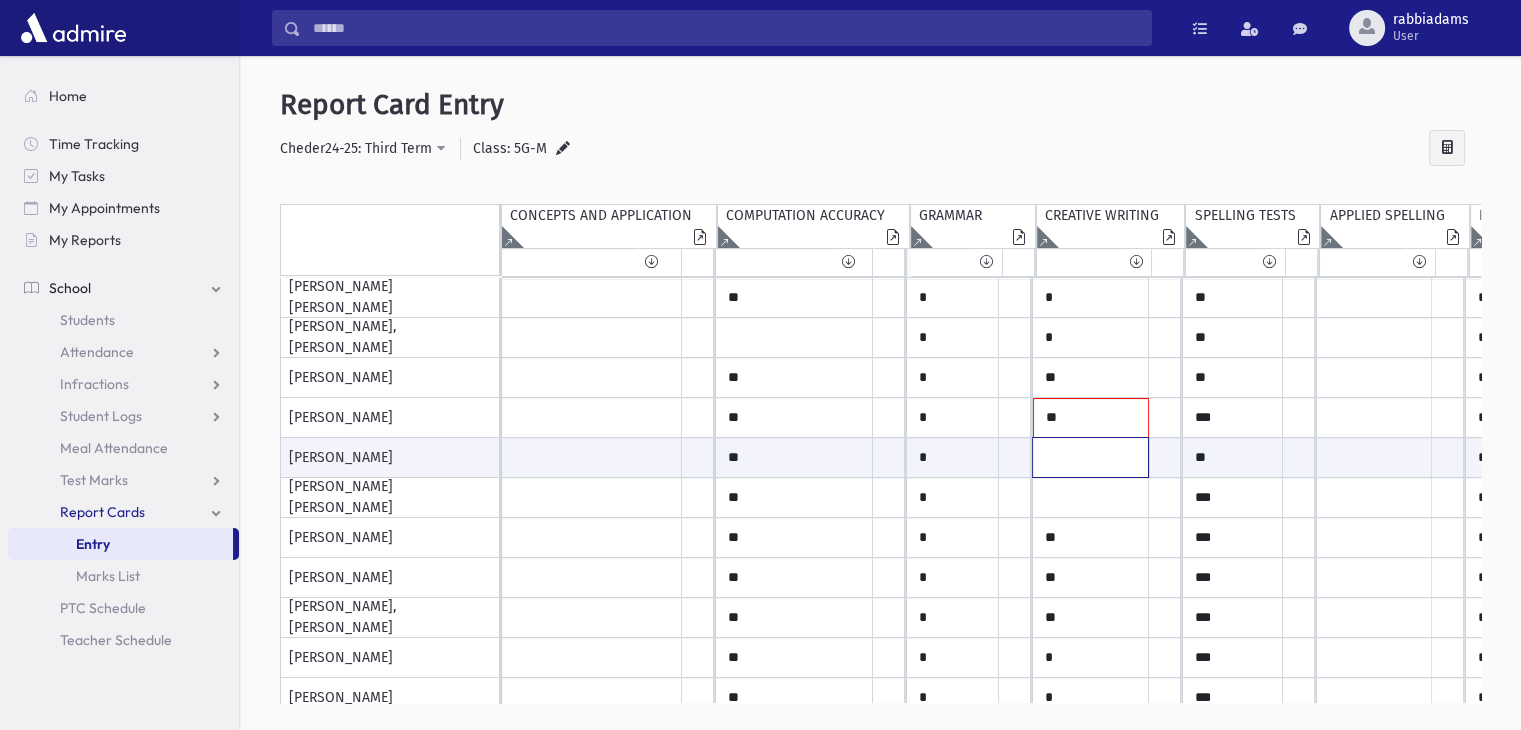 click at bounding box center (592, 457) 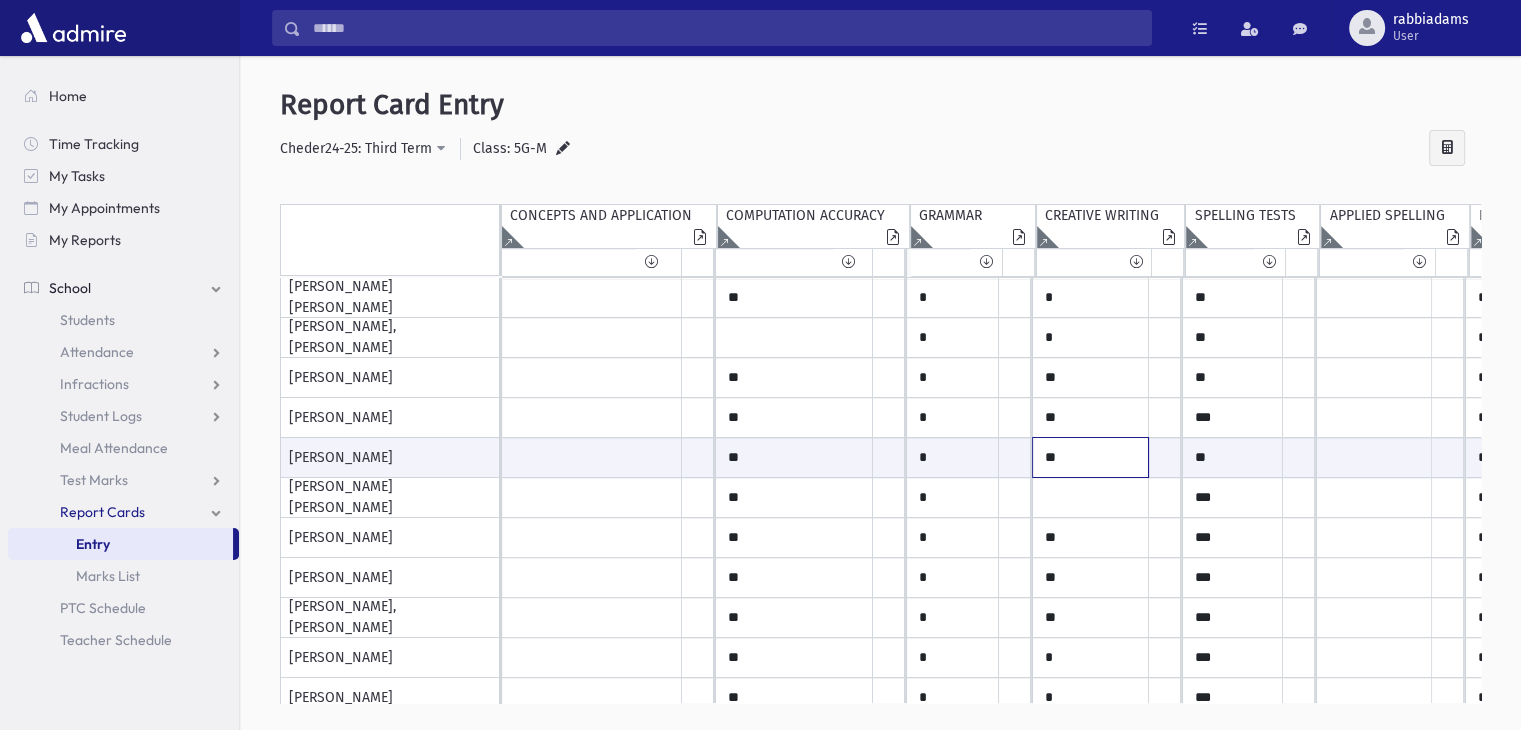 type on "**" 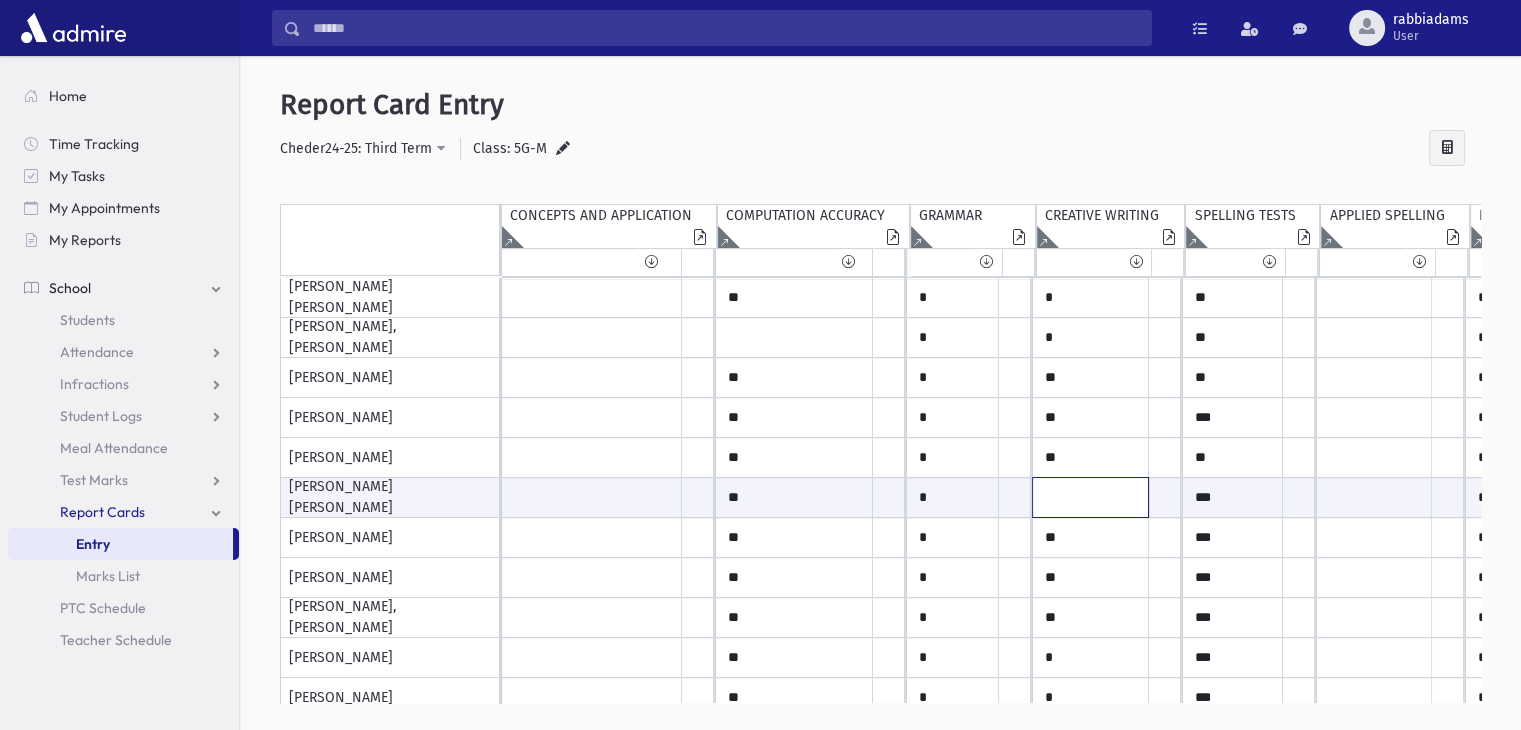 click at bounding box center (592, 497) 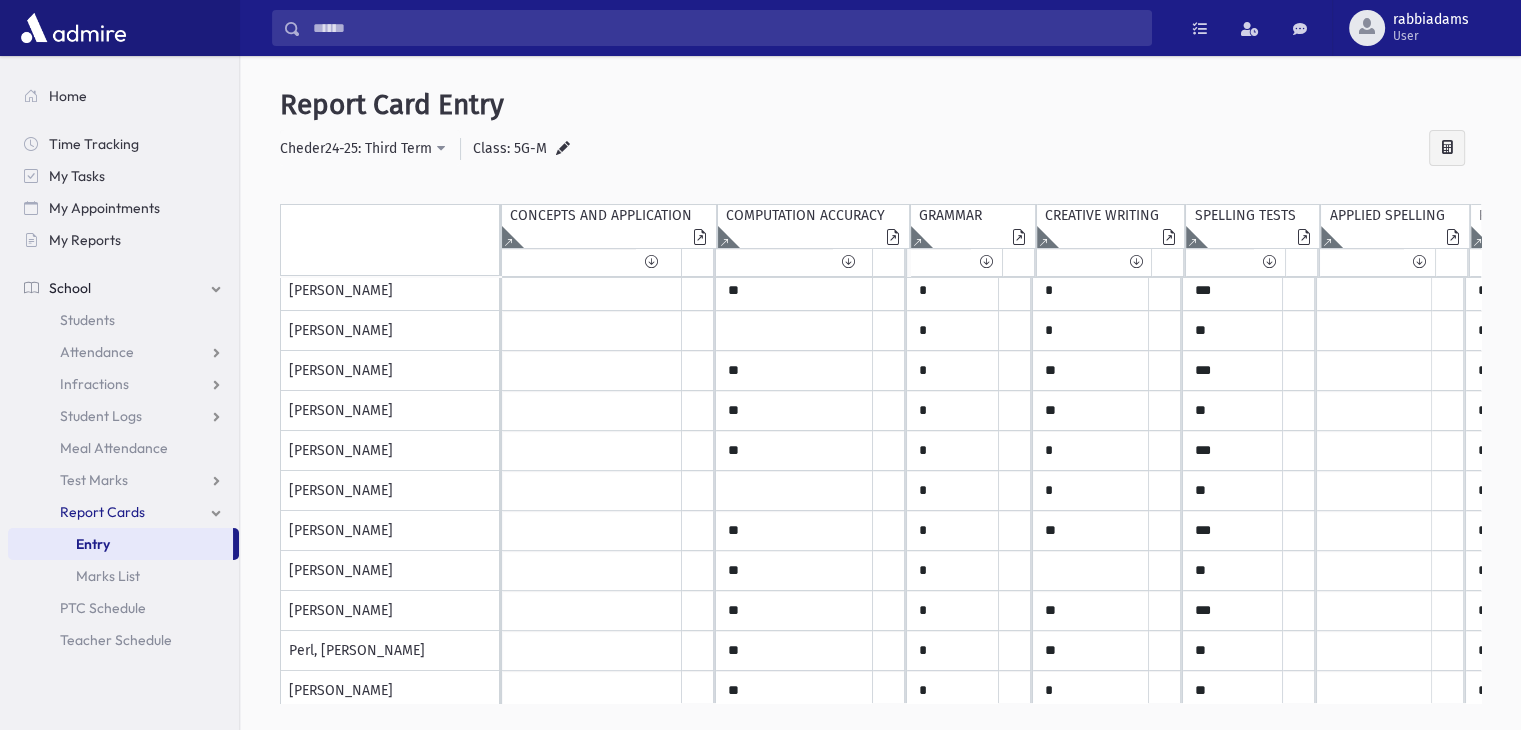 scroll, scrollTop: 461, scrollLeft: 0, axis: vertical 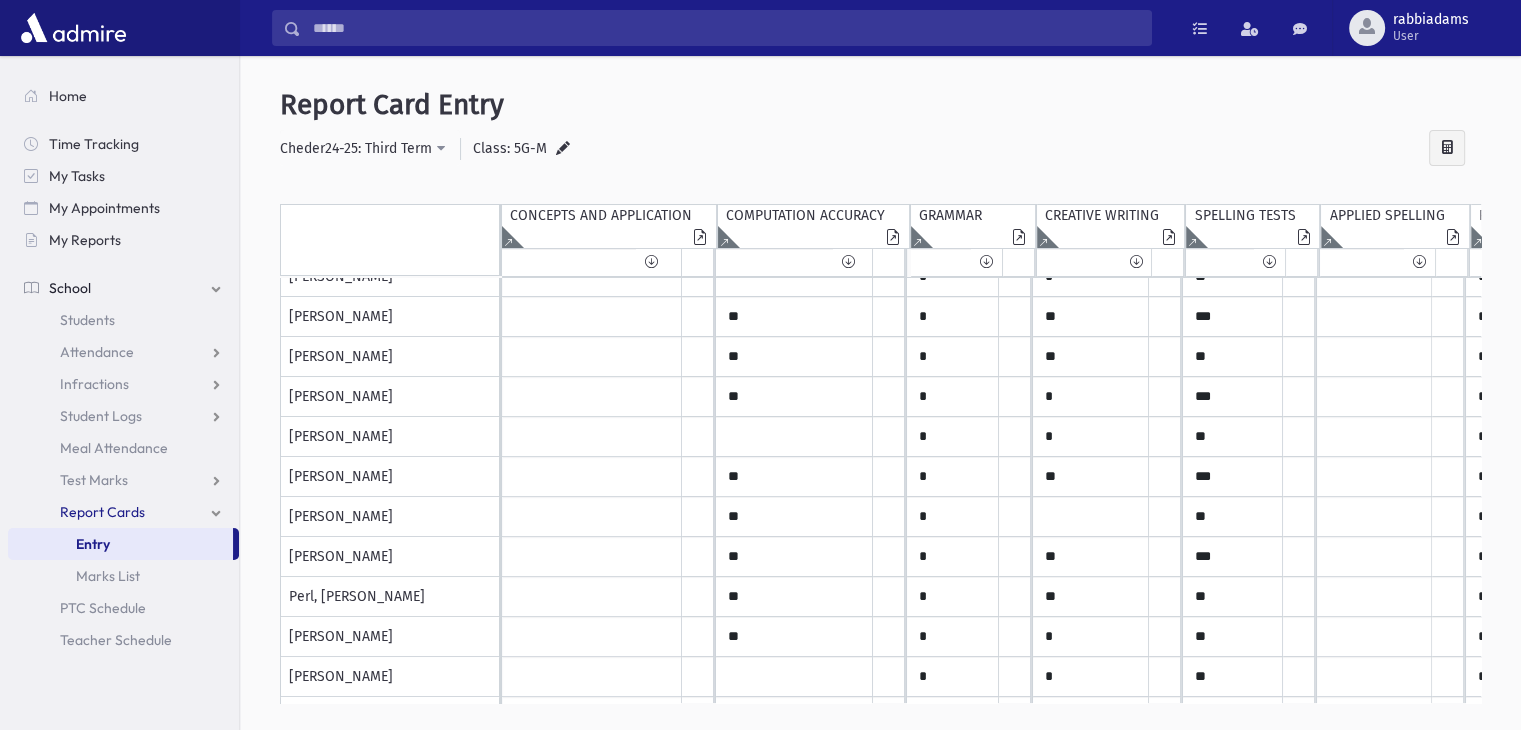 type on "**" 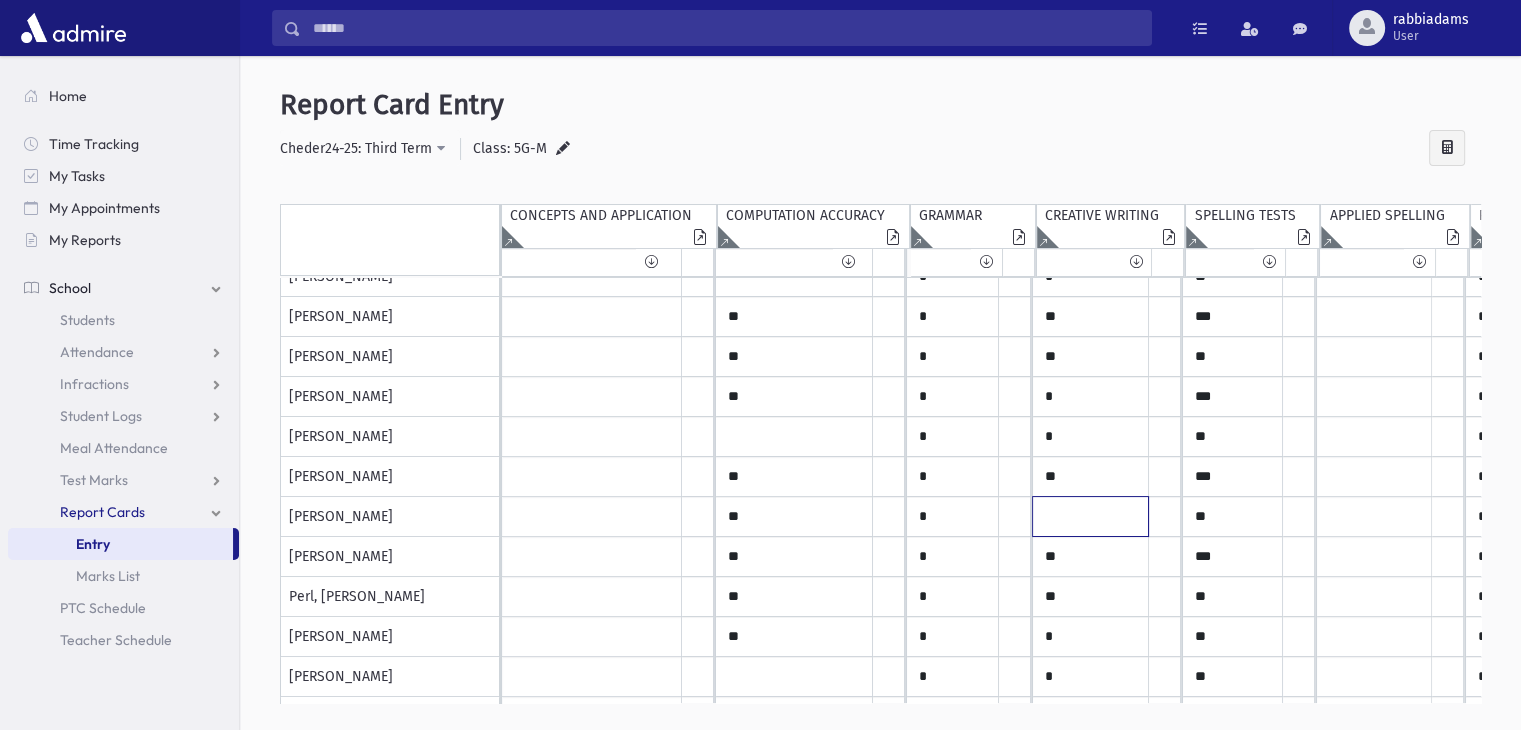 click at bounding box center [592, -163] 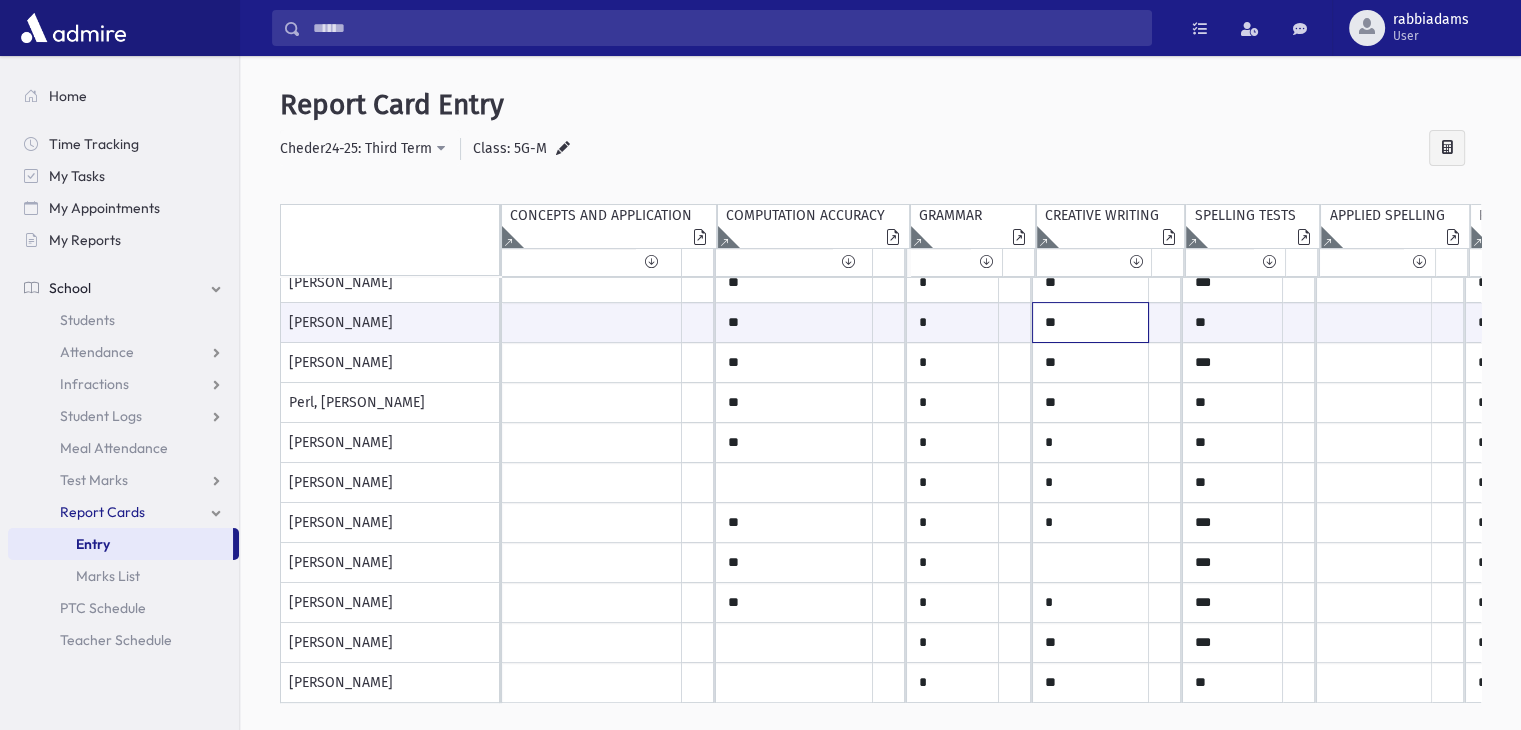 scroll, scrollTop: 663, scrollLeft: 0, axis: vertical 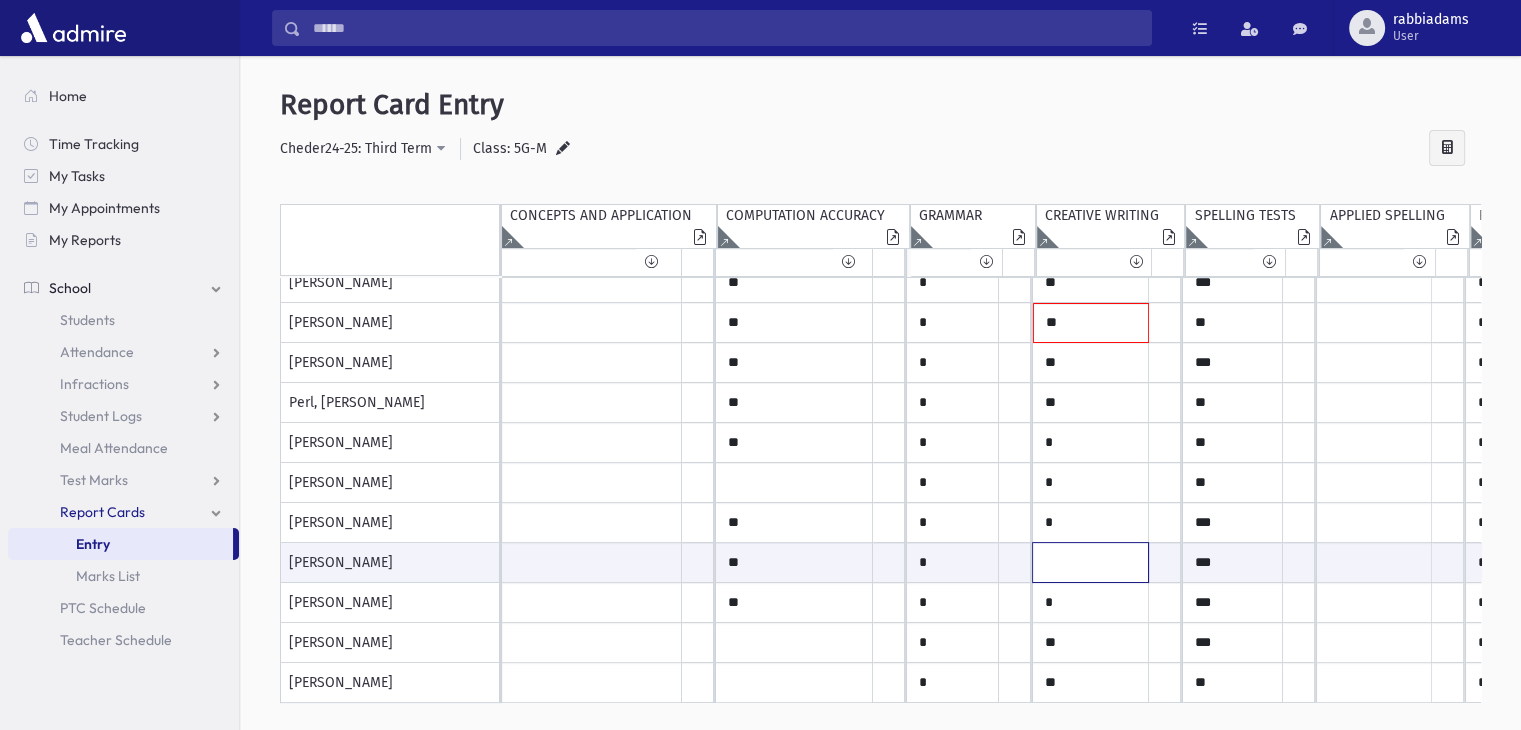 click at bounding box center [592, 562] 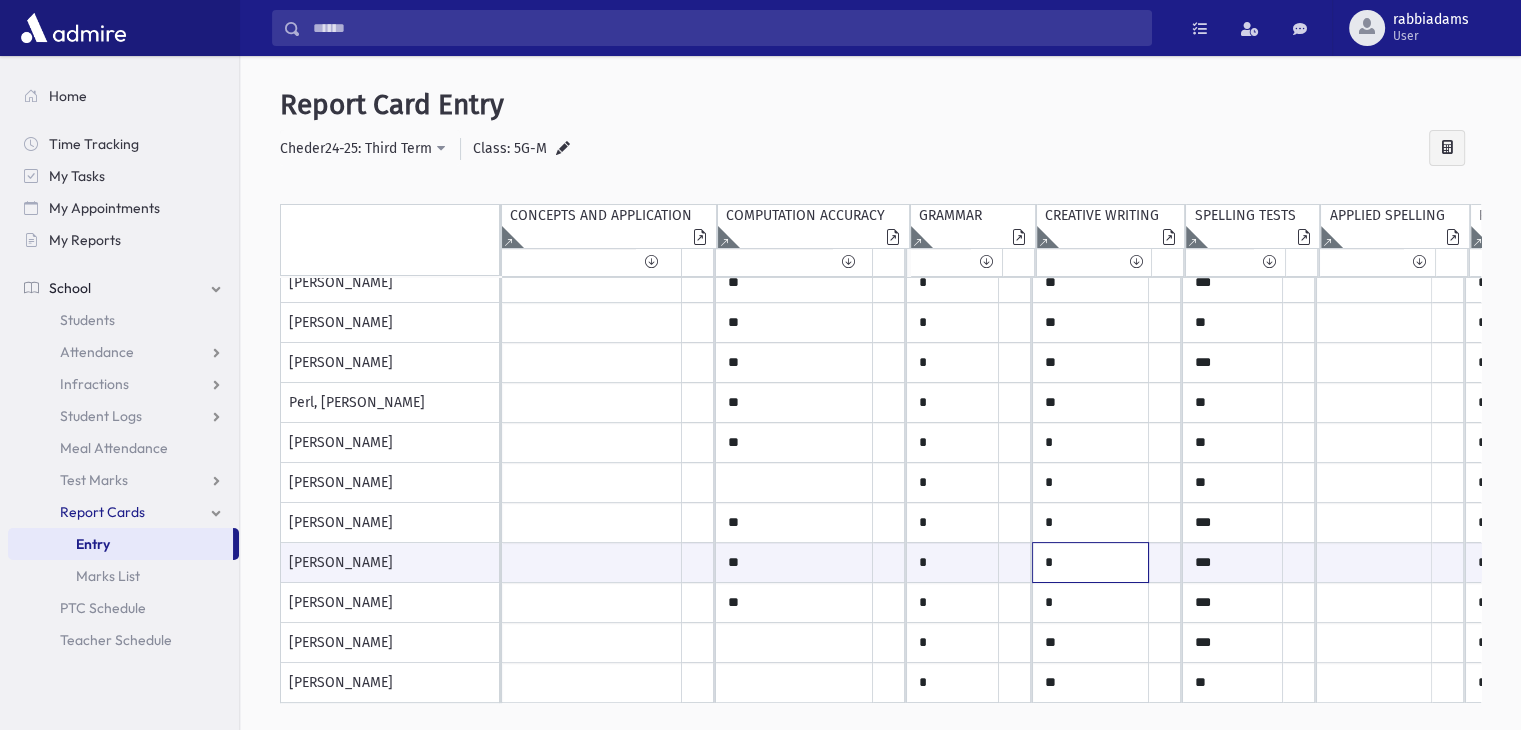 type on "**" 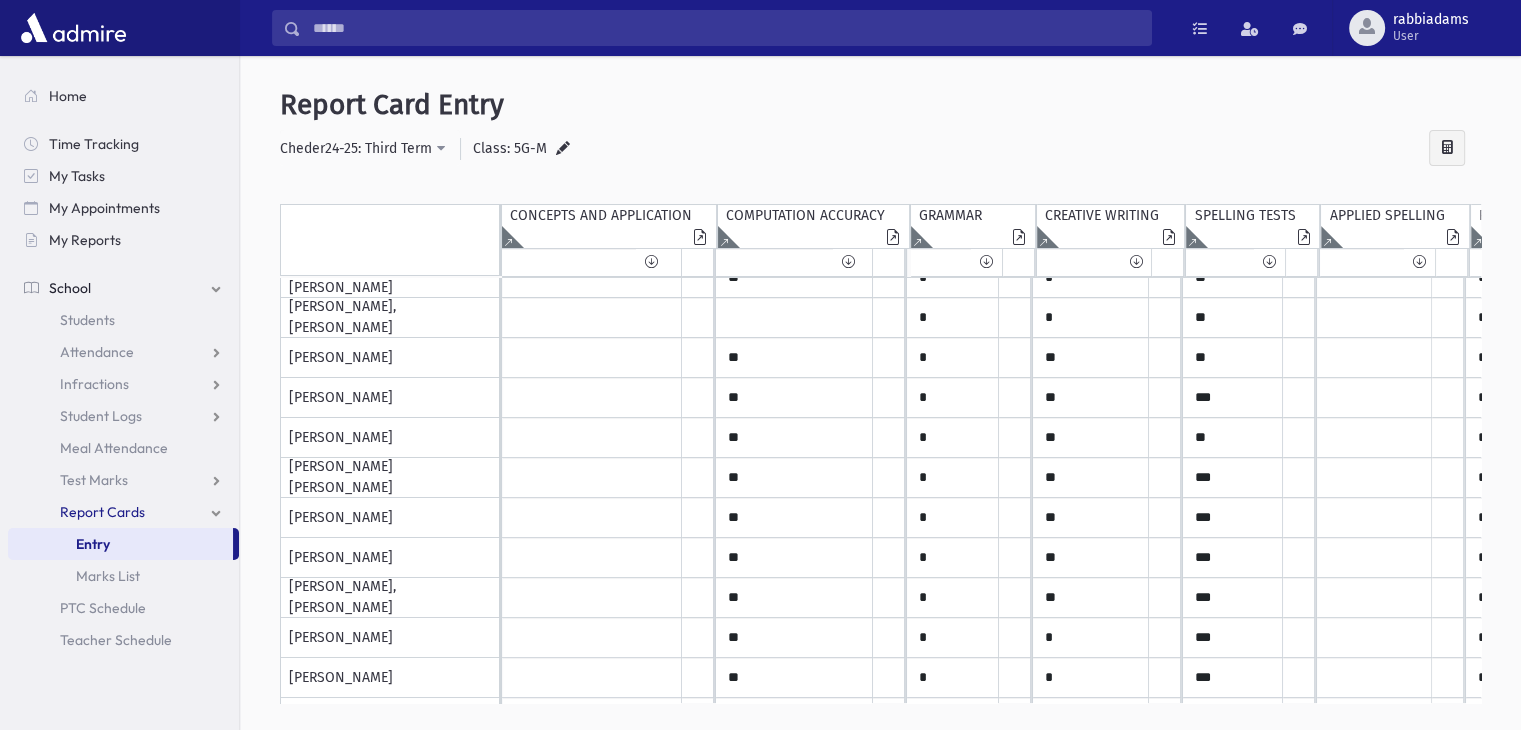 scroll, scrollTop: 0, scrollLeft: 0, axis: both 